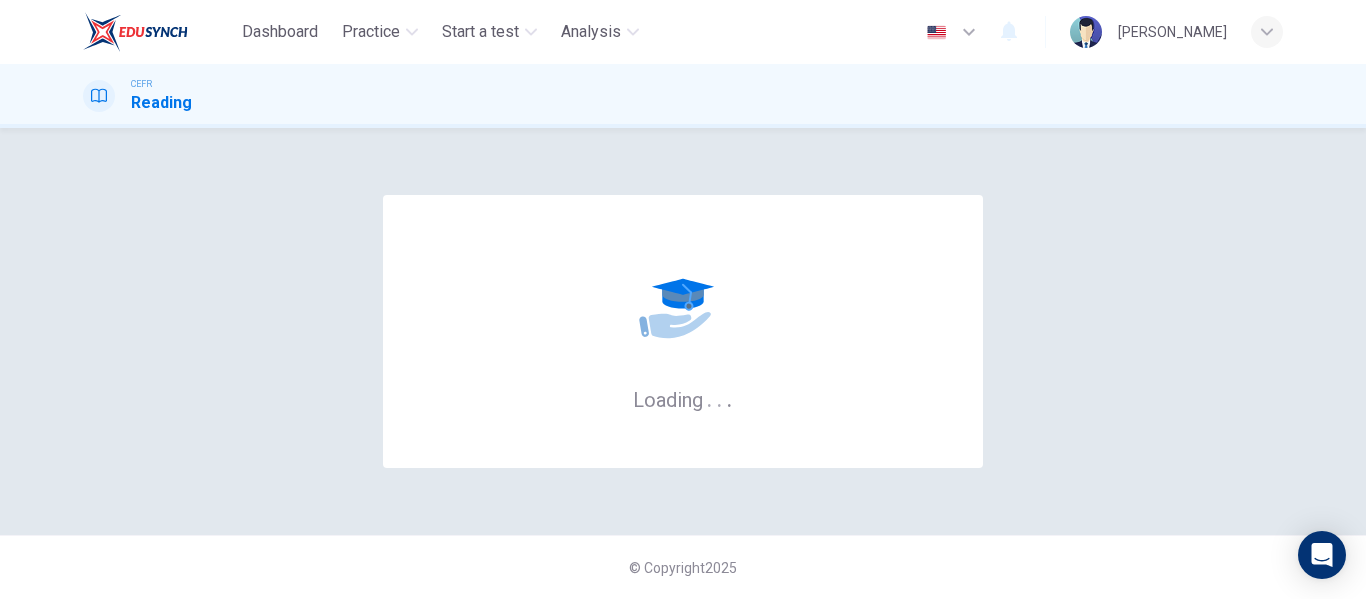 scroll, scrollTop: 0, scrollLeft: 0, axis: both 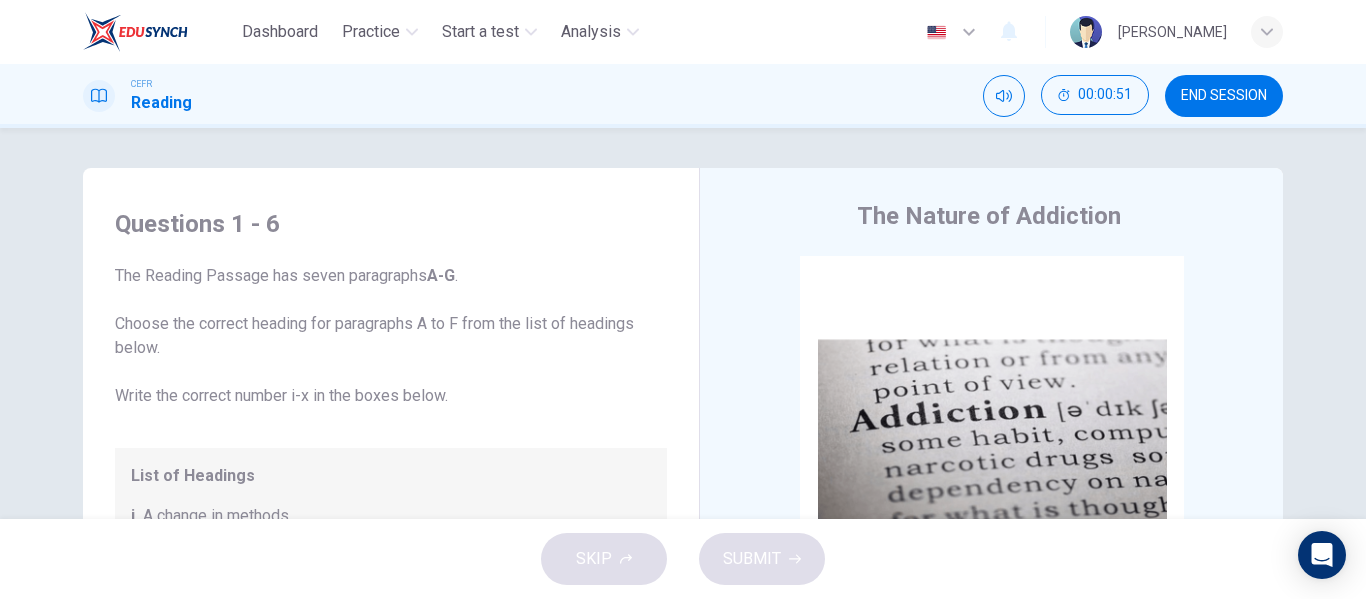 drag, startPoint x: 1335, startPoint y: 229, endPoint x: 1331, endPoint y: 300, distance: 71.11259 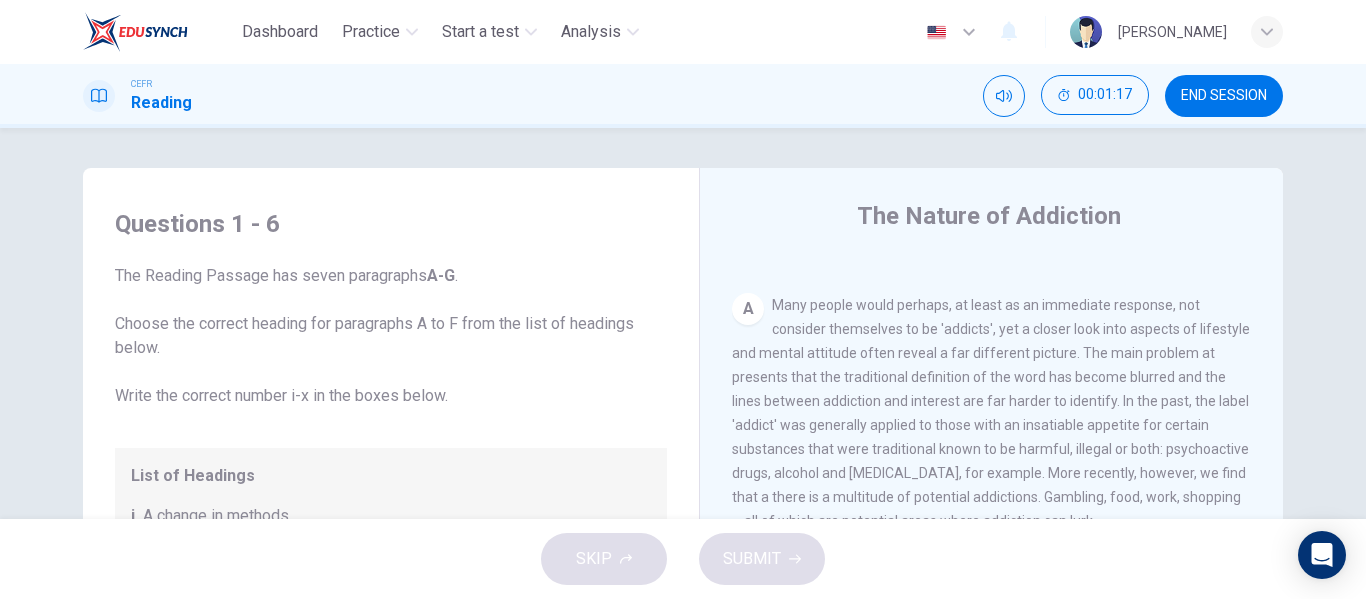 scroll, scrollTop: 395, scrollLeft: 0, axis: vertical 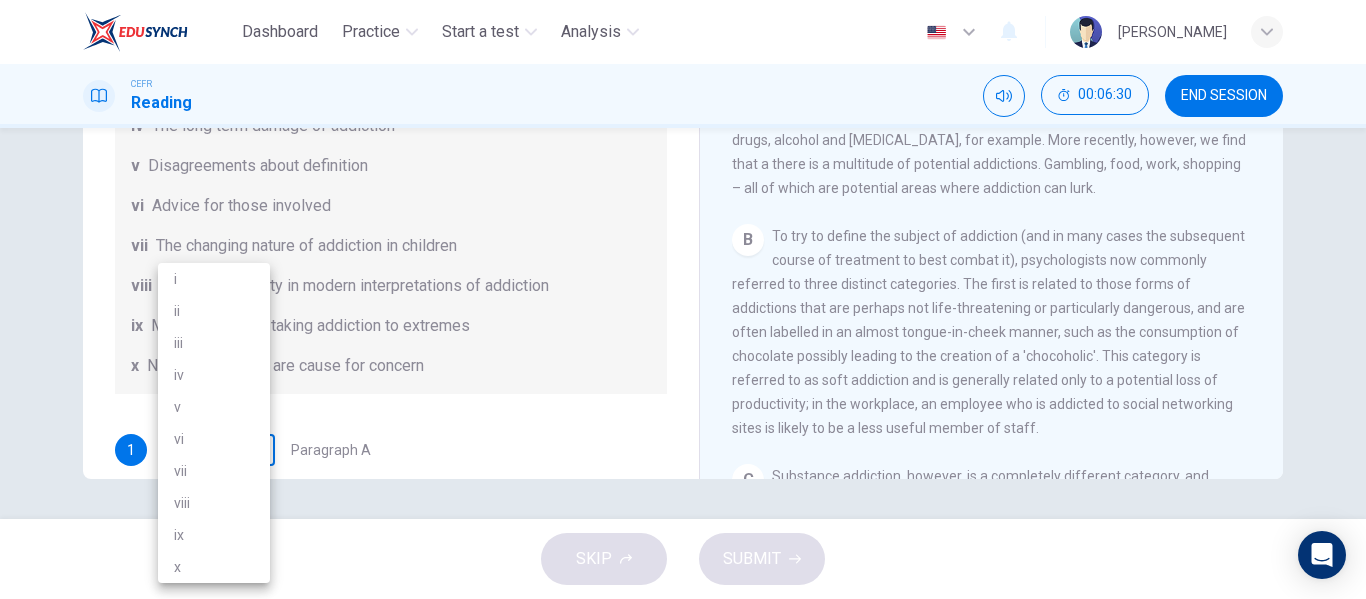 click on "Dashboard Practice Start a test Analysis English en ​ [PERSON_NAME] Reading 00:06:30 END SESSION Questions 1 - 6 The Reading Passage has seven paragraphs  A-G .
Choose the correct heading for paragraphs A to F from the list of headings
below.
Write the correct number i-x in the boxes below. List of Headings i A change in methods ii The falling level of addiction iii Biological changes and associated risks iv The long term damage of addiction v Disagreements about definition vi Advice for those involved vii The changing nature of addiction in children viii The lack of clarity in modern interpretations of addiction ix Modern label for taking addiction to extremes x Not all addictions are cause for concern 1 ​ ​ Paragraph A 2 ​ ​ Paragraph B 3 ​ ​ Paragraph C 4 ​ ​ Paragraph D 5 ​ ​ Paragraph E 6 ​ ​ Paragraph F The Nature of Addiction CLICK TO ZOOM Click to Zoom A B C D E F G SKIP SUBMIT EduSynch - Online Language Proficiency Testing
Dashboard Practice 2025 i" at bounding box center [683, 299] 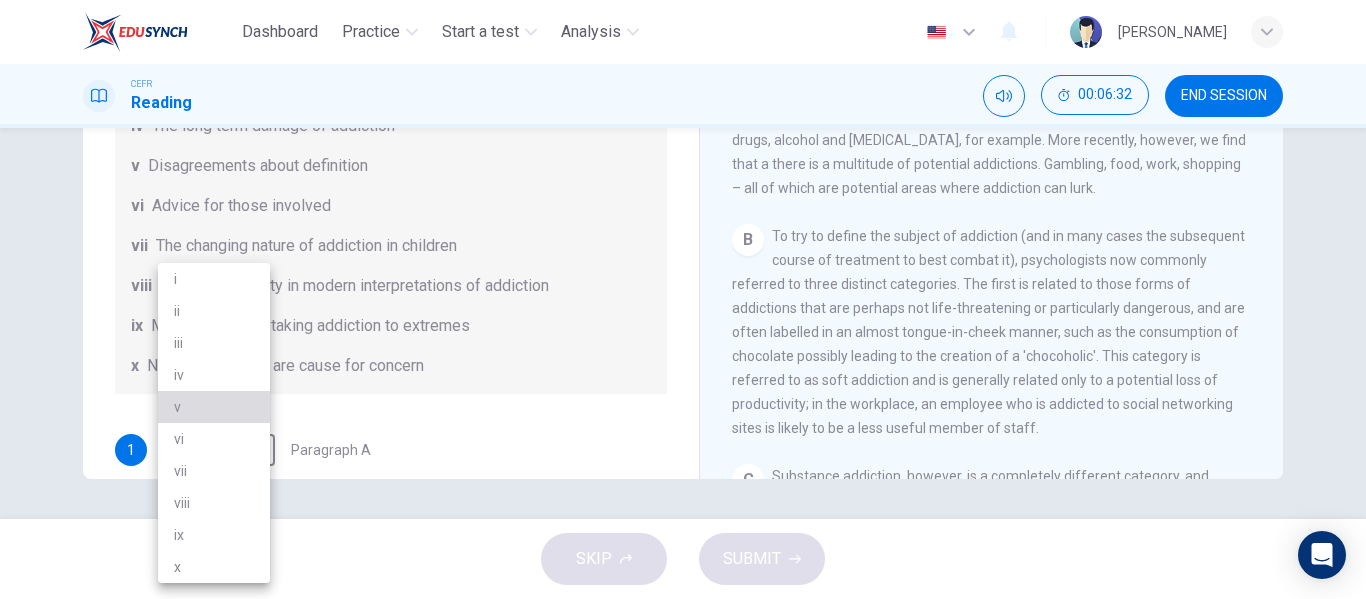click on "v" at bounding box center (214, 407) 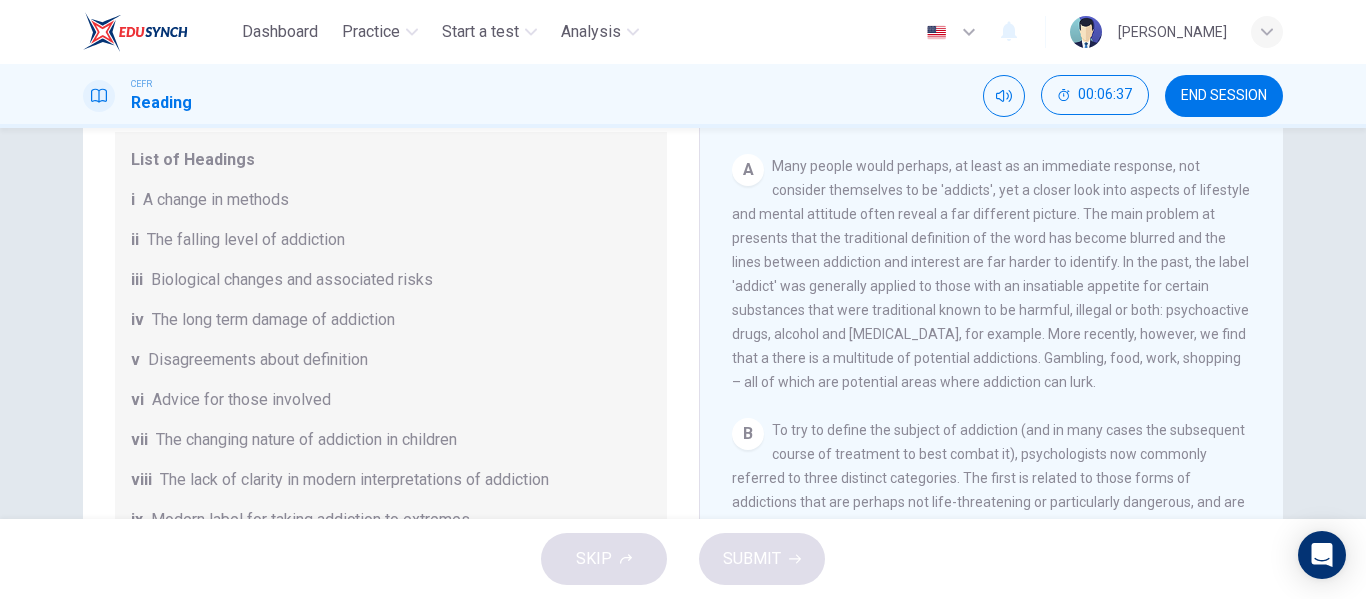 scroll, scrollTop: 194, scrollLeft: 0, axis: vertical 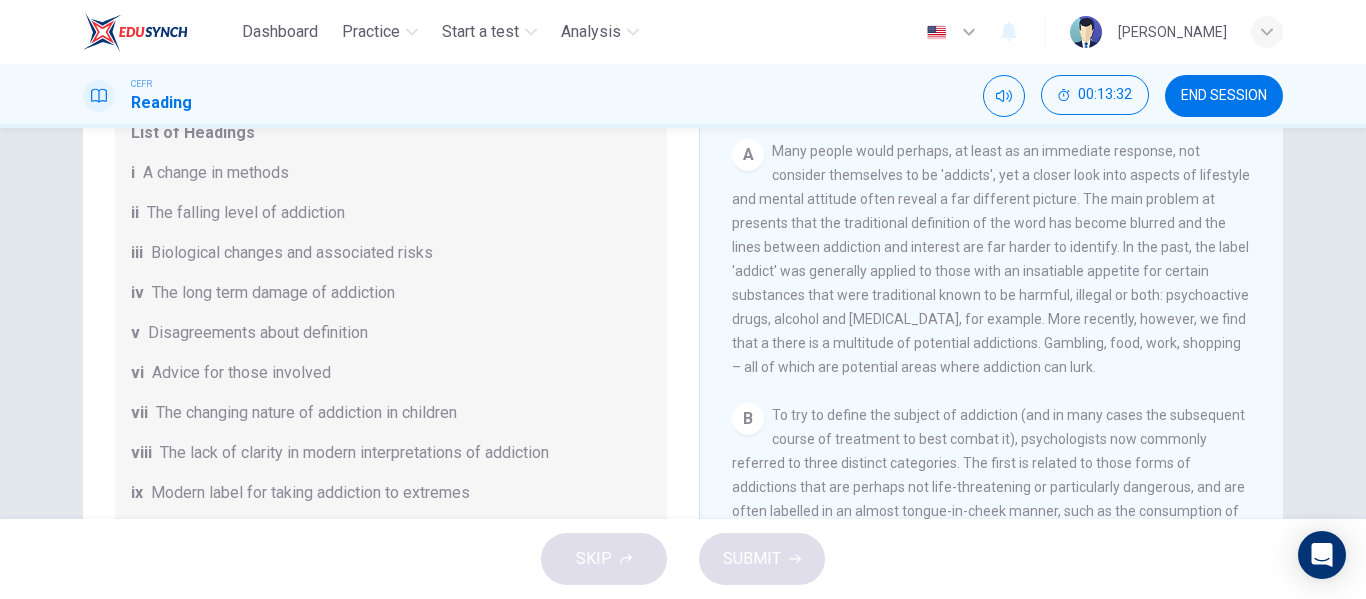 click on "Many people would perhaps, at least as an immediate response, not consider themselves to be 'addicts', yet a closer look into aspects of lifestyle and mental attitude often reveal a far different picture. The main problem at presents that the traditional definition of the word has become blurred and the lines between addiction and interest are far harder to identify. In the past, the label 'addict' was generally applied to those with an insatiable appetite for certain substances that were traditional known to be harmful, illegal or both: psychoactive drugs, alcohol and [MEDICAL_DATA], for example. More recently, however, we find that a there is a multitude of potential addictions. Gambling, food, work, shopping – all of which are potential areas where addiction can lurk." at bounding box center [991, 259] 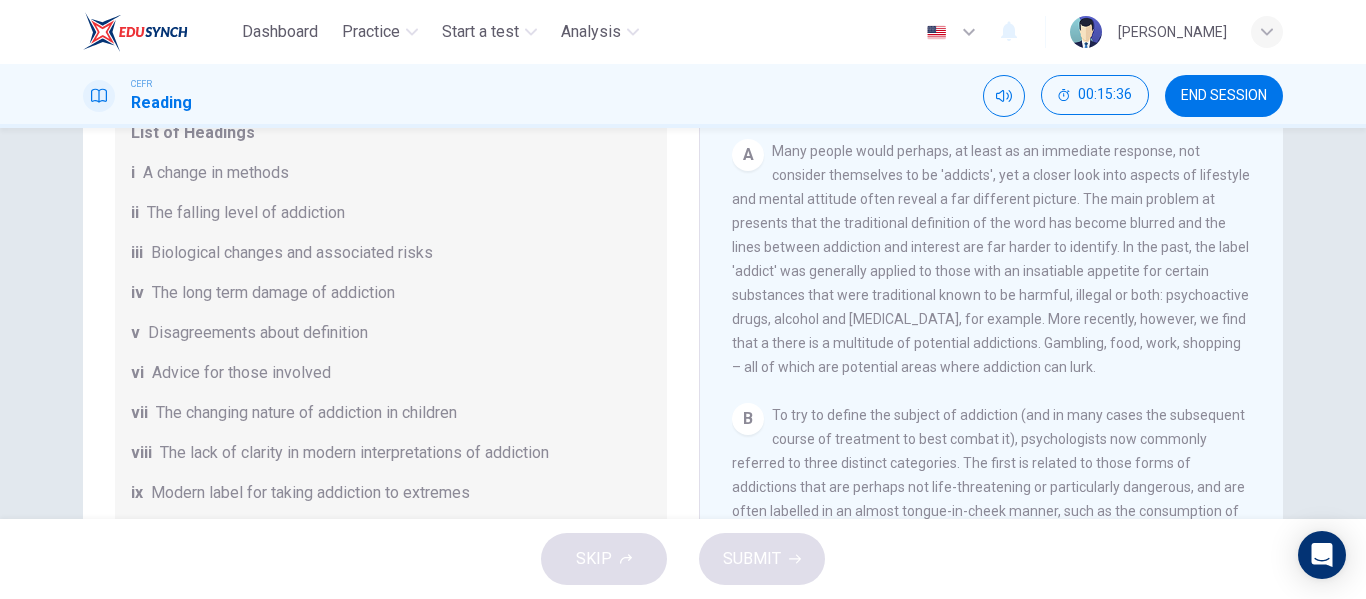 scroll, scrollTop: 322, scrollLeft: 0, axis: vertical 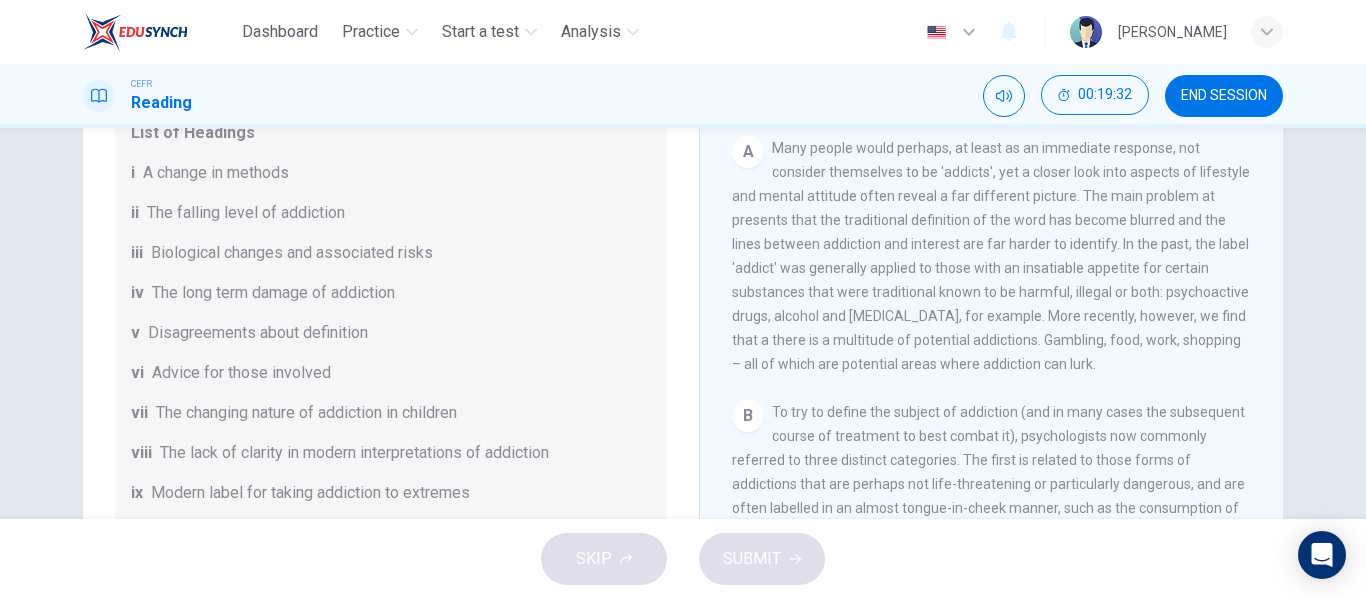 click on "Many people would perhaps, at least as an immediate response, not consider themselves to be 'addicts', yet a closer look into aspects of lifestyle and mental attitude often reveal a far different picture. The main problem at presents that the traditional definition of the word has become blurred and the lines between addiction and interest are far harder to identify. In the past, the label 'addict' was generally applied to those with an insatiable appetite for certain substances that were traditional known to be harmful, illegal or both: psychoactive drugs, alcohol and [MEDICAL_DATA], for example. More recently, however, we find that a there is a multitude of potential addictions. Gambling, food, work, shopping – all of which are potential areas where addiction can lurk." at bounding box center (991, 256) 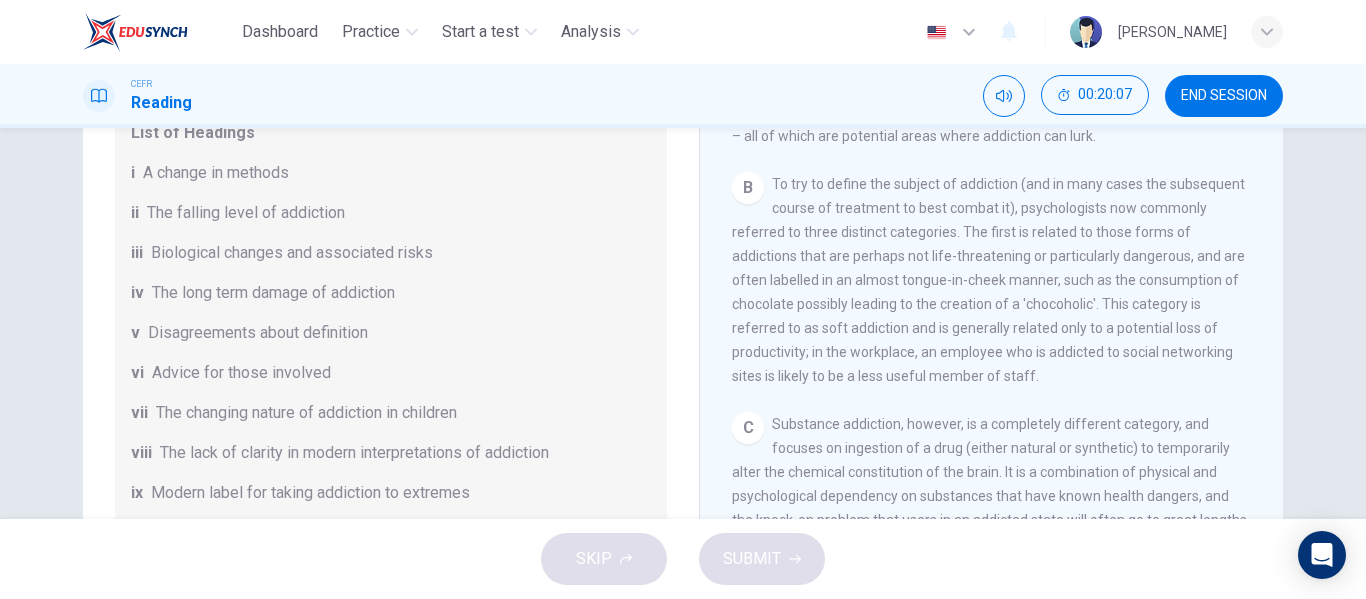 scroll, scrollTop: 616, scrollLeft: 0, axis: vertical 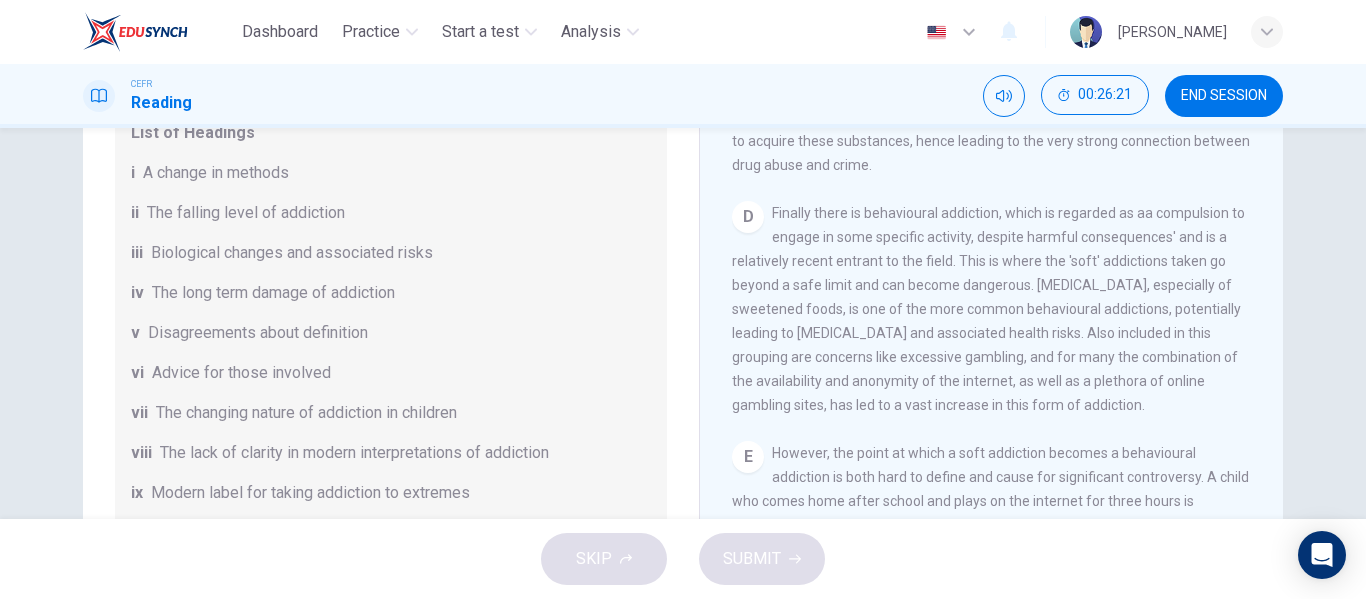 click on "Finally there is behavioural addiction, which is regarded as aa compulsion to engage in some specific activity, despite harmful consequences' and is a relatively recent entrant to the field. This is where the 'soft' addictions taken go beyond a safe limit and can become dangerous. [MEDICAL_DATA], especially of sweetened foods, is one of the more common behavioural addictions, potentially leading to [MEDICAL_DATA] and associated health risks. Also included in this grouping are concerns like excessive gambling, and for many the combination of the availability and anonymity of the internet, as well as a plethora of online gambling sites, has led to a vast increase in this form of addiction." at bounding box center (988, 309) 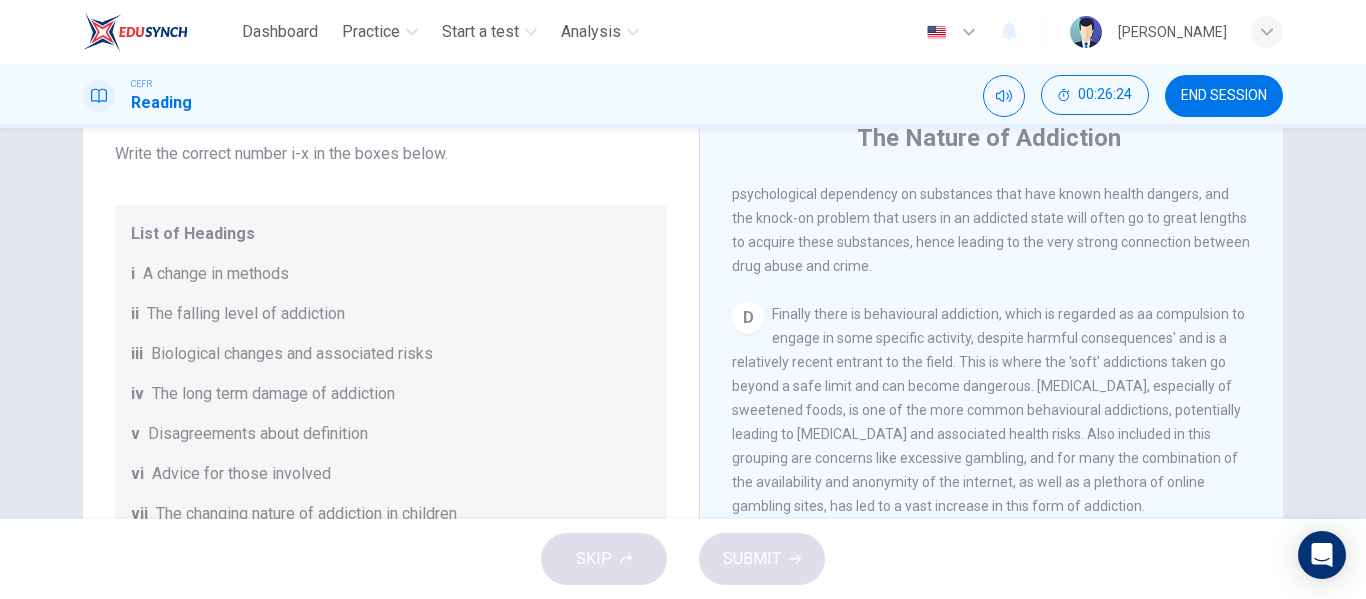 scroll, scrollTop: 82, scrollLeft: 0, axis: vertical 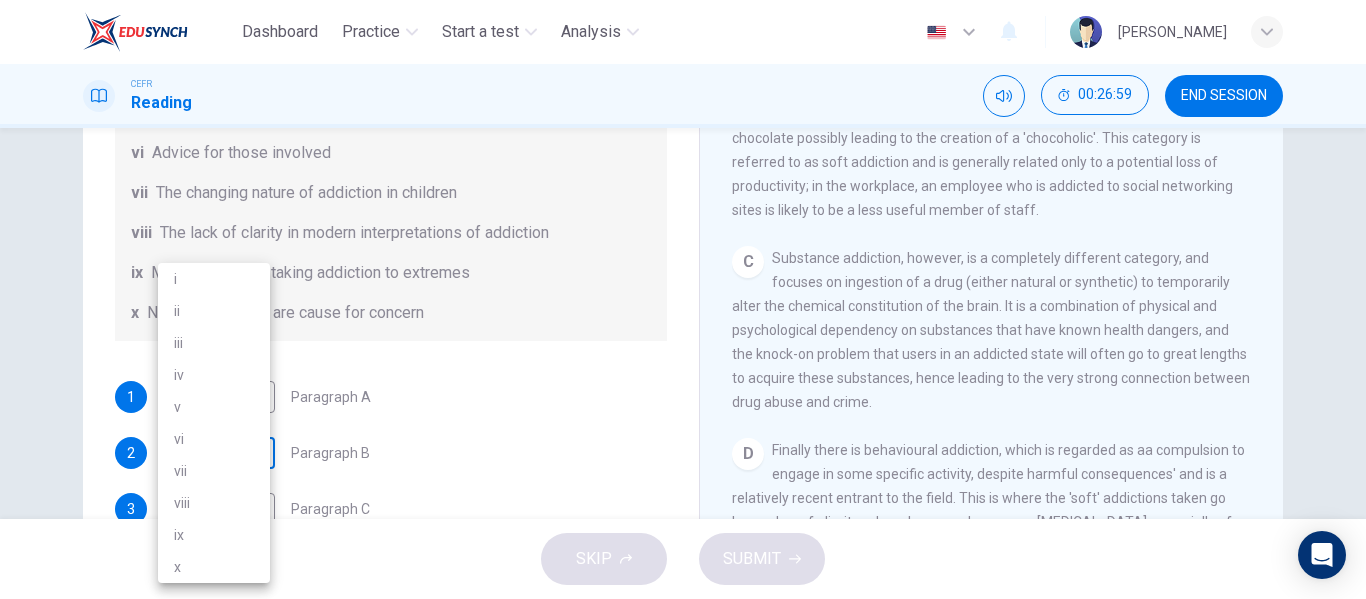click on "Dashboard Practice Start a test Analysis English en ​ [PERSON_NAME] Reading 00:26:59 END SESSION Questions 1 - 6 The Reading Passage has seven paragraphs  A-G .
Choose the correct heading for paragraphs A to F from the list of headings
below.
Write the correct number i-x in the boxes below. List of Headings i A change in methods ii The falling level of addiction iii Biological changes and associated risks iv The long term damage of addiction v Disagreements about definition vi Advice for those involved vii The changing nature of addiction in children viii The lack of clarity in modern interpretations of addiction ix Modern label for taking addiction to extremes x Not all addictions are cause for concern 1 v v ​ Paragraph A 2 ​ ​ Paragraph B 3 ​ ​ Paragraph C 4 ​ ​ Paragraph D 5 ​ ​ Paragraph E 6 ​ ​ Paragraph F The Nature of Addiction CLICK TO ZOOM Click to Zoom A B C D E F G SKIP SUBMIT EduSynch - Online Language Proficiency Testing
Dashboard Practice 2025 i" at bounding box center (683, 299) 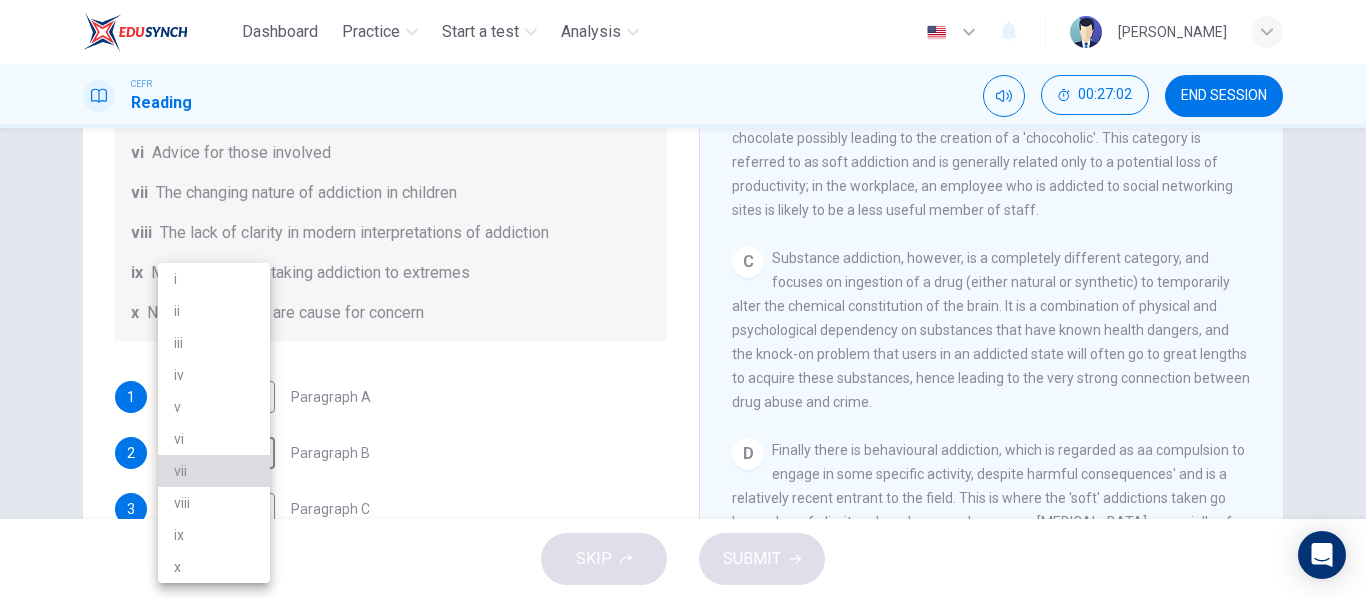 click on "vii" at bounding box center [214, 471] 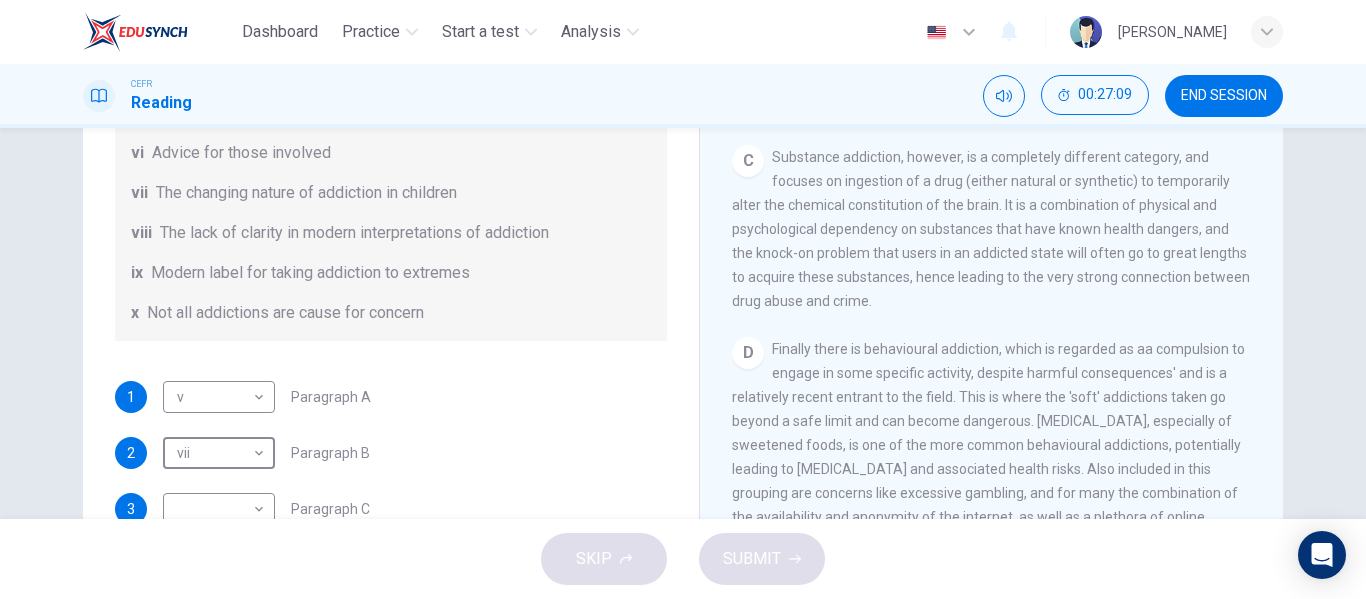 scroll, scrollTop: 718, scrollLeft: 0, axis: vertical 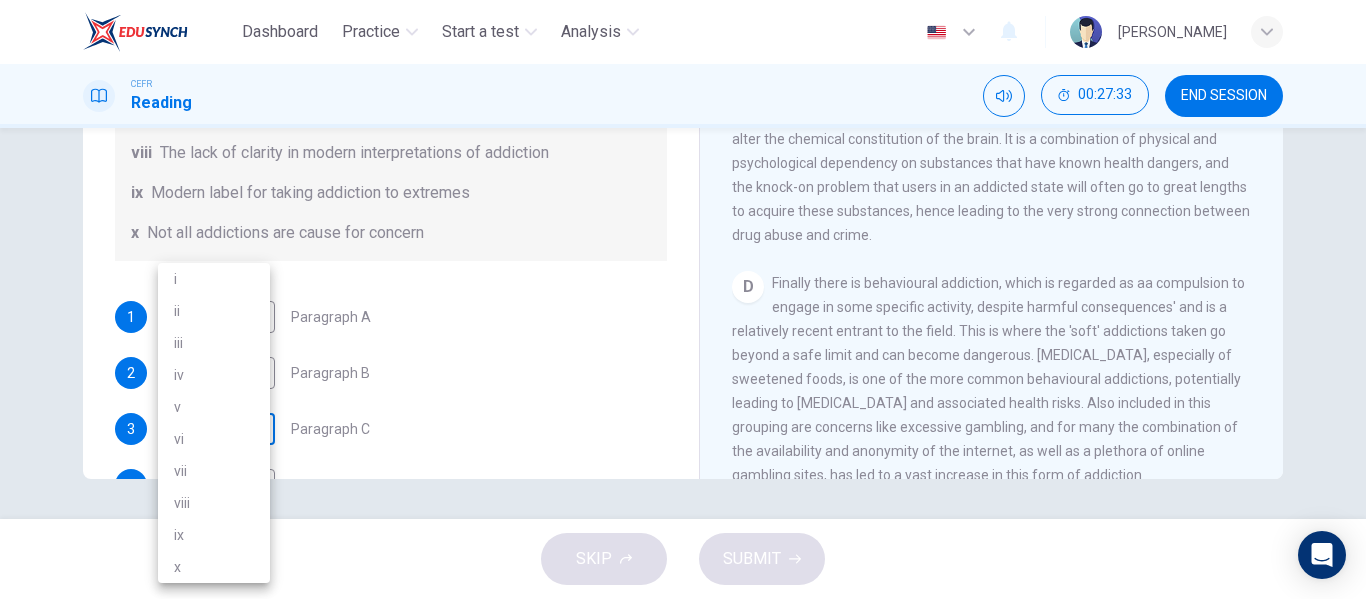 click on "Dashboard Practice Start a test Analysis English en ​ [PERSON_NAME] Reading 00:27:33 END SESSION Questions 1 - 6 The Reading Passage has seven paragraphs  A-G .
Choose the correct heading for paragraphs A to F from the list of headings
below.
Write the correct number i-x in the boxes below. List of Headings i A change in methods ii The falling level of addiction iii Biological changes and associated risks iv The long term damage of addiction v Disagreements about definition vi Advice for those involved vii The changing nature of addiction in children viii The lack of clarity in modern interpretations of addiction ix Modern label for taking addiction to extremes x Not all addictions are cause for concern 1 v v ​ Paragraph A 2 vii vii ​ Paragraph B 3 ​ ​ Paragraph C 4 ​ ​ Paragraph D 5 ​ ​ Paragraph E 6 ​ ​ Paragraph F The Nature of Addiction CLICK TO ZOOM Click to Zoom A B C D E F G SKIP SUBMIT EduSynch - Online Language Proficiency Testing
Dashboard Practice i v" at bounding box center (683, 299) 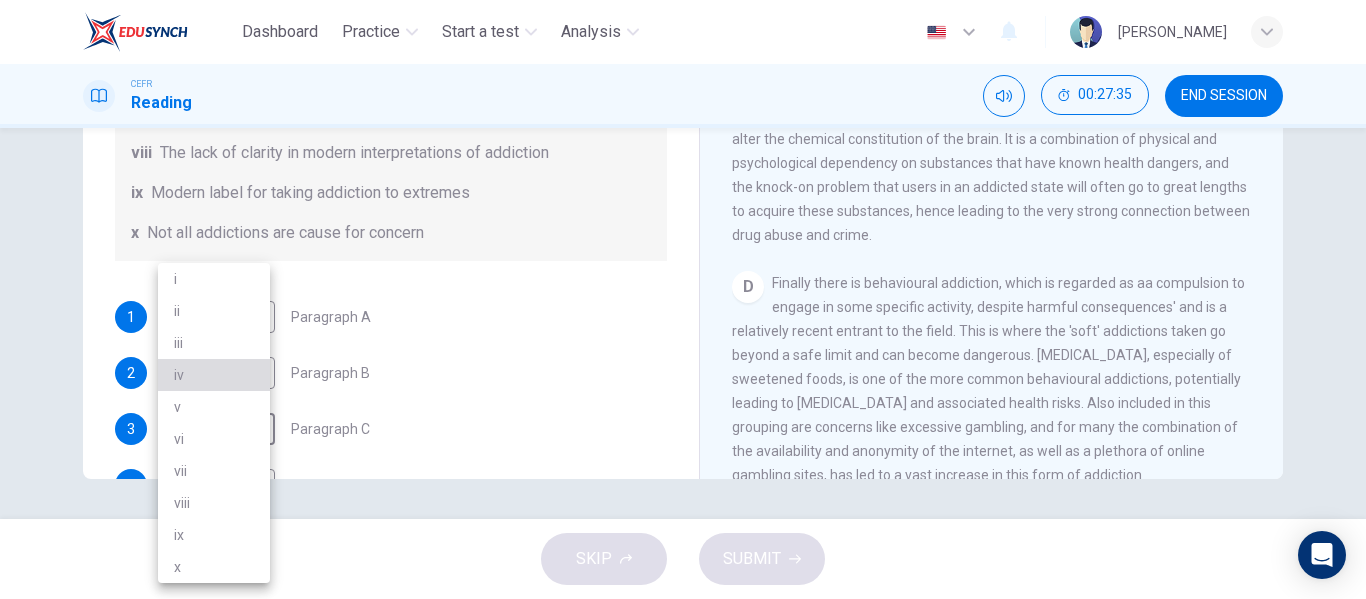 click on "iv" at bounding box center [214, 375] 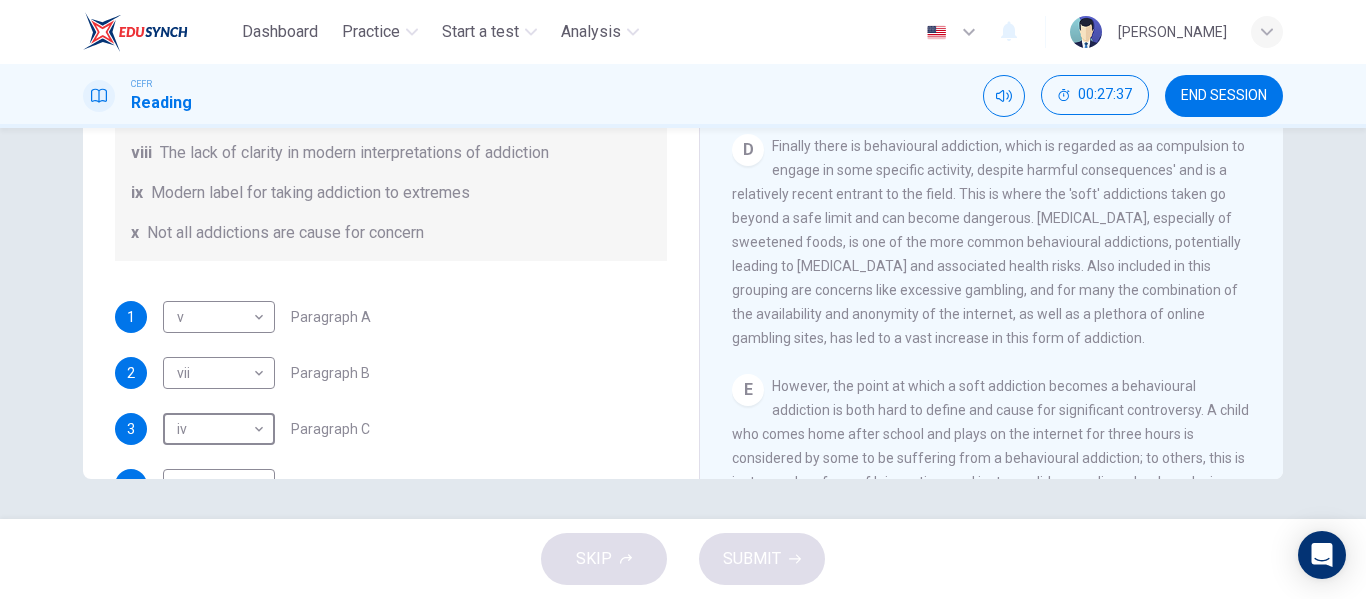 scroll, scrollTop: 859, scrollLeft: 0, axis: vertical 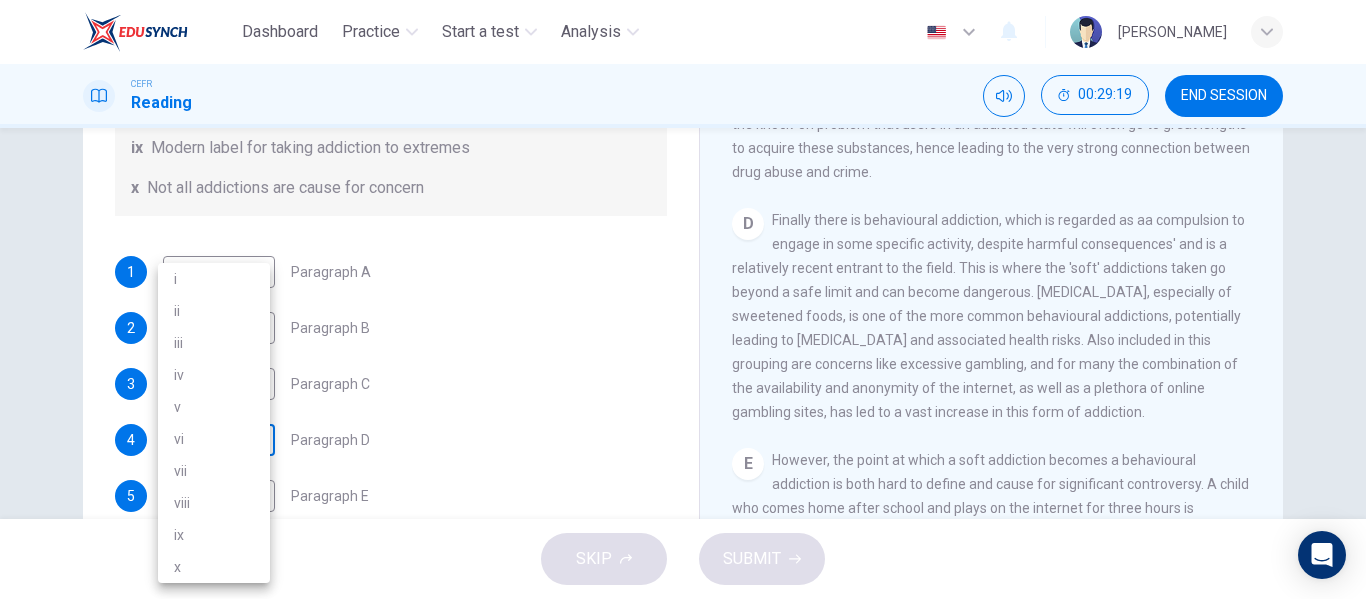 click on "Dashboard Practice Start a test Analysis English en ​ [PERSON_NAME] Reading 00:29:19 END SESSION Questions 1 - 6 The Reading Passage has seven paragraphs  A-G .
Choose the correct heading for paragraphs A to F from the list of headings
below.
Write the correct number i-x in the boxes below. List of Headings i A change in methods ii The falling level of addiction iii Biological changes and associated risks iv The long term damage of addiction v Disagreements about definition vi Advice for those involved vii The changing nature of addiction in children viii The lack of clarity in modern interpretations of addiction ix Modern label for taking addiction to extremes x Not all addictions are cause for concern 1 v v ​ Paragraph A 2 vii vii ​ Paragraph B 3 iv iv ​ Paragraph C 4 ​ ​ Paragraph D 5 ​ ​ Paragraph E 6 ​ ​ Paragraph F The Nature of Addiction CLICK TO ZOOM Click to Zoom A B C D E F G SKIP SUBMIT EduSynch - Online Language Proficiency Testing
Dashboard Practice i" at bounding box center [683, 299] 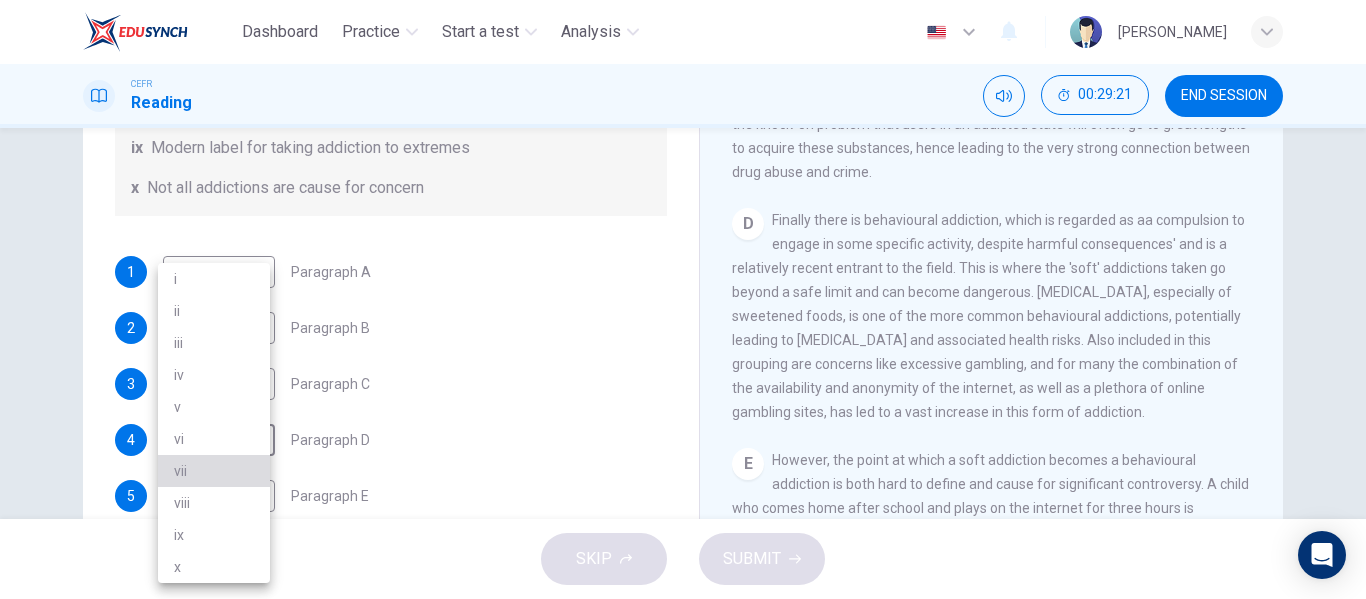 click on "vii" at bounding box center (214, 471) 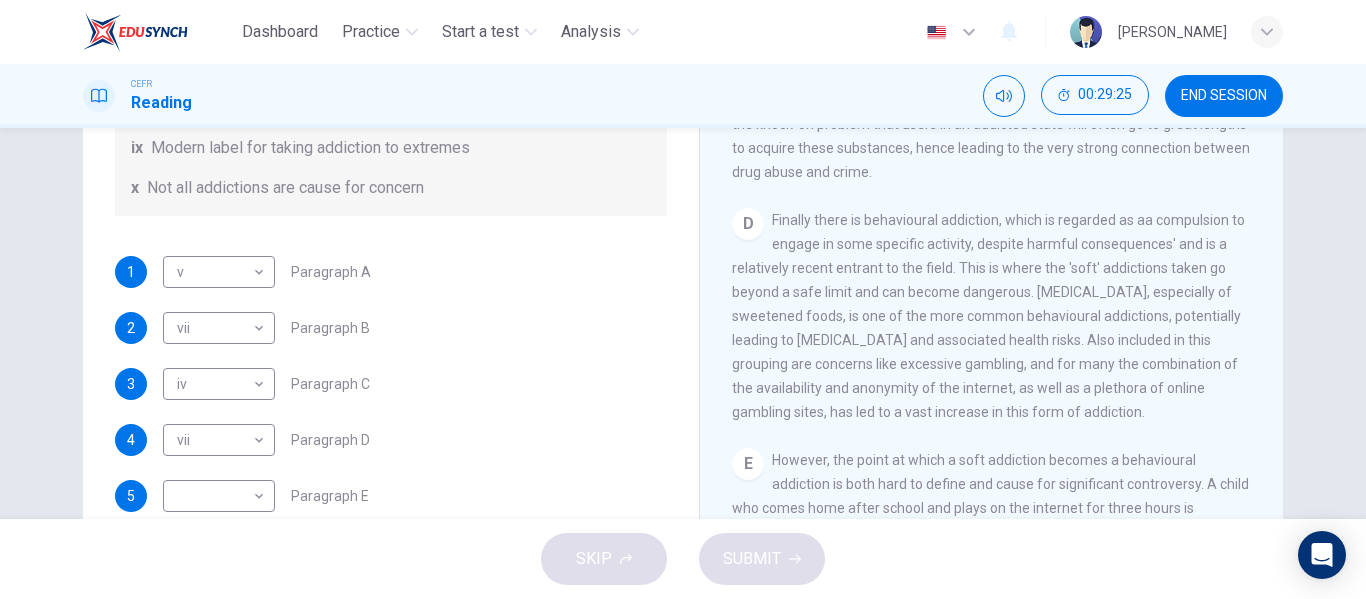 drag, startPoint x: 1273, startPoint y: 369, endPoint x: 1253, endPoint y: 313, distance: 59.464275 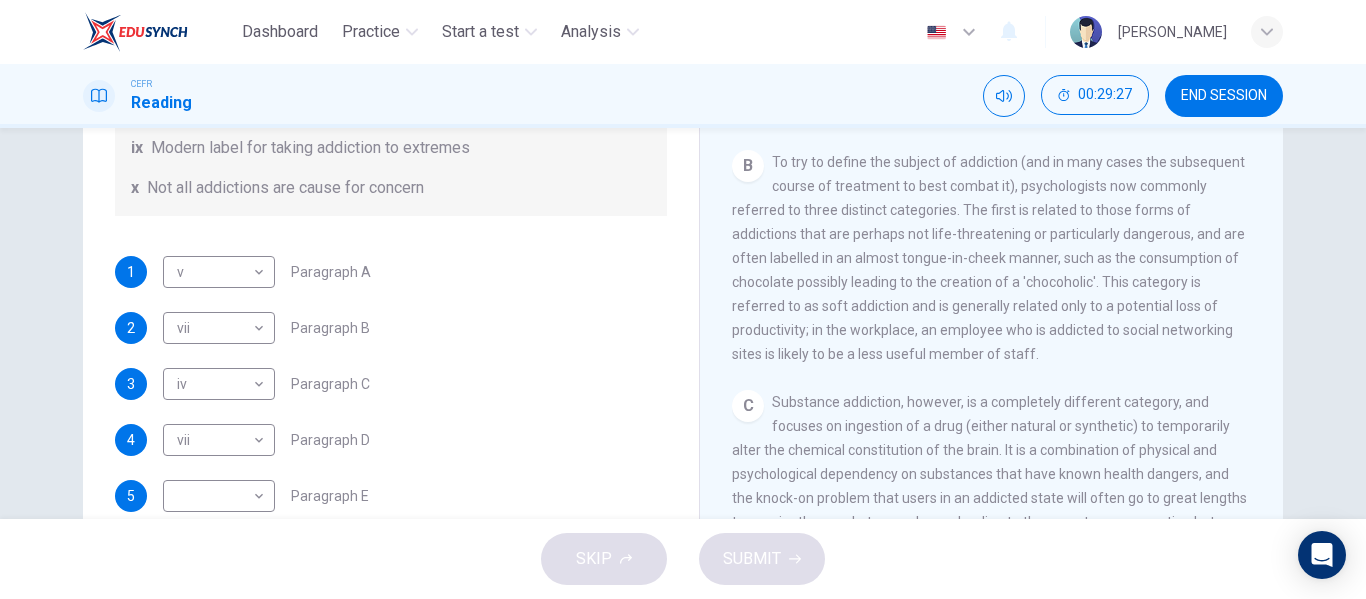 scroll, scrollTop: 533, scrollLeft: 0, axis: vertical 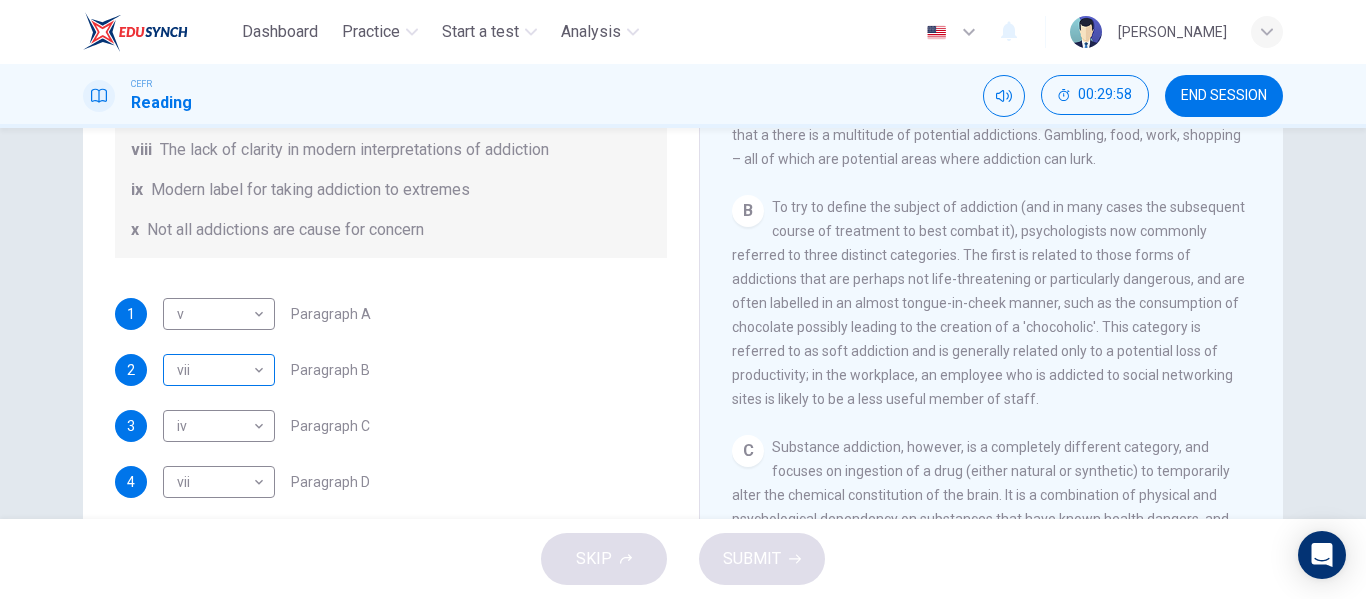 click on "Dashboard Practice Start a test Analysis English en ​ [PERSON_NAME] Reading 00:29:58 END SESSION Questions 1 - 6 The Reading Passage has seven paragraphs  A-G .
Choose the correct heading for paragraphs A to F from the list of headings
below.
Write the correct number i-x in the boxes below. List of Headings i A change in methods ii The falling level of addiction iii Biological changes and associated risks iv The long term damage of addiction v Disagreements about definition vi Advice for those involved vii The changing nature of addiction in children viii The lack of clarity in modern interpretations of addiction ix Modern label for taking addiction to extremes x Not all addictions are cause for concern 1 v v ​ Paragraph A 2 vii vii ​ Paragraph B 3 iv iv ​ Paragraph C 4 vii vii ​ Paragraph D 5 ​ ​ Paragraph E 6 ​ ​ Paragraph F The Nature of Addiction CLICK TO ZOOM Click to Zoom A B C D E F G SKIP SUBMIT EduSynch - Online Language Proficiency Testing
Dashboard 2025" at bounding box center (683, 299) 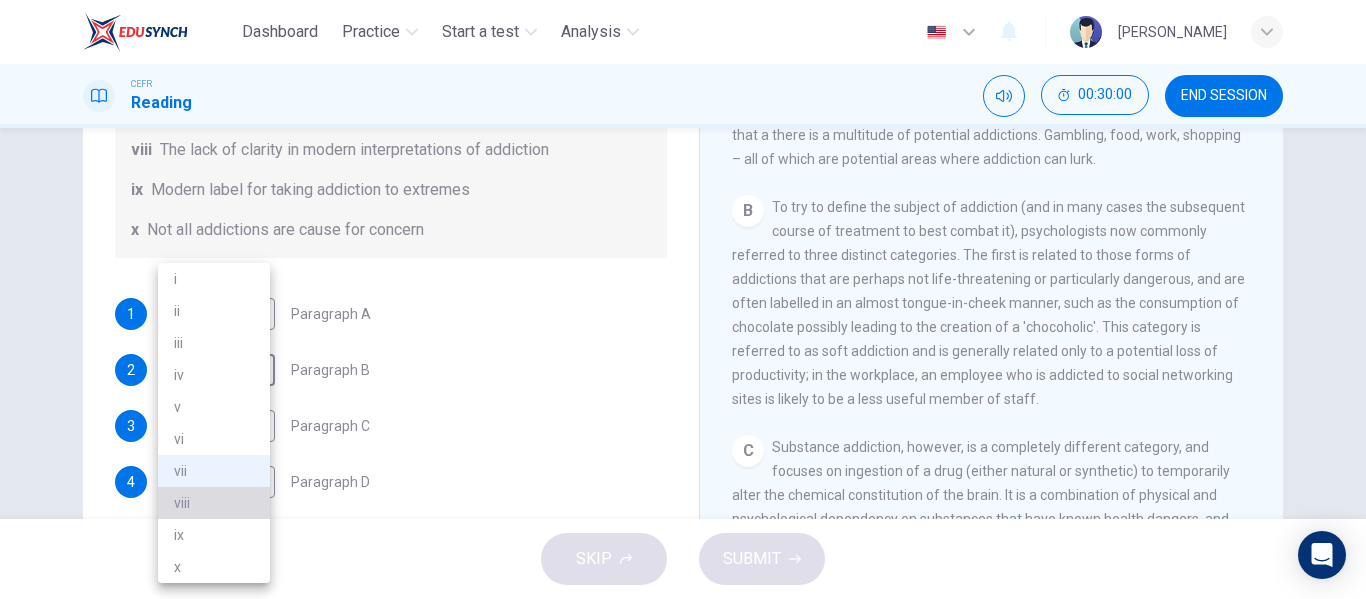 click on "viii" at bounding box center [214, 503] 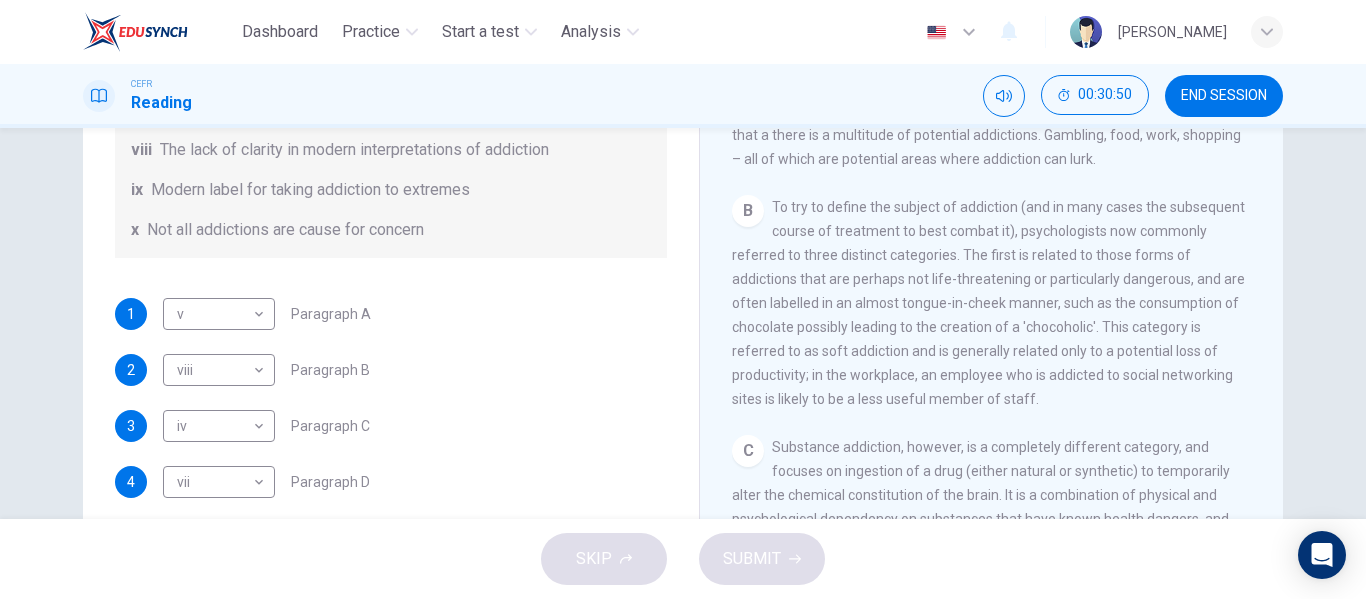 click on "B To try to define the subject of addiction (and in many cases the subsequent course of treatment to best combat it), psychologists now commonly referred to three distinct categories. The first is related to those forms of addictions that are perhaps not life-threatening or particularly dangerous, and are often labelled in an almost tongue-in-cheek manner, such as the consumption of chocolate possibly leading to the creation of a 'chocoholic'. This category is referred to as soft addiction and is generally related only to a potential loss of productivity; in the workplace, an employee who is addicted to social networking sites is likely to be a less useful member of staff." at bounding box center (992, 303) 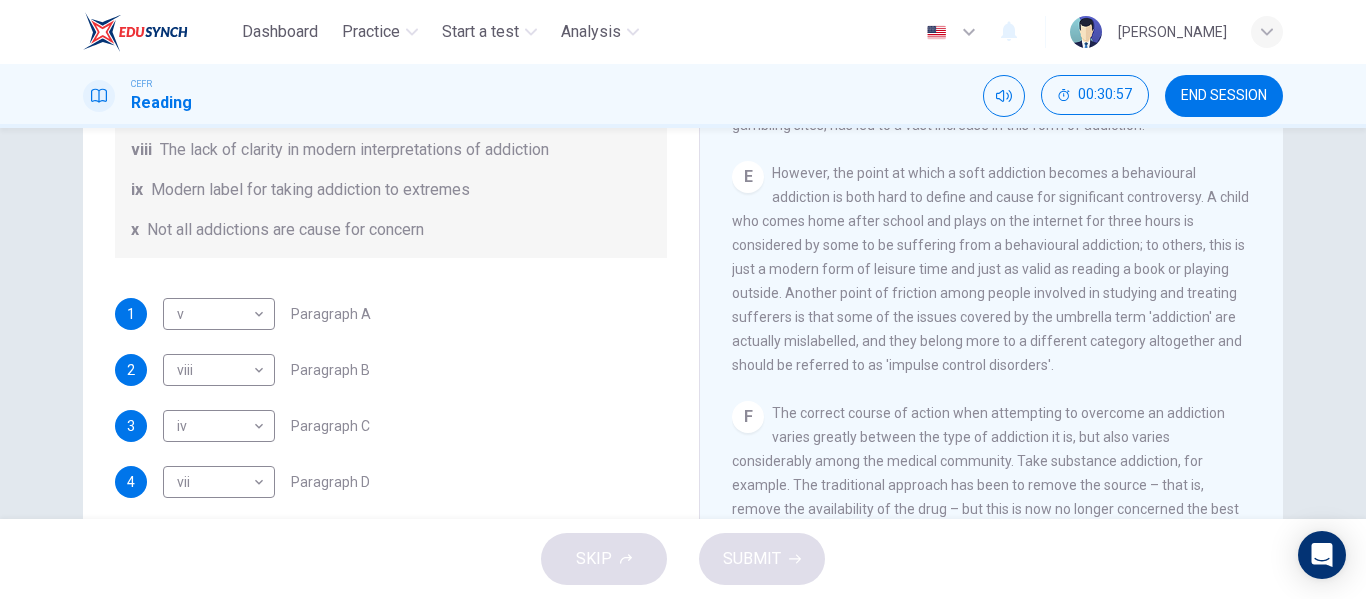 scroll, scrollTop: 1214, scrollLeft: 0, axis: vertical 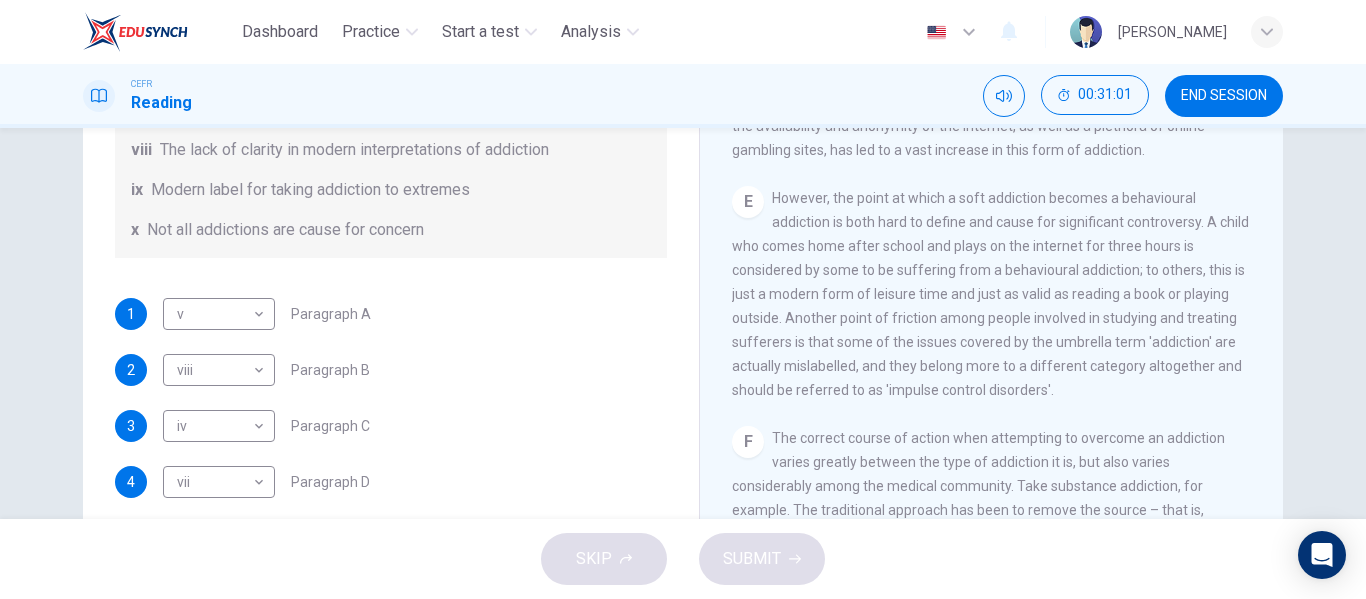 click on "Dashboard Practice Start a test Analysis English en ​ [PERSON_NAME] Reading 00:31:01 END SESSION Questions 1 - 6 The Reading Passage has seven paragraphs  A-G .
Choose the correct heading for paragraphs A to F from the list of headings
below.
Write the correct number i-x in the boxes below. List of Headings i A change in methods ii The falling level of addiction iii Biological changes and associated risks iv The long term damage of addiction v Disagreements about definition vi Advice for those involved vii The changing nature of addiction in children viii The lack of clarity in modern interpretations of addiction ix Modern label for taking addiction to extremes x Not all addictions are cause for concern 1 v v ​ Paragraph A 2 viii viii ​ Paragraph B 3 iv iv ​ Paragraph C 4 vii vii ​ Paragraph D 5 ​ ​ Paragraph E 6 ​ ​ Paragraph F The Nature of Addiction CLICK TO ZOOM Click to Zoom A B C D E F G SKIP SUBMIT" at bounding box center [683, 299] 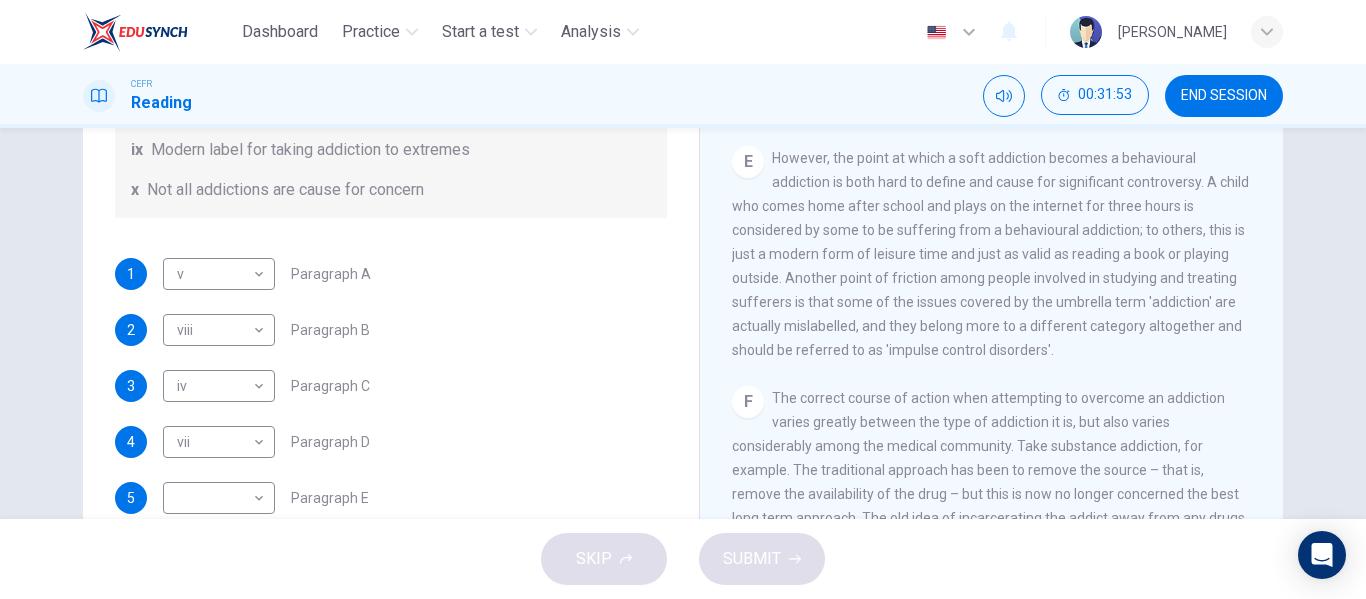 scroll, scrollTop: 266, scrollLeft: 0, axis: vertical 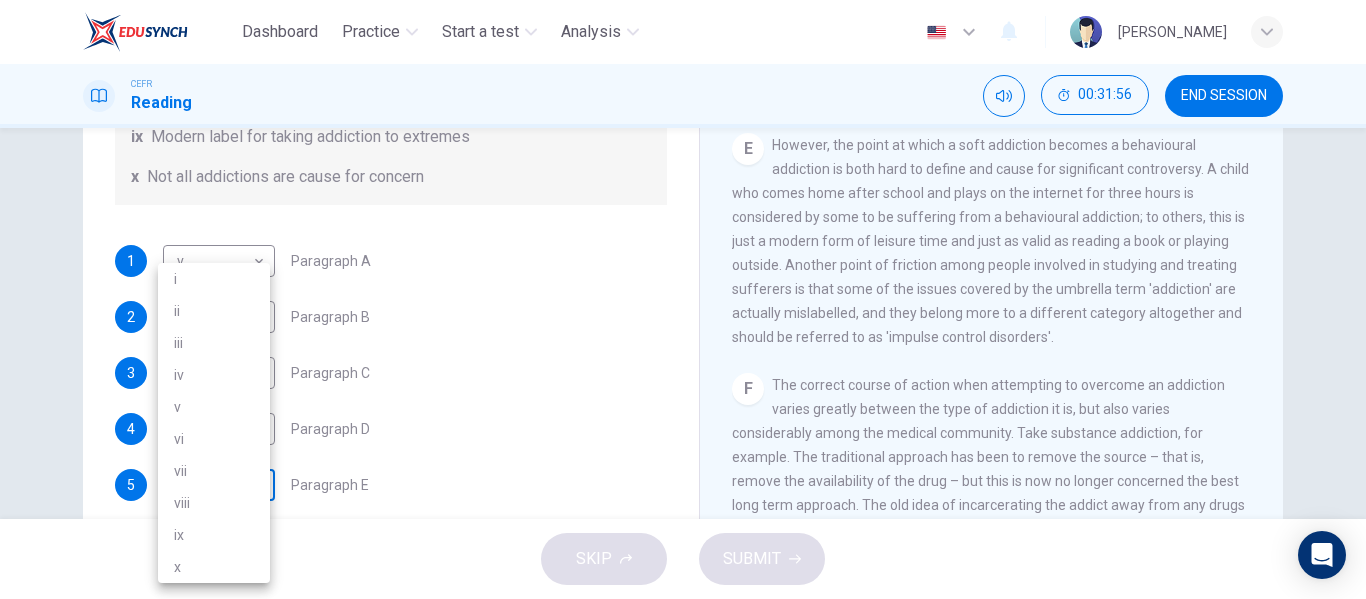 click on "Dashboard Practice Start a test Analysis English en ​ [PERSON_NAME] Reading 00:31:56 END SESSION Questions 1 - 6 The Reading Passage has seven paragraphs  A-G .
Choose the correct heading for paragraphs A to F from the list of headings
below.
Write the correct number i-x in the boxes below. List of Headings i A change in methods ii The falling level of addiction iii Biological changes and associated risks iv The long term damage of addiction v Disagreements about definition vi Advice for those involved vii The changing nature of addiction in children viii The lack of clarity in modern interpretations of addiction ix Modern label for taking addiction to extremes x Not all addictions are cause for concern 1 v v ​ Paragraph A 2 viii viii ​ Paragraph B 3 iv iv ​ Paragraph C 4 vii vii ​ Paragraph D 5 ​ ​ Paragraph E 6 ​ ​ Paragraph F The Nature of Addiction CLICK TO ZOOM Click to Zoom A B C D E F G SKIP SUBMIT EduSynch - Online Language Proficiency Testing
Dashboard 2025" at bounding box center [683, 299] 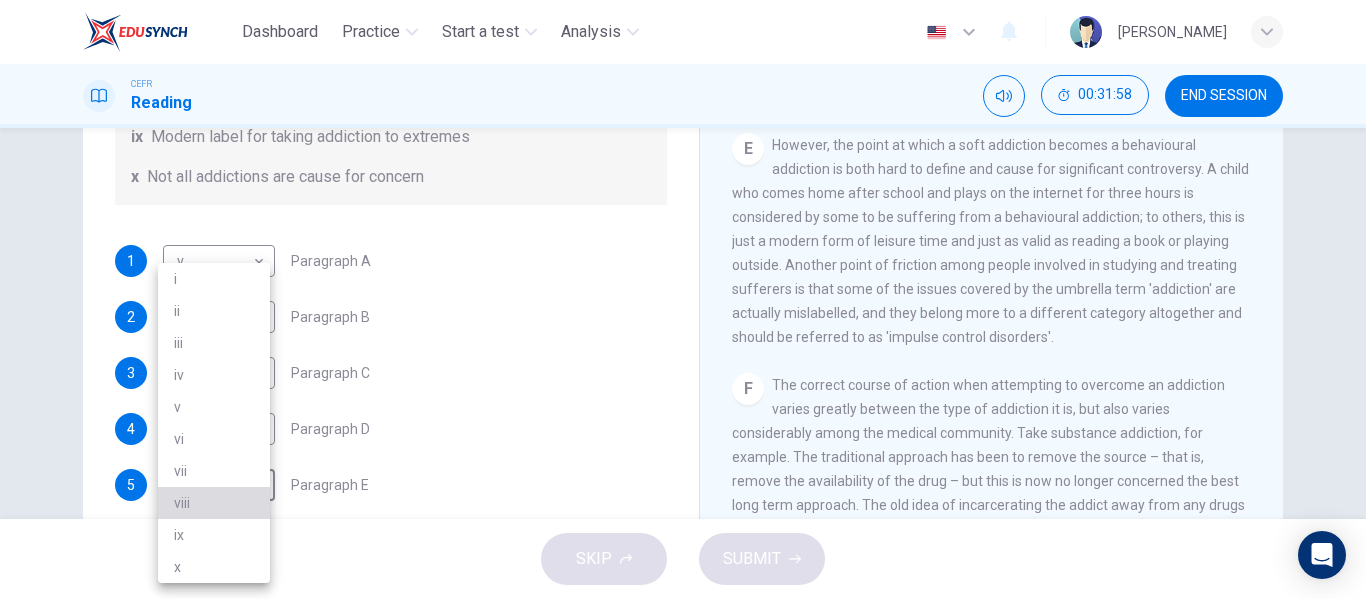 click on "viii" at bounding box center [214, 503] 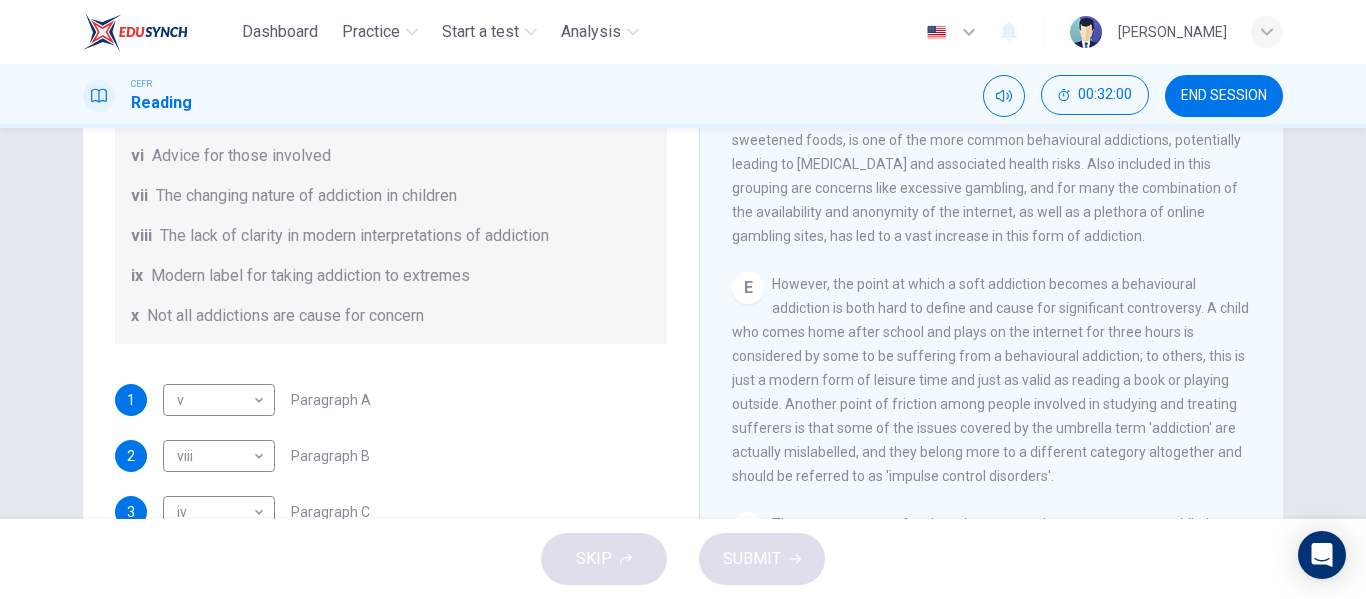 scroll, scrollTop: 0, scrollLeft: 0, axis: both 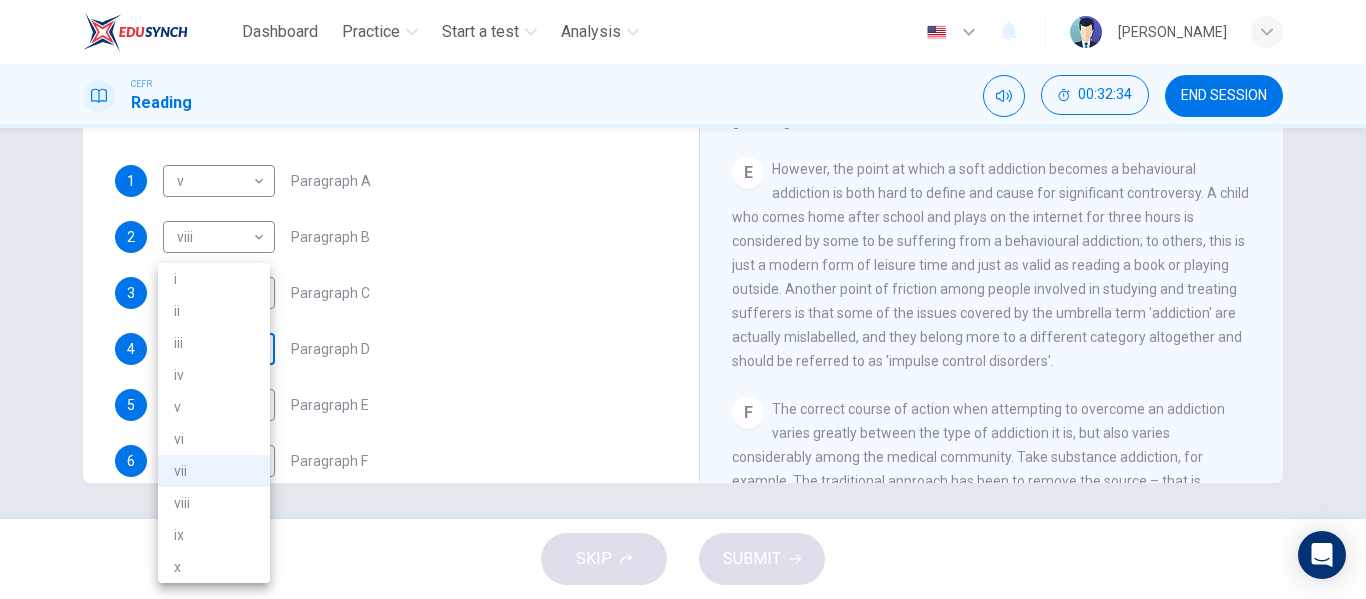 click on "Dashboard Practice Start a test Analysis English en ​ [PERSON_NAME] Reading 00:32:34 END SESSION Questions 1 - 6 The Reading Passage has seven paragraphs  A-G .
Choose the correct heading for paragraphs A to F from the list of headings
below.
Write the correct number i-x in the boxes below. List of Headings i A change in methods ii The falling level of addiction iii Biological changes and associated risks iv The long term damage of addiction v Disagreements about definition vi Advice for those involved vii The changing nature of addiction in children viii The lack of clarity in modern interpretations of addiction ix Modern label for taking addiction to extremes x Not all addictions are cause for concern 1 v v ​ Paragraph A 2 viii viii ​ Paragraph B 3 iv iv ​ Paragraph C 4 vii vii ​ Paragraph D 5 viii viii ​ Paragraph E 6 ​ ​ Paragraph F The Nature of Addiction CLICK TO ZOOM Click to Zoom A B C D E F G SKIP SUBMIT EduSynch - Online Language Proficiency Testing
Practice" at bounding box center [683, 299] 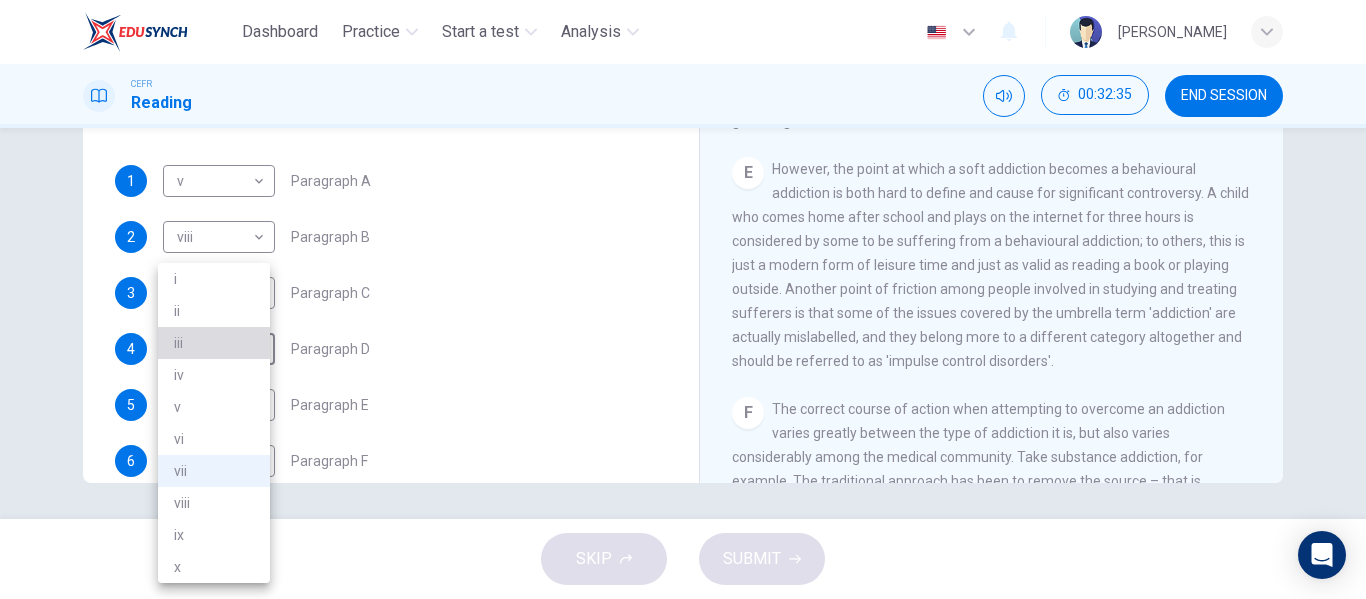 click on "iii" at bounding box center (214, 343) 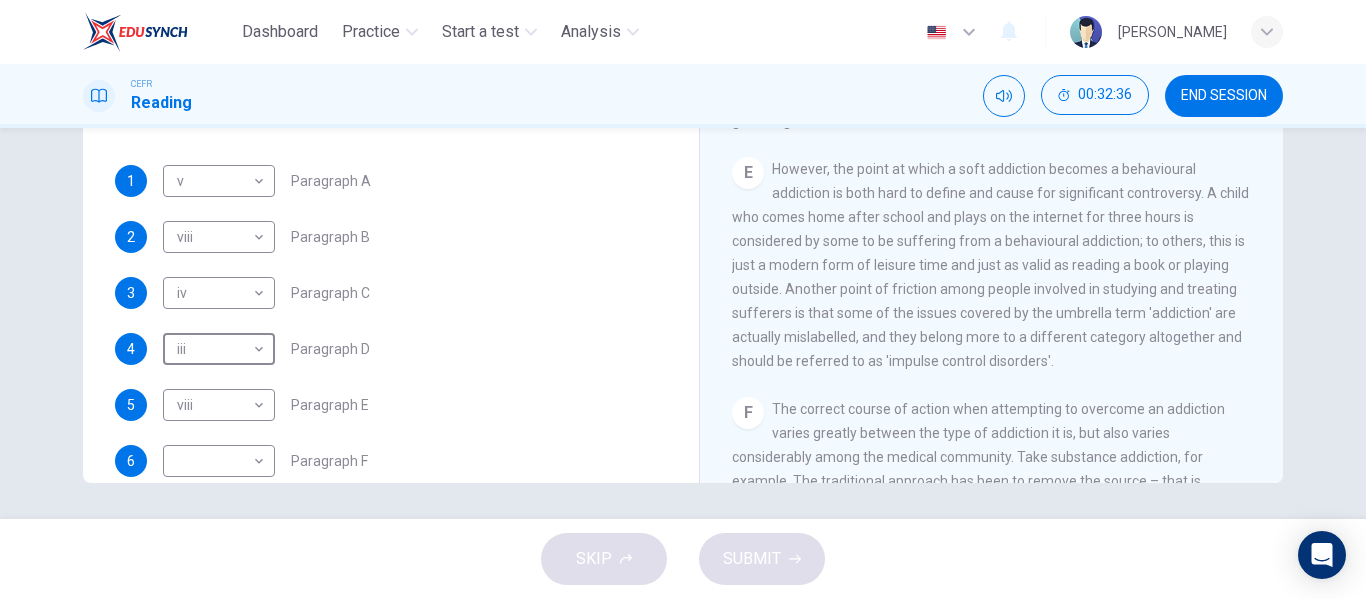 scroll, scrollTop: 38, scrollLeft: 0, axis: vertical 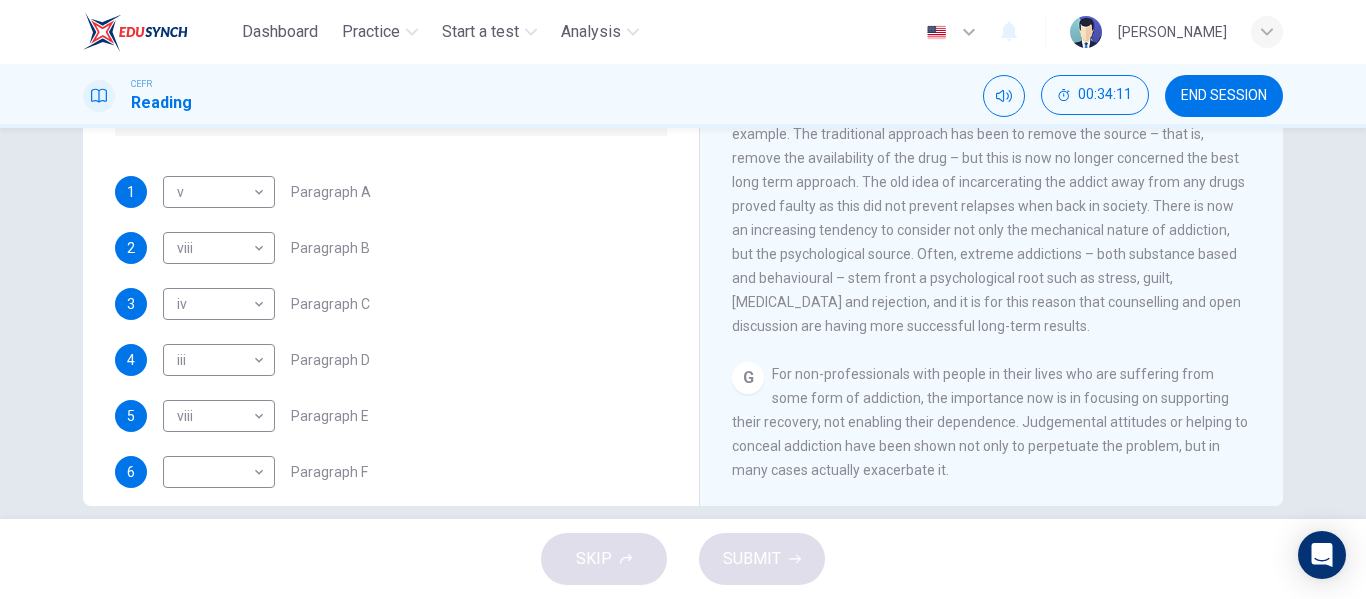 drag, startPoint x: 1262, startPoint y: 348, endPoint x: 1265, endPoint y: 334, distance: 14.3178215 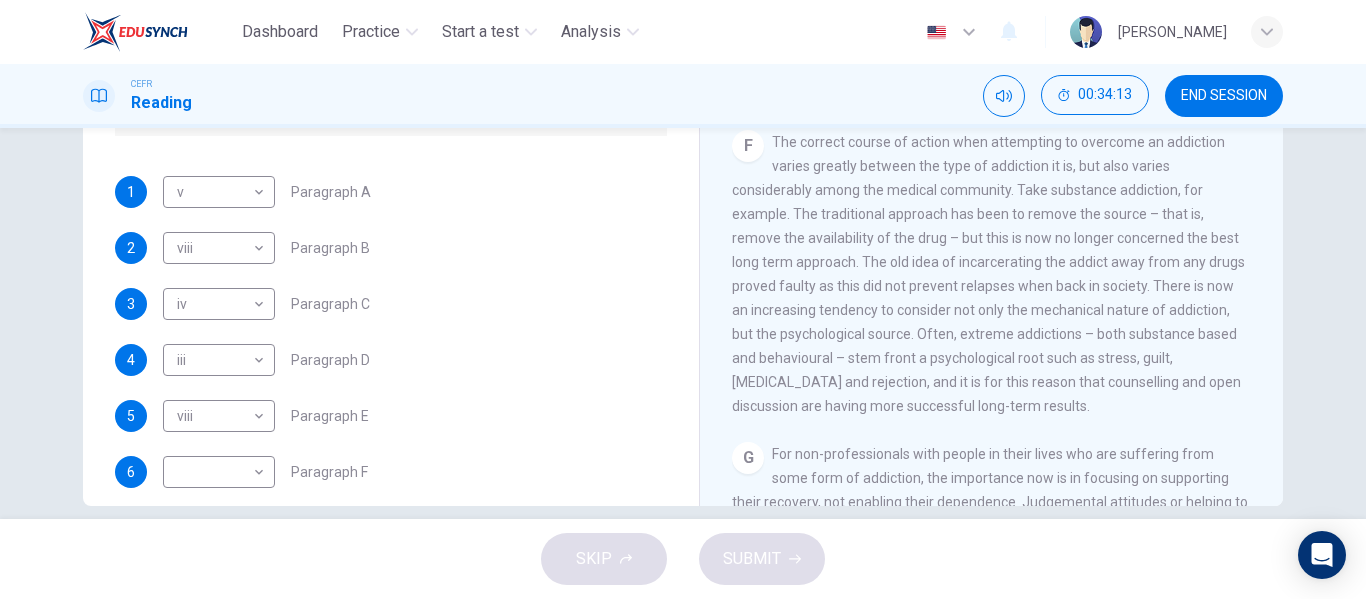 scroll, scrollTop: 1377, scrollLeft: 0, axis: vertical 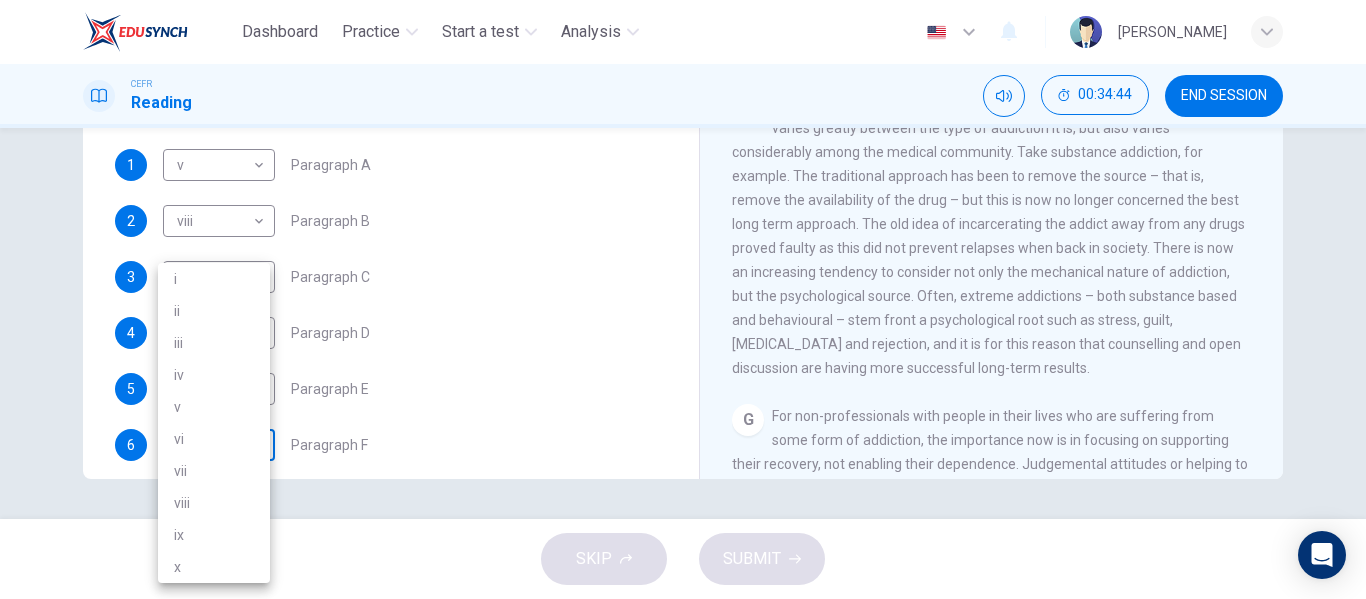 click on "Dashboard Practice Start a test Analysis English en ​ [PERSON_NAME] Reading 00:34:44 END SESSION Questions 1 - 6 The Reading Passage has seven paragraphs  A-G .
Choose the correct heading for paragraphs A to F from the list of headings
below.
Write the correct number i-x in the boxes below. List of Headings i A change in methods ii The falling level of addiction iii Biological changes and associated risks iv The long term damage of addiction v Disagreements about definition vi Advice for those involved vii The changing nature of addiction in children viii The lack of clarity in modern interpretations of addiction ix Modern label for taking addiction to extremes x Not all addictions are cause for concern 1 v v ​ Paragraph A 2 viii viii ​ Paragraph B 3 iv iv ​ Paragraph C 4 iii iii ​ Paragraph D 5 viii viii ​ Paragraph E 6 ​ ​ Paragraph F The Nature of Addiction CLICK TO ZOOM Click to Zoom A B C D E F G SKIP SUBMIT EduSynch - Online Language Proficiency Testing
Practice" at bounding box center (683, 299) 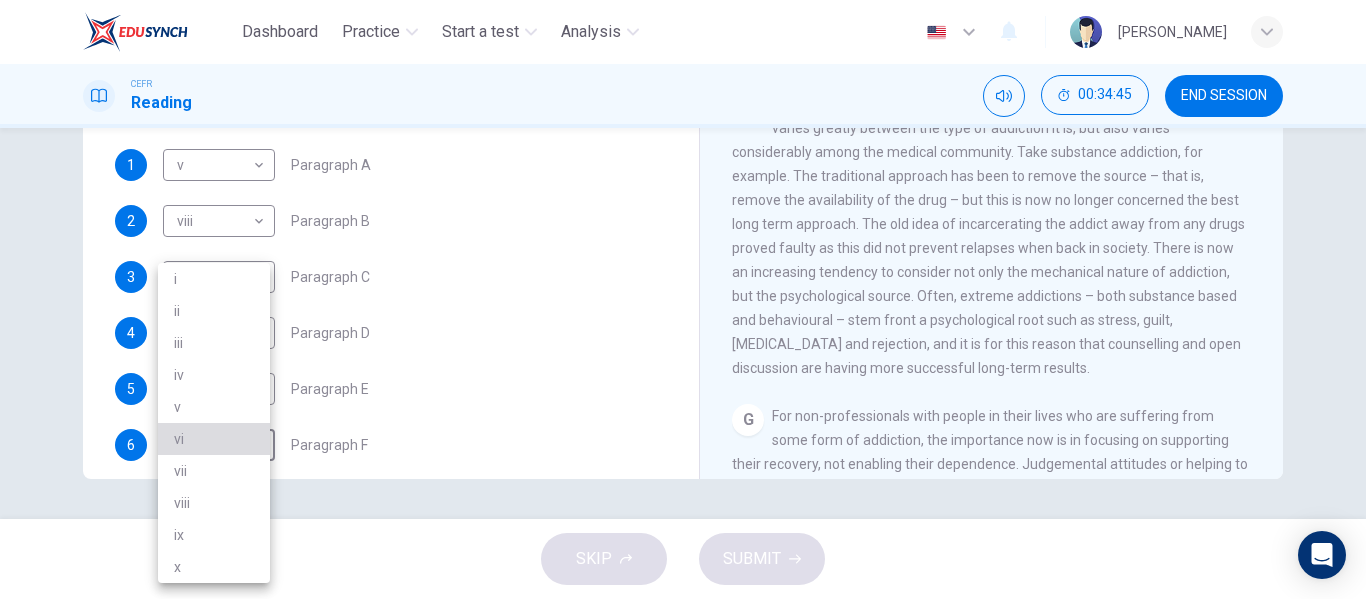 click on "vi" at bounding box center [214, 439] 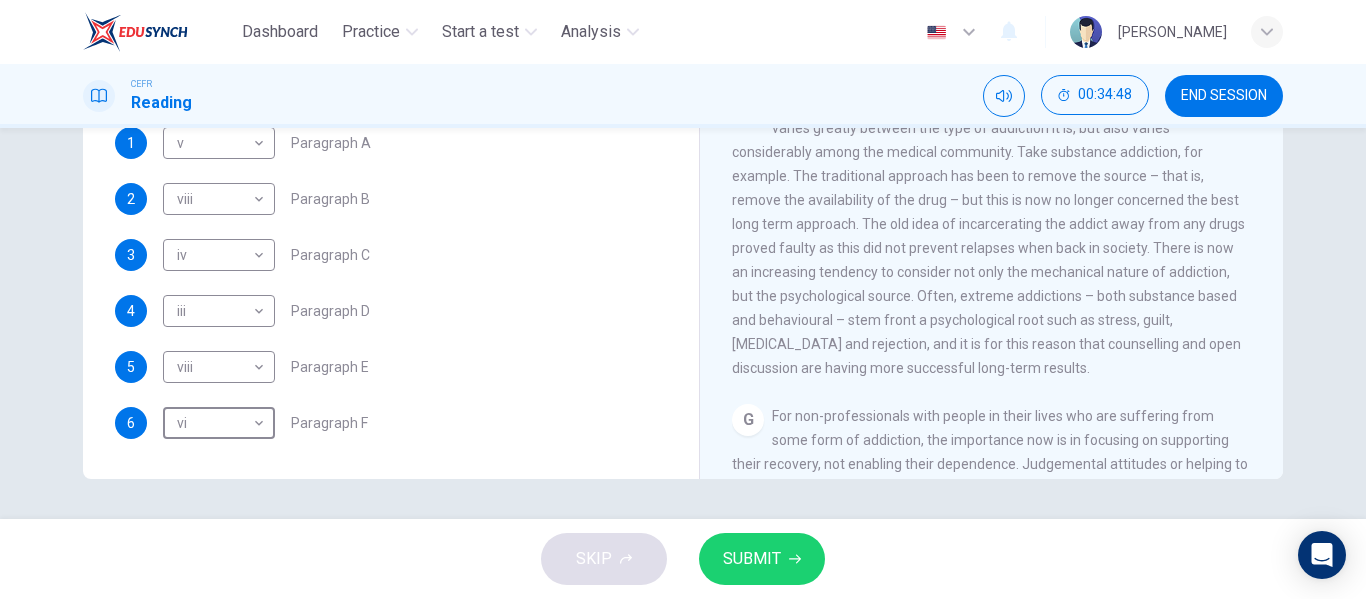 scroll, scrollTop: 413, scrollLeft: 0, axis: vertical 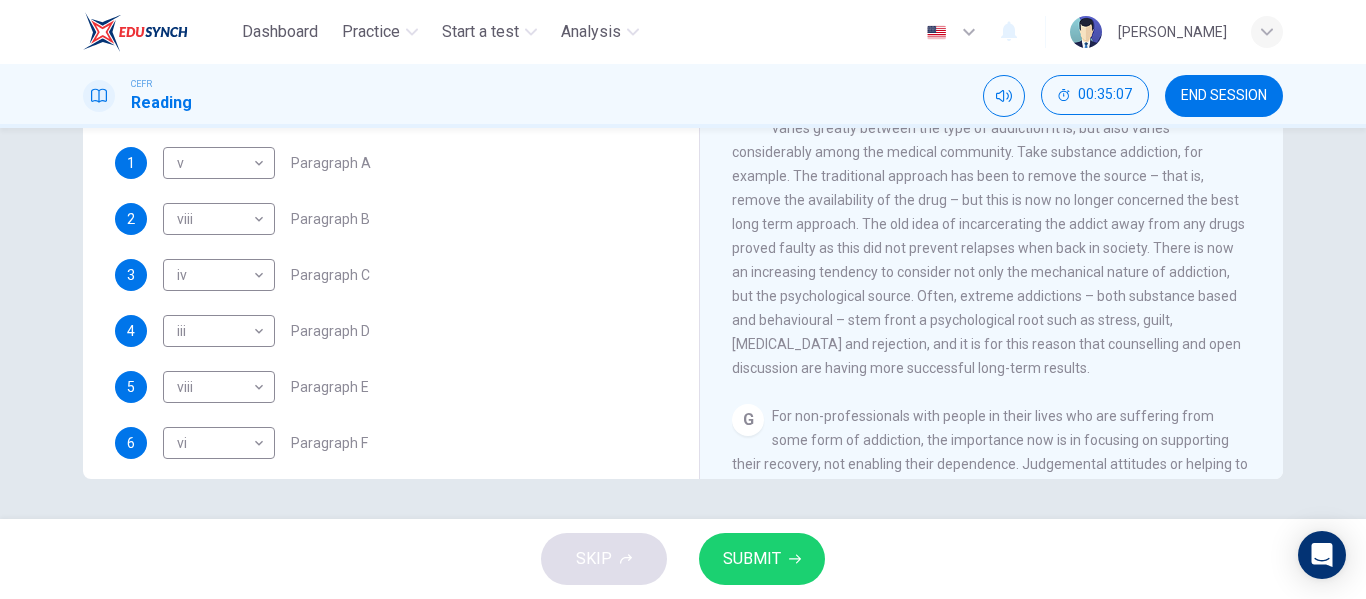 click on "The correct course of action when attempting to overcome an addiction varies greatly between the type of addiction it is, but also varies considerably among the medical community. Take substance addiction, for example. The traditional approach has been to remove the source – that is, remove the availability of the drug – but this is now no longer concerned the best long term approach. The old idea of incarcerating the addict away from any drugs proved faulty as this did not prevent relapses when back in society. There is now an increasing tendency to consider not only the mechanical nature of addiction, but the psychological source. Often, extreme addictions – both substance based and behavioural – stem front a psychological root such as stress, guilt, [MEDICAL_DATA] and rejection, and it is for this reason that counselling and open discussion are having more successful long-term results." at bounding box center (988, 236) 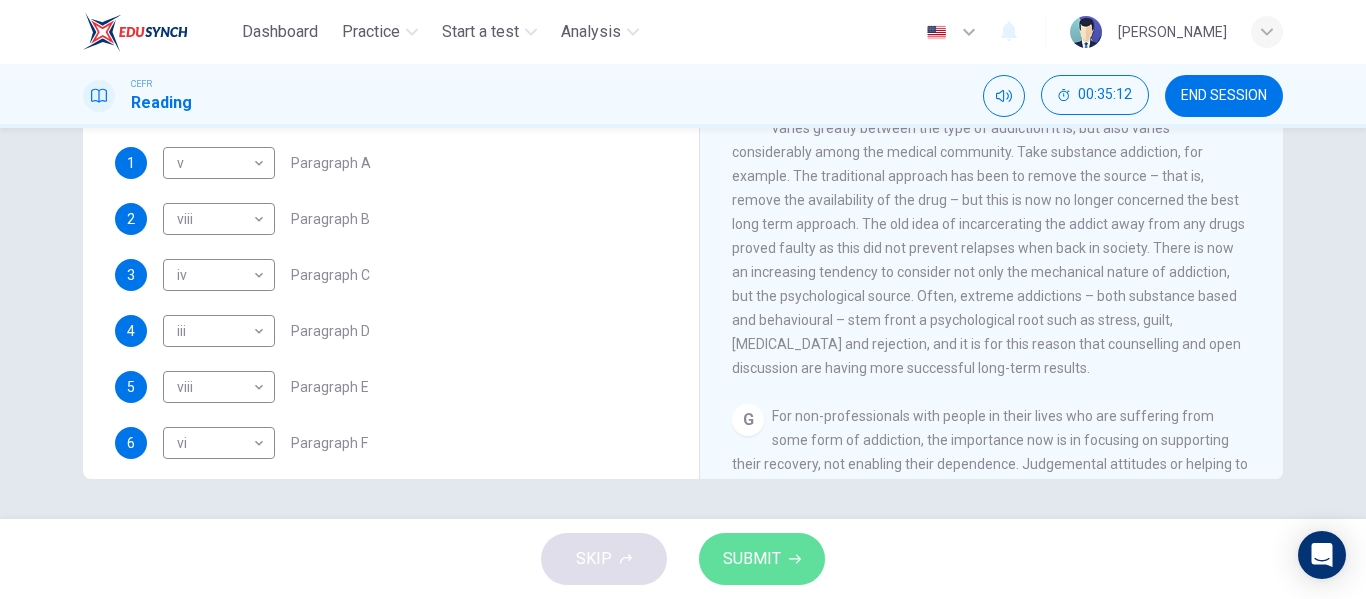 click 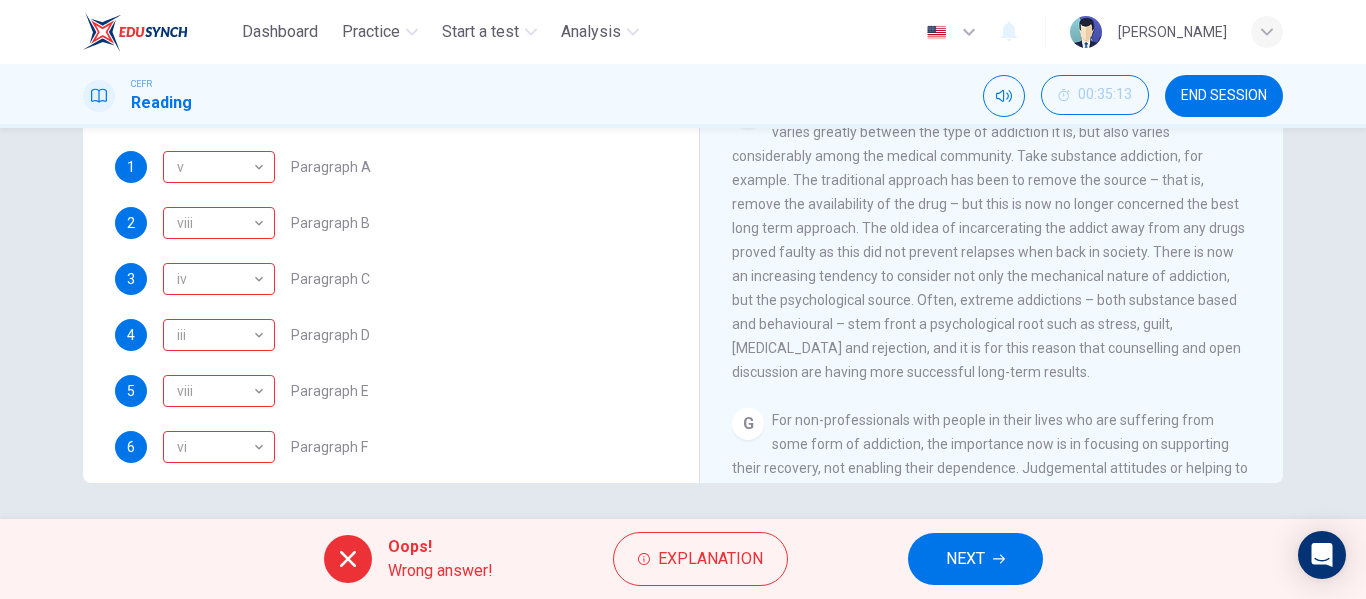 scroll, scrollTop: 384, scrollLeft: 0, axis: vertical 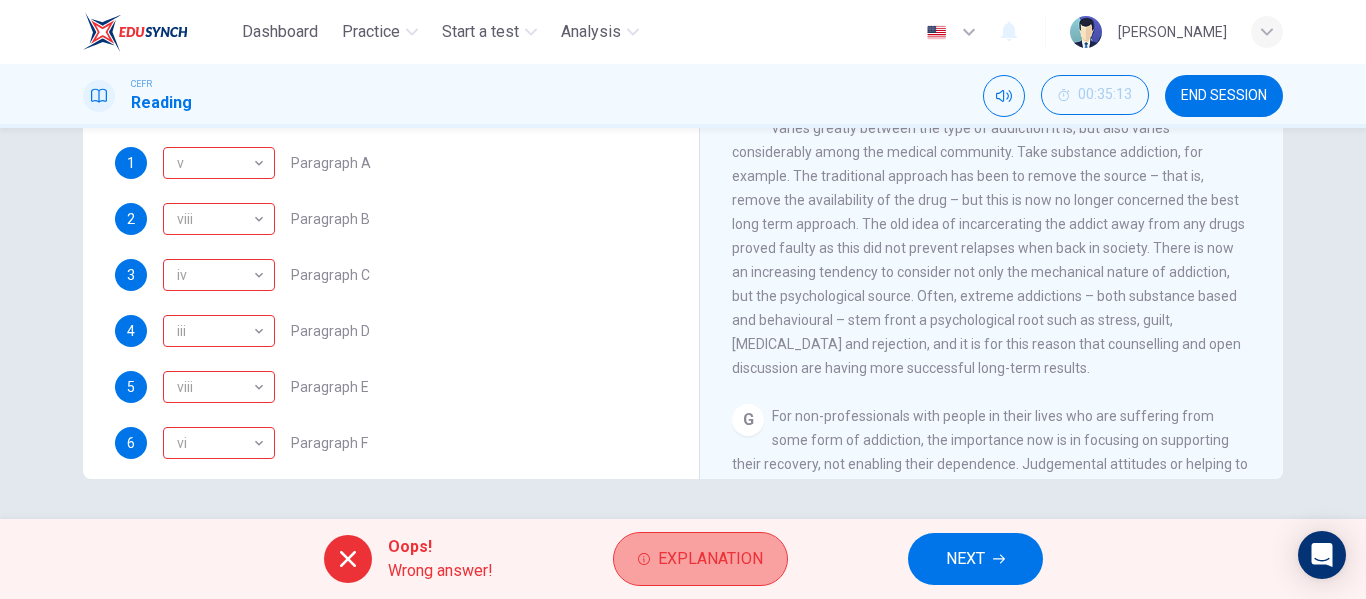 click on "Explanation" at bounding box center (710, 559) 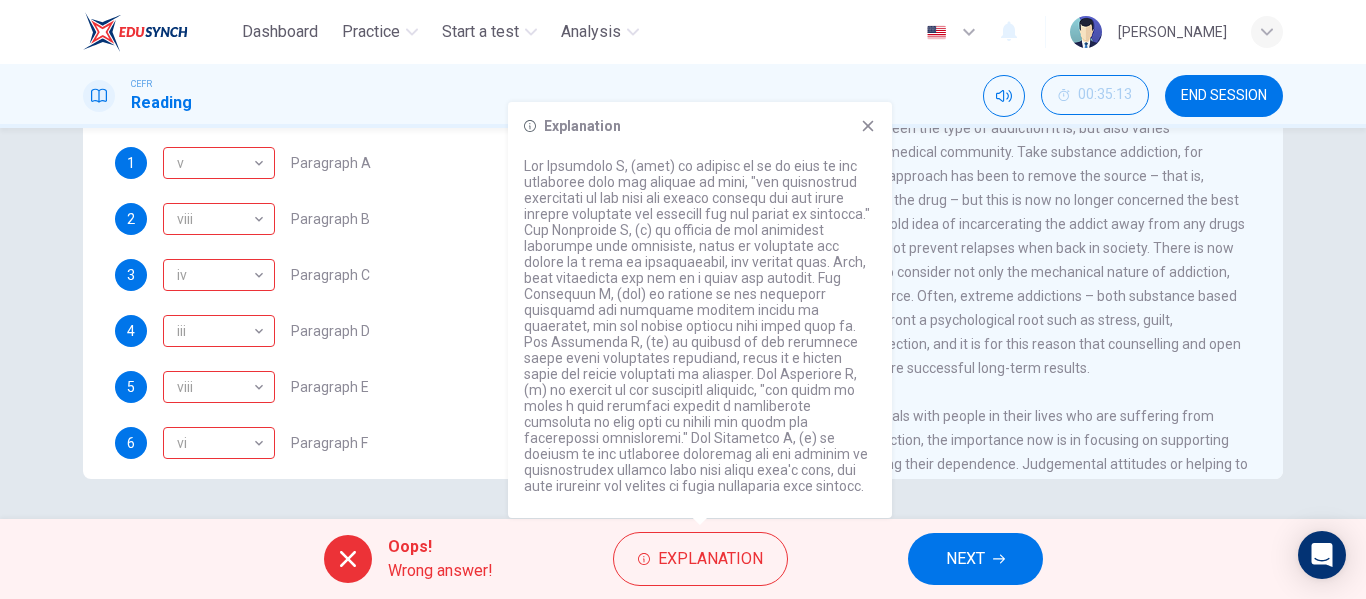 click on "F The correct course of action when attempting to overcome an addiction varies greatly between the type of addiction it is, but also varies considerably among the medical community. Take substance addiction, for example. The traditional approach has been to remove the source – that is, remove the availability of the drug – but this is now no longer concerned the best long term approach. The old idea of incarcerating the addict away from any drugs proved faulty as this did not prevent relapses when back in society. There is now an increasing tendency to consider not only the mechanical nature of addiction, but the psychological source. Often, extreme addictions – both substance based and behavioural – stem front a psychological root such as stress, guilt, [MEDICAL_DATA] and rejection, and it is for this reason that counselling and open discussion are having more successful long-term results." at bounding box center (992, 236) 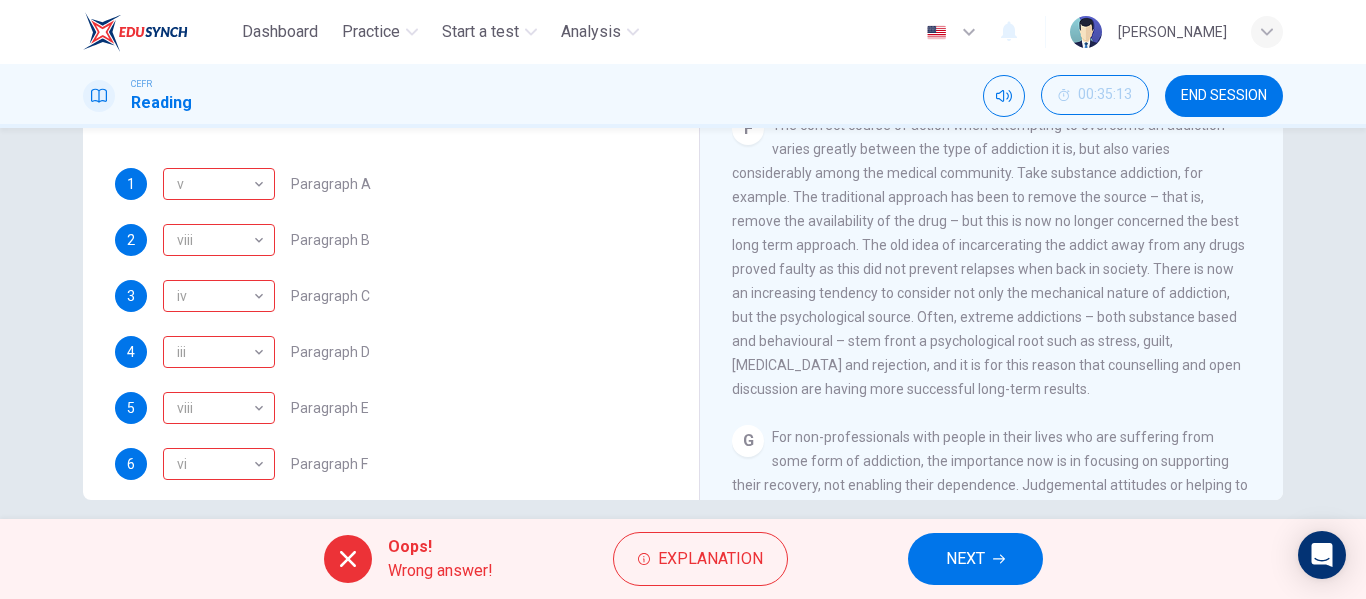 scroll, scrollTop: 367, scrollLeft: 0, axis: vertical 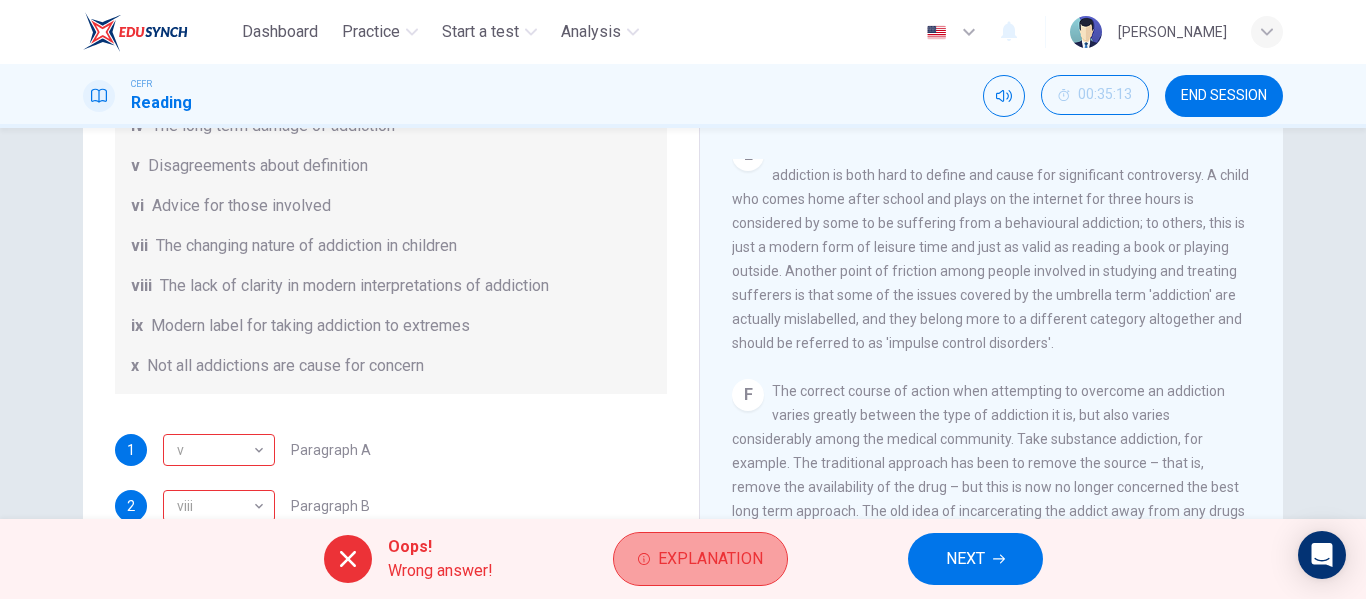 click on "Explanation" at bounding box center [700, 559] 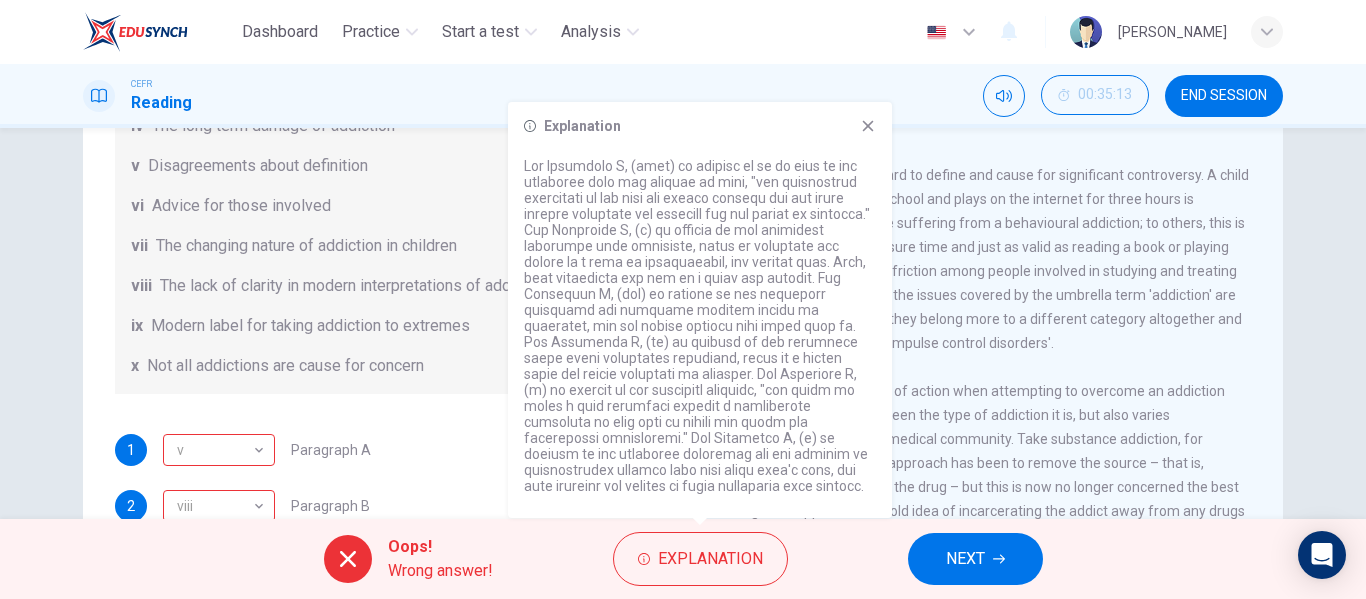 click on "CLICK TO ZOOM Click to Zoom A Many people would perhaps, at least as an immediate response, not consider themselves to be 'addicts', yet a closer look into aspects of lifestyle and mental attitude often reveal a far different picture. The main problem at presents that the traditional definition of the word has become blurred and the lines between addiction and interest are far harder to identify. In the past, the label 'addict' was generally applied to those with an insatiable appetite for certain substances that were traditional known to be harmful, illegal or both: psychoactive drugs, alcohol and [MEDICAL_DATA], for example. More recently, however, we find that a there is a multitude of potential addictions. Gambling, food, work, shopping – all of which are potential areas where addiction can lurk. B C D E F G" at bounding box center (1005, 462) 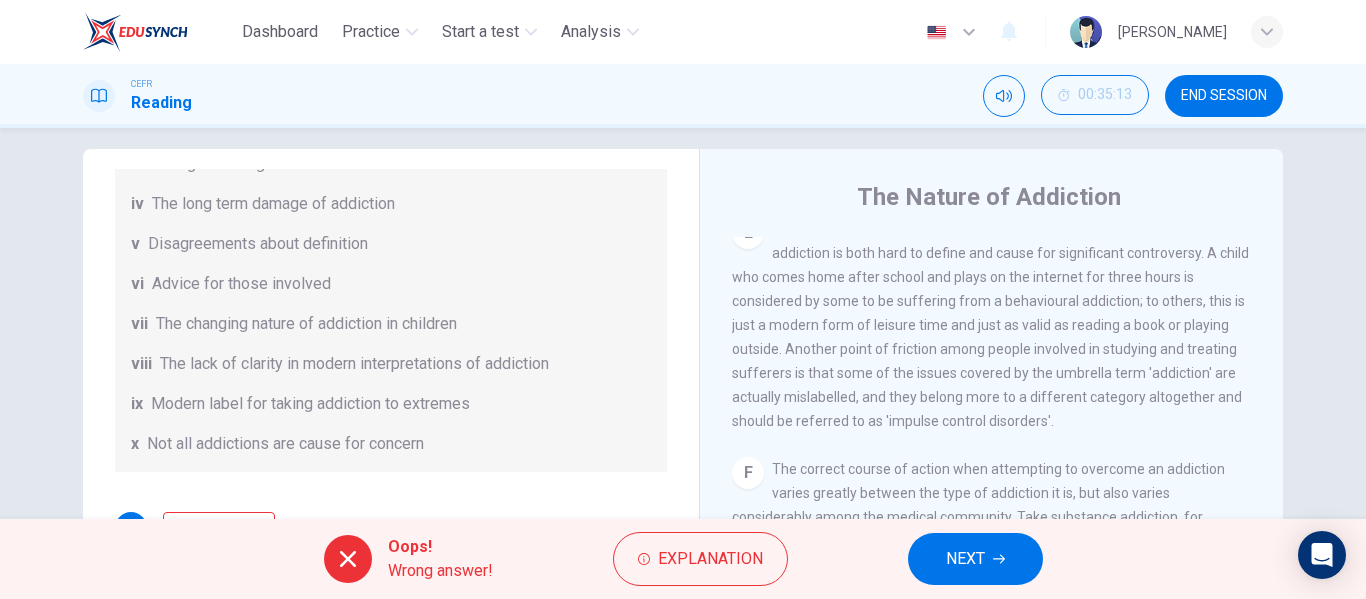 scroll, scrollTop: 11, scrollLeft: 0, axis: vertical 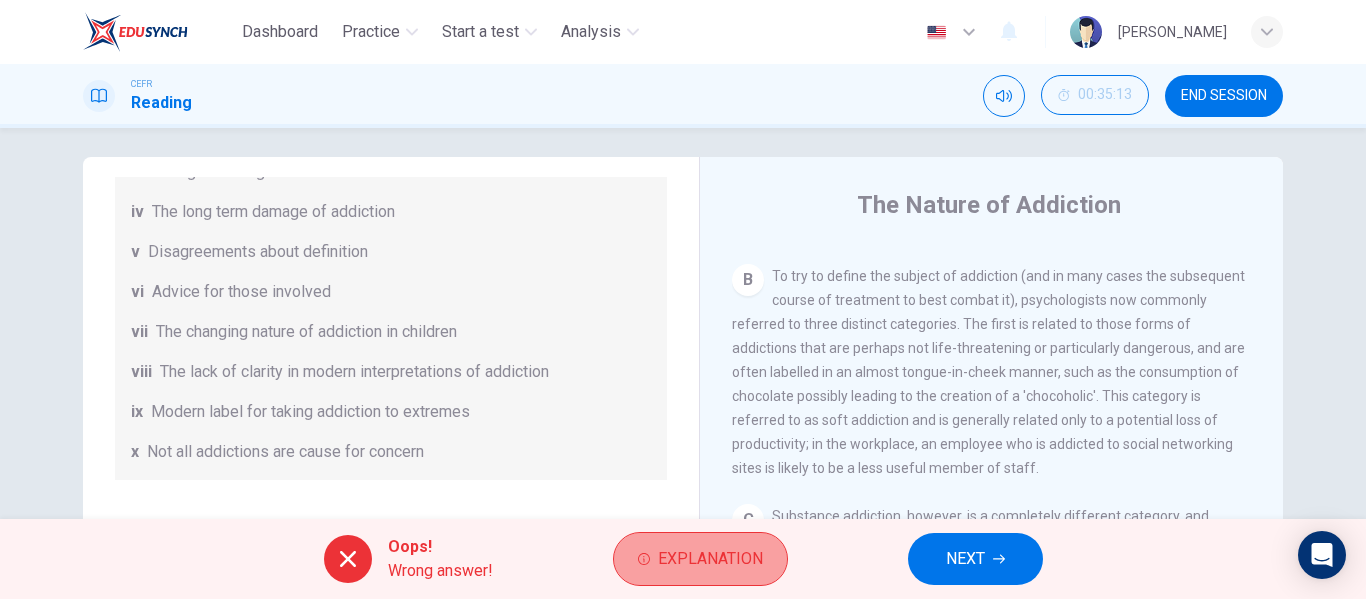click on "Explanation" at bounding box center [710, 559] 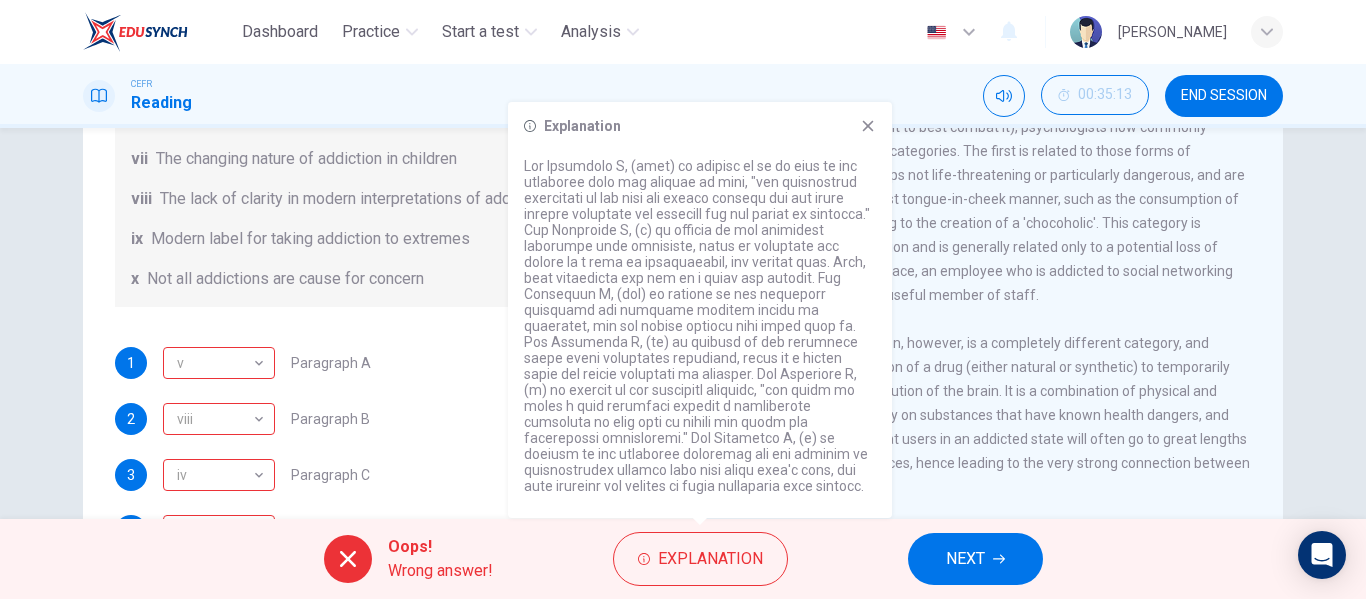 scroll, scrollTop: 186, scrollLeft: 0, axis: vertical 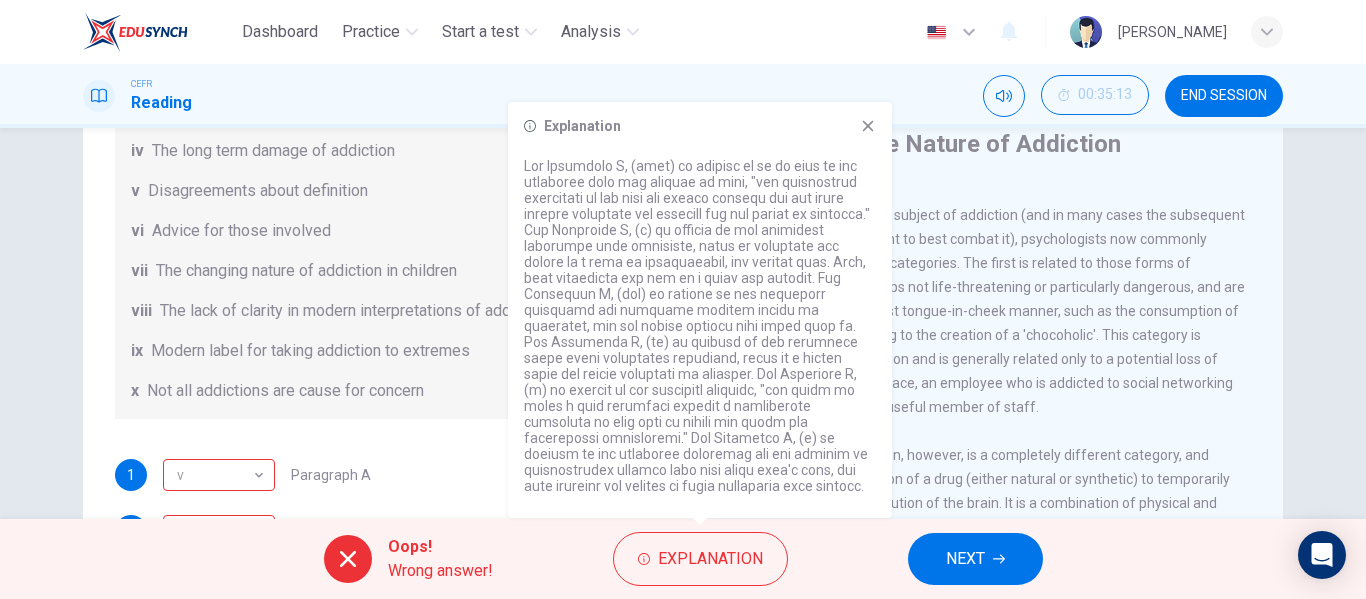 click on "B To try to define the subject of addiction (and in many cases the subsequent course of treatment to best combat it), psychologists now commonly referred to three distinct categories. The first is related to those forms of addictions that are perhaps not life-threatening or particularly dangerous, and are often labelled in an almost tongue-in-cheek manner, such as the consumption of chocolate possibly leading to the creation of a 'chocoholic'. This category is referred to as soft addiction and is generally related only to a potential loss of productivity; in the workplace, an employee who is addicted to social networking sites is likely to be a less useful member of staff." at bounding box center [992, 311] 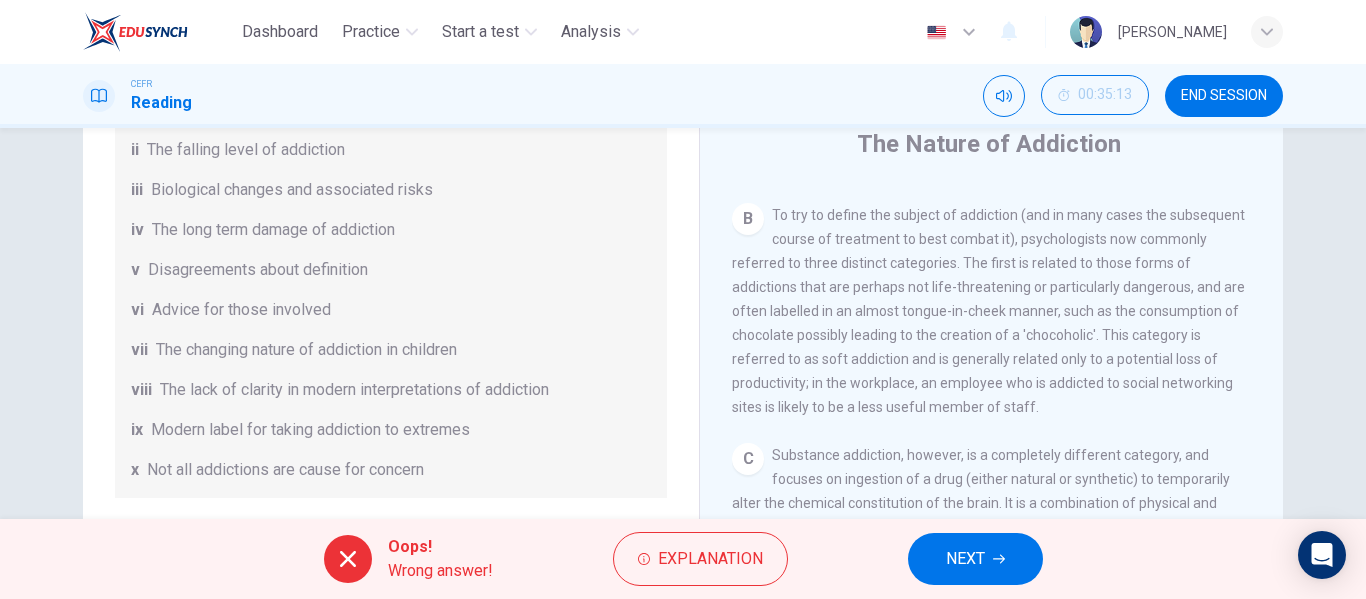 scroll, scrollTop: 329, scrollLeft: 0, axis: vertical 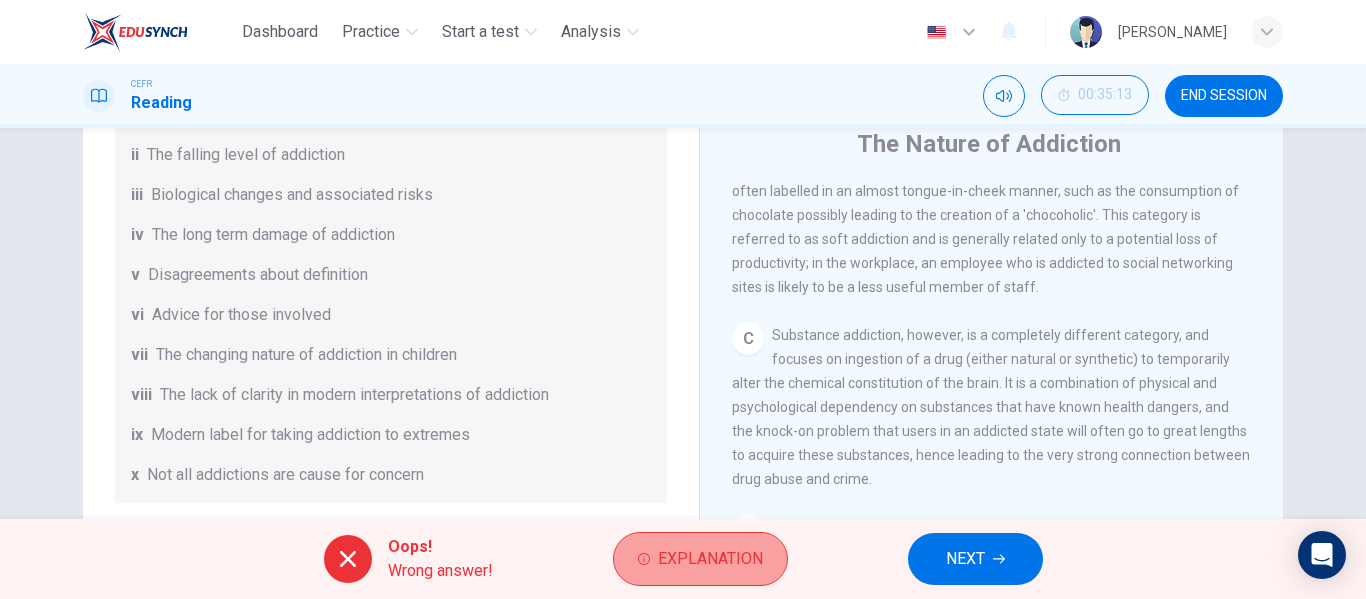 click on "Explanation" at bounding box center (710, 559) 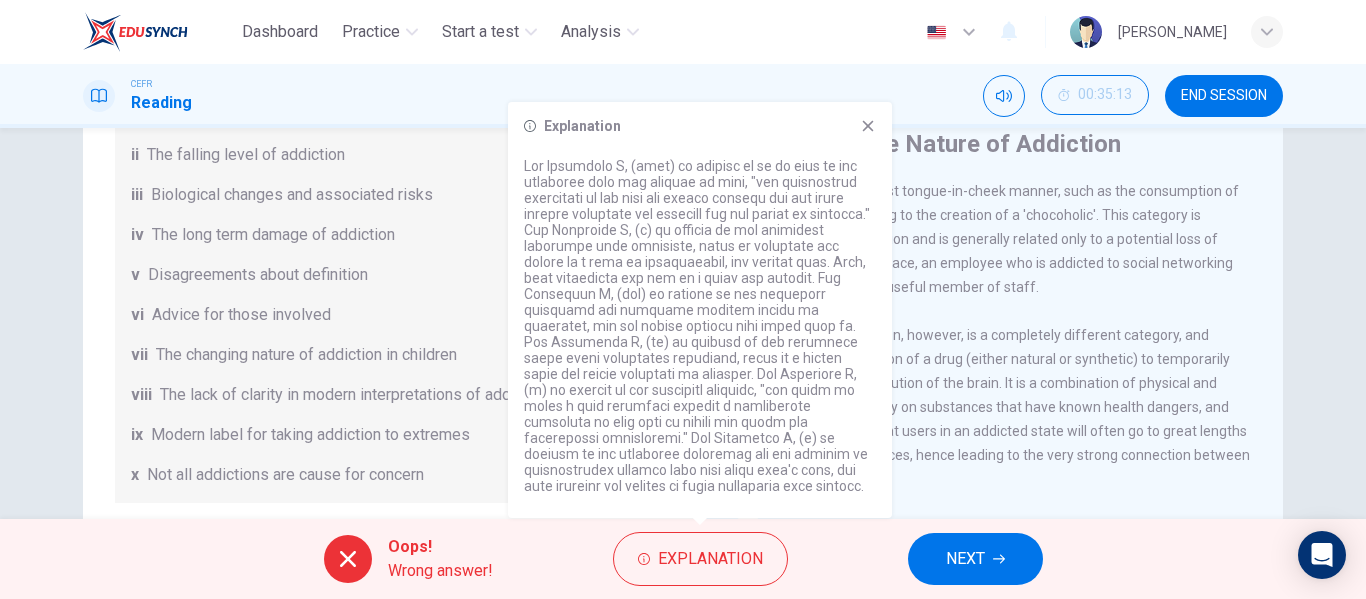 click on "C Substance addiction, however, is a completely different category, and focuses on ingestion of a drug (either natural or synthetic) to temporarily alter the chemical constitution of the brain. It is a combination of physical and psychological dependency on substances that have known health dangers, and the knock-on problem that users in an addicted state will often go to great lengths to acquire these substances, hence leading to the very strong connection between drug abuse and crime." at bounding box center [992, 407] 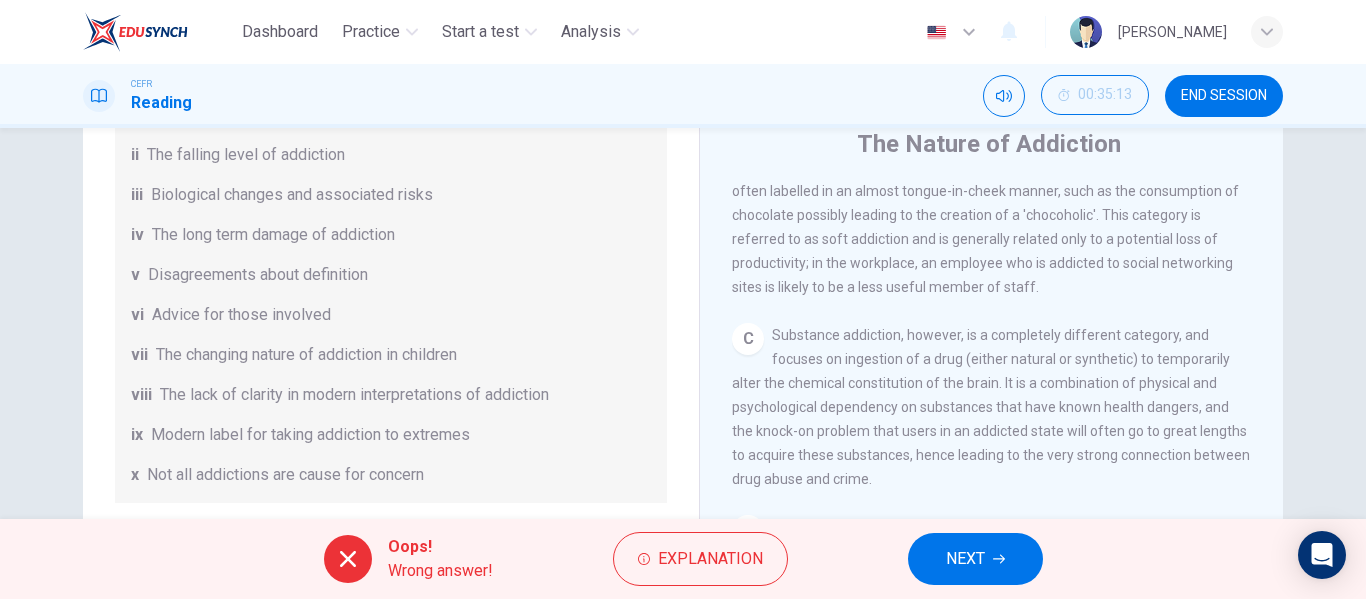 scroll, scrollTop: 84, scrollLeft: 0, axis: vertical 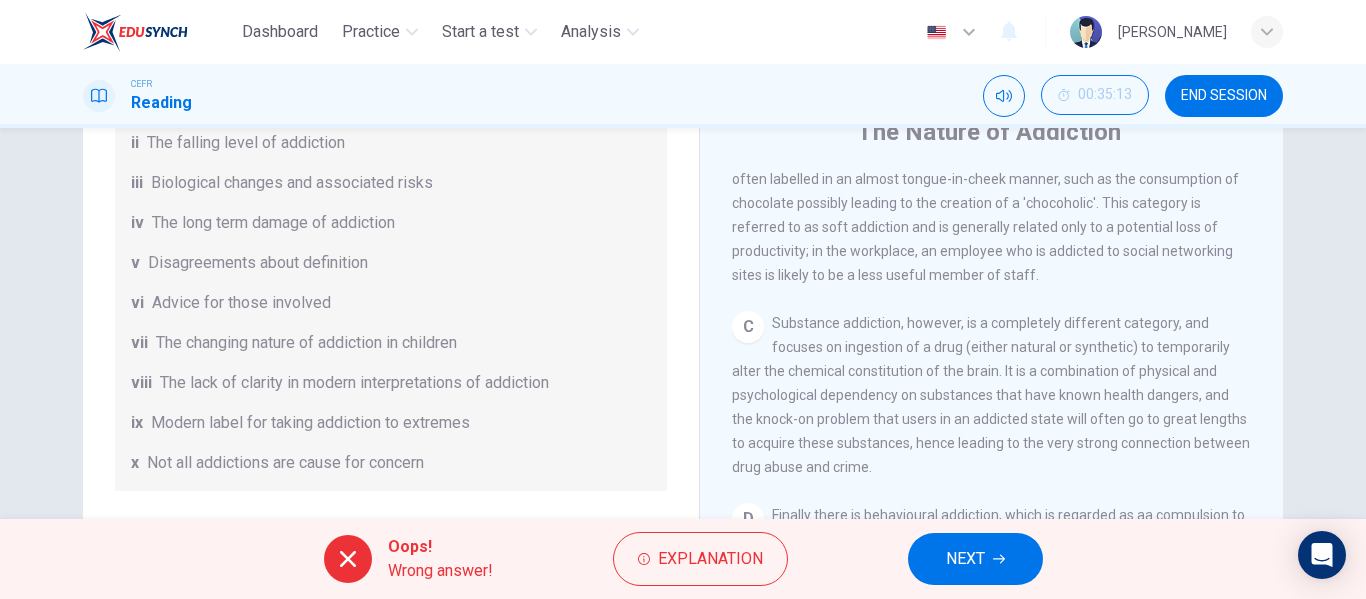 click on "Oops! Wrong answer! Explanation NEXT" at bounding box center [683, 559] 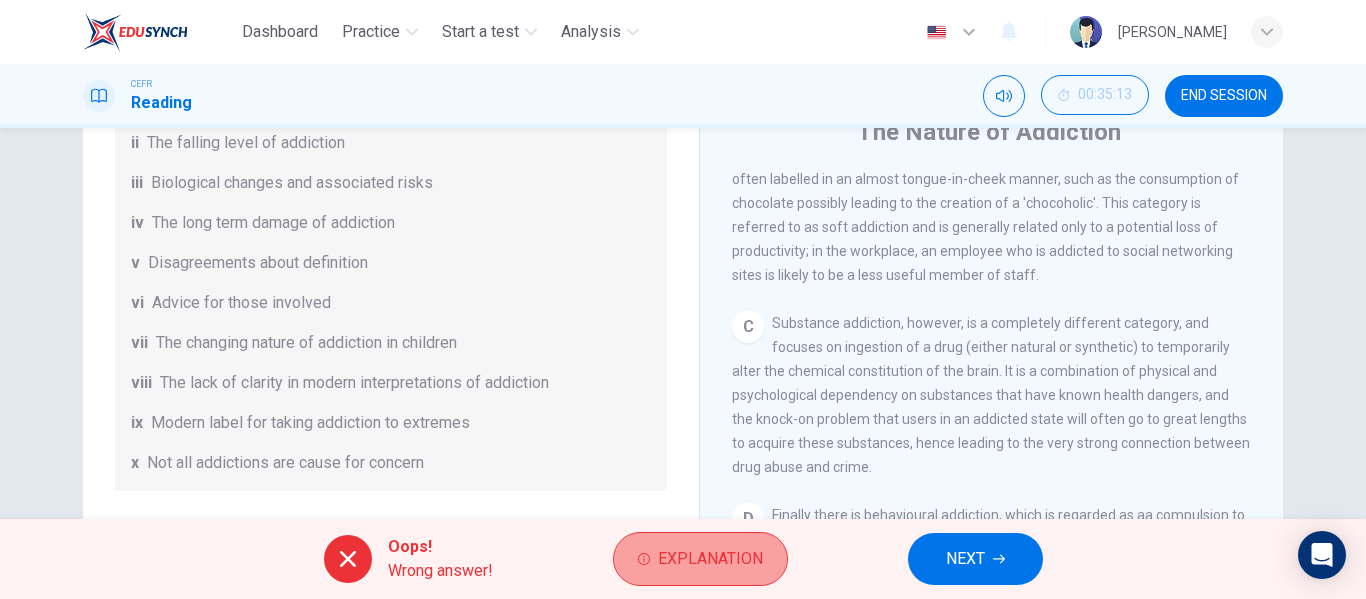 click on "Explanation" at bounding box center (700, 559) 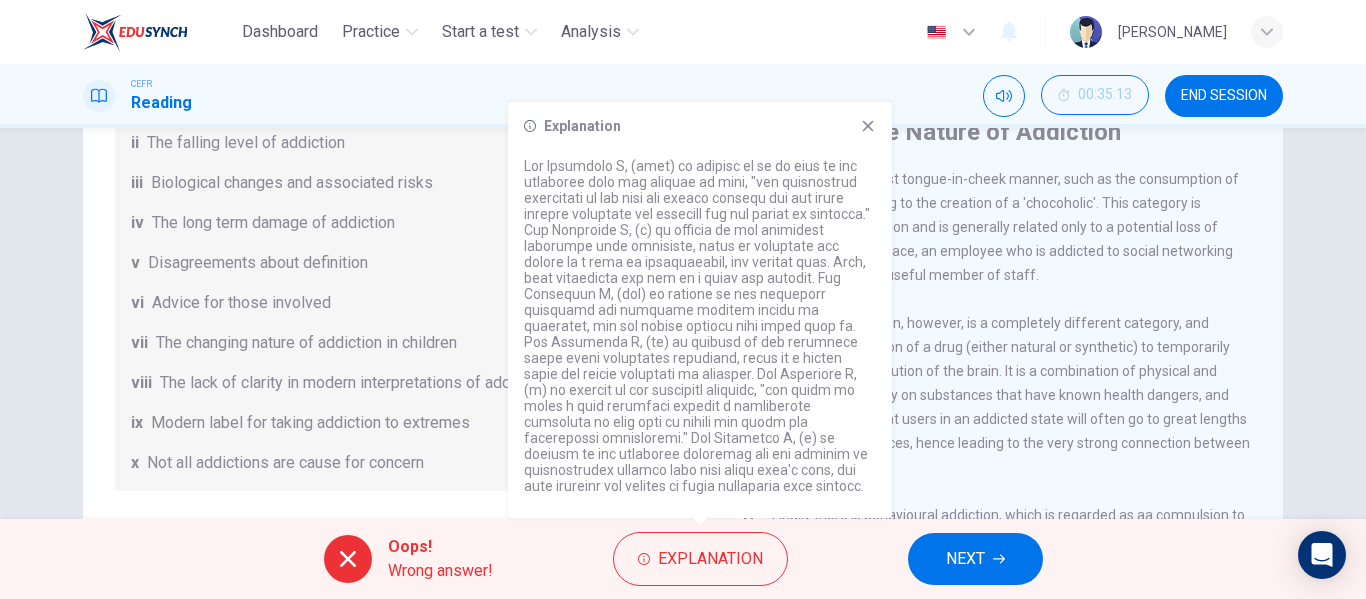 drag, startPoint x: 1031, startPoint y: 531, endPoint x: 1117, endPoint y: 465, distance: 108.40664 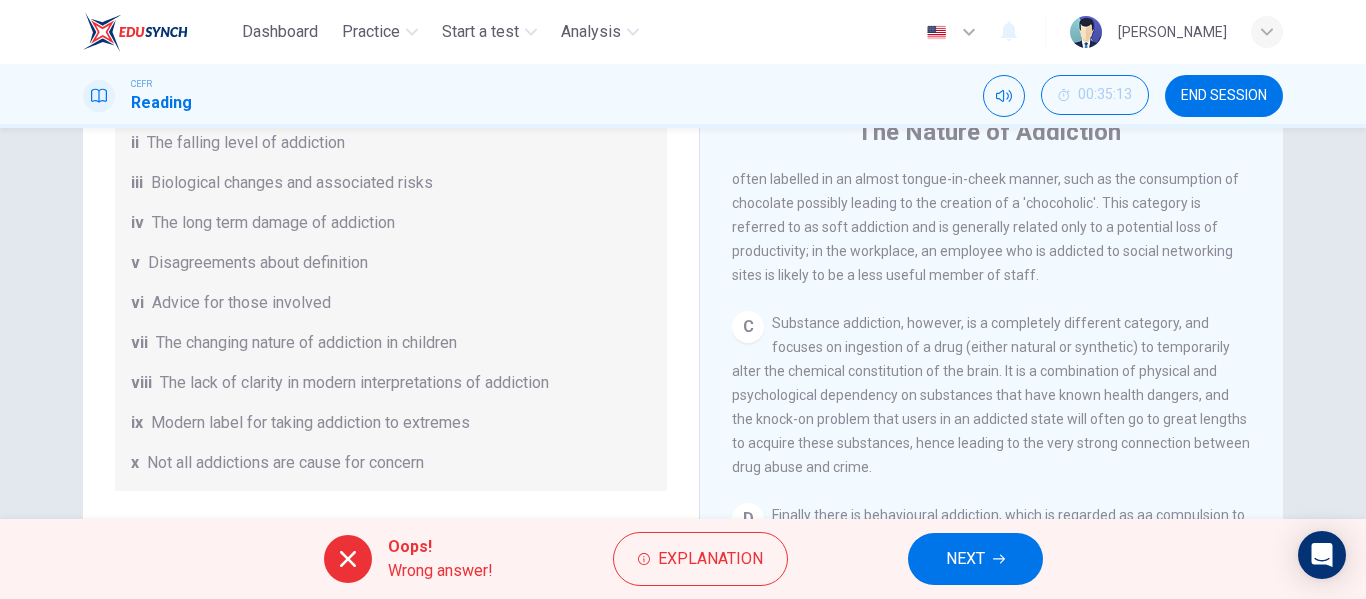 click on "Substance addiction, however, is a completely different category, and focuses on ingestion of a drug (either natural or synthetic) to temporarily alter the chemical constitution of the brain. It is a combination of physical and psychological dependency on substances that have known health dangers, and the knock-on problem that users in an addicted state will often go to great lengths to acquire these substances, hence leading to the very strong connection between drug abuse and crime." at bounding box center (991, 395) 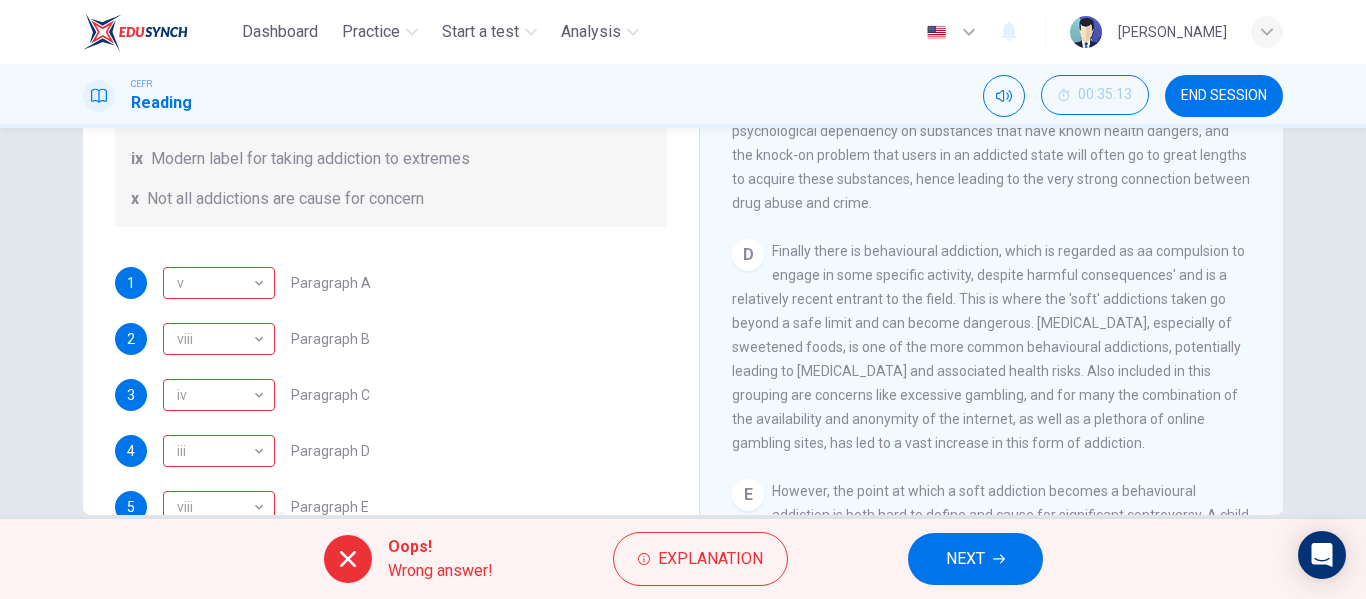 scroll, scrollTop: 363, scrollLeft: 0, axis: vertical 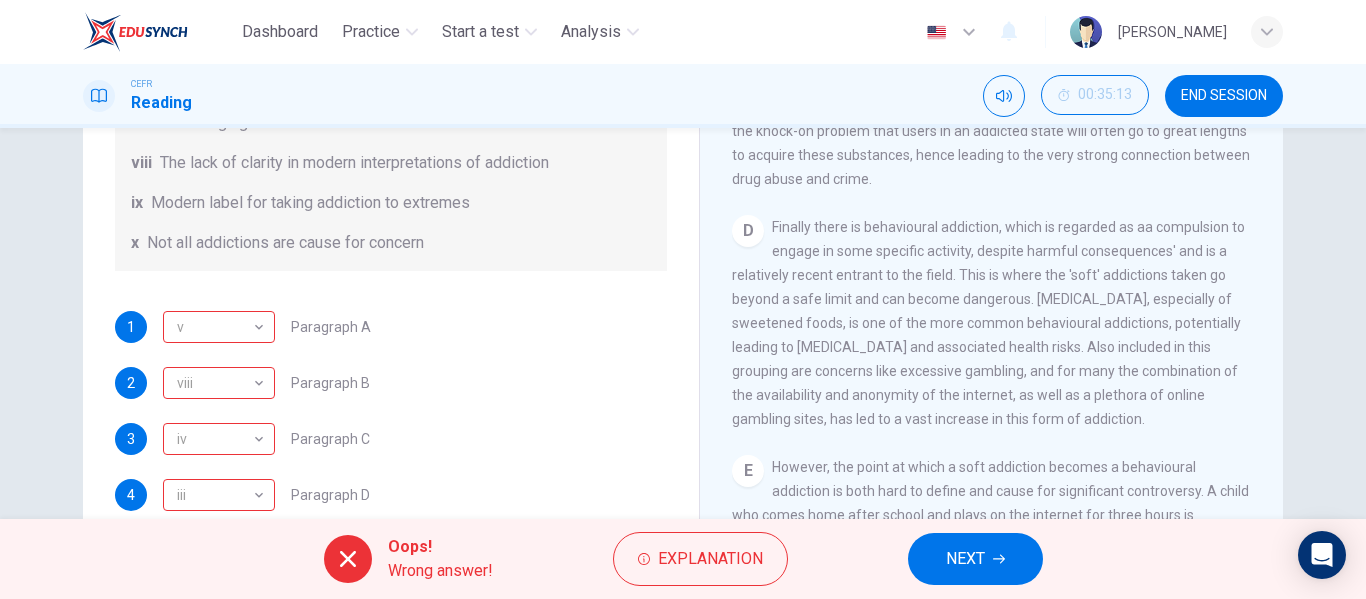 click on "D Finally there is behavioural addiction, which is regarded as aa compulsion to engage in some specific activity, despite harmful consequences' and is a relatively recent entrant to the field. This is where the 'soft' addictions taken go beyond a safe limit and can become dangerous. [MEDICAL_DATA], especially of sweetened foods, is one of the more common behavioural addictions, potentially leading to [MEDICAL_DATA] and associated health risks. Also included in this grouping are concerns like excessive gambling, and for many the combination of the availability and anonymity of the internet, as well as a plethora of online gambling sites, has led to a vast increase in this form of addiction." at bounding box center [992, 323] 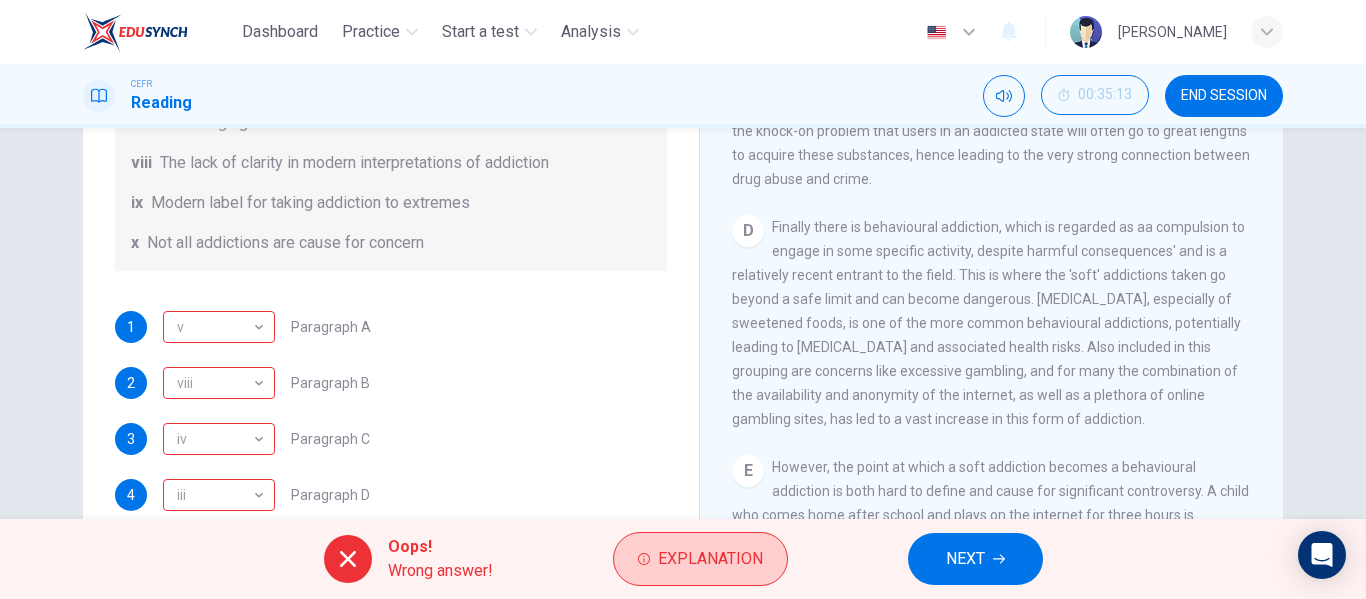 click on "Explanation" at bounding box center (700, 559) 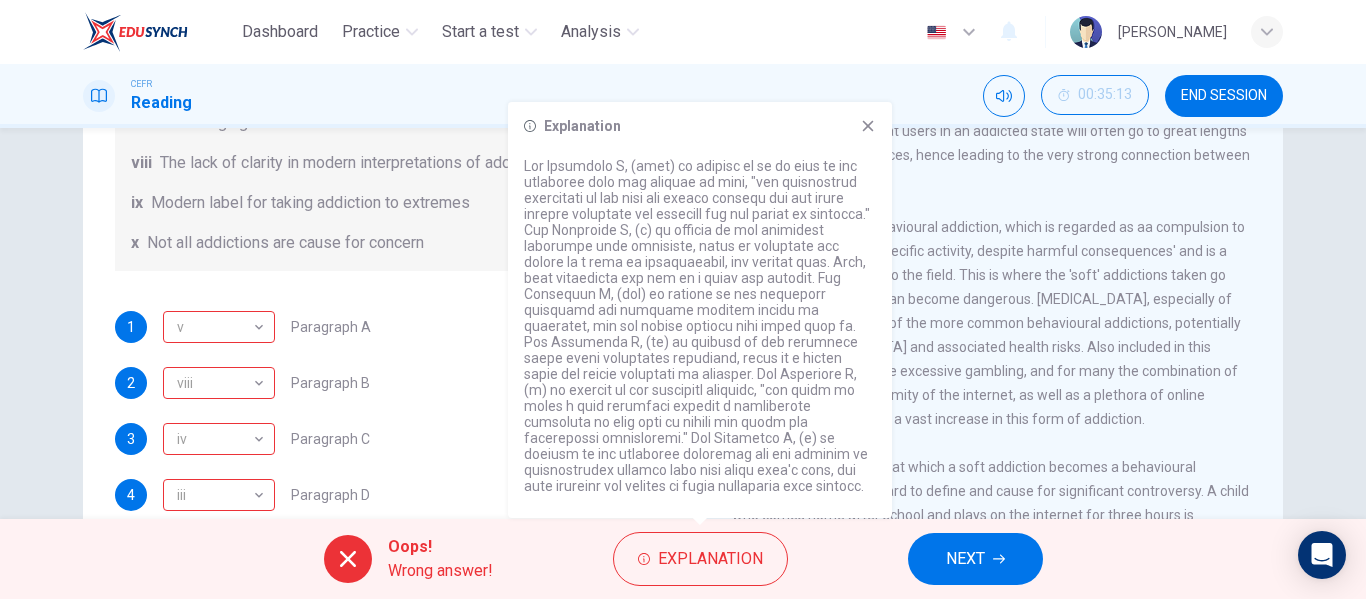 scroll, scrollTop: 384, scrollLeft: 0, axis: vertical 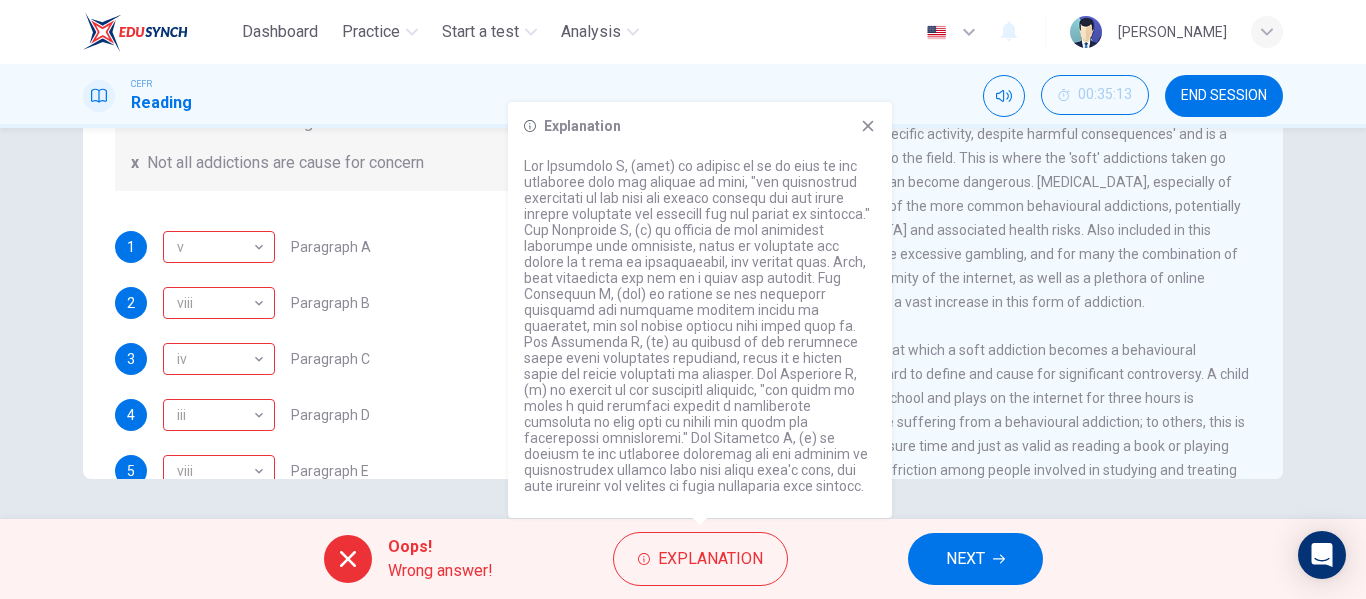 click on "However, the point at which a soft addiction becomes a behavioural addiction is both hard to define and cause for significant controversy. A child who comes home after school and plays on the internet for three hours is considered by some to be suffering from a behavioural addiction; to others, this is just a modern form of leisure time and just as valid as reading a book or playing outside. Another point of friction among people involved in studying and treating sufferers is that some of the issues covered by the umbrella term 'addiction' are actually mislabelled, and they belong more to a different category altogether and should be referred to as 'impulse control disorders'." at bounding box center (990, 446) 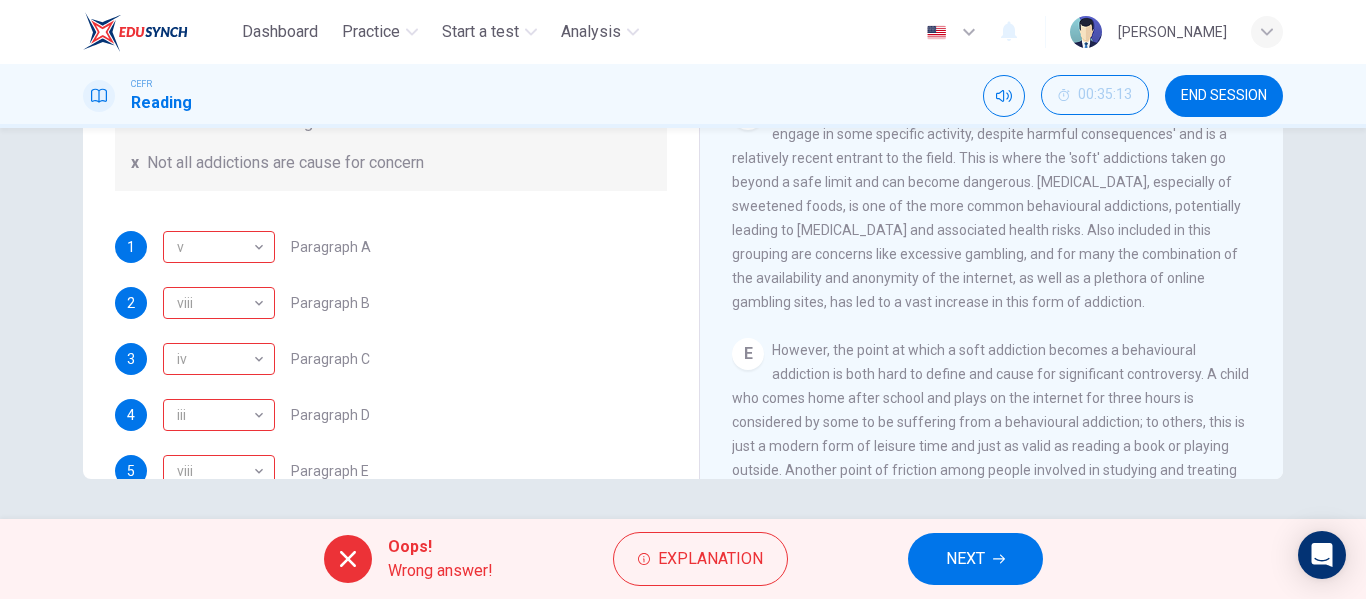 scroll, scrollTop: 380, scrollLeft: 0, axis: vertical 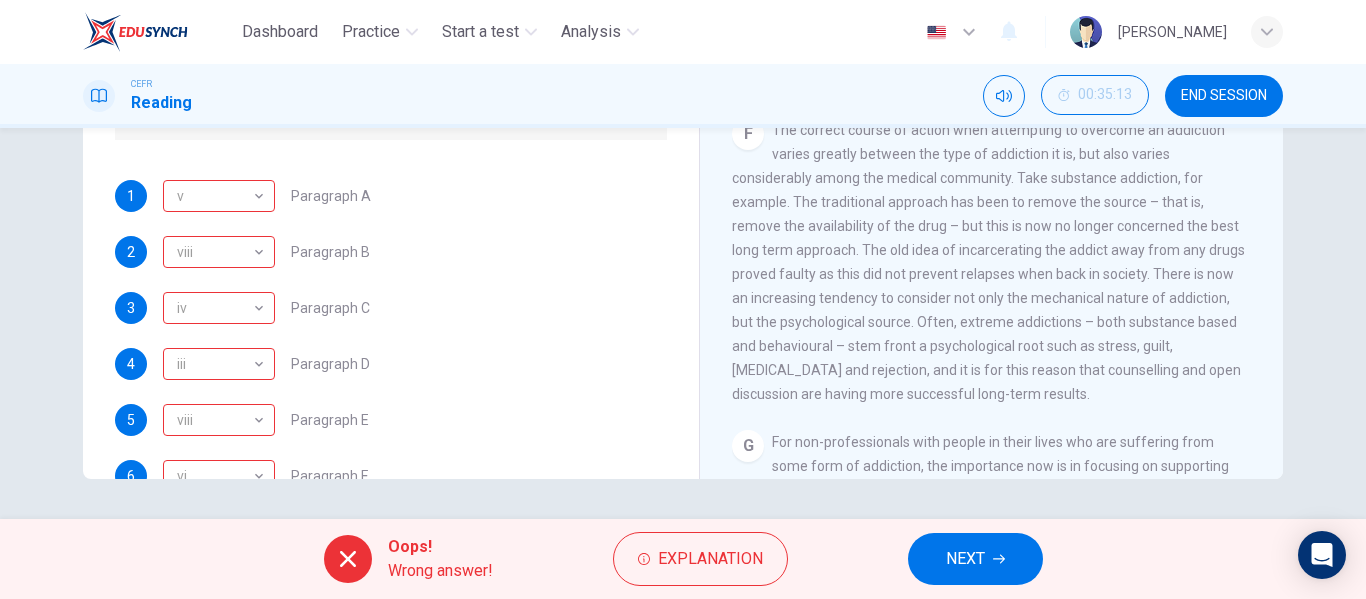 drag, startPoint x: 1310, startPoint y: 342, endPoint x: 1365, endPoint y: 347, distance: 55.226807 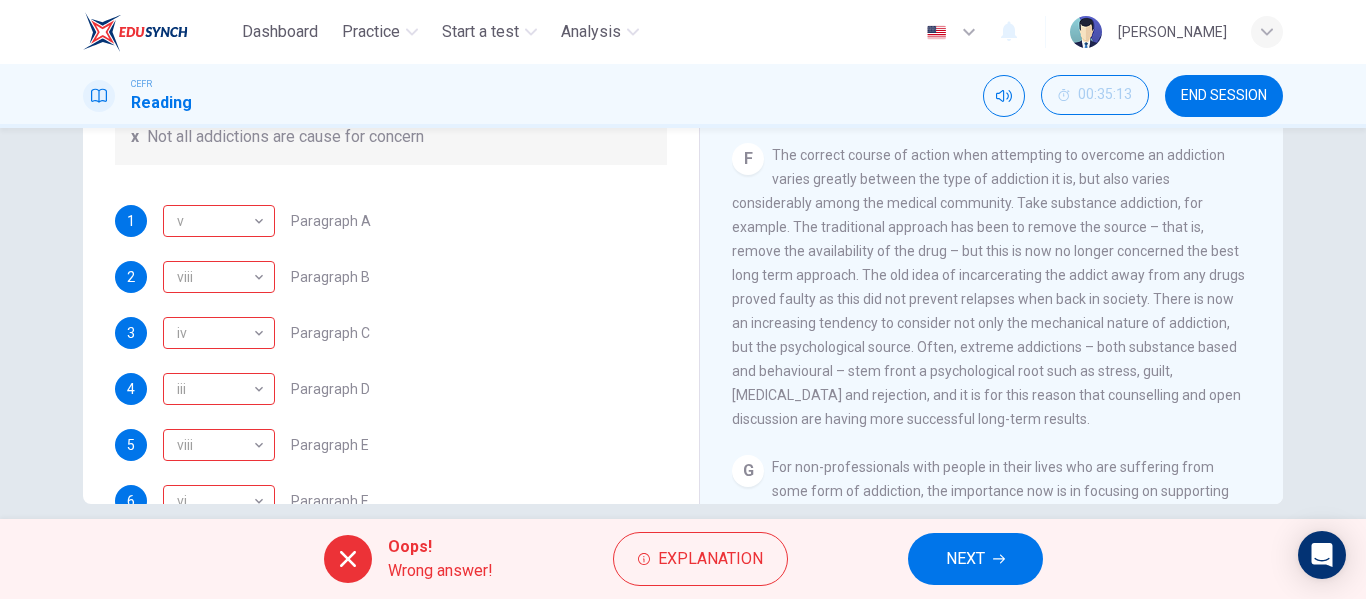 scroll, scrollTop: 384, scrollLeft: 0, axis: vertical 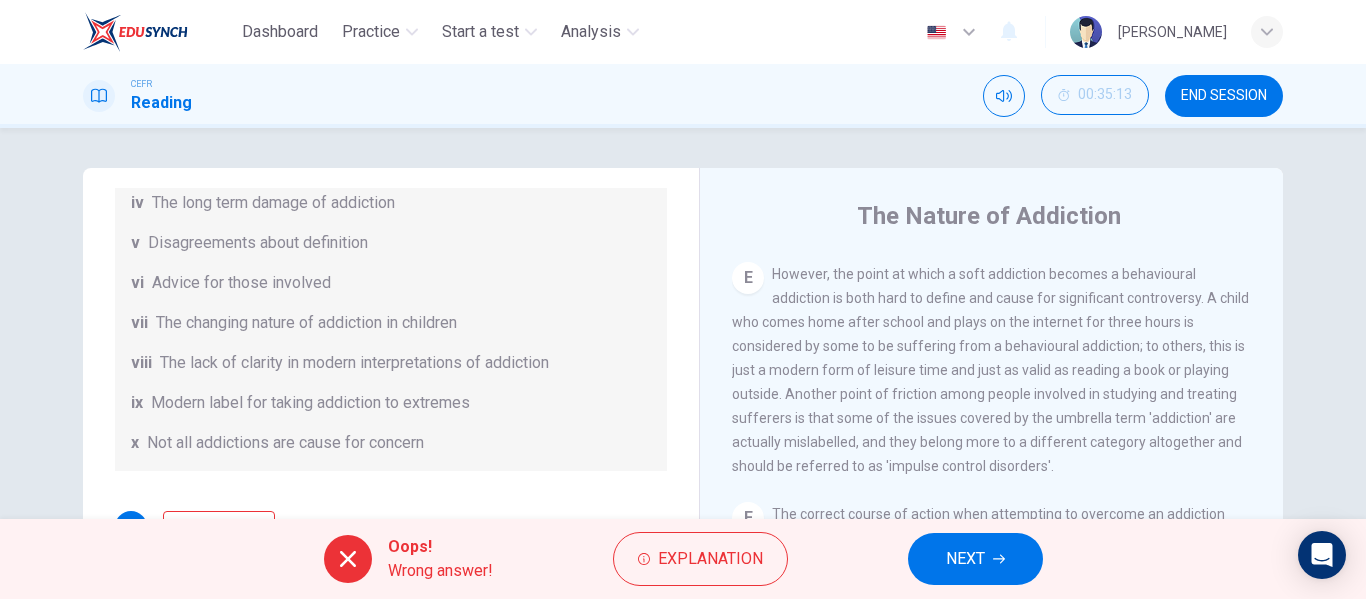 click on "Questions 1 - 6 The Reading Passage has seven paragraphs  A-G .
Choose the correct heading for paragraphs A to F from the list of headings
below.
Write the correct number i-x in the boxes below. List of Headings i A change in methods ii The falling level of addiction iii Biological changes and associated risks iv The long term damage of addiction v Disagreements about definition vi Advice for those involved vii The changing nature of addiction in children viii The lack of clarity in modern interpretations of addiction ix Modern label for taking addiction to extremes x Not all addictions are cause for concern 1 v v ​ Paragraph A 2 viii viii ​ Paragraph B 3 iv iv ​ Paragraph C 4 iii iii ​ Paragraph D 5 viii viii ​ Paragraph E 6 vi vi ​ Paragraph F The Nature of Addiction CLICK TO ZOOM Click to Zoom A B C D E F G" at bounding box center (683, 515) 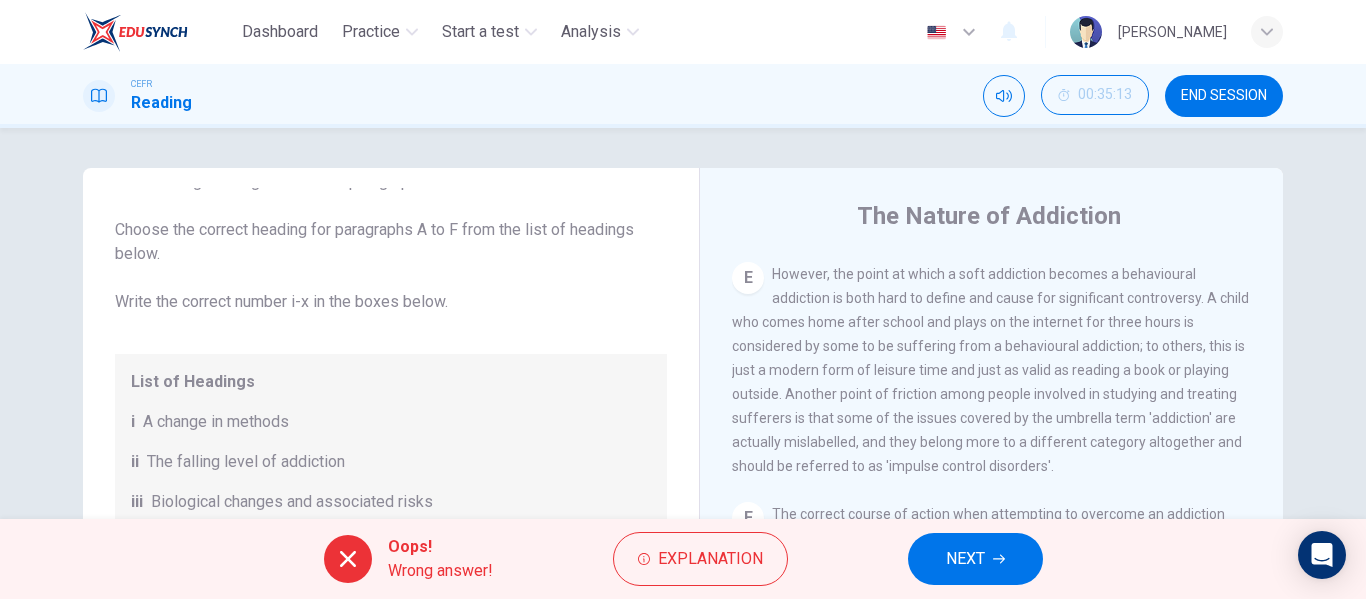 scroll, scrollTop: 95, scrollLeft: 0, axis: vertical 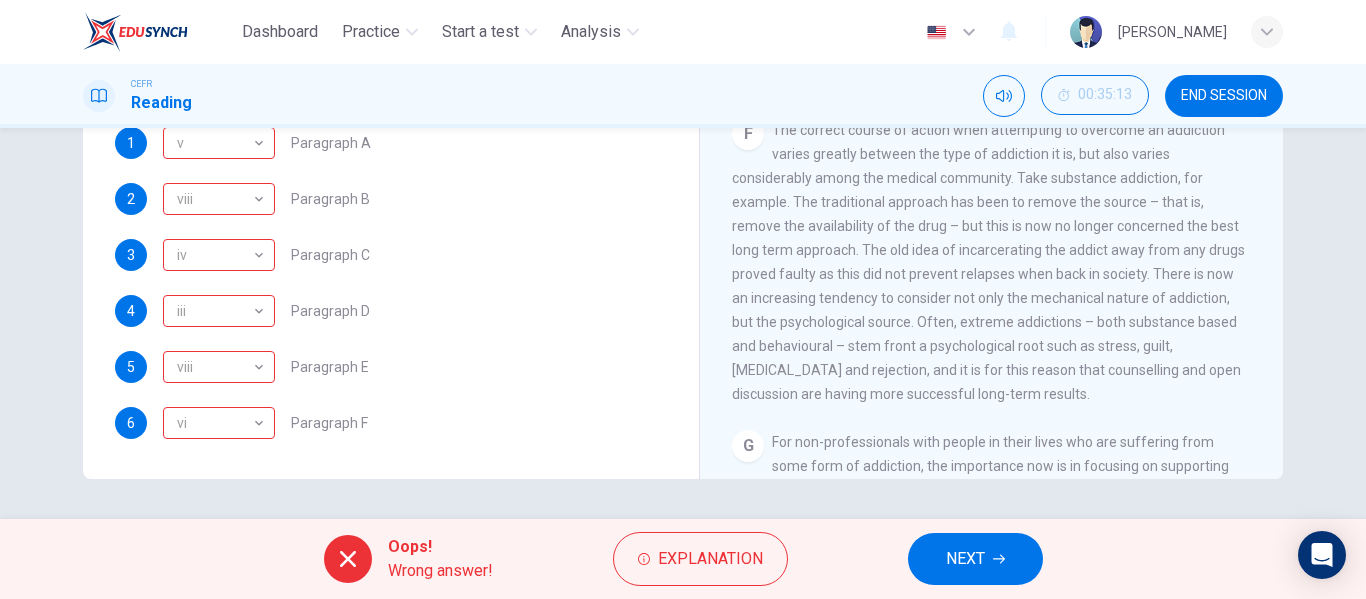 click on "Questions 1 - 6 The Reading Passage has seven paragraphs  A-G .
Choose the correct heading for paragraphs A to F from the list of headings
below.
Write the correct number i-x in the boxes below. List of Headings i A change in methods ii The falling level of addiction iii Biological changes and associated risks iv The long term damage of addiction v Disagreements about definition vi Advice for those involved vii The changing nature of addiction in children viii The lack of clarity in modern interpretations of addiction ix Modern label for taking addiction to extremes x Not all addictions are cause for concern 1 v v ​ Paragraph A 2 viii viii ​ Paragraph B 3 iv iv ​ Paragraph C 4 iii iii ​ Paragraph D 5 viii viii ​ Paragraph E 6 vi vi ​ Paragraph F The Nature of Addiction CLICK TO ZOOM Click to Zoom A B C D E F G" at bounding box center [683, 323] 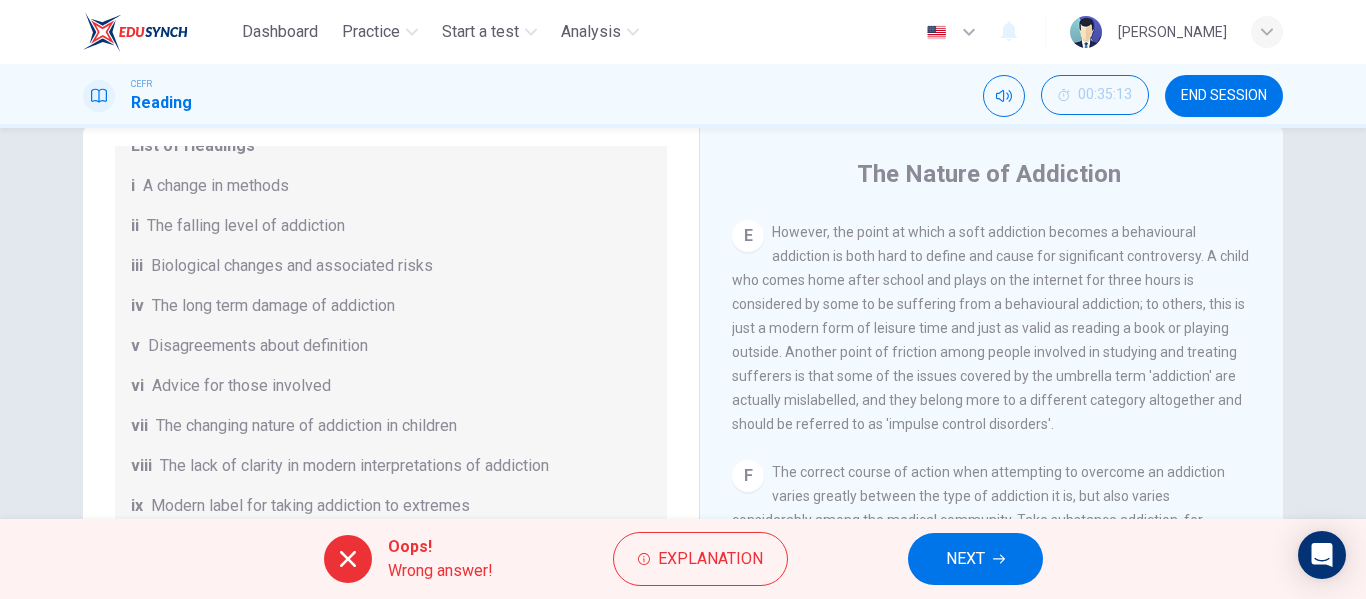 scroll, scrollTop: 281, scrollLeft: 0, axis: vertical 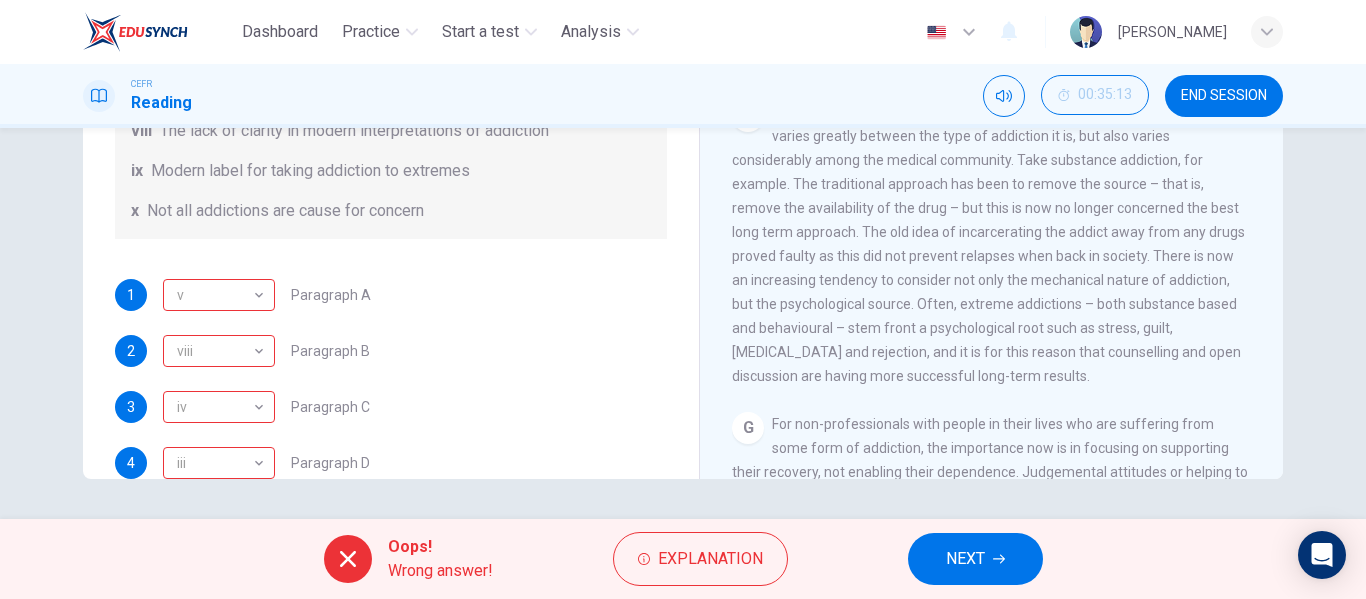 drag, startPoint x: 1255, startPoint y: 380, endPoint x: 803, endPoint y: 289, distance: 461.0694 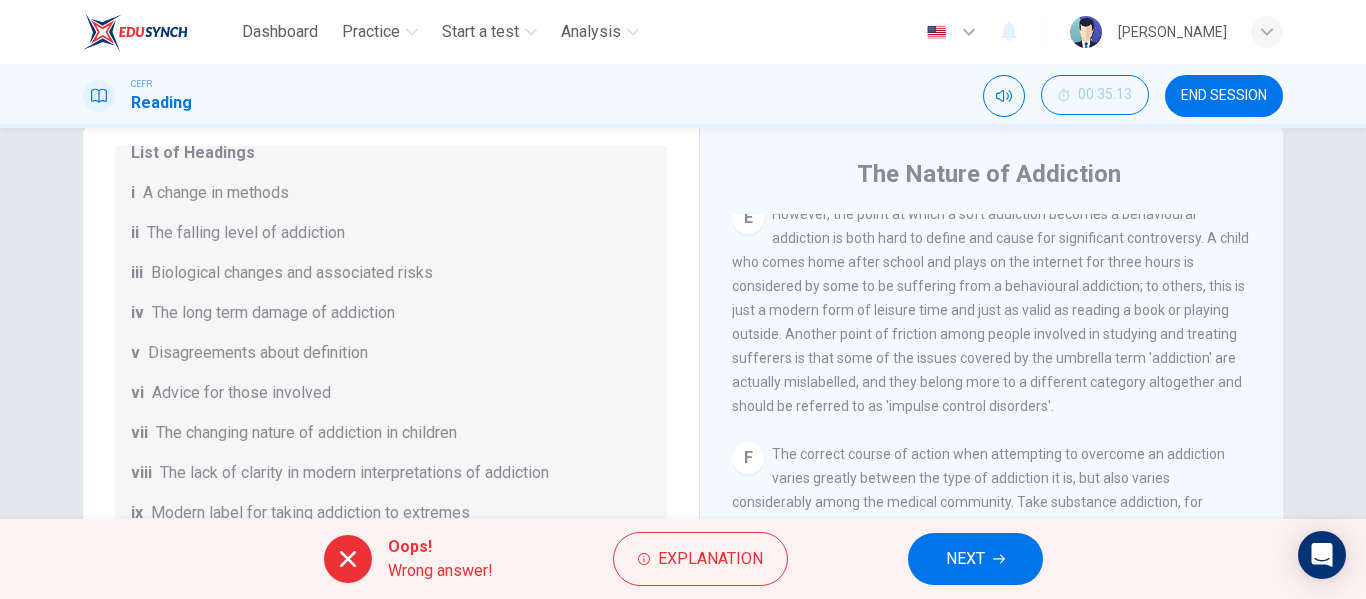 scroll, scrollTop: 135, scrollLeft: 0, axis: vertical 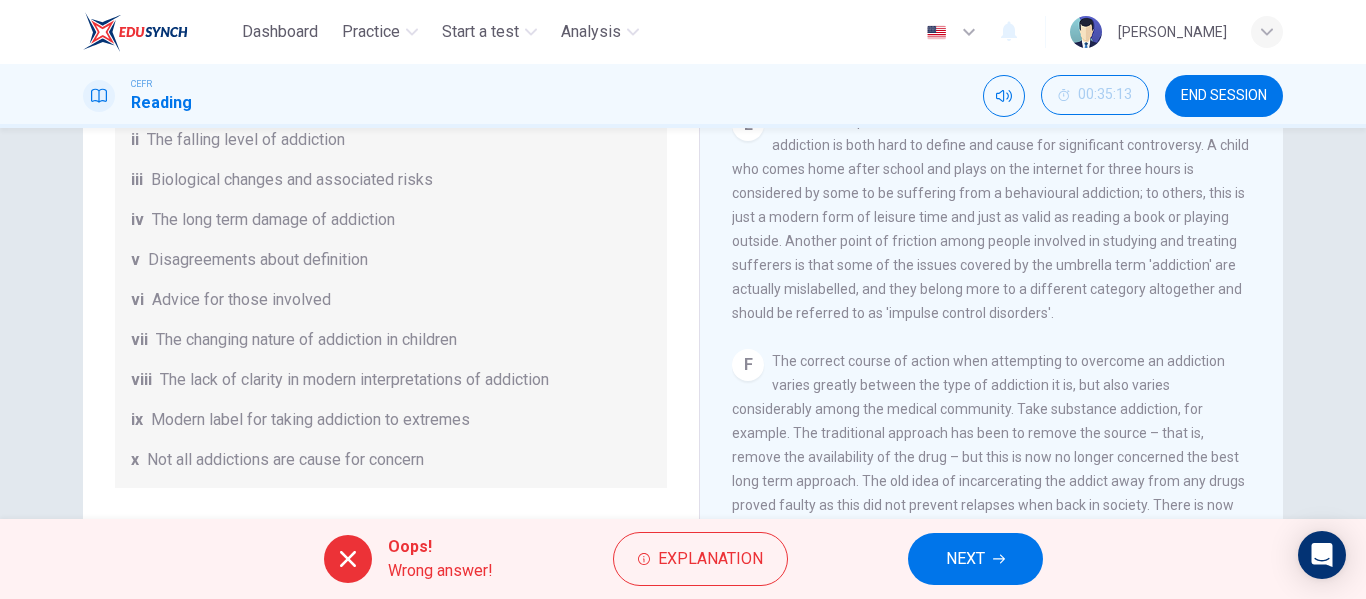 click on "Oops! Wrong answer! Explanation NEXT" at bounding box center (683, 559) 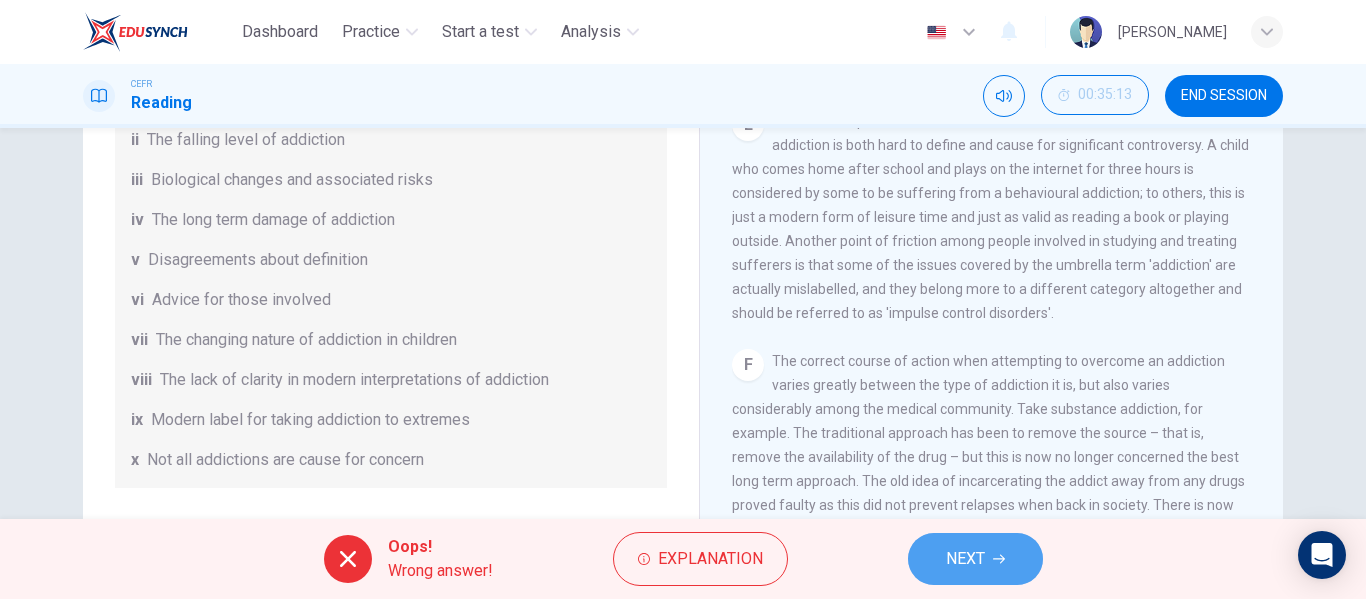 click on "NEXT" at bounding box center (975, 559) 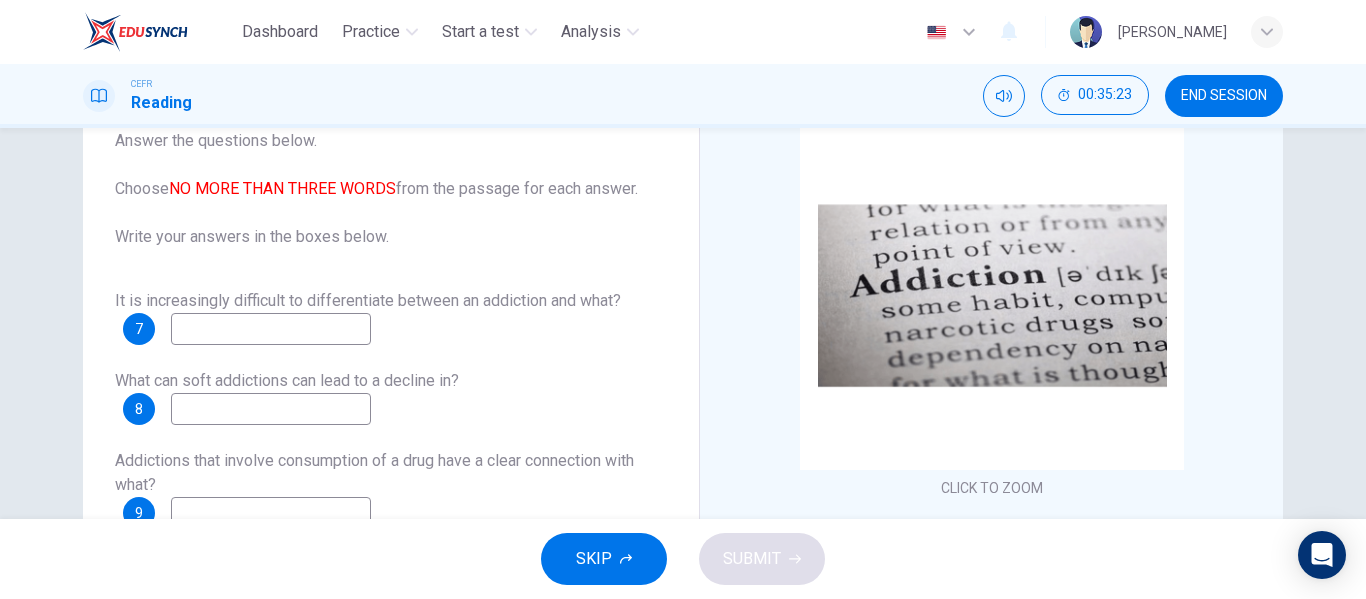 click at bounding box center (271, 329) 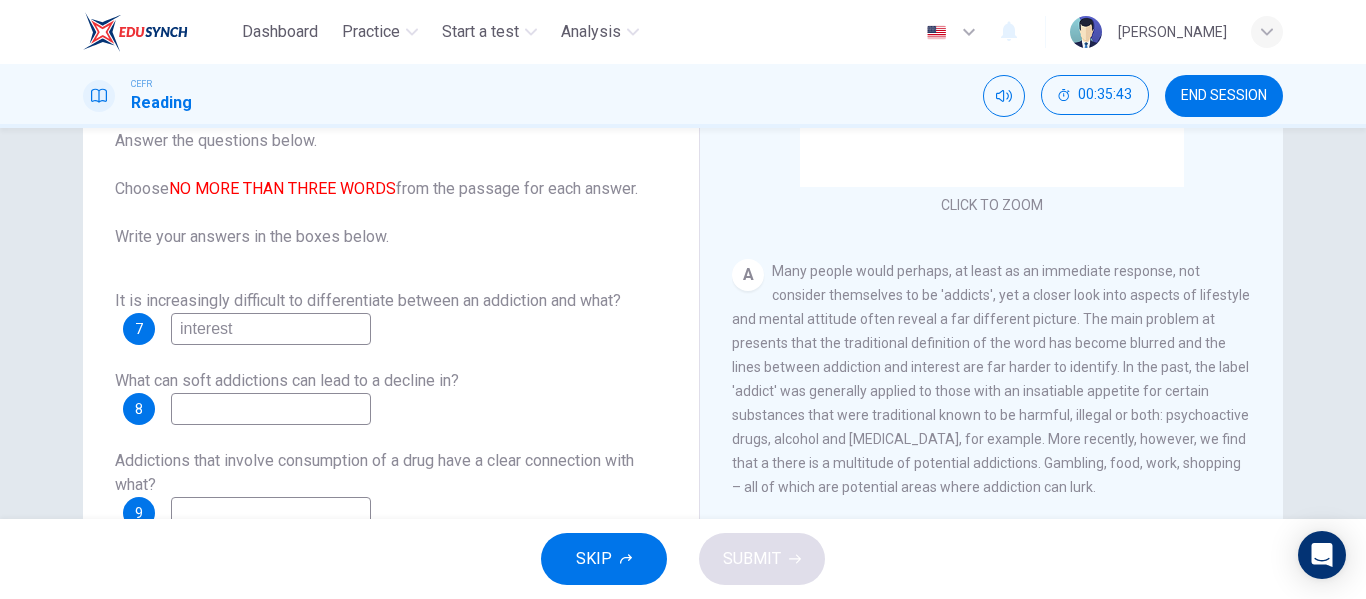 scroll, scrollTop: 301, scrollLeft: 0, axis: vertical 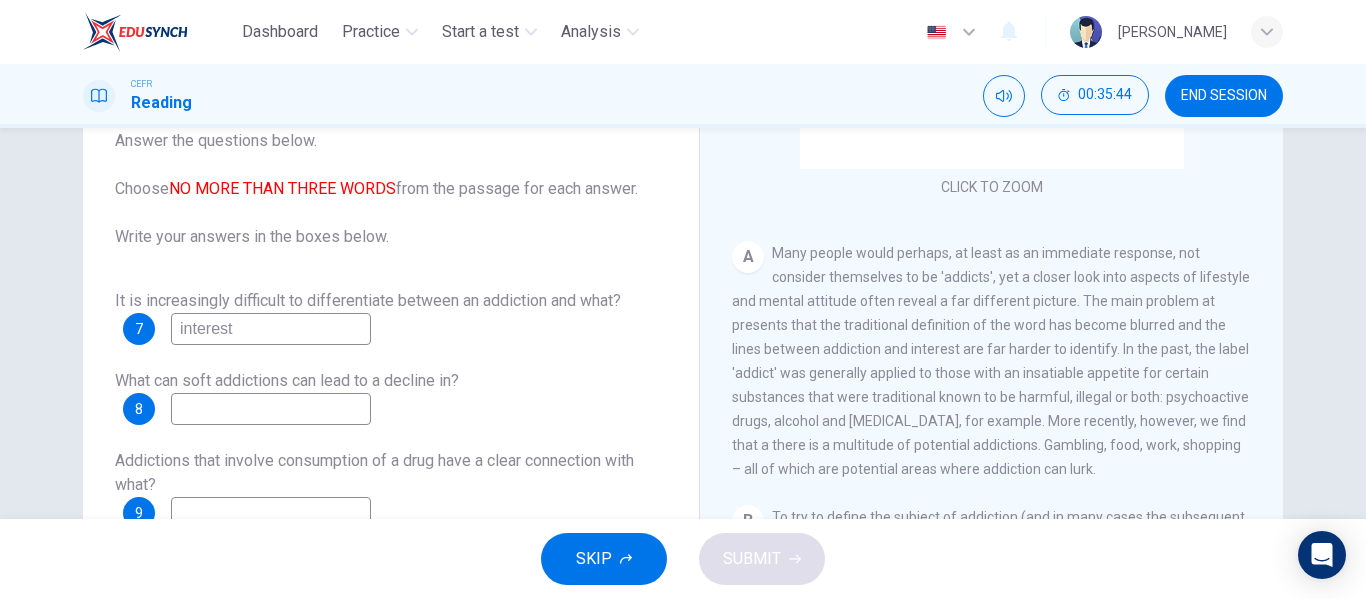 type on "interest" 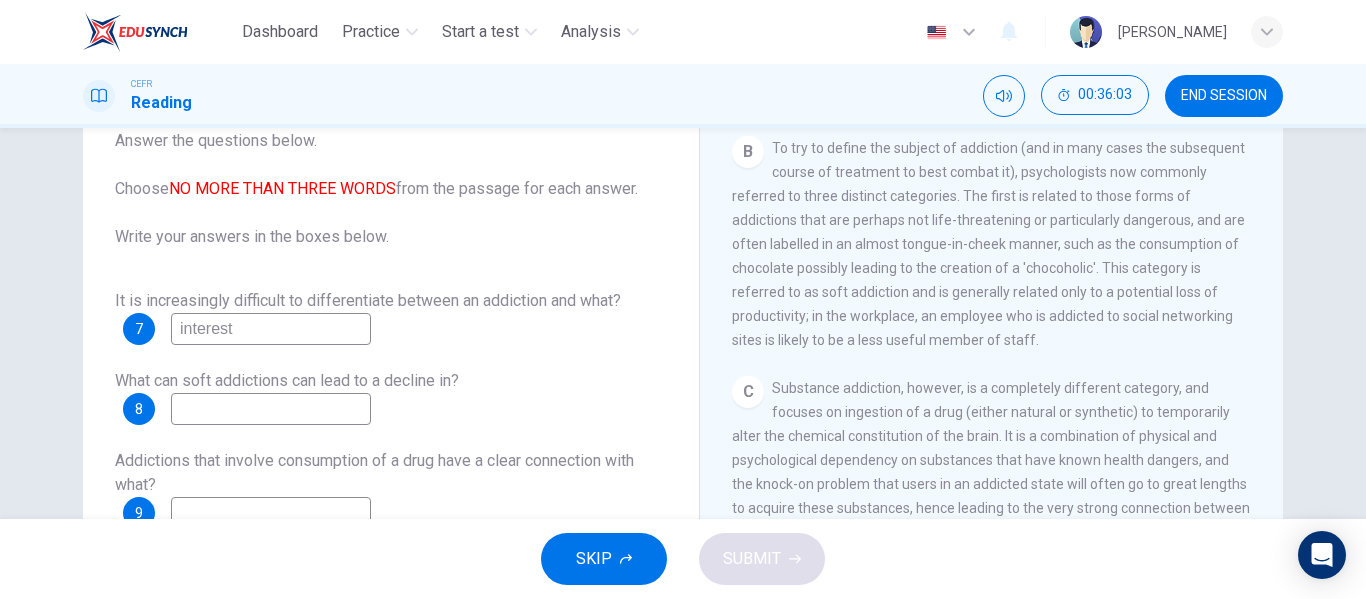 scroll, scrollTop: 663, scrollLeft: 0, axis: vertical 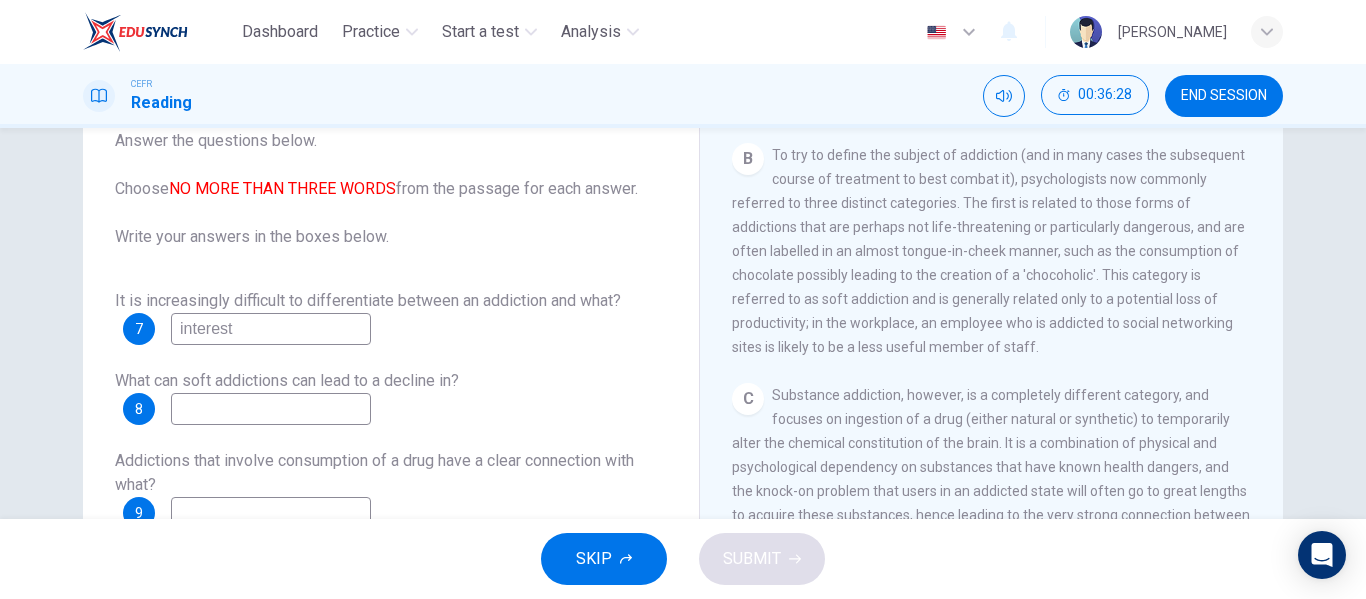 click on "CLICK TO ZOOM Click to Zoom A Many people would perhaps, at least as an immediate response, not consider themselves to be 'addicts', yet a closer look into aspects of lifestyle and mental attitude often reveal a far different picture. The main problem at presents that the traditional definition of the word has become blurred and the lines between addiction and interest are far harder to identify. In the past, the label 'addict' was generally applied to those with an insatiable appetite for certain substances that were traditional known to be harmful, illegal or both: psychoactive drugs, alcohol and [MEDICAL_DATA], for example. More recently, however, we find that a there is a multitude of potential addictions. Gambling, food, work, shopping – all of which are potential areas where addiction can lurk. B C D E F G" at bounding box center (1005, 424) 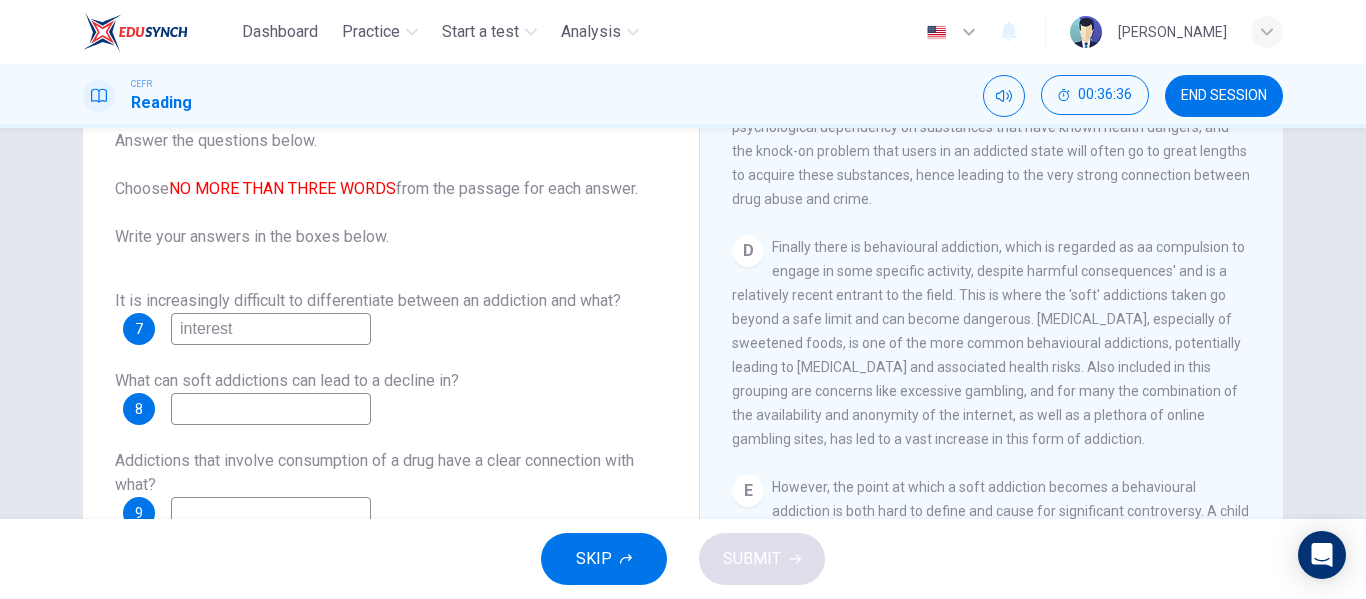 scroll, scrollTop: 1011, scrollLeft: 0, axis: vertical 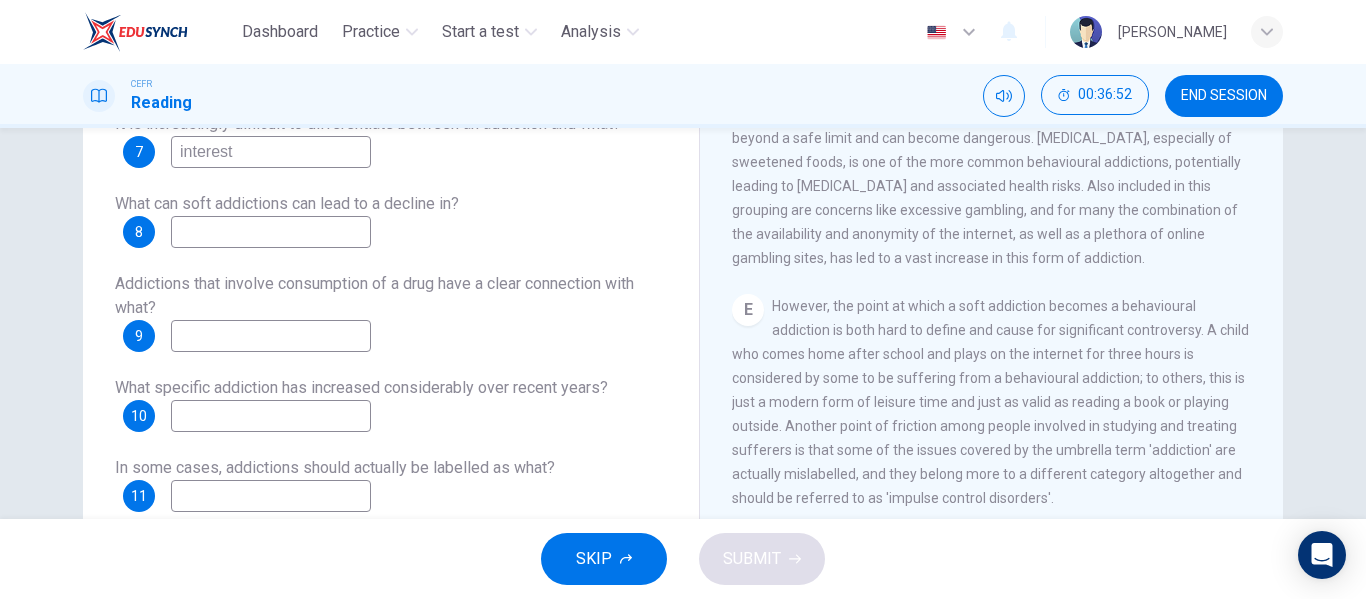drag, startPoint x: 1258, startPoint y: 259, endPoint x: 1274, endPoint y: 260, distance: 16.03122 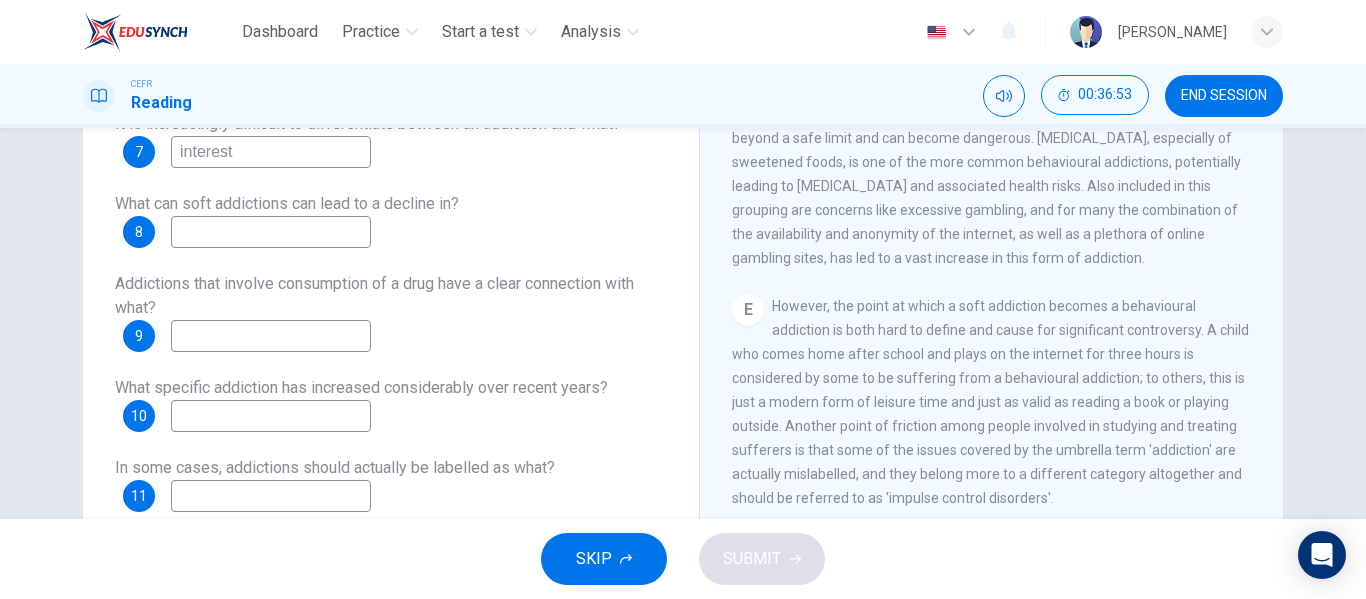 drag, startPoint x: 1274, startPoint y: 260, endPoint x: 1277, endPoint y: 271, distance: 11.401754 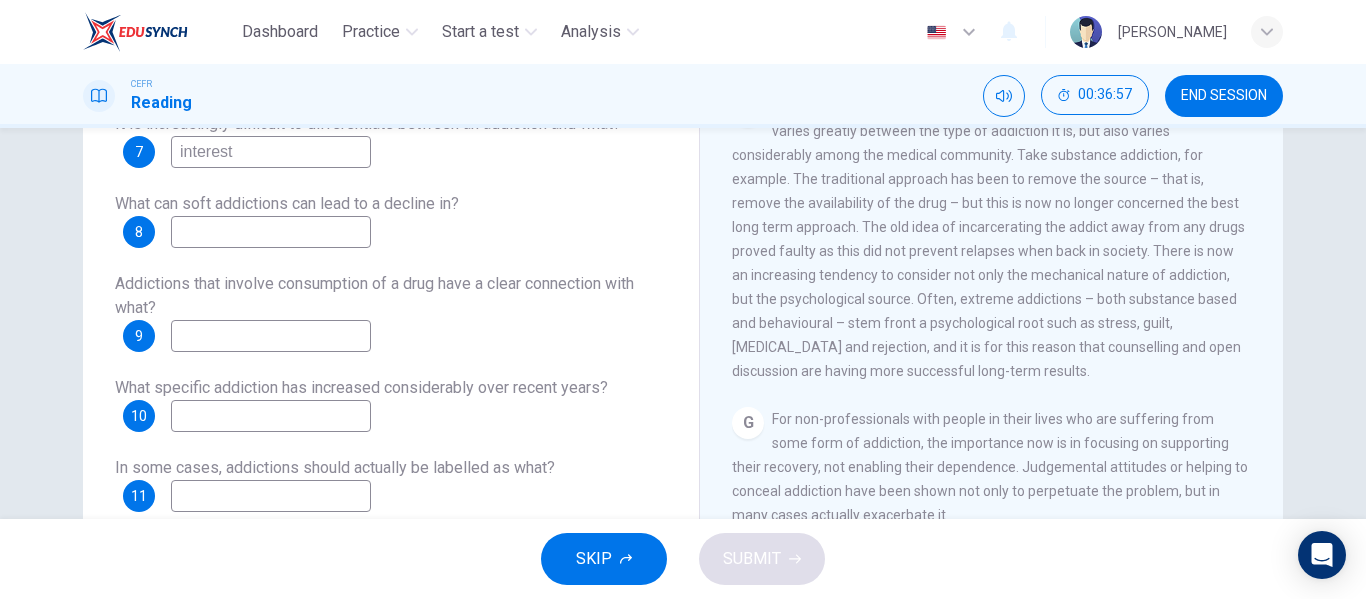 scroll, scrollTop: 1507, scrollLeft: 0, axis: vertical 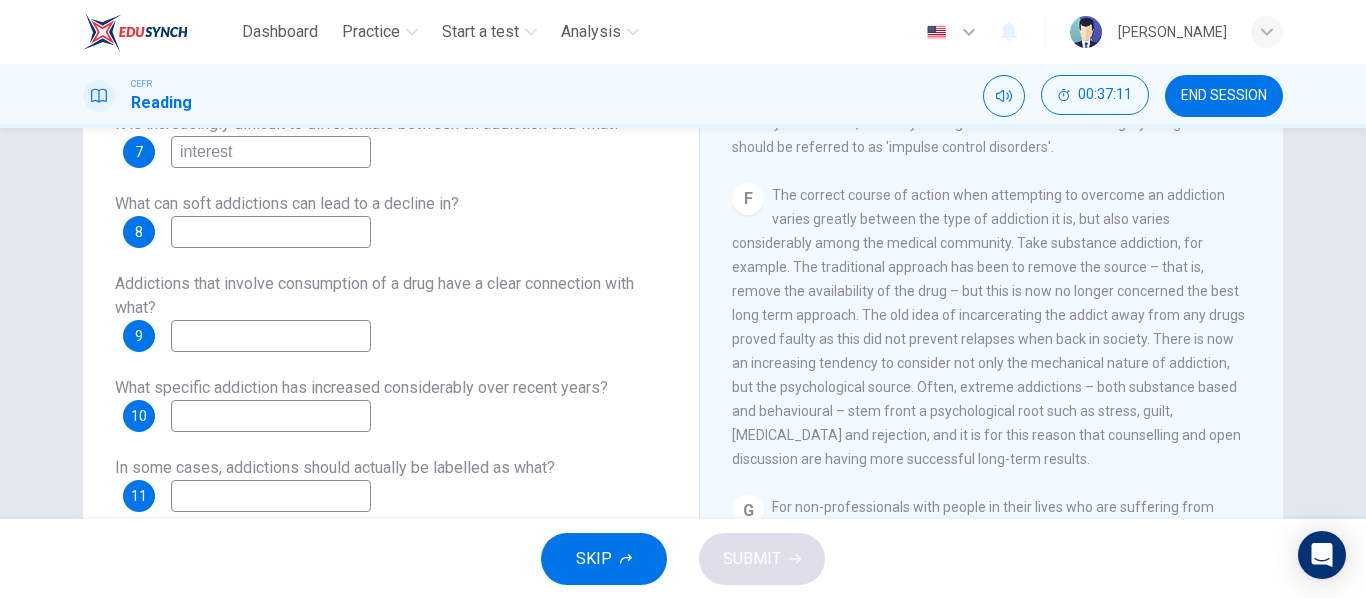 click at bounding box center [271, 496] 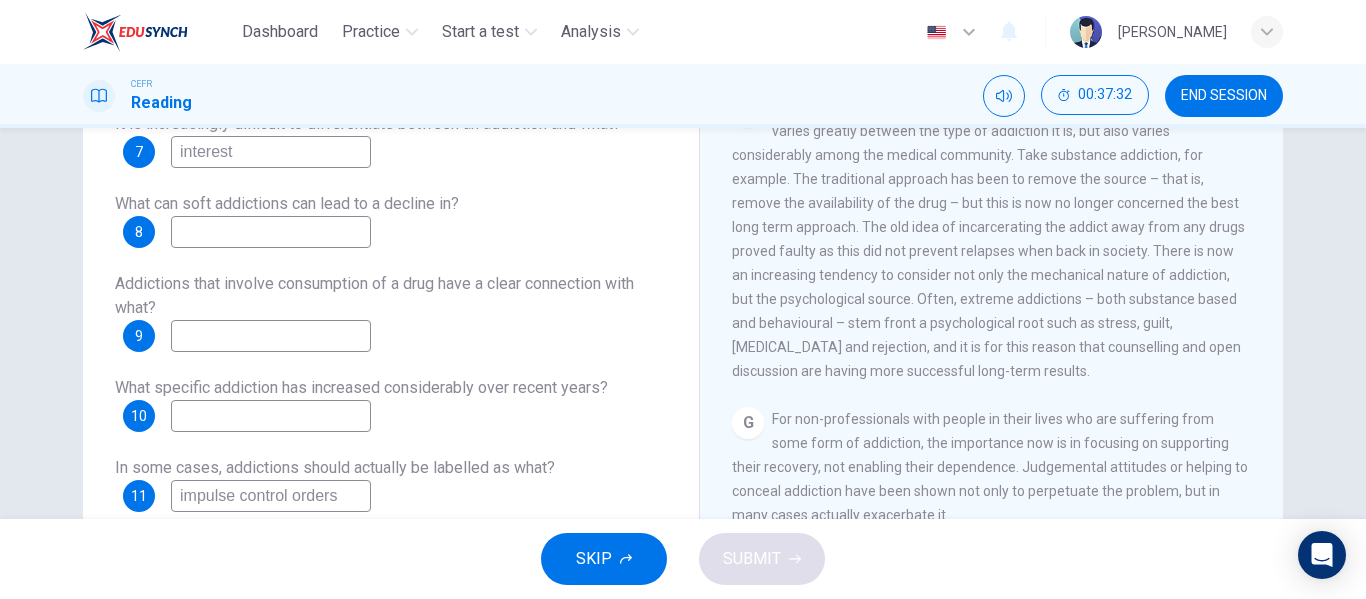 scroll, scrollTop: 1507, scrollLeft: 0, axis: vertical 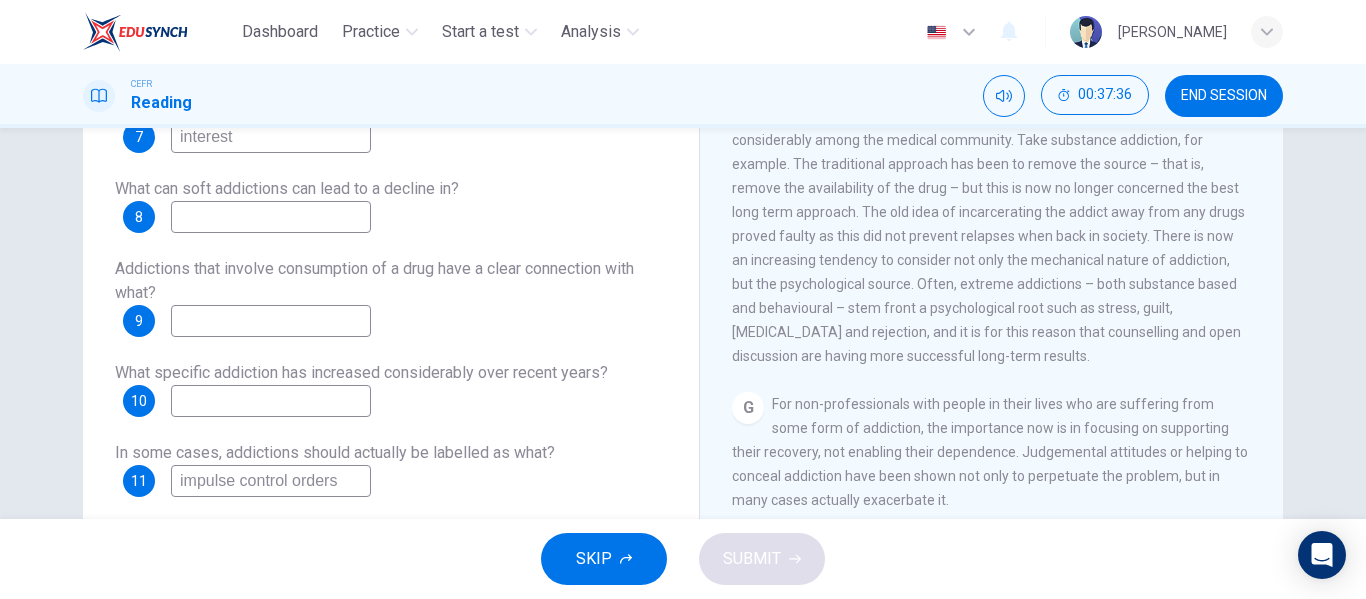 type on "impulse control orders" 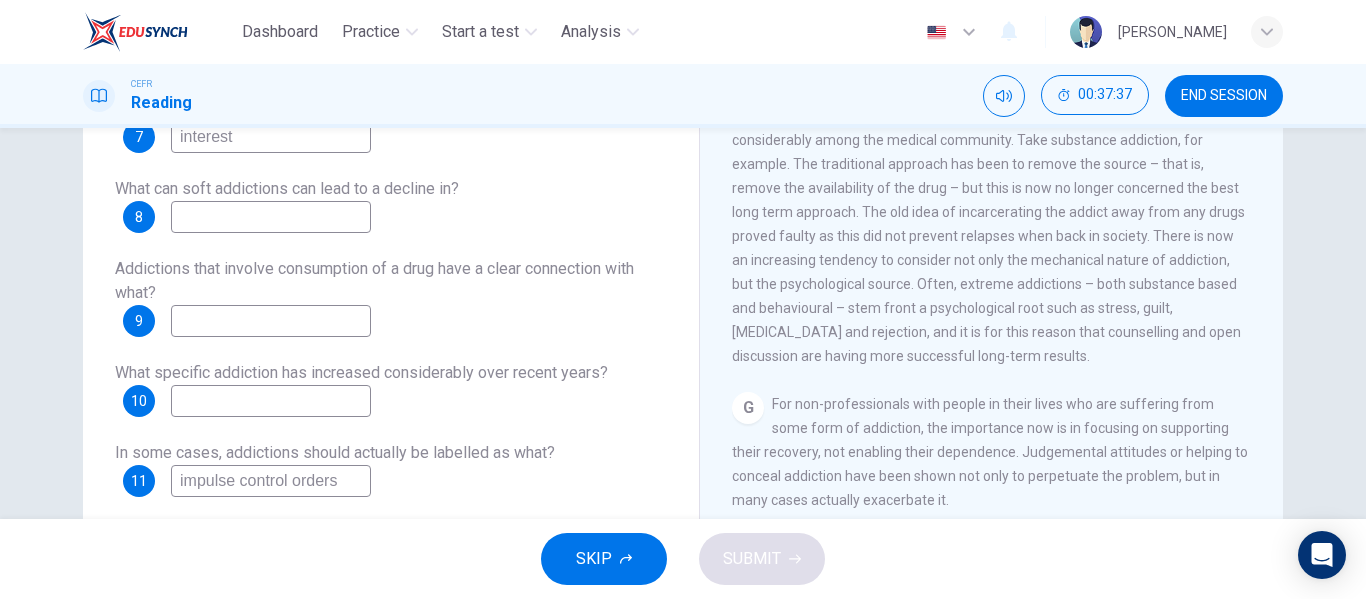drag, startPoint x: 1255, startPoint y: 439, endPoint x: 1259, endPoint y: 428, distance: 11.7046995 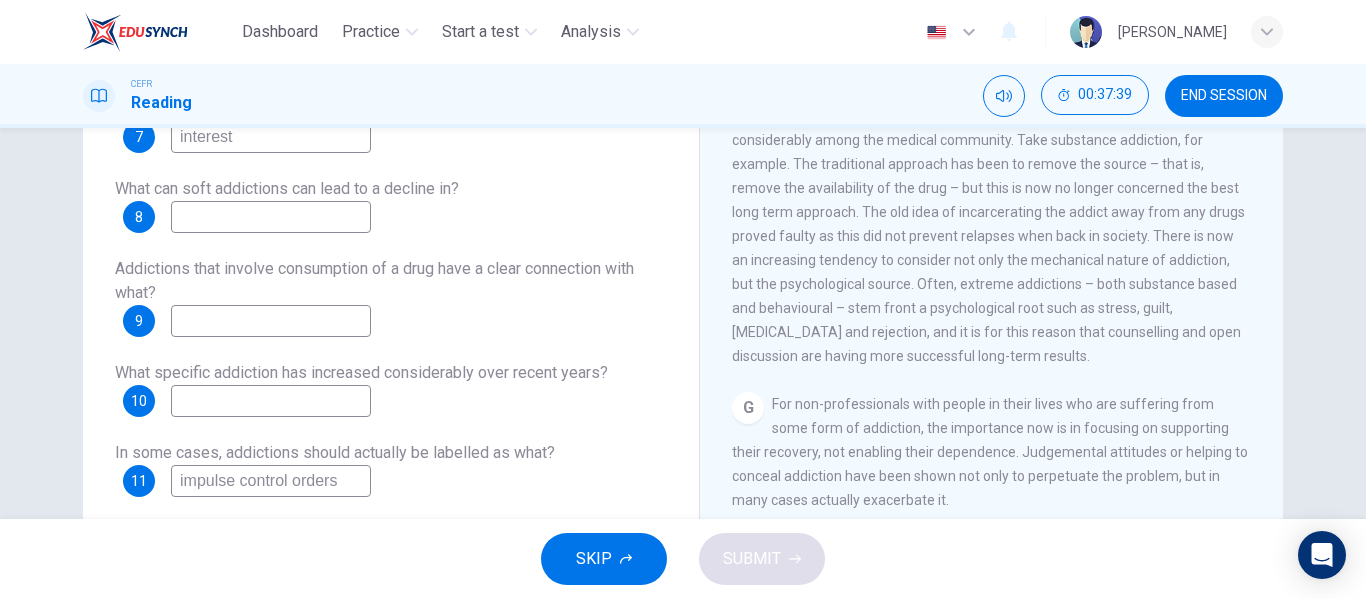 drag, startPoint x: 1259, startPoint y: 428, endPoint x: 1268, endPoint y: 413, distance: 17.492855 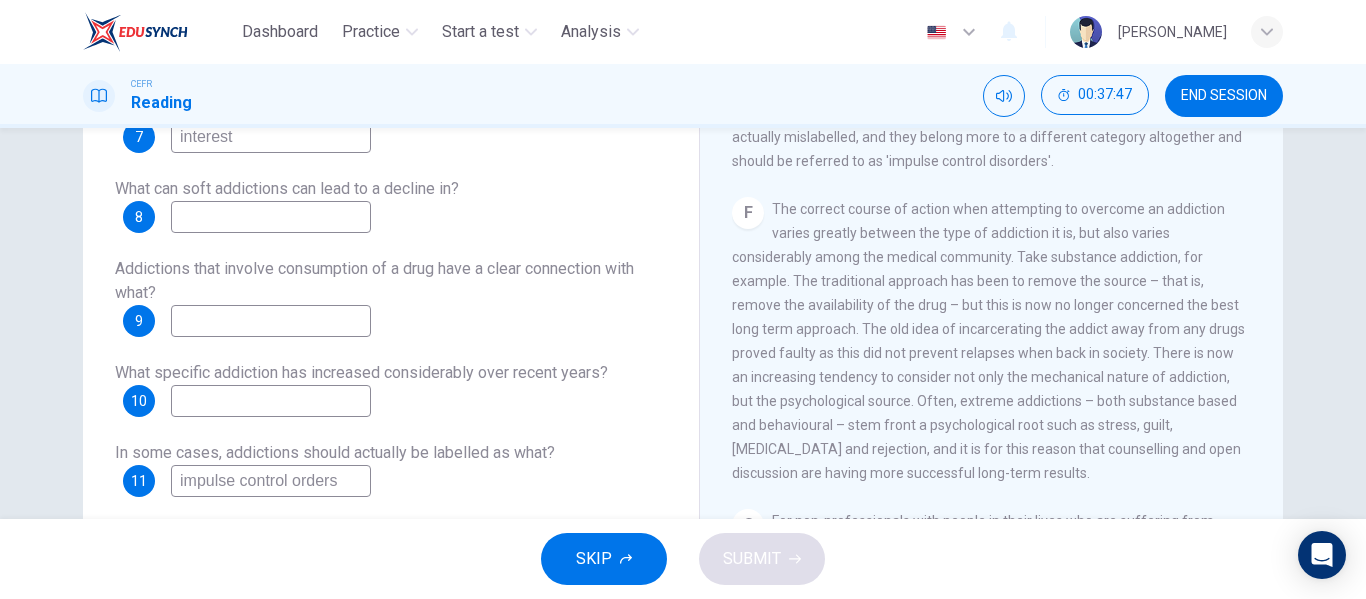 scroll, scrollTop: 1333, scrollLeft: 0, axis: vertical 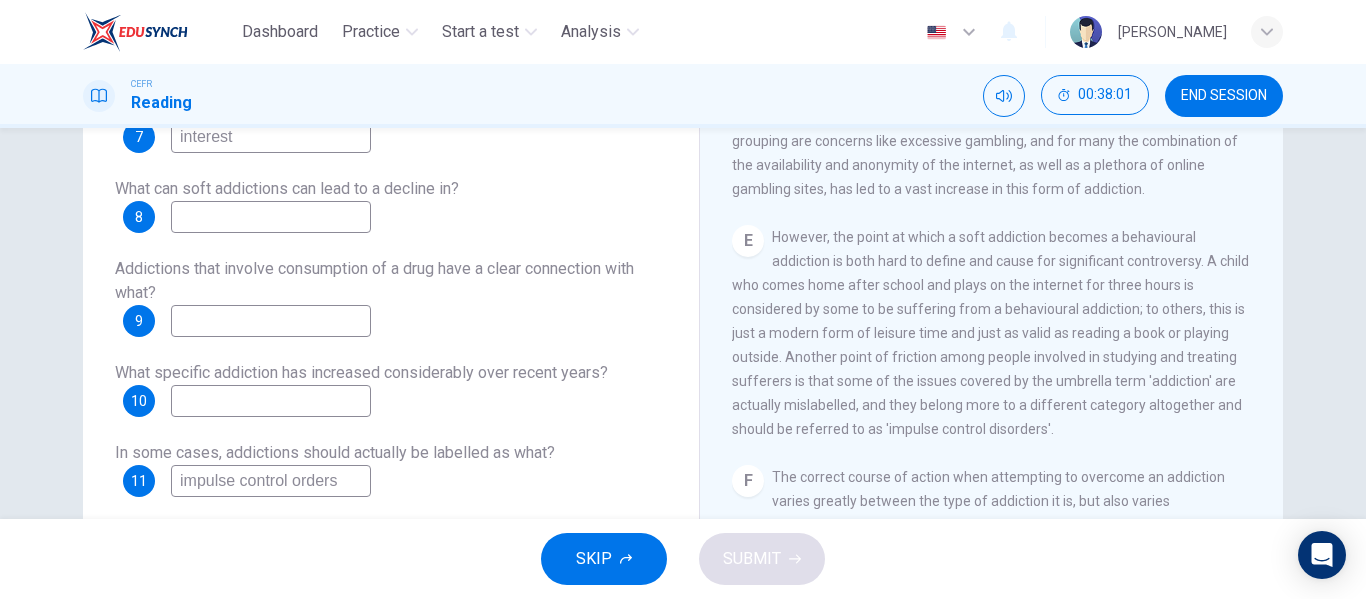 click at bounding box center (271, 401) 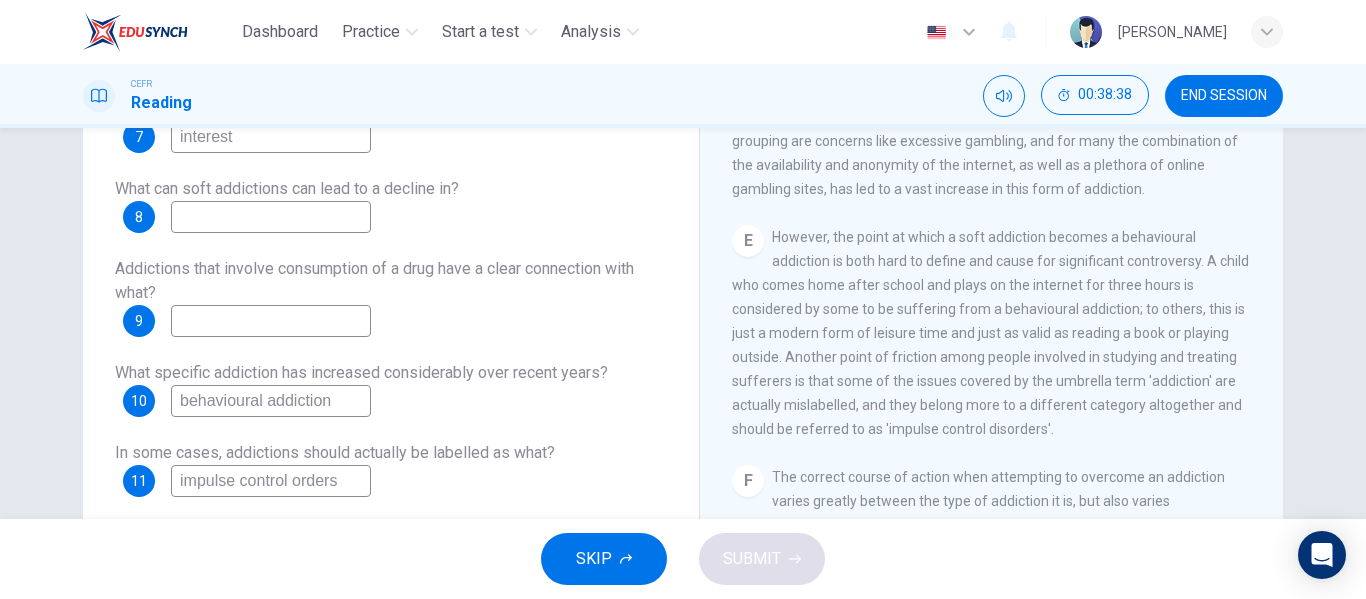 click on "behavioural addiction" at bounding box center (271, 401) 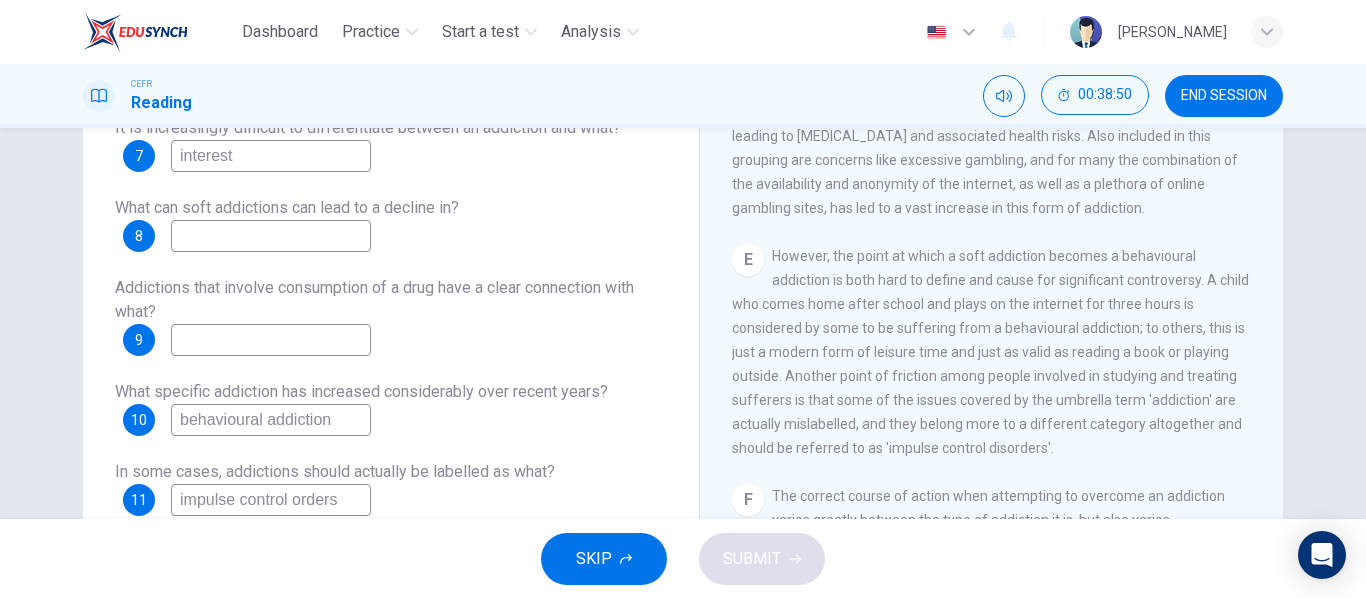 scroll, scrollTop: 299, scrollLeft: 0, axis: vertical 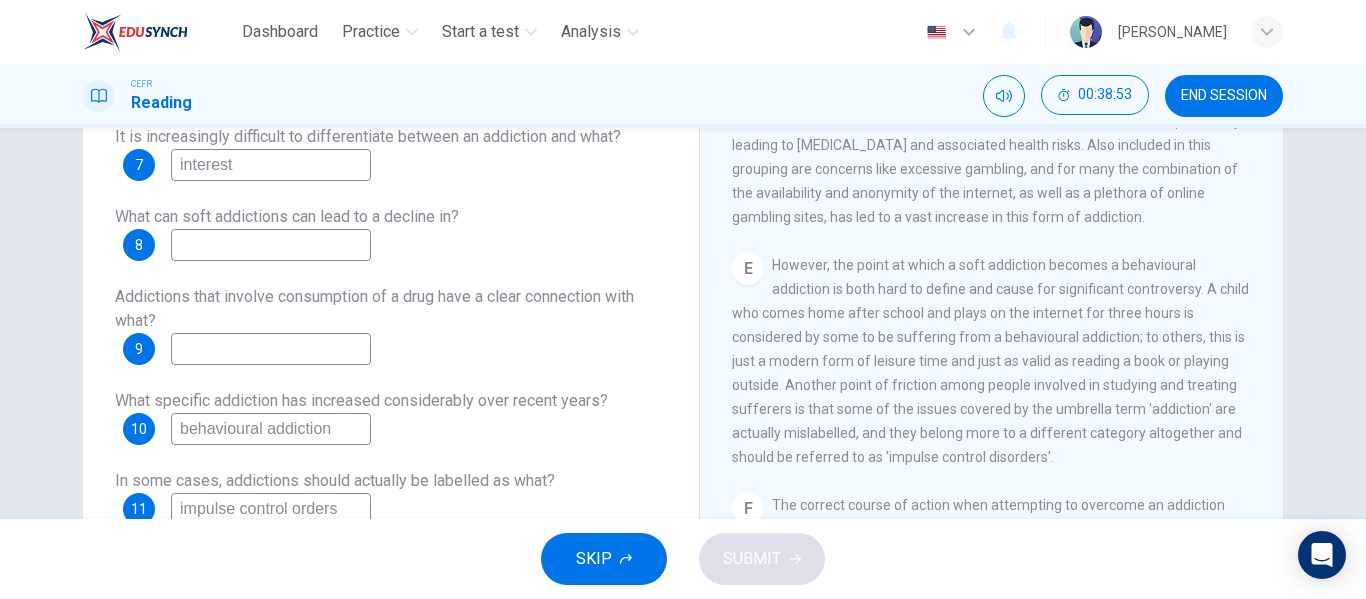 type on "behavioural addiction" 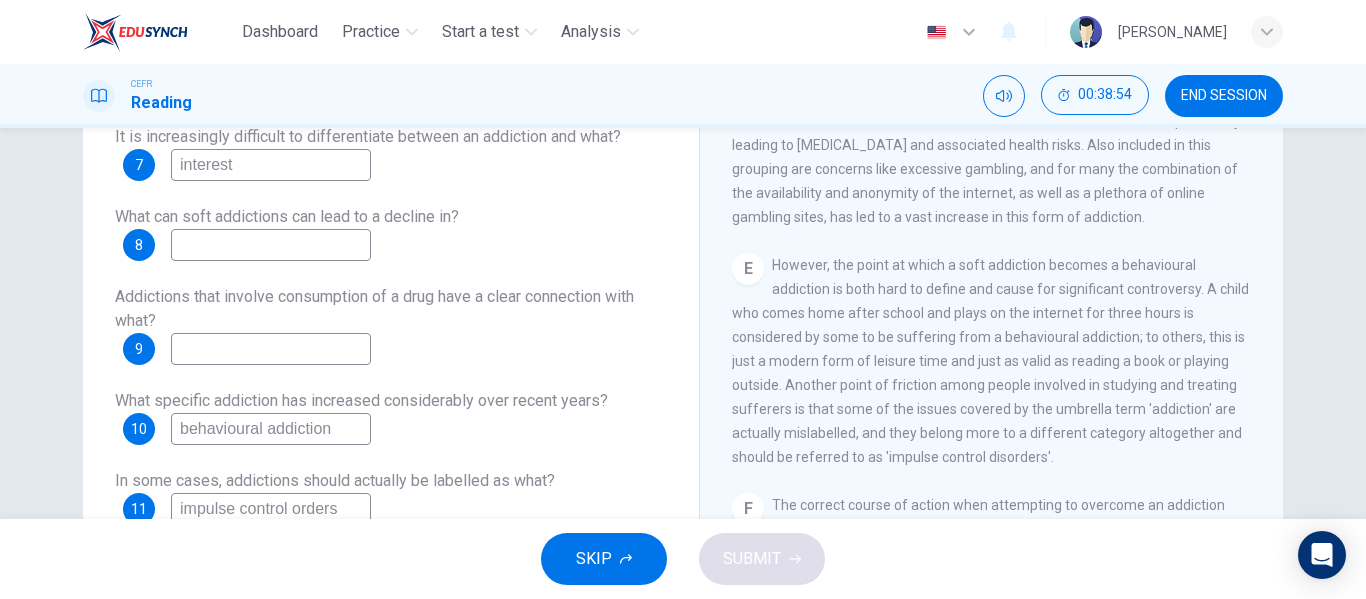 drag, startPoint x: 1258, startPoint y: 297, endPoint x: 1265, endPoint y: 274, distance: 24.04163 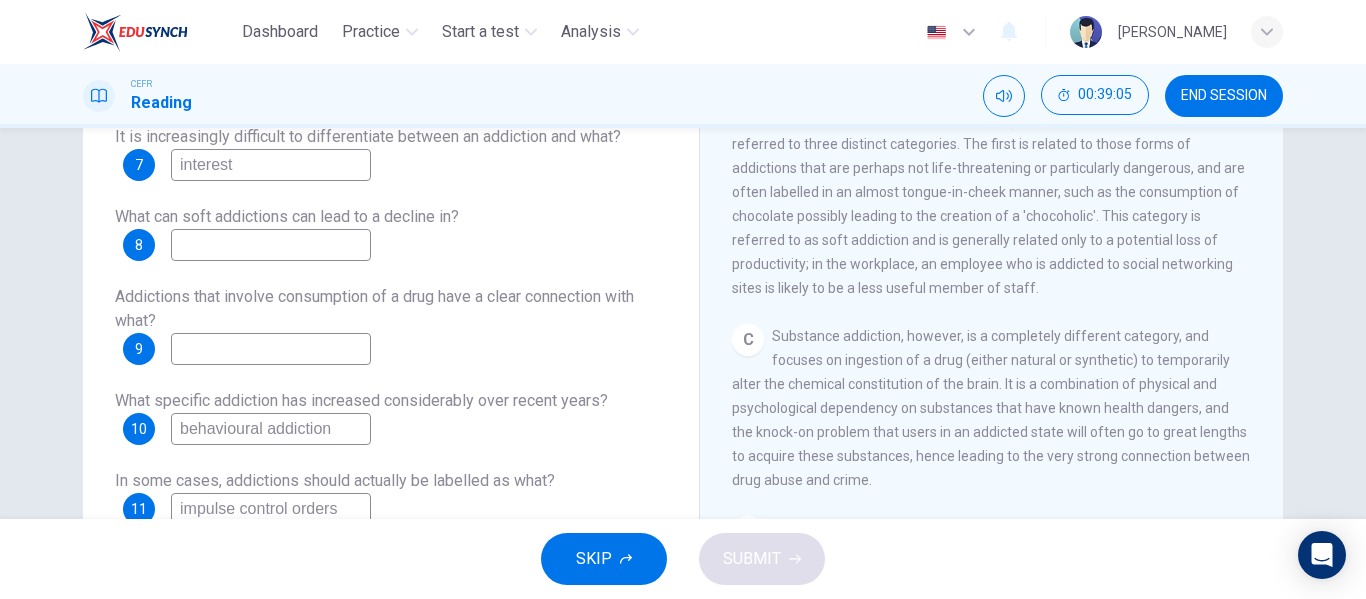 scroll, scrollTop: 554, scrollLeft: 0, axis: vertical 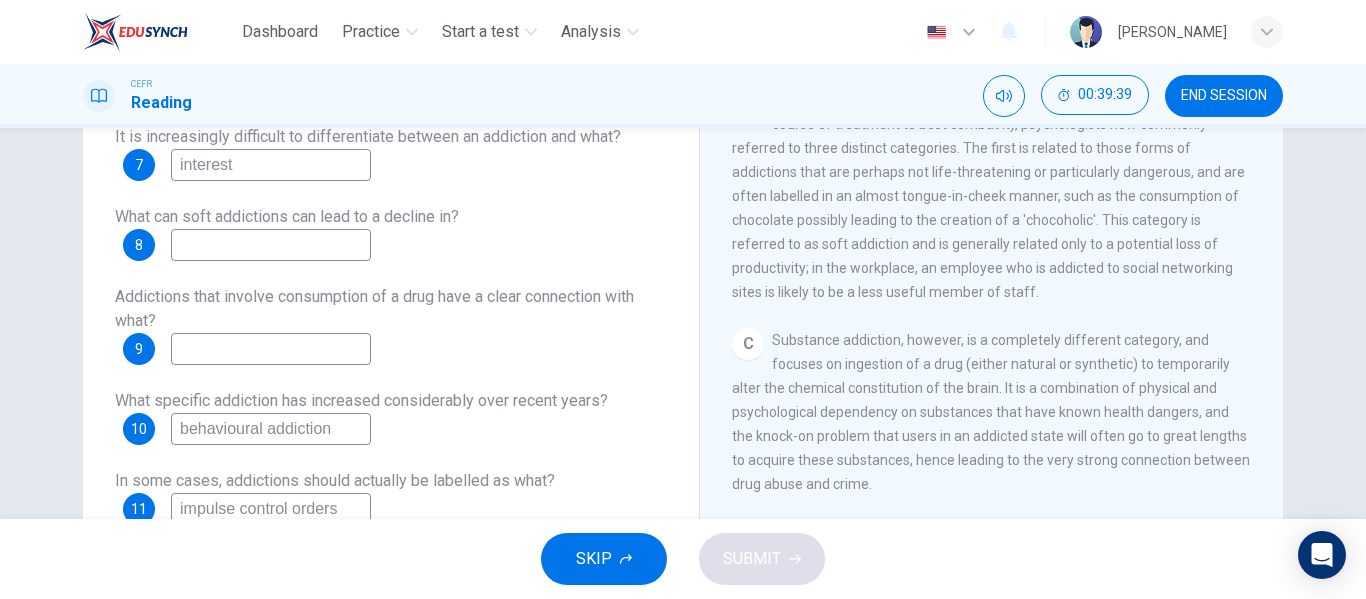 click at bounding box center [271, 349] 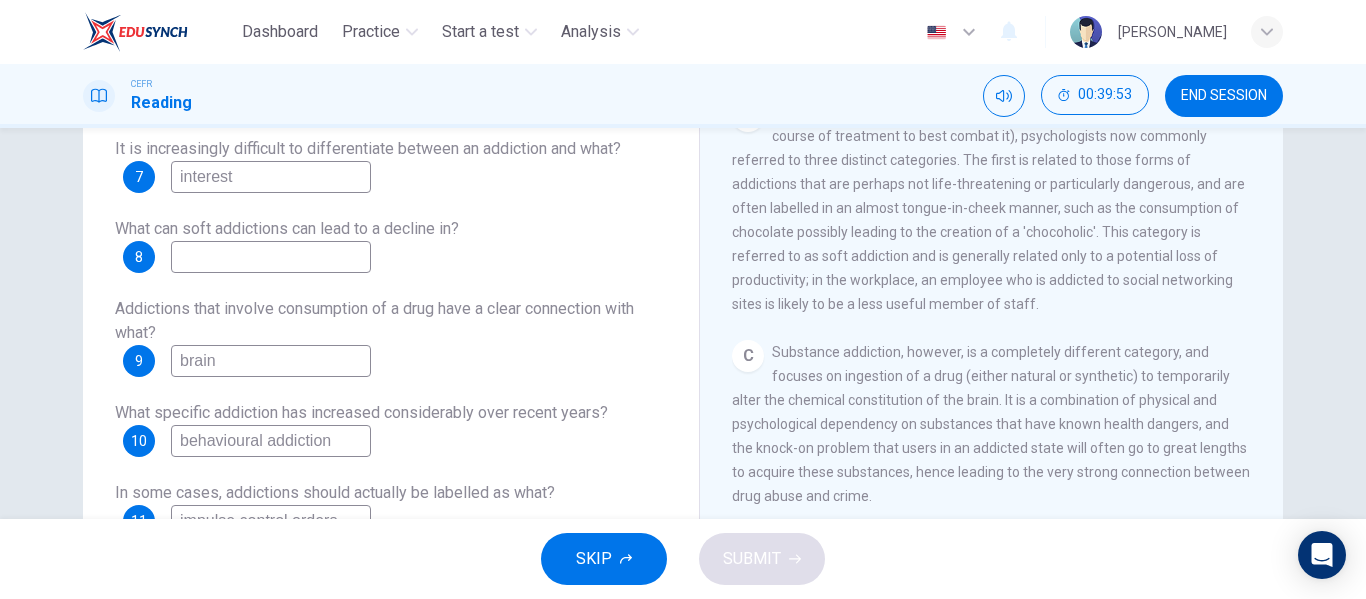 scroll, scrollTop: 285, scrollLeft: 0, axis: vertical 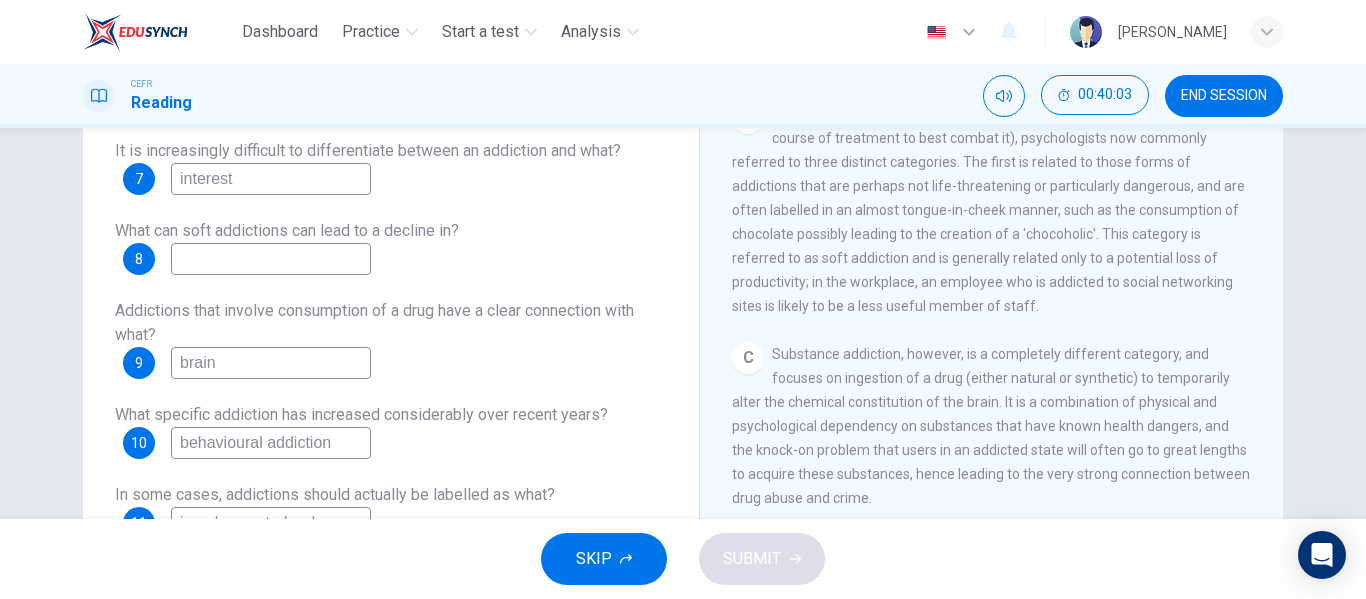 type on "brain" 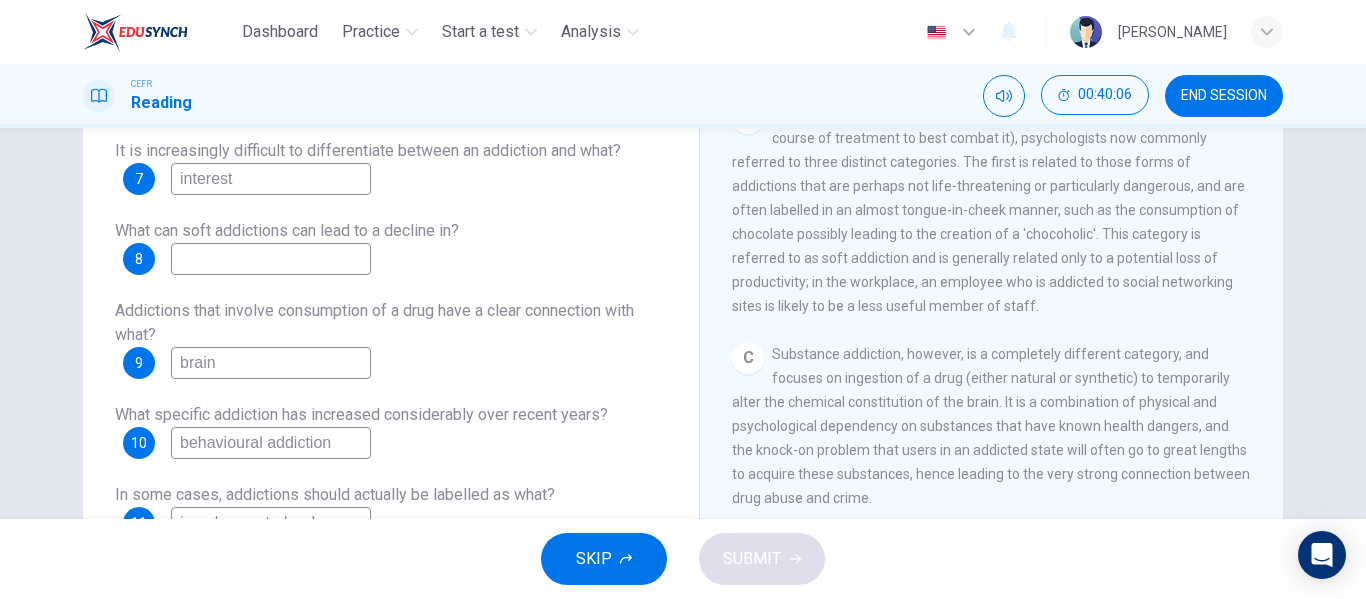 click at bounding box center [271, 259] 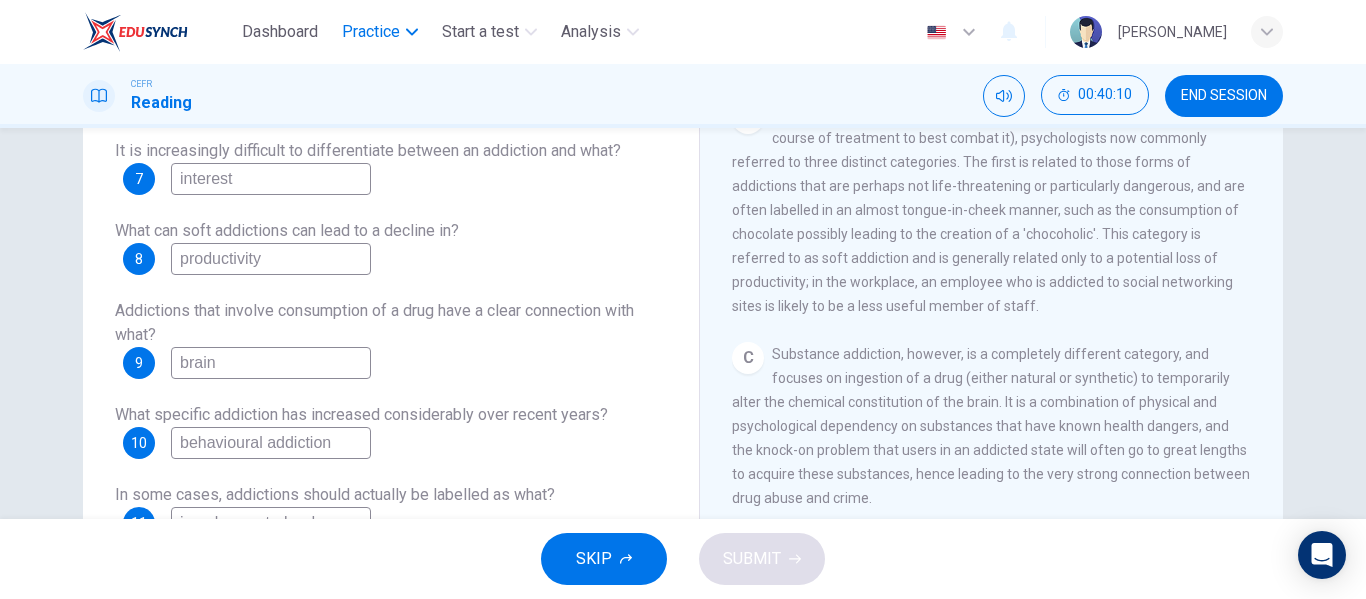 type on "productivity" 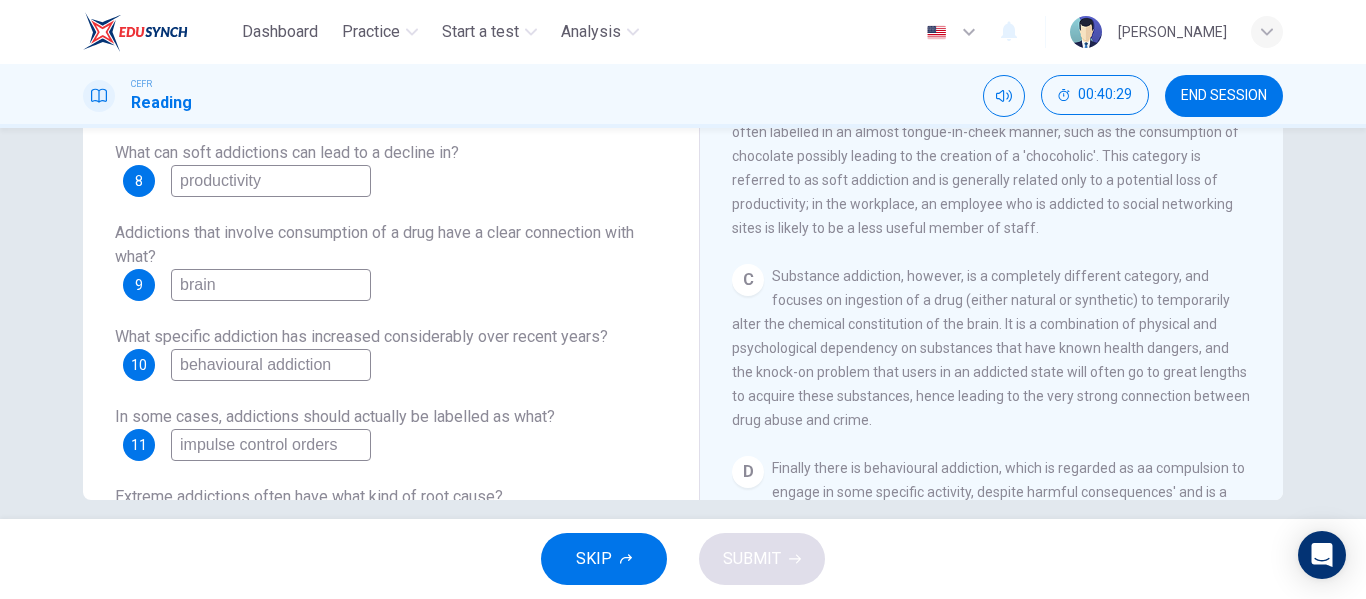 scroll, scrollTop: 367, scrollLeft: 0, axis: vertical 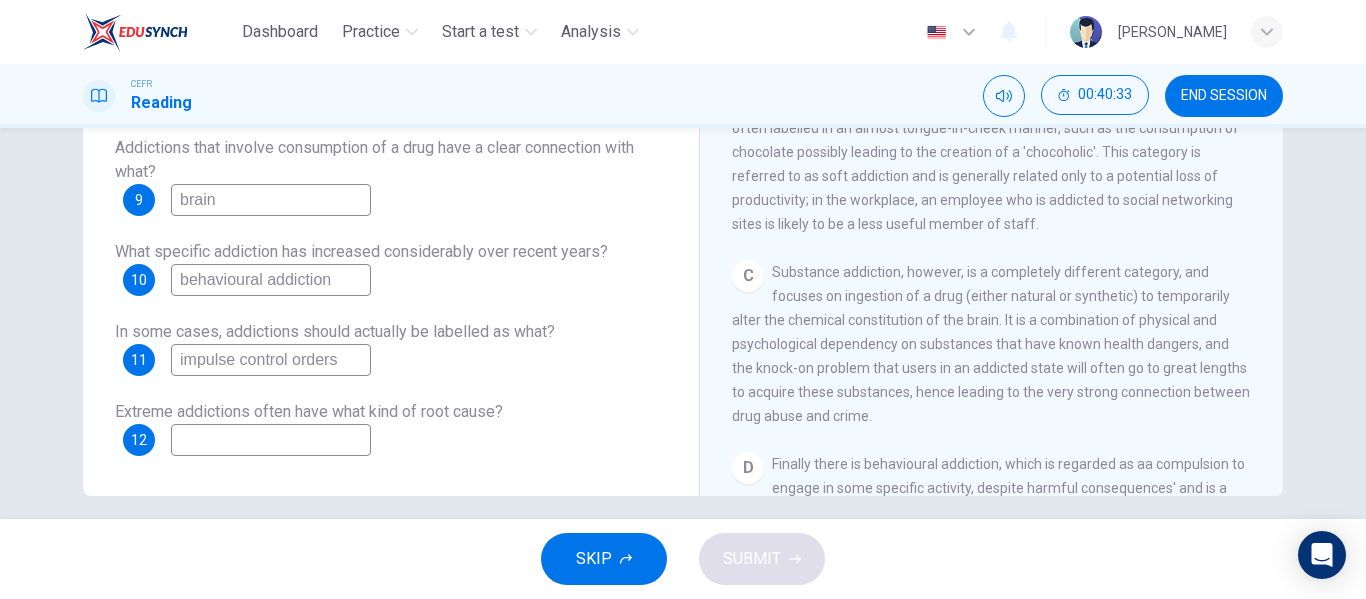 click at bounding box center (271, 440) 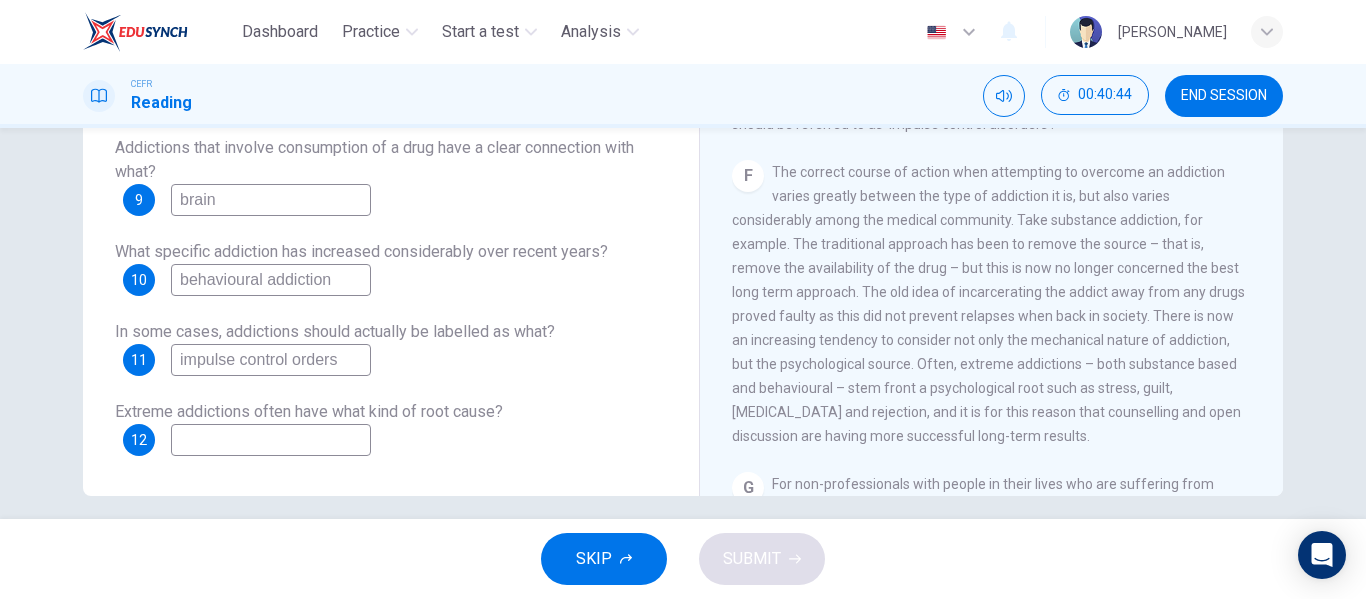 scroll, scrollTop: 1333, scrollLeft: 0, axis: vertical 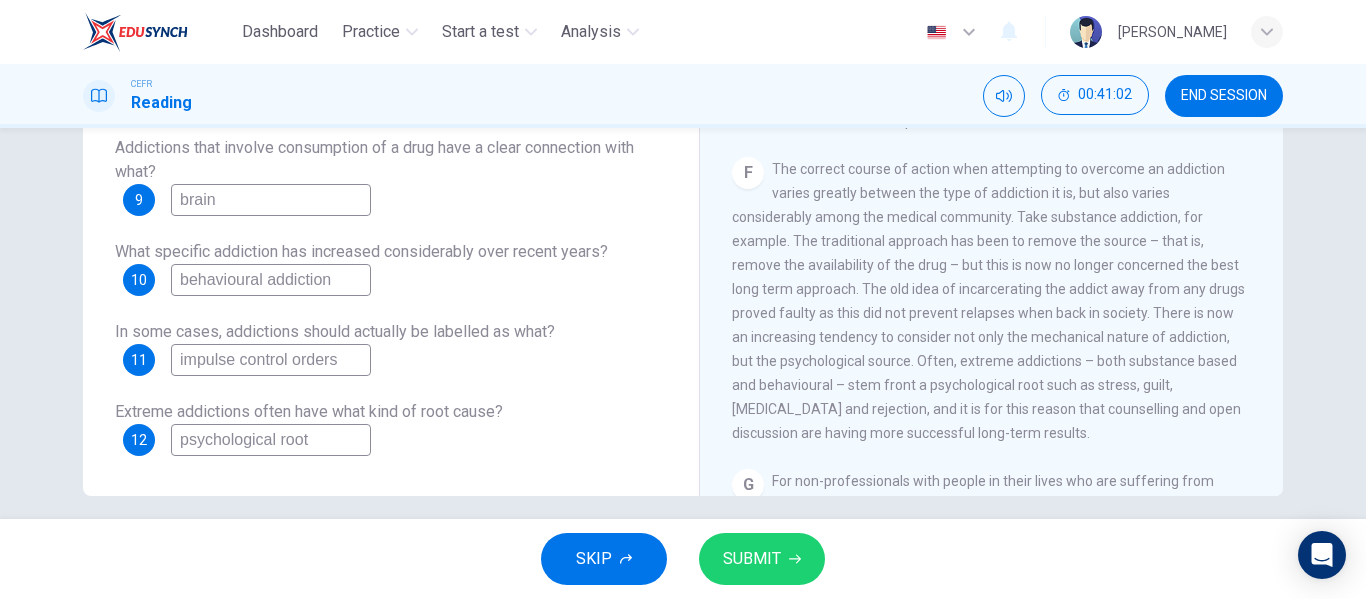 type on "psychological root" 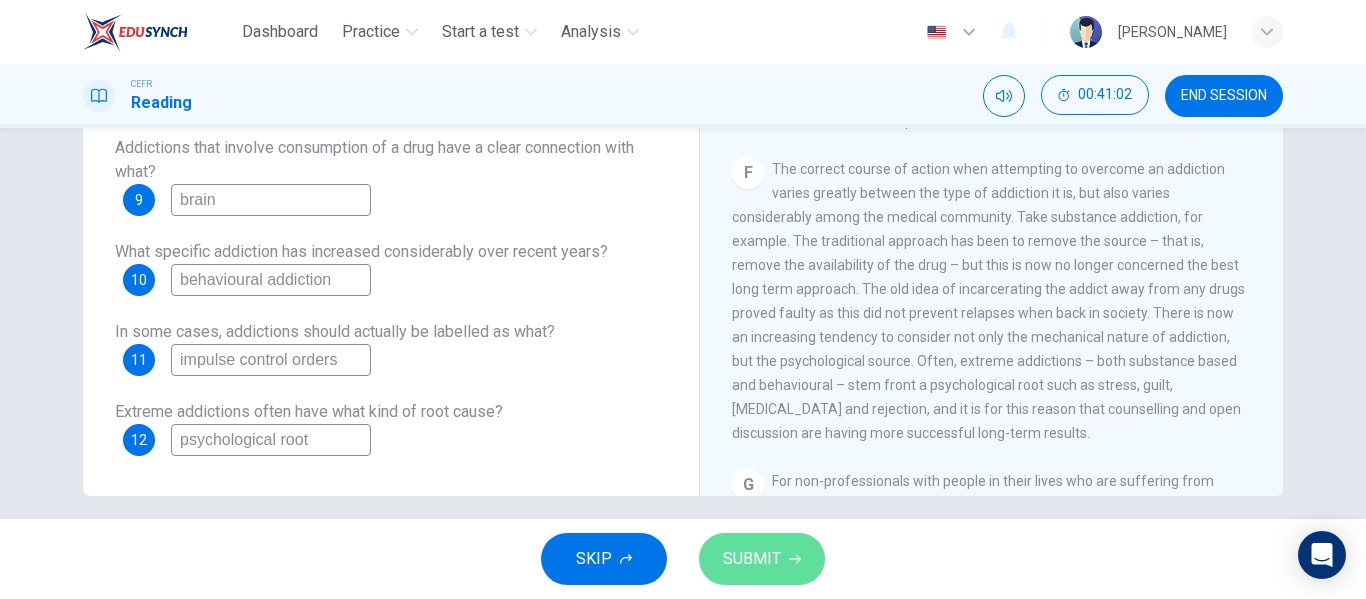 click on "SUBMIT" at bounding box center [752, 559] 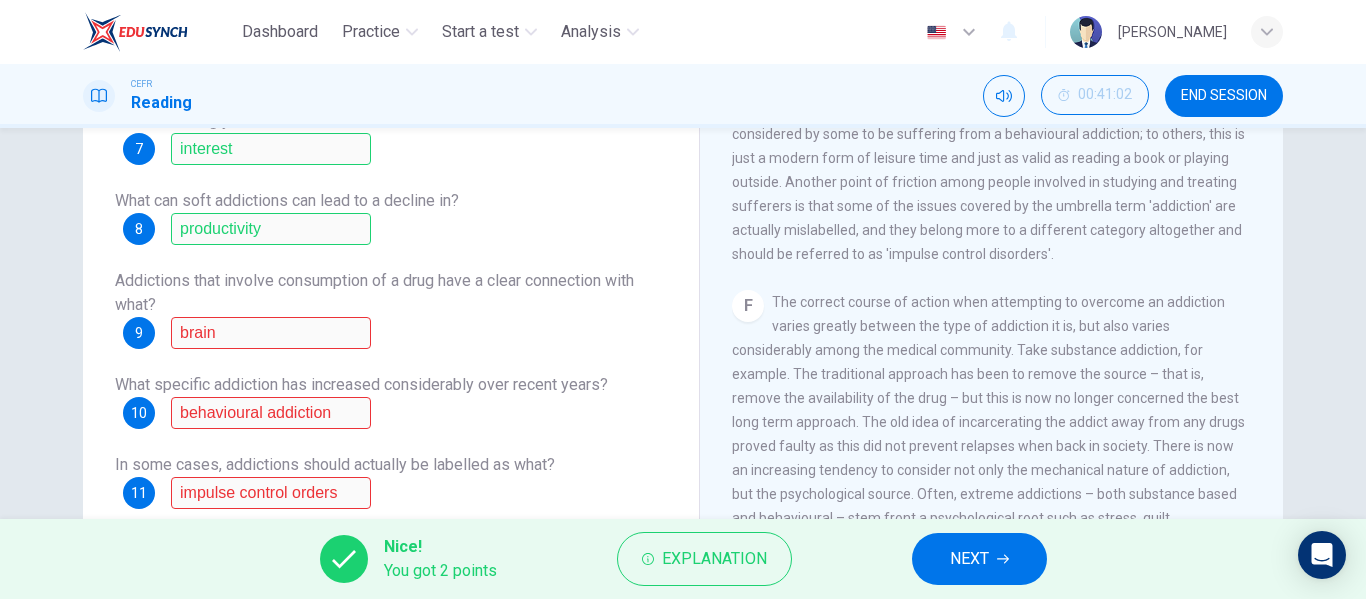 scroll, scrollTop: 251, scrollLeft: 0, axis: vertical 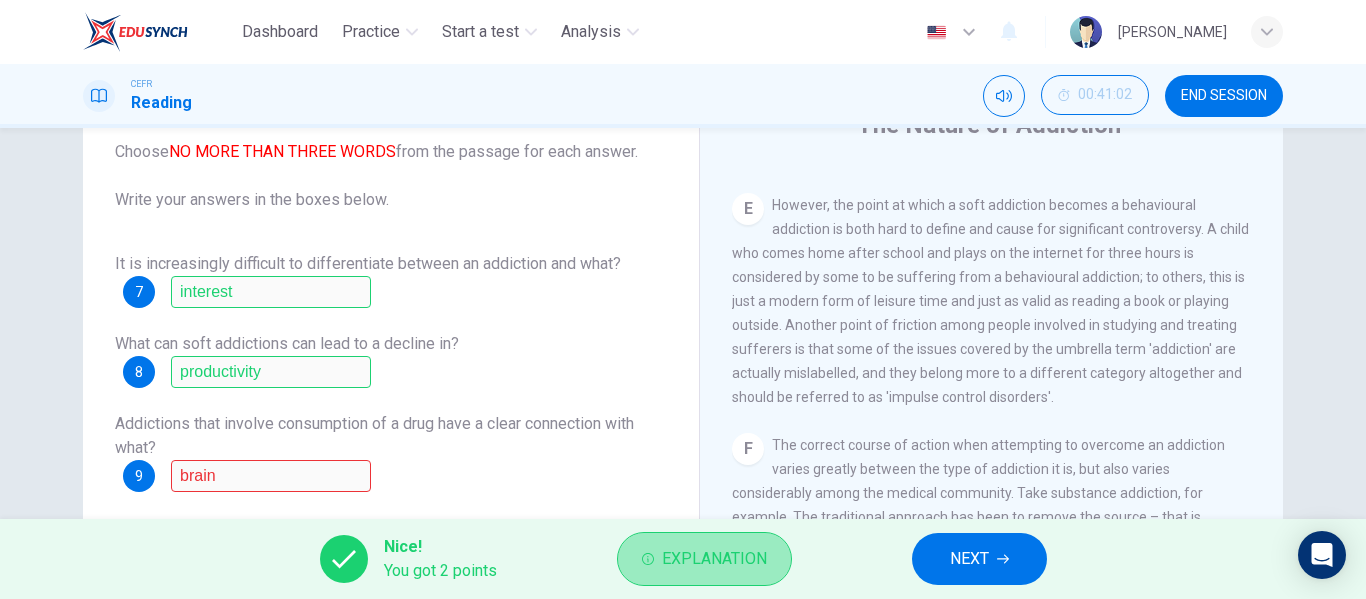click on "Explanation" at bounding box center (704, 559) 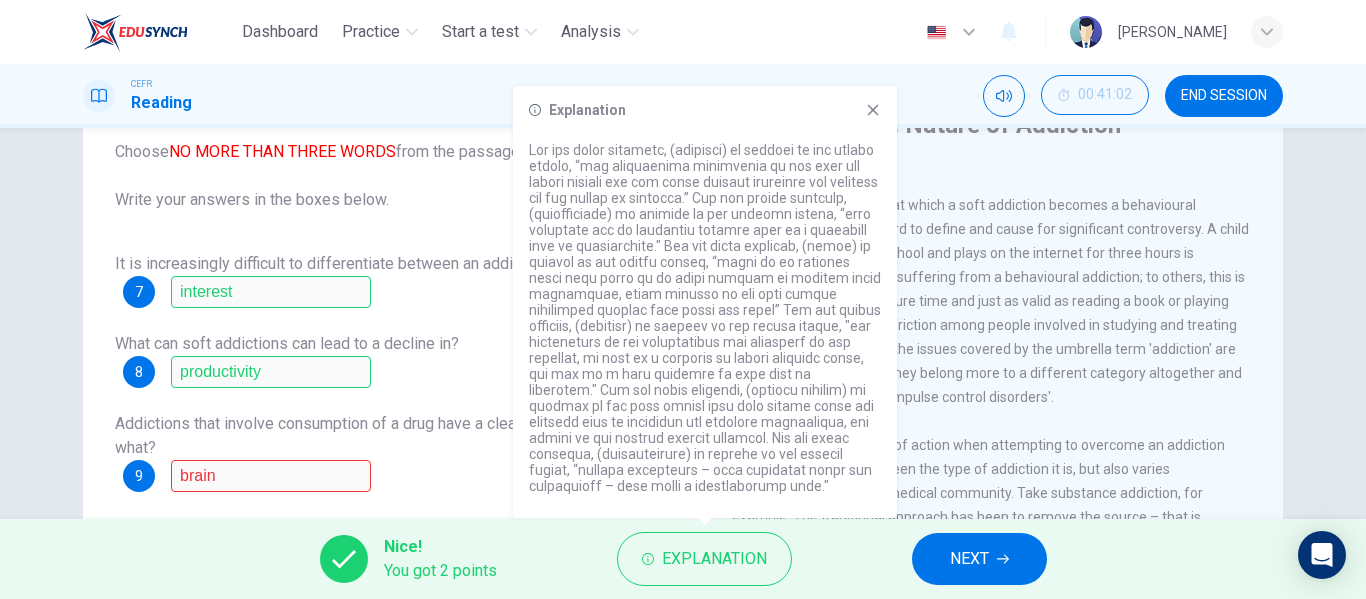 click on "Addictions that involve consumption of a drug have a clear connection with what?  9 brain" at bounding box center [391, 452] 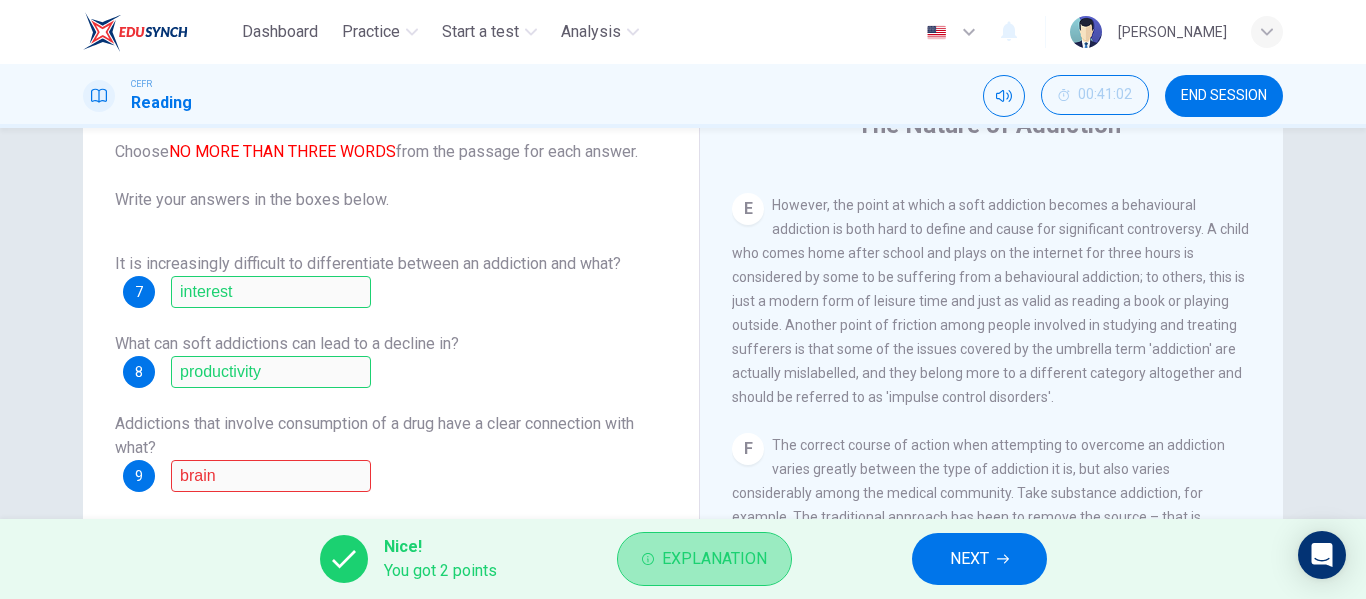 click on "Explanation" at bounding box center [714, 559] 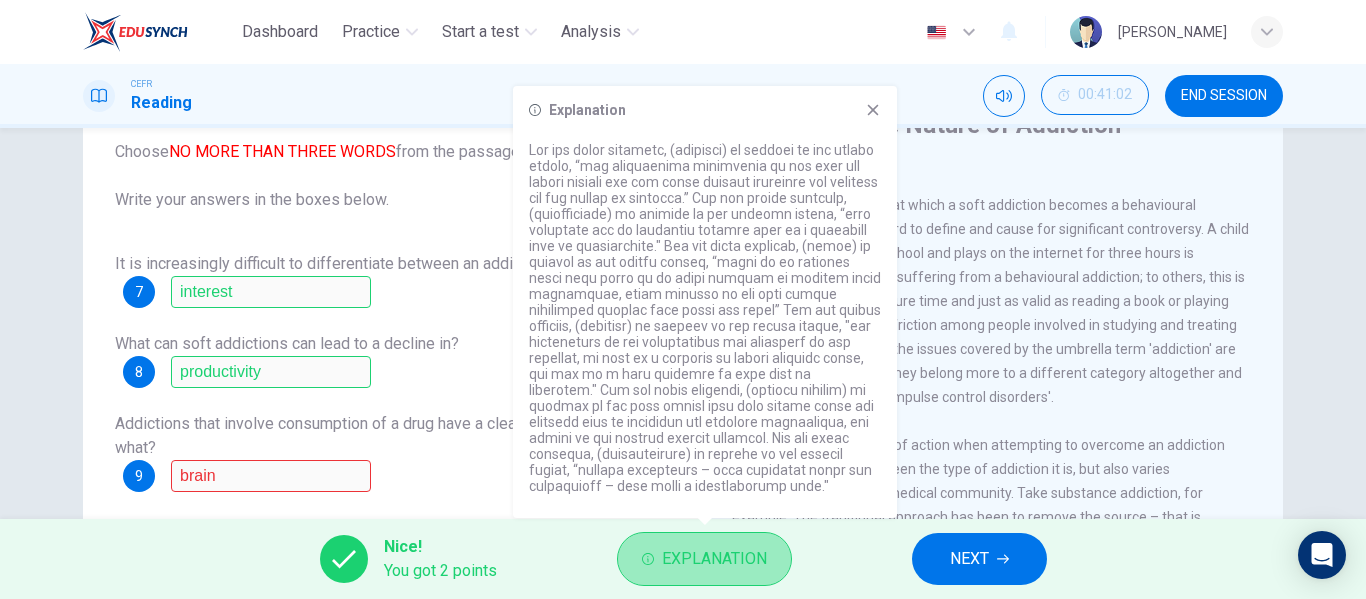 click on "Explanation" at bounding box center [714, 559] 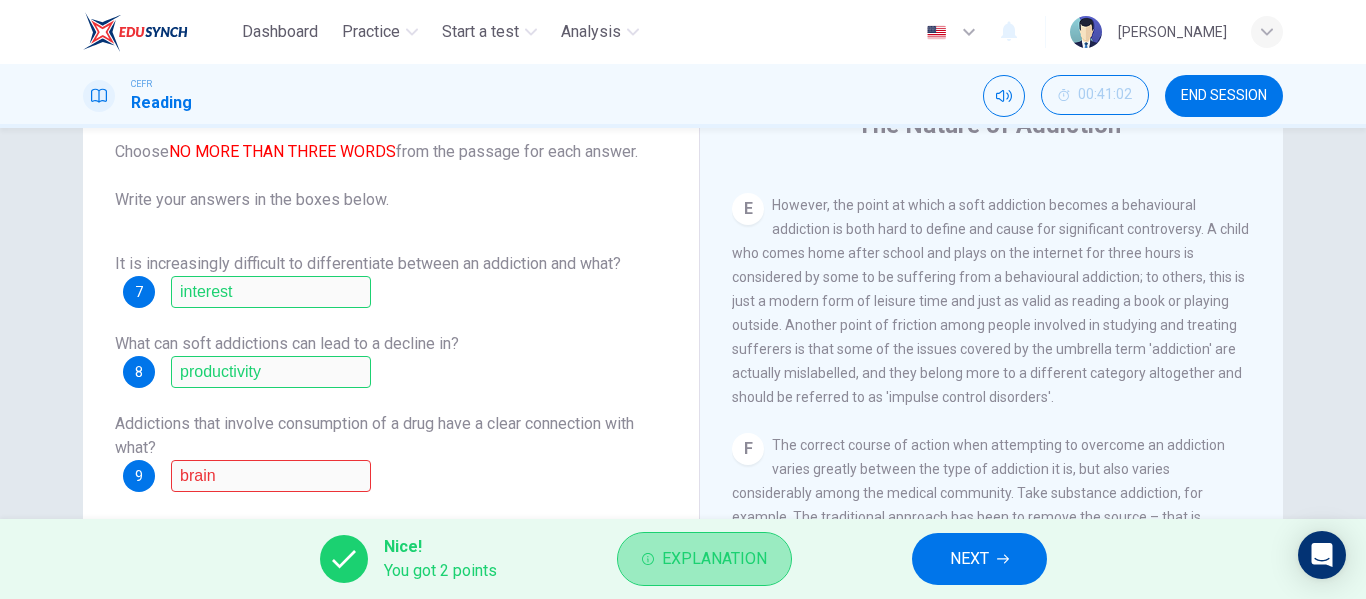 click on "Explanation" at bounding box center [714, 559] 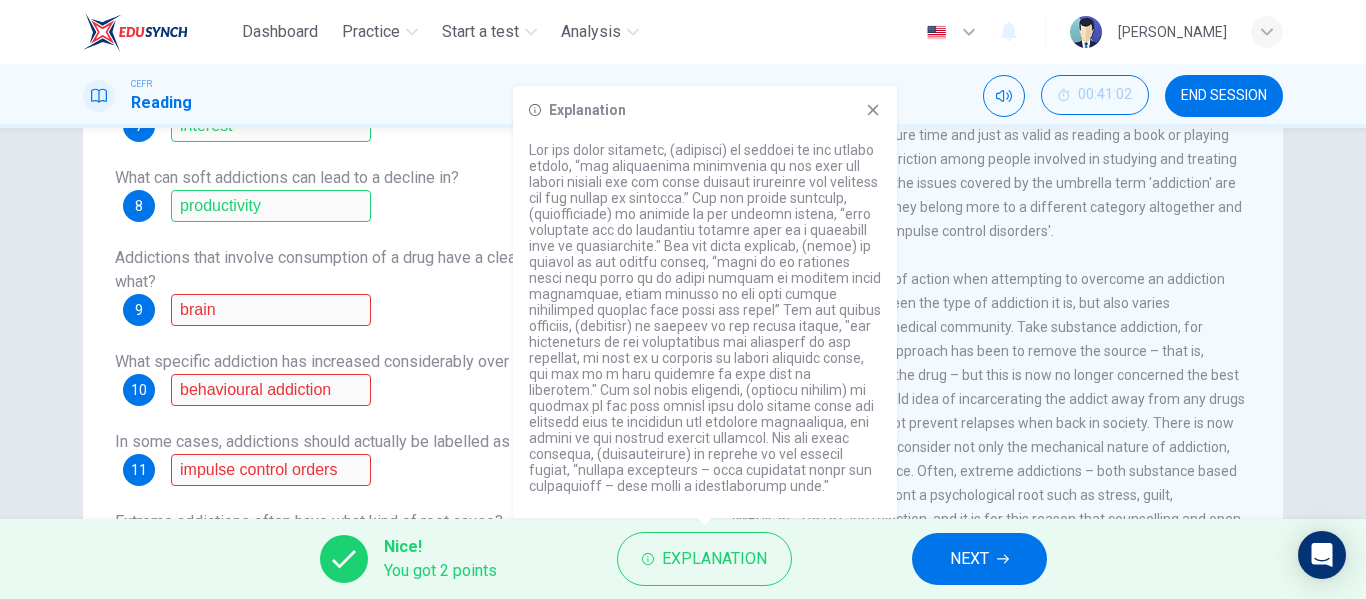 scroll, scrollTop: 261, scrollLeft: 0, axis: vertical 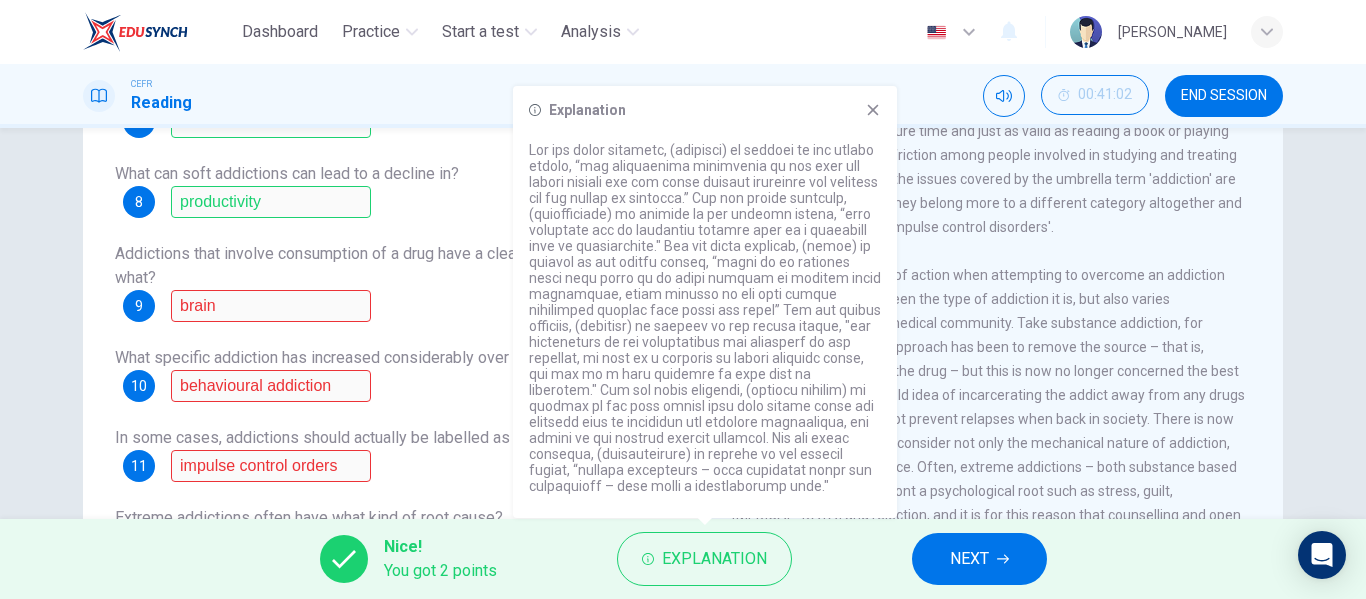 click on "It is increasingly difficult to differentiate between an addiction and what?
7 interest What can soft addictions can lead to a decline in? 8 productivity Addictions that involve consumption of a drug have a clear connection with what?  9 brain What specific addiction has increased considerably over recent years?  10 behavioural addiction In some cases, addictions should actually be labelled as what? 11 impulse control orders Extreme addictions often have what kind of root cause? 12 psychological root" at bounding box center [391, 322] 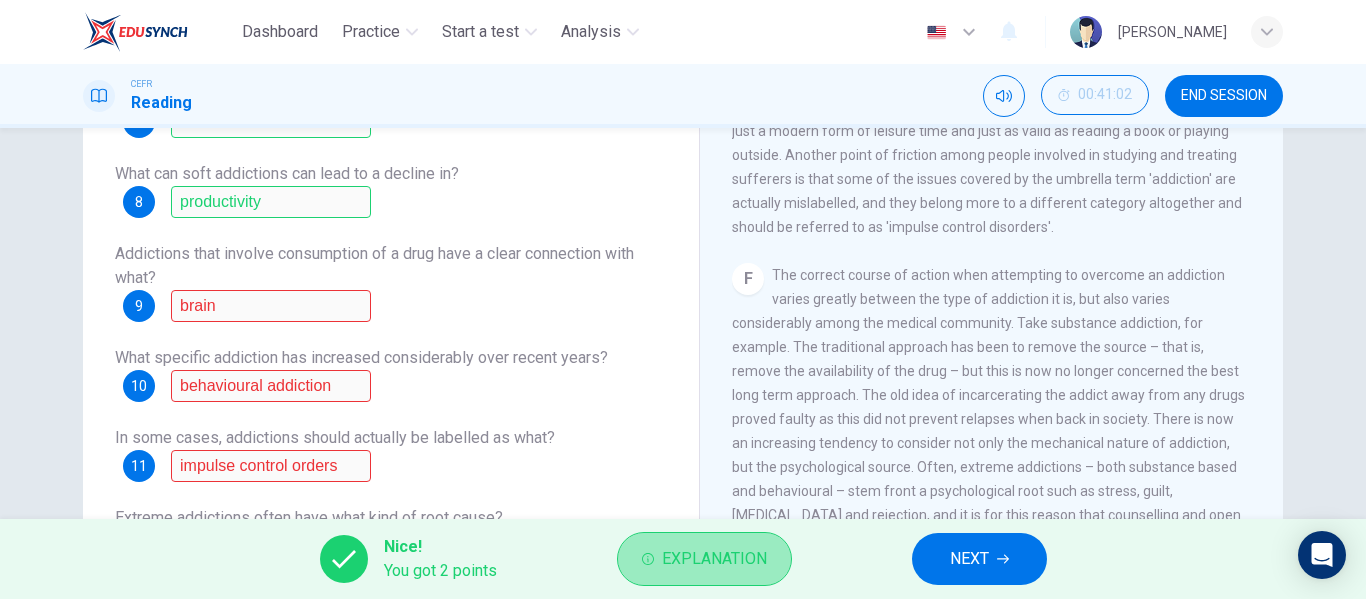 click on "Explanation" at bounding box center [714, 559] 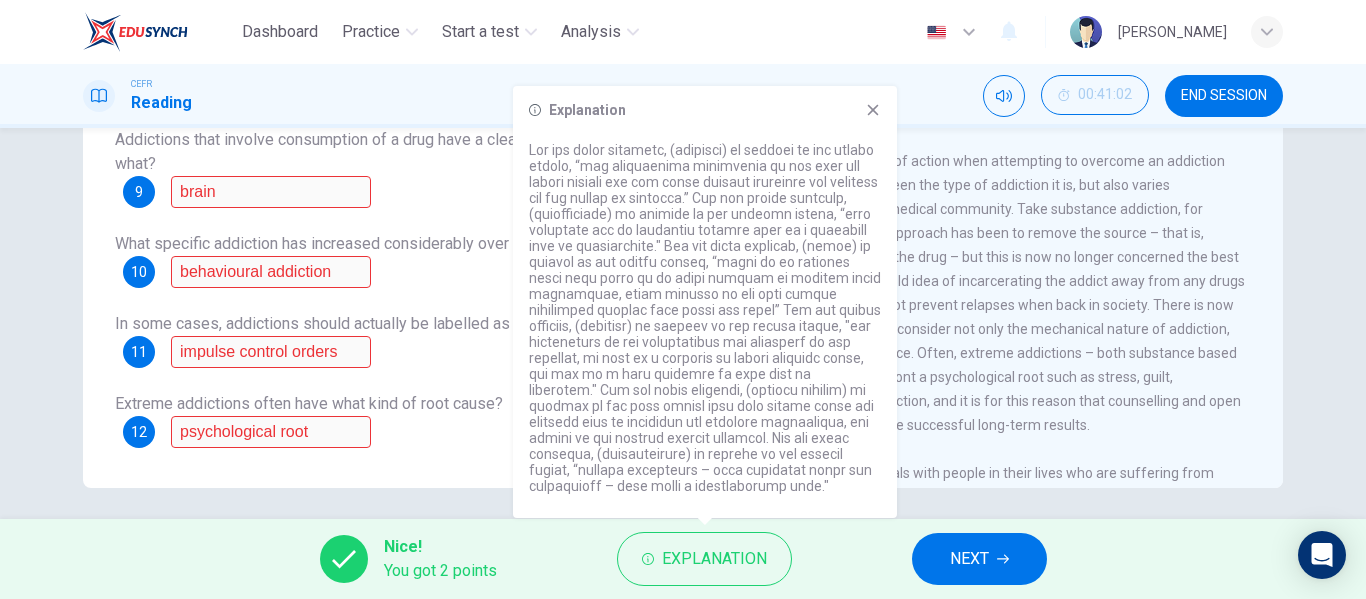 scroll, scrollTop: 384, scrollLeft: 0, axis: vertical 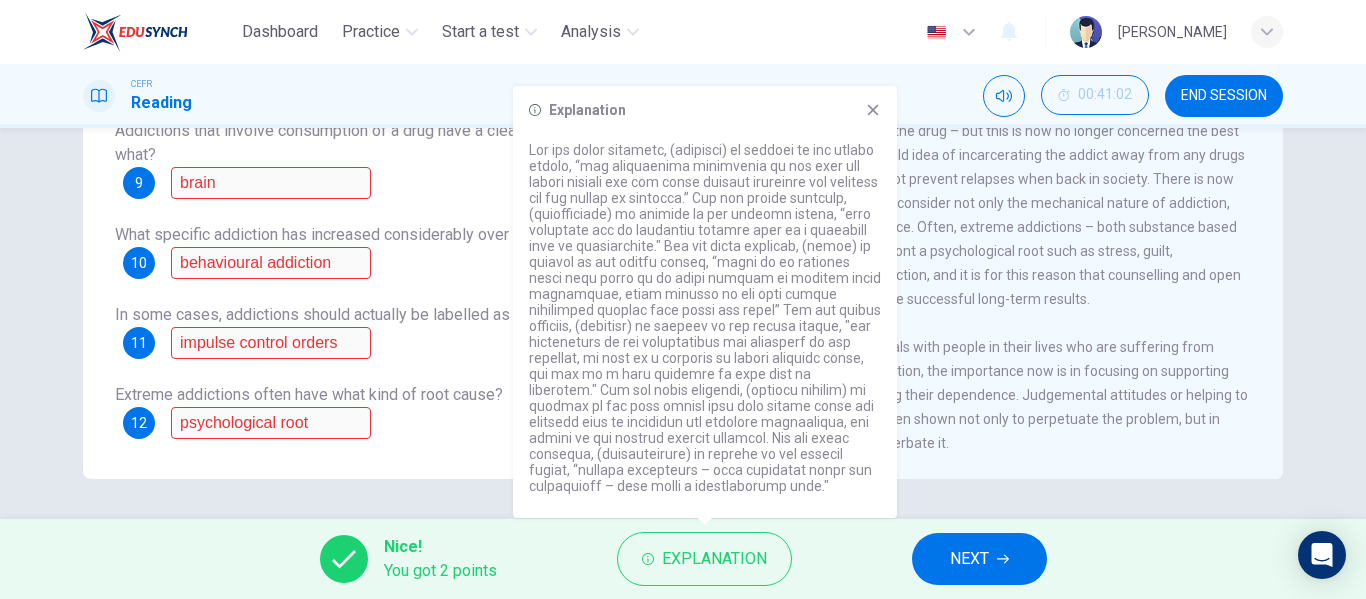 click on "Questions 7 - 12 Answer the questions below.
Choose  NO MORE THAN THREE WORDS  from the passage for each answer.
Write your answers in the boxes below. It is increasingly difficult to differentiate between an addiction and what?
7 interest What can soft addictions can lead to a decline in? 8 productivity Addictions that involve consumption of a drug have a clear connection with what?  9 brain What specific addiction has increased considerably over recent years?  10 behavioural addiction In some cases, addictions should actually be labelled as what? 11 impulse control orders Extreme addictions often have what kind of root cause? 12 psychological root The Nature of Addiction CLICK TO ZOOM Click to Zoom A B C D E F G" at bounding box center (683, 131) 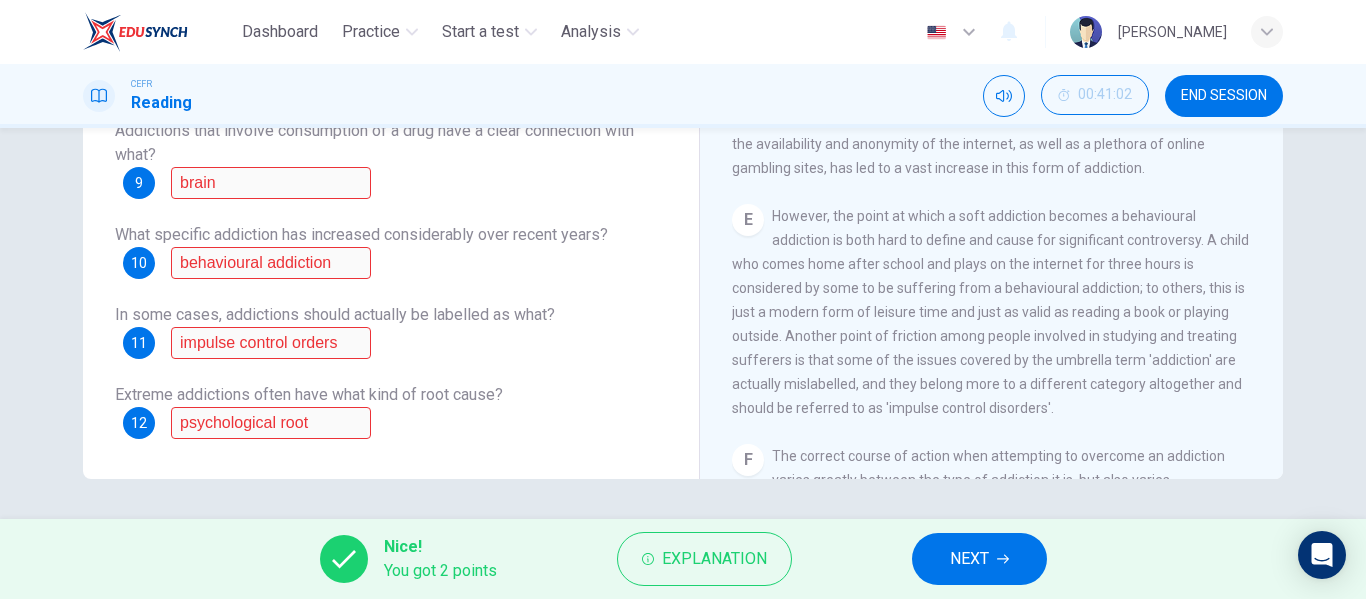 scroll, scrollTop: 1022, scrollLeft: 0, axis: vertical 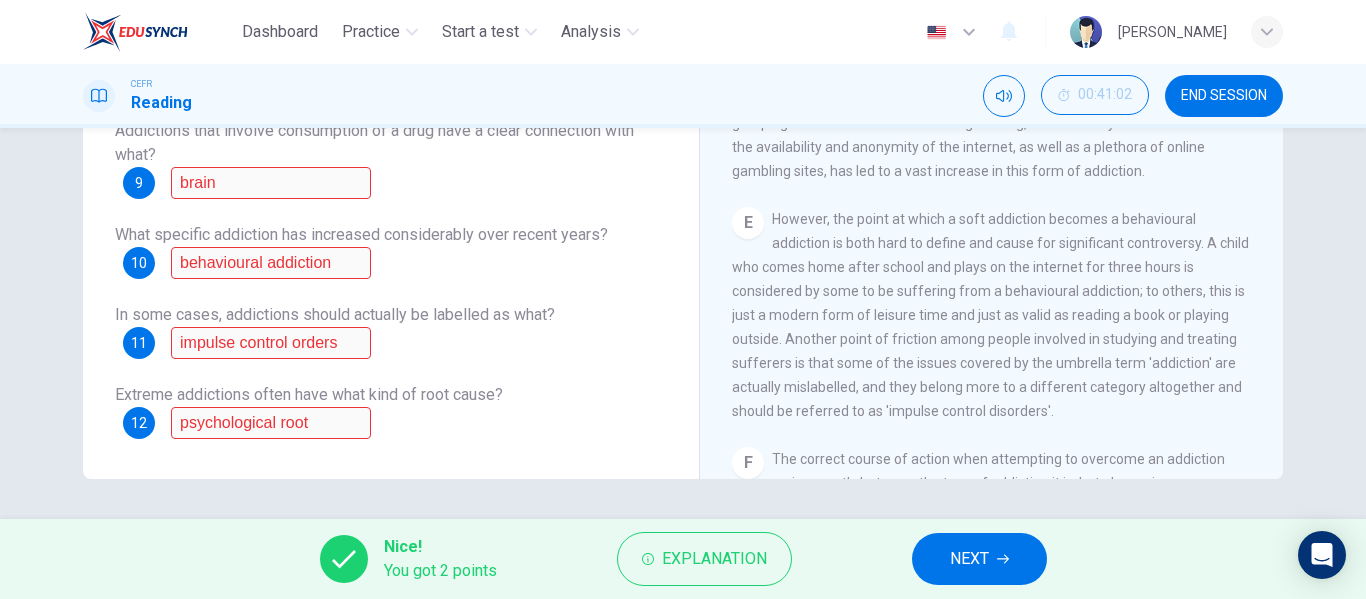 drag, startPoint x: 1259, startPoint y: 201, endPoint x: 1268, endPoint y: 196, distance: 10.29563 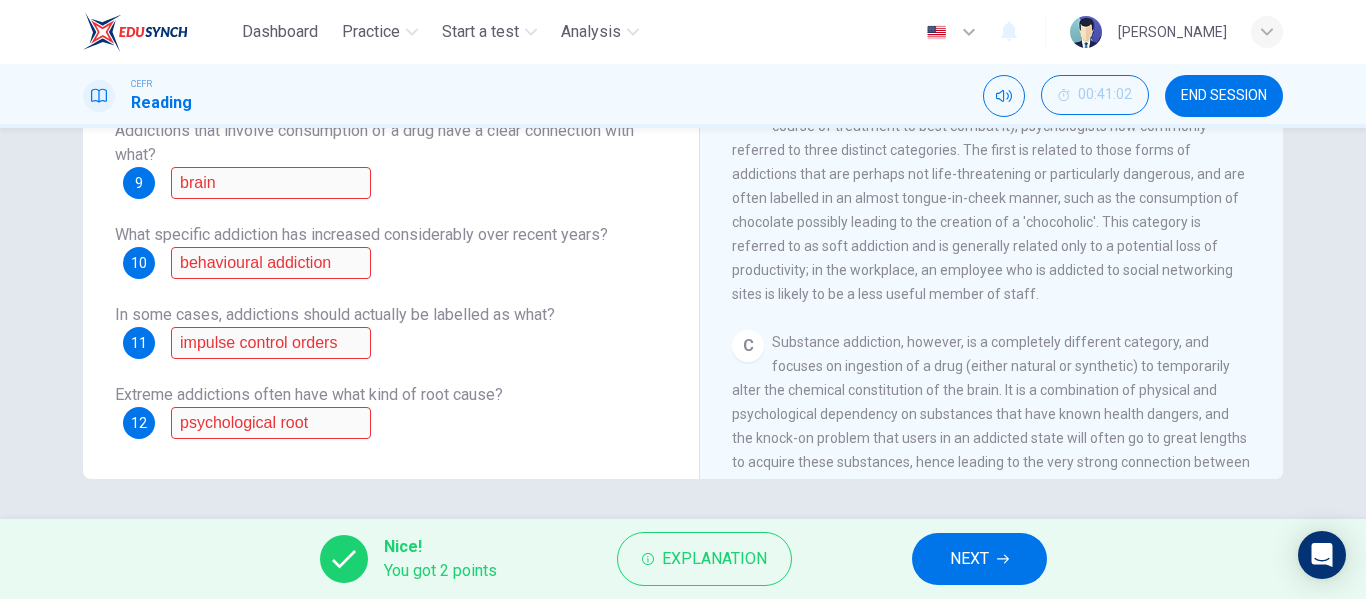 scroll, scrollTop: 464, scrollLeft: 0, axis: vertical 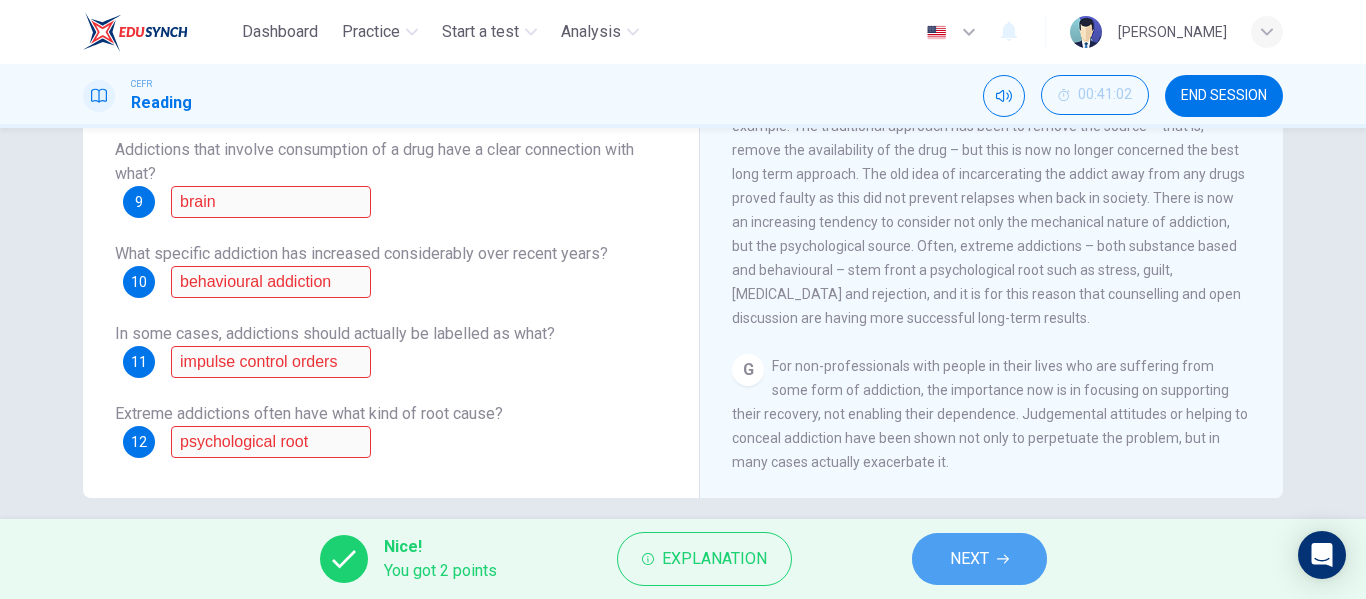 click on "NEXT" at bounding box center [979, 559] 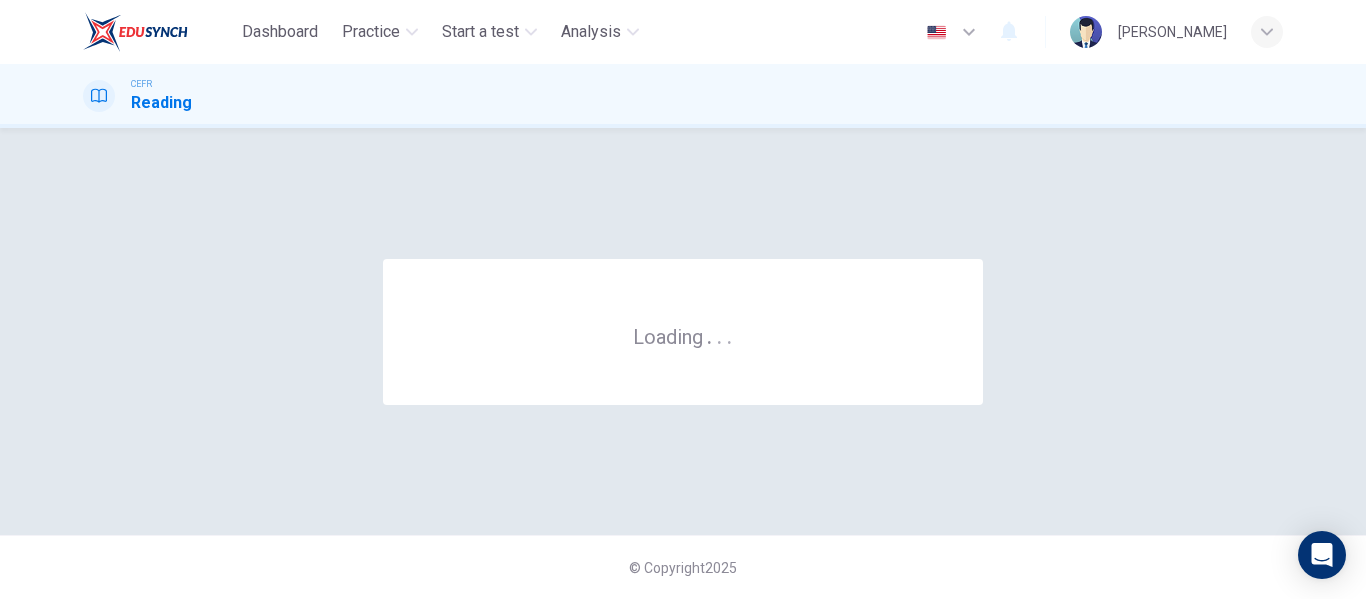 scroll, scrollTop: 0, scrollLeft: 0, axis: both 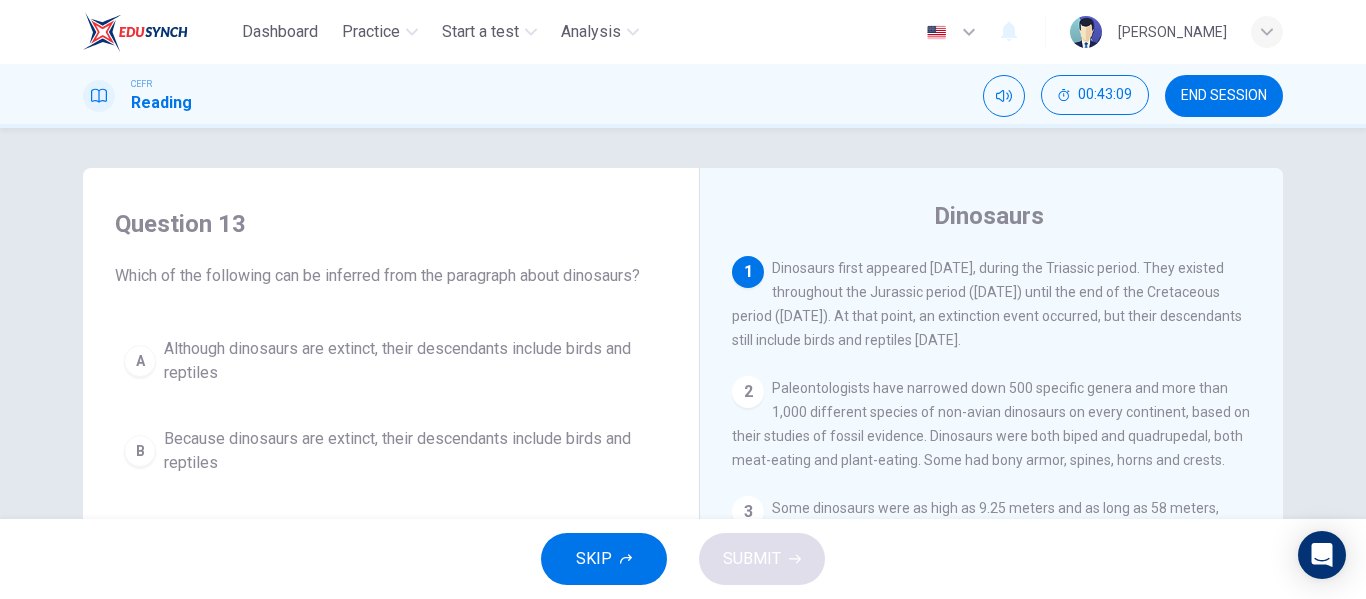 click on "Although dinosaurs are extinct, their descendants include birds and reptiles" at bounding box center (411, 361) 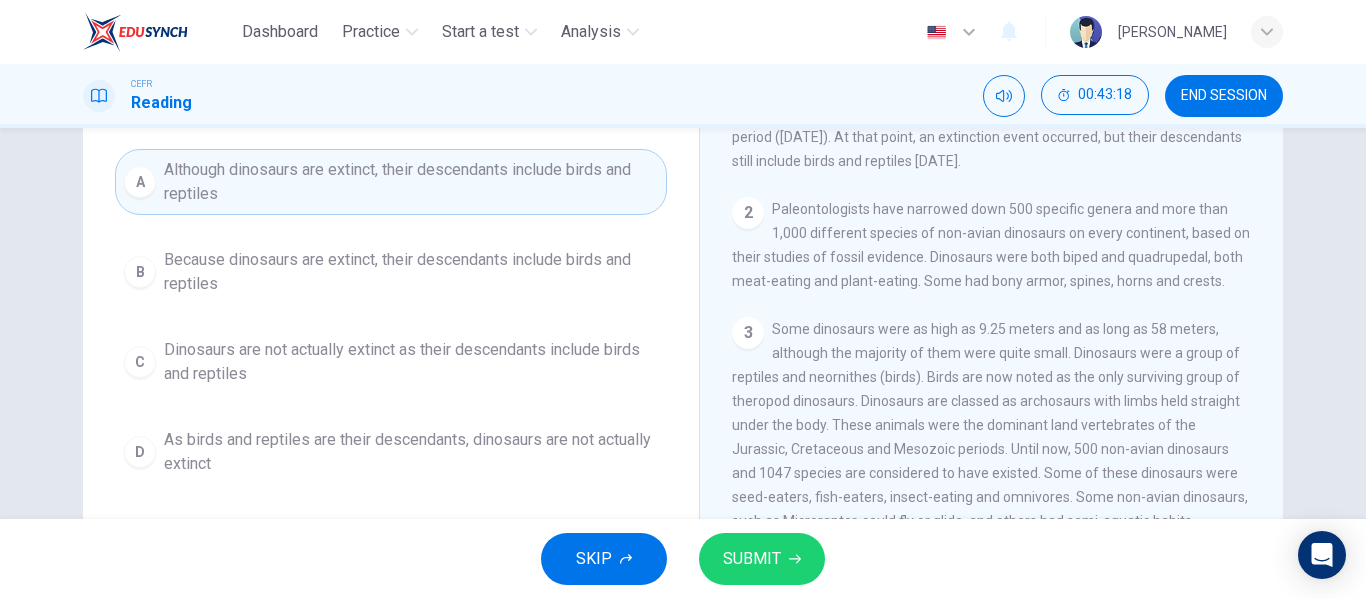 scroll, scrollTop: 181, scrollLeft: 0, axis: vertical 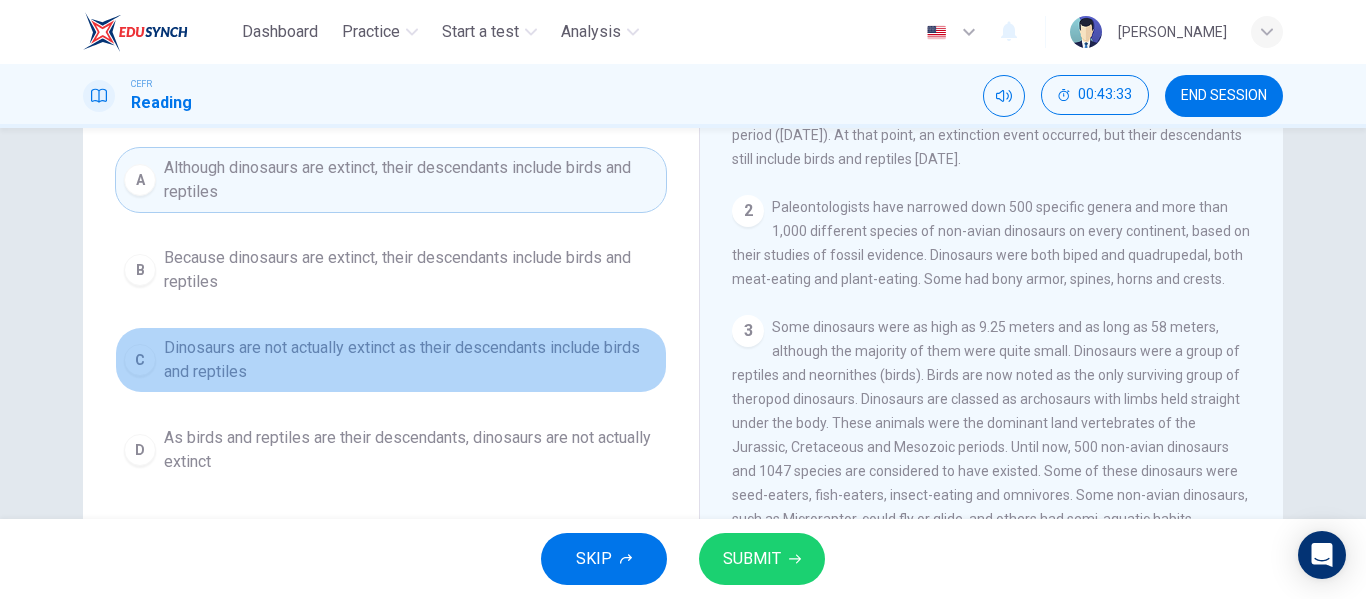 click on "C Dinosaurs are not actually extinct as their descendants include birds and reptiles" at bounding box center [391, 360] 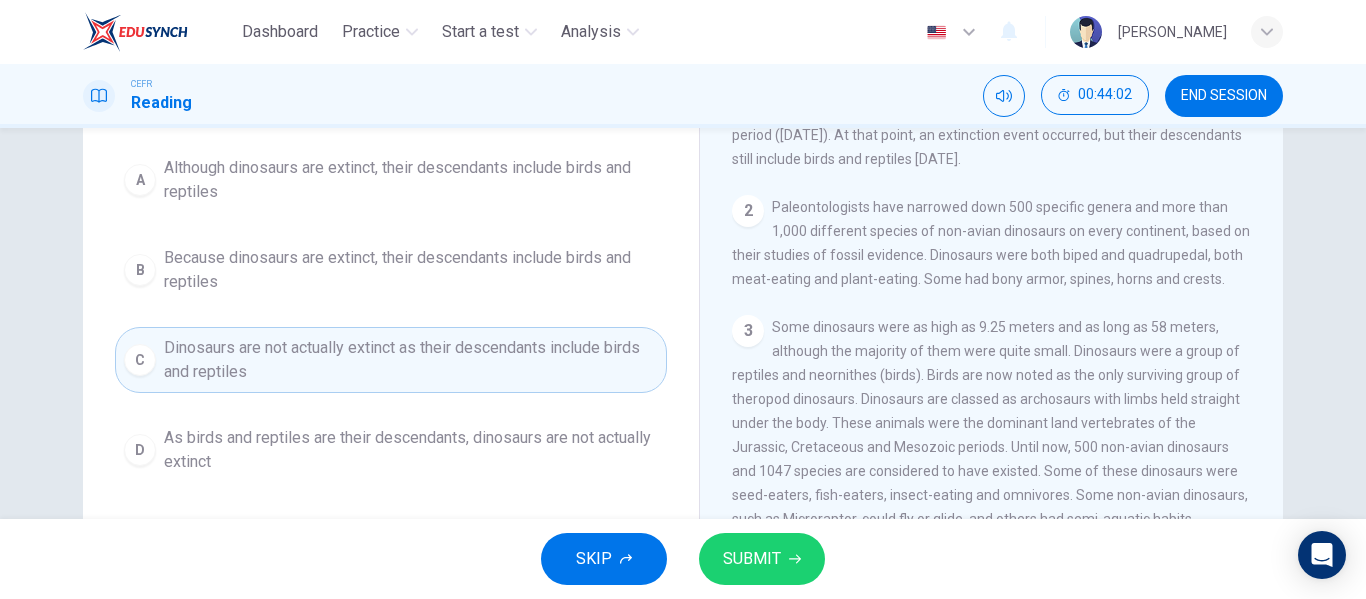 click on "Although dinosaurs are extinct, their descendants include birds and reptiles" at bounding box center [411, 180] 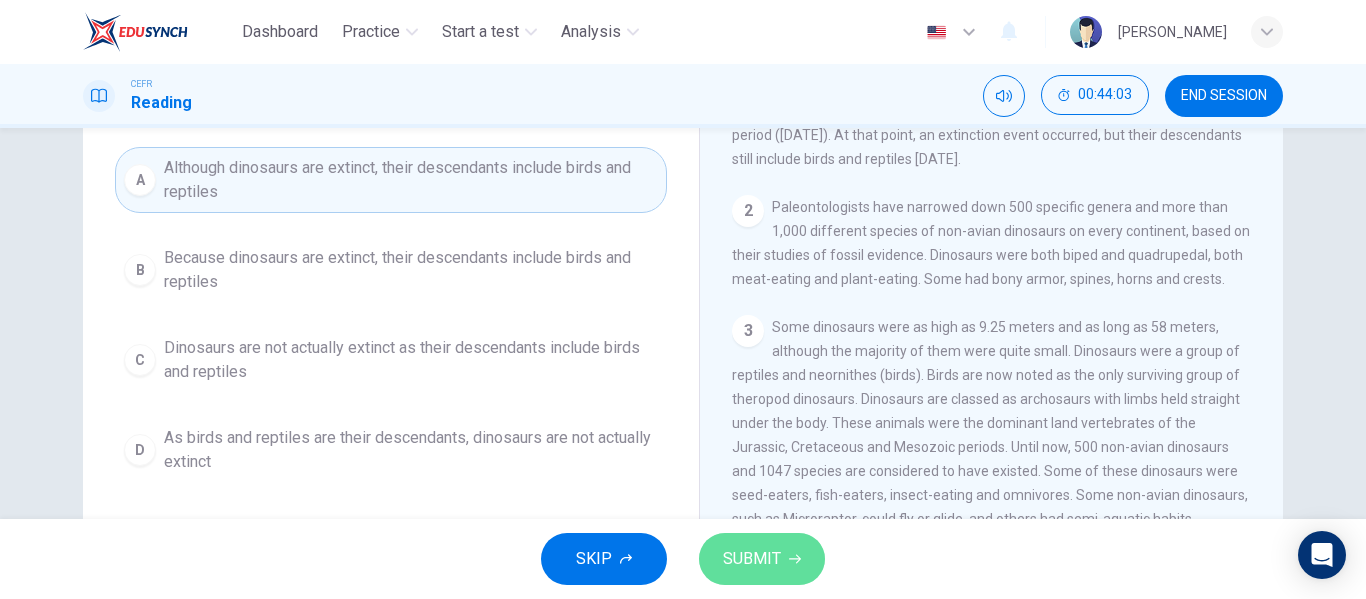 click on "SUBMIT" at bounding box center (762, 559) 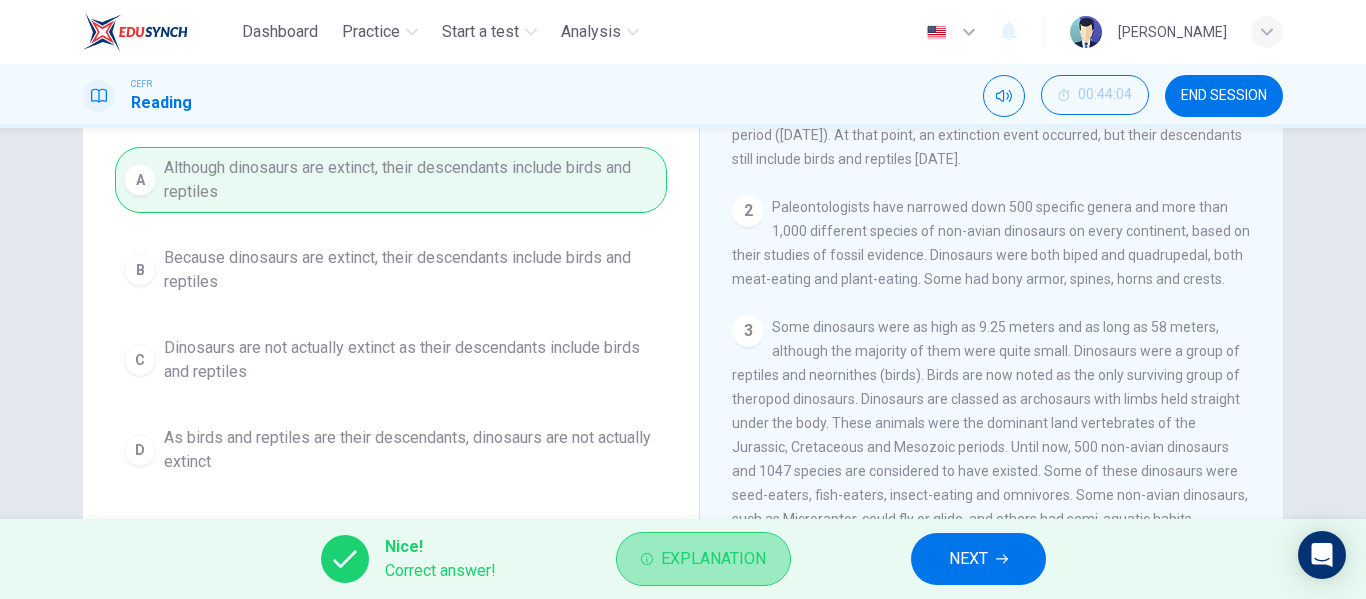 click on "Explanation" at bounding box center [713, 559] 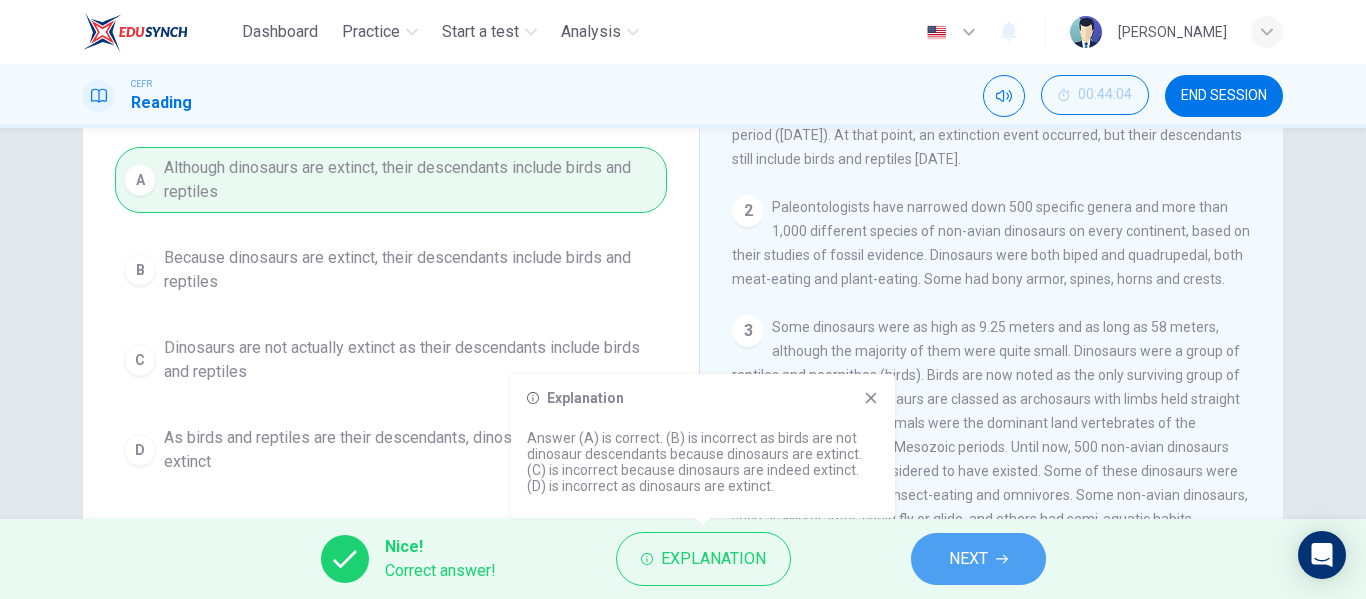 click on "NEXT" at bounding box center (978, 559) 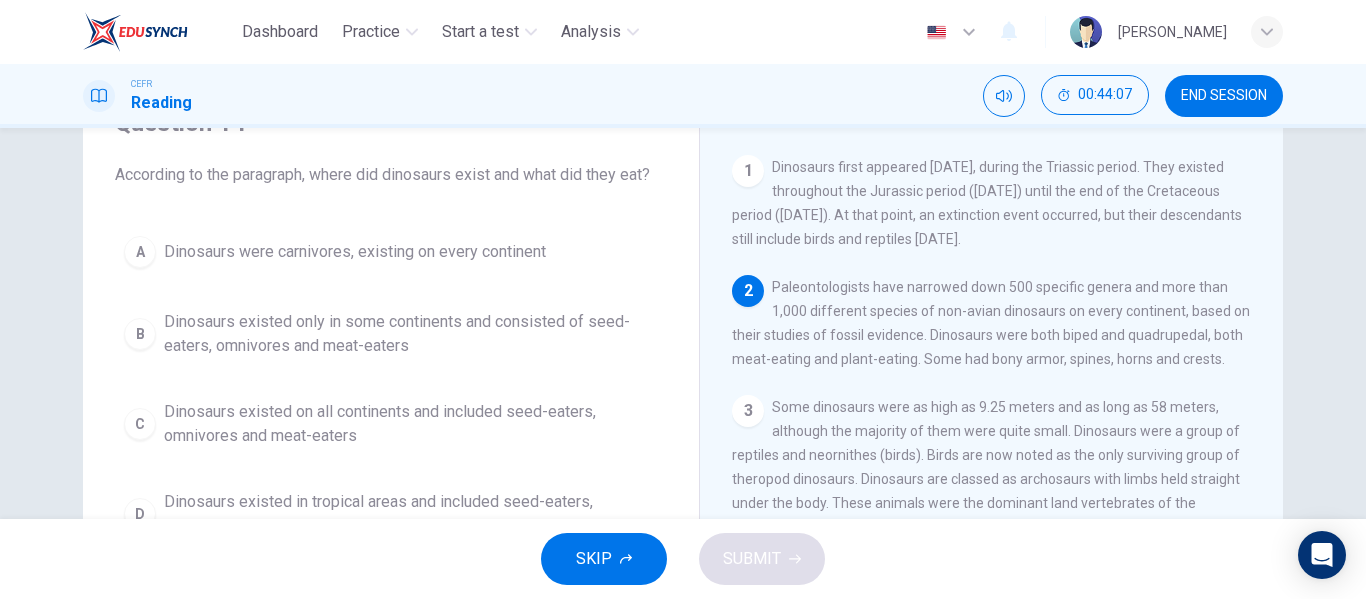 scroll, scrollTop: 97, scrollLeft: 0, axis: vertical 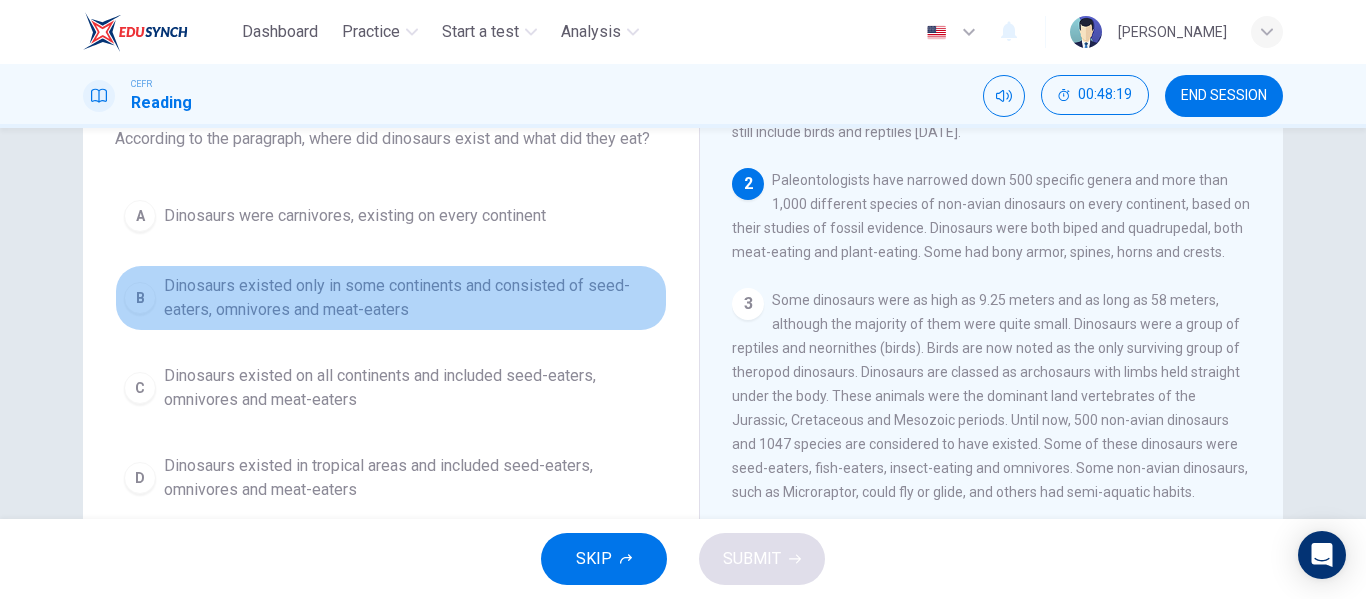 click on "Dinosaurs existed only in some continents and consisted of seed-eaters, omnivores and meat-eaters" at bounding box center [411, 298] 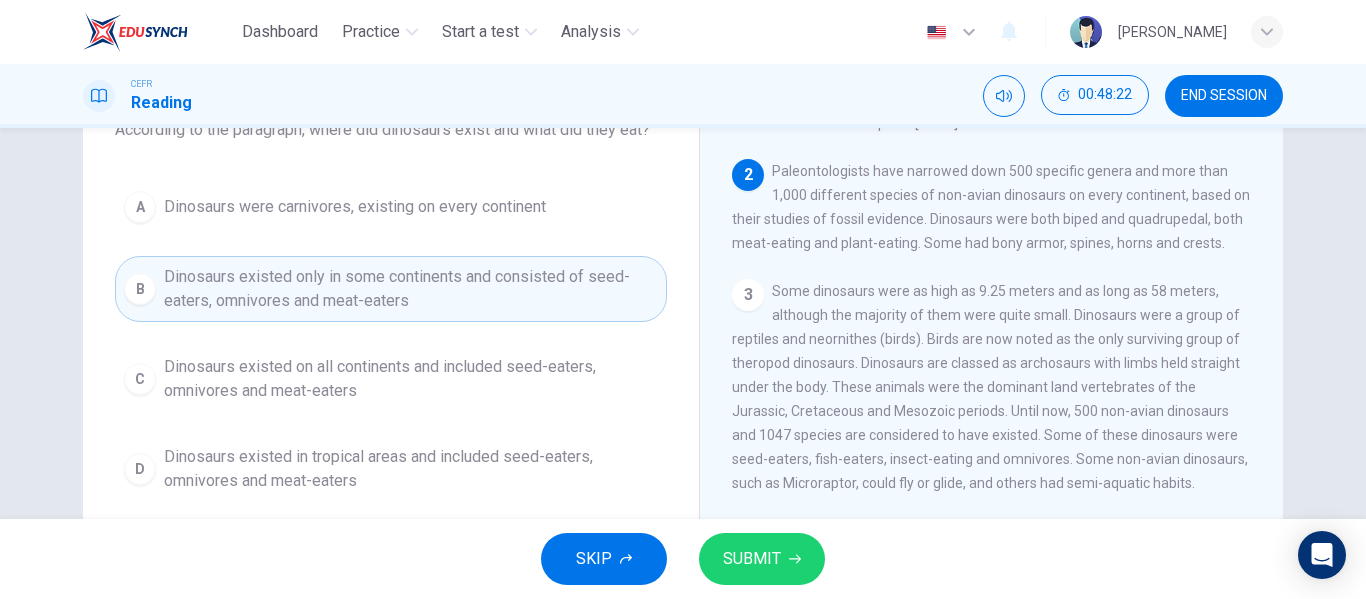 scroll, scrollTop: 156, scrollLeft: 0, axis: vertical 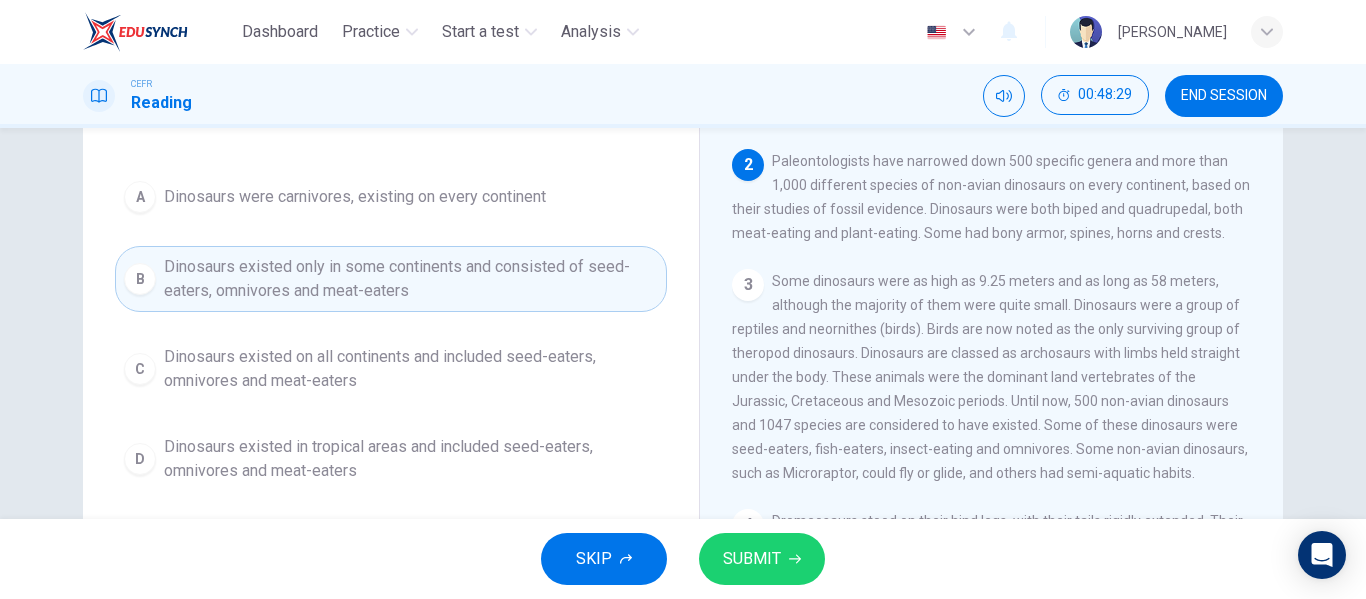 click on "SUBMIT" at bounding box center [752, 559] 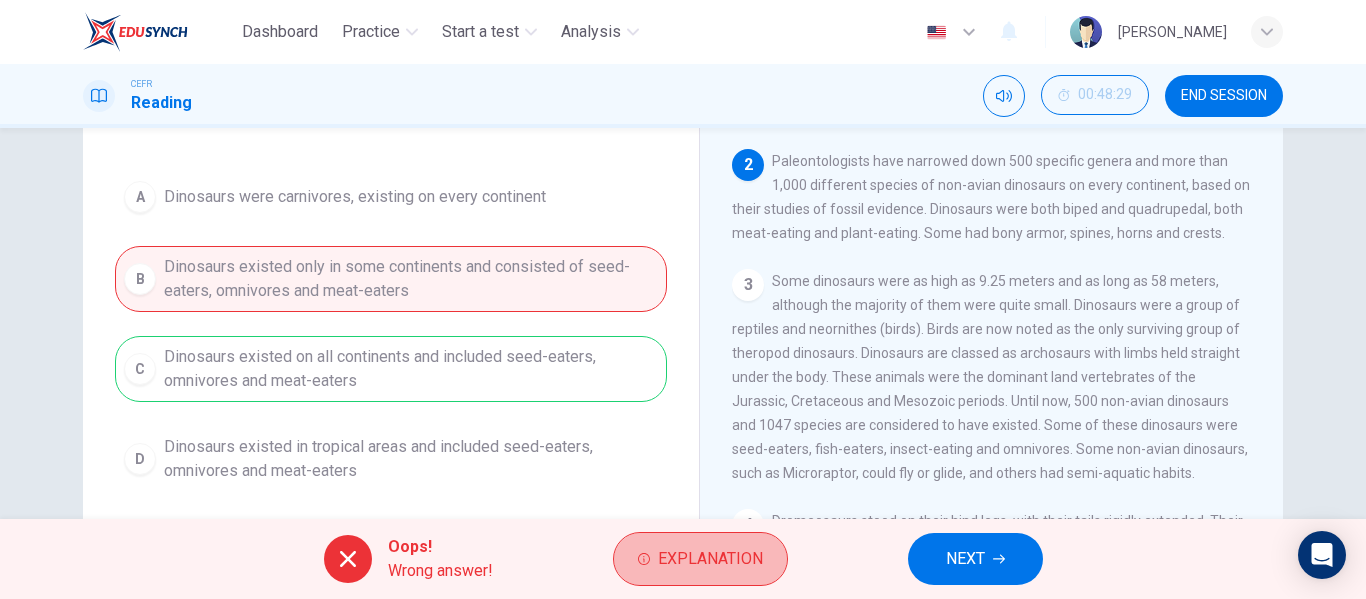 click on "Explanation" at bounding box center [700, 559] 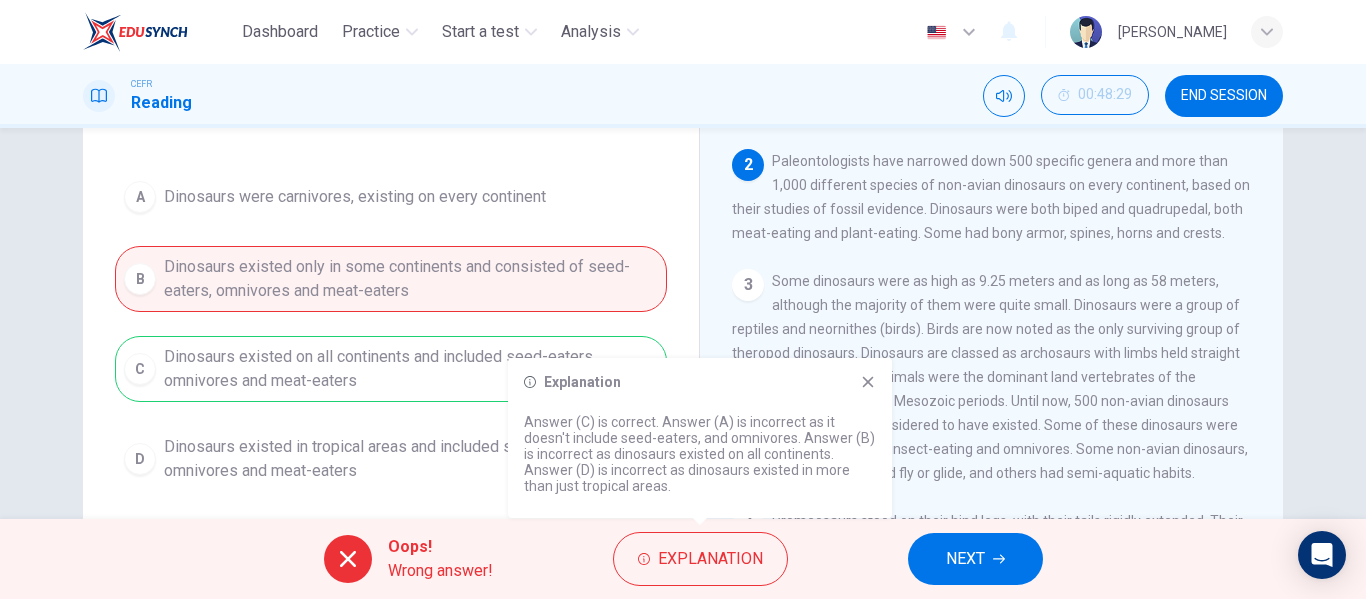 click on "A Dinosaurs were carnivores, existing on every continent B Dinosaurs existed only in some continents and consisted of seed-eaters, omnivores and meat-eaters C Dinosaurs existed on all continents and included seed-eaters, omnivores and meat-eaters D Dinosaurs existed in tropical areas and included seed-eaters, omnivores and meat-eaters" at bounding box center (391, 332) 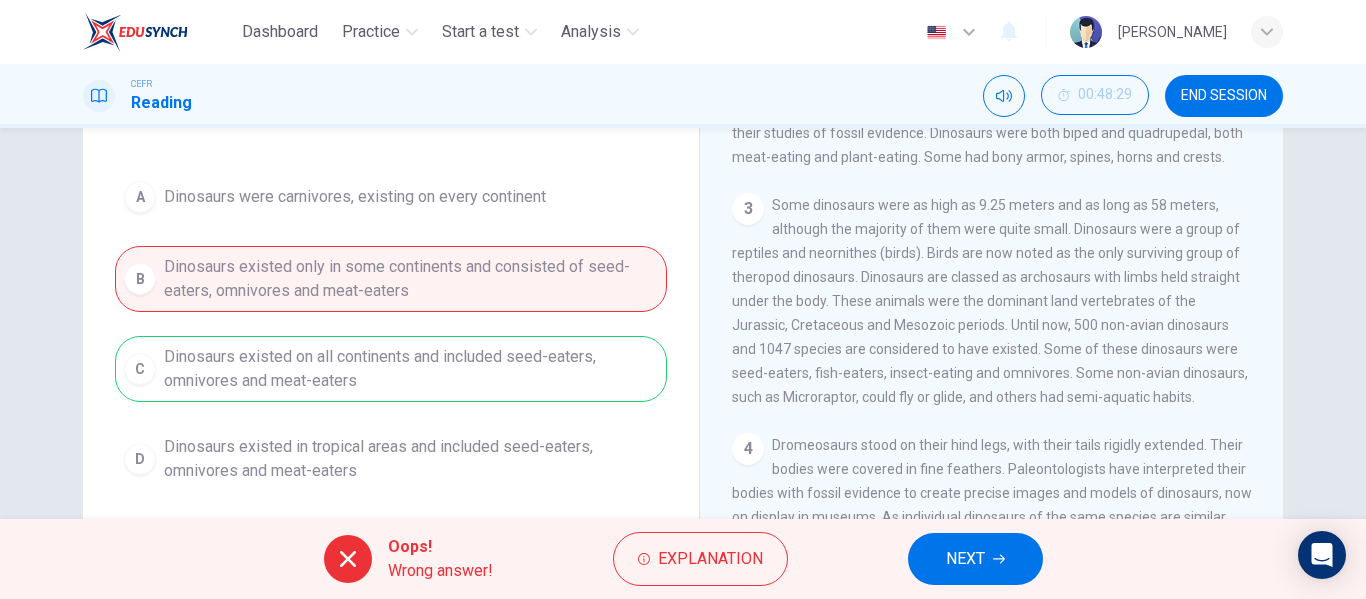scroll, scrollTop: 141, scrollLeft: 0, axis: vertical 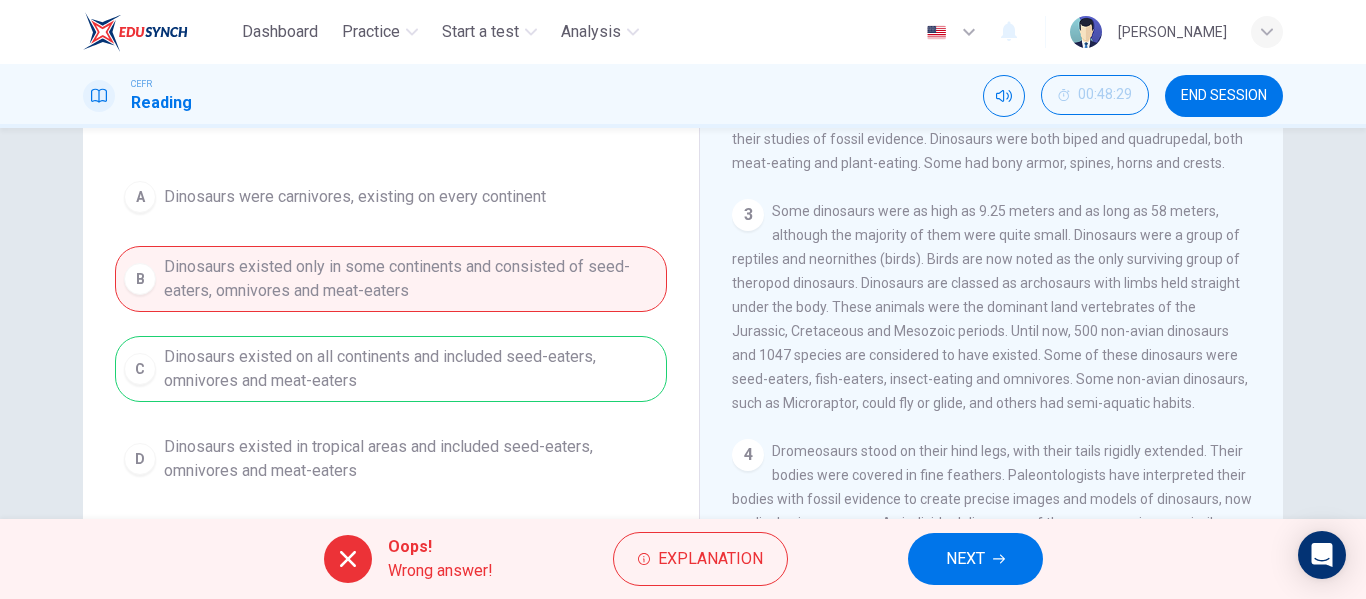 click on "NEXT" at bounding box center (975, 559) 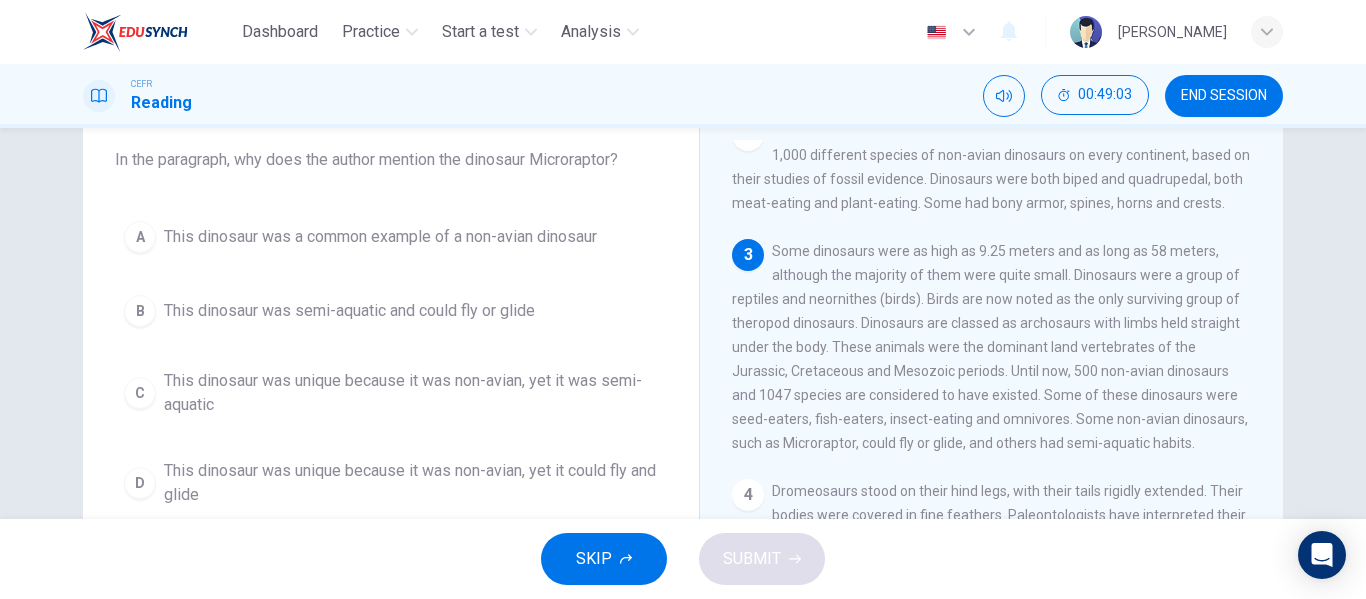 scroll, scrollTop: 120, scrollLeft: 0, axis: vertical 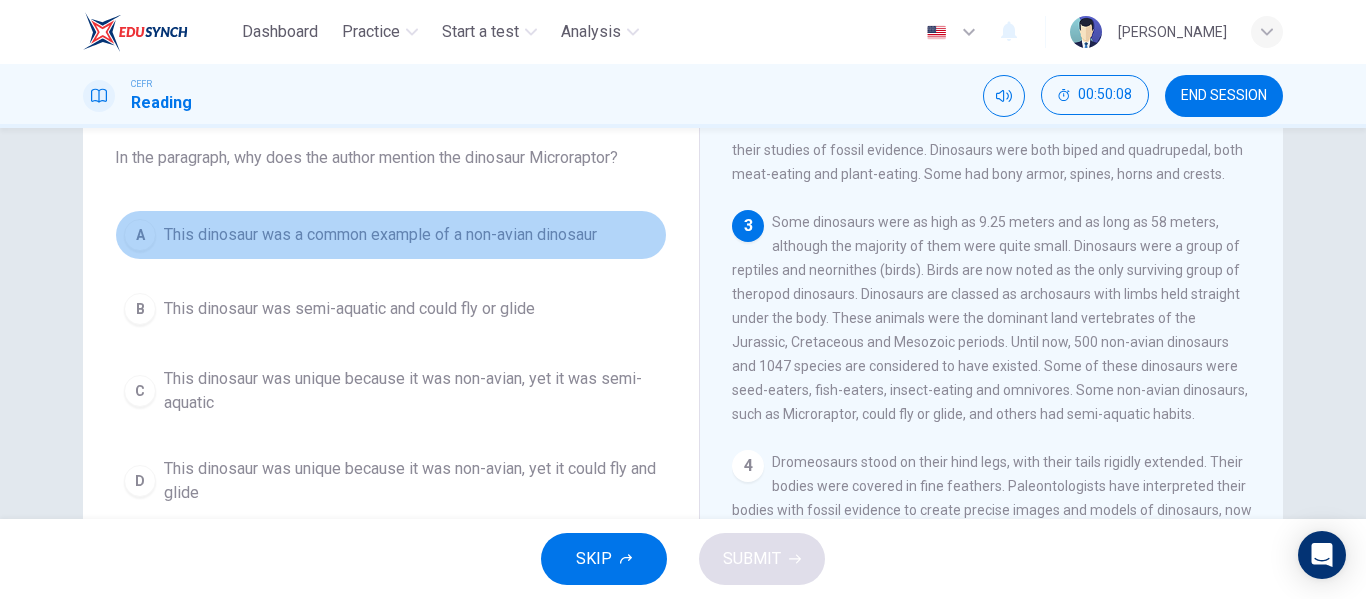 click on "A This dinosaur was a common example of a non-avian dinosaur" at bounding box center [391, 235] 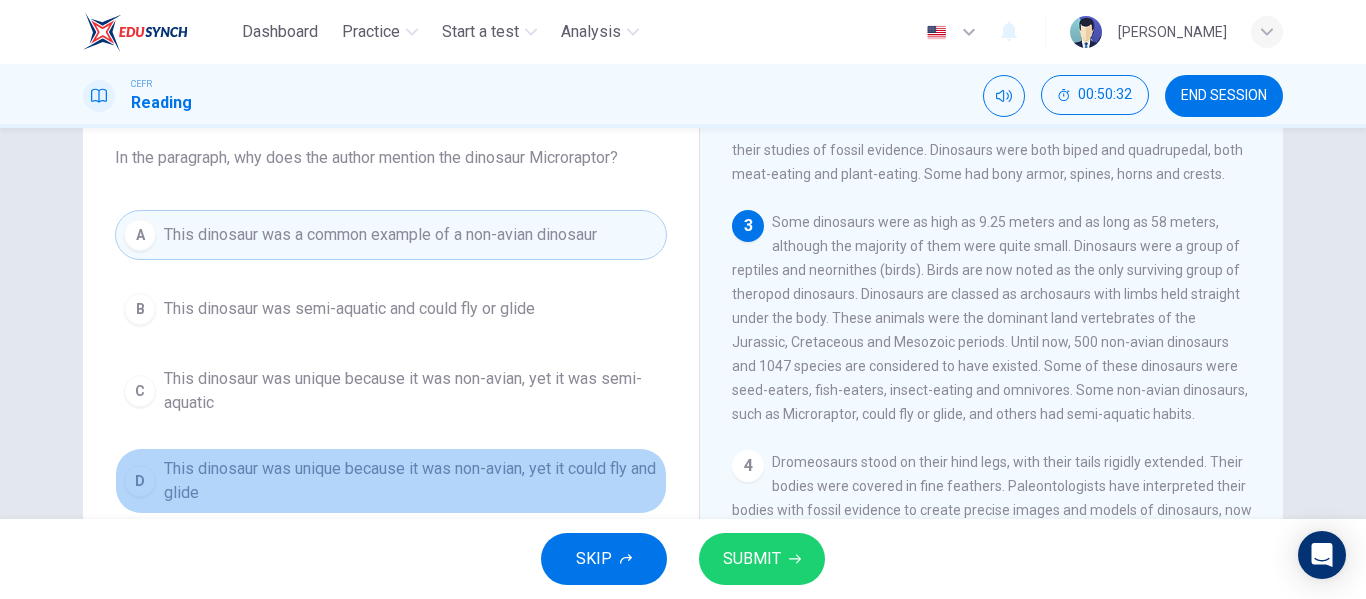 click on "This dinosaur was unique because it was non-avian, yet it could fly and glide" at bounding box center [411, 481] 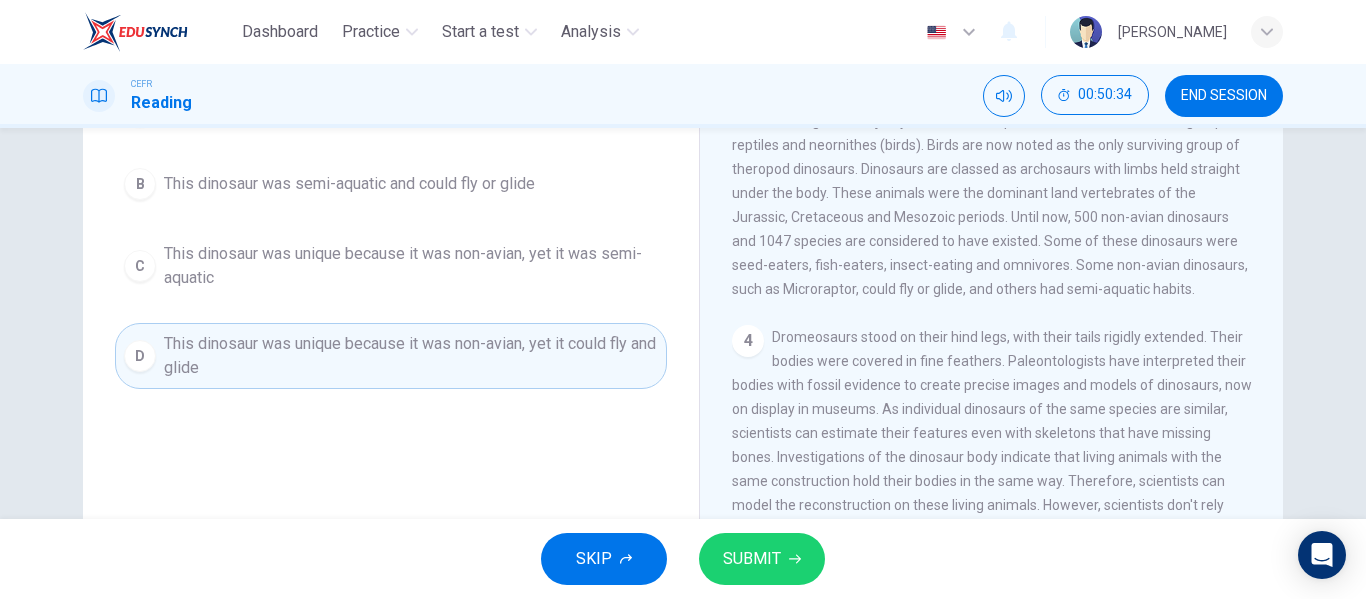 scroll, scrollTop: 272, scrollLeft: 0, axis: vertical 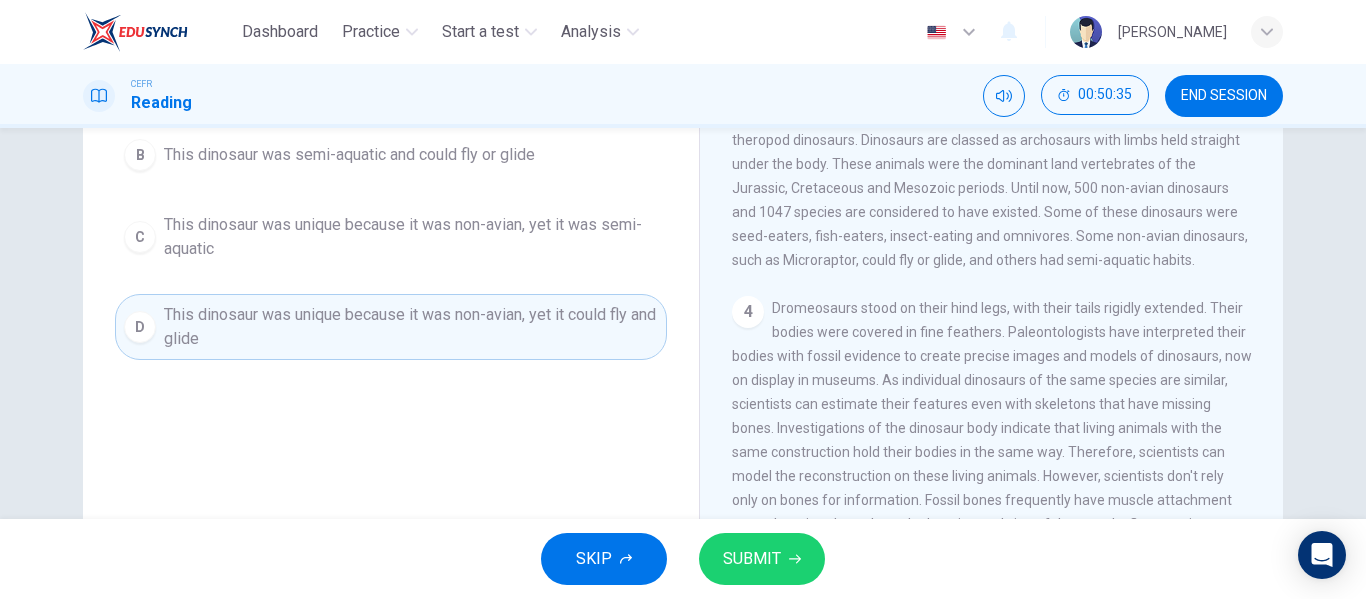 click on "SUBMIT" at bounding box center [752, 559] 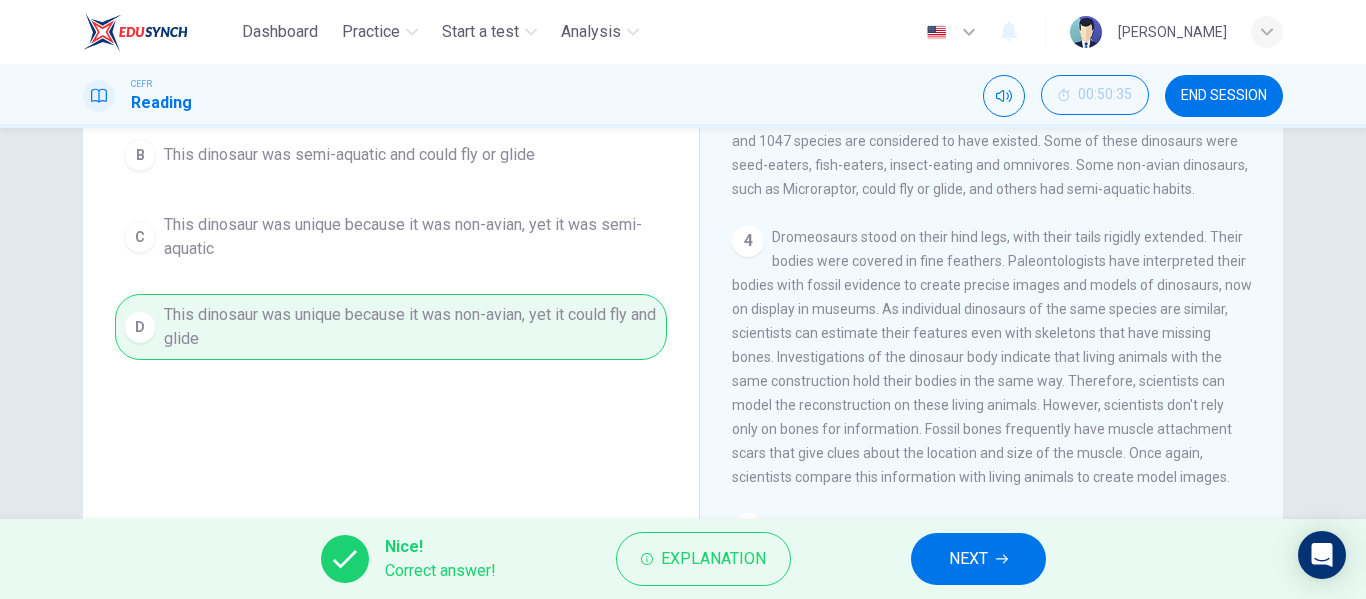 scroll, scrollTop: 227, scrollLeft: 0, axis: vertical 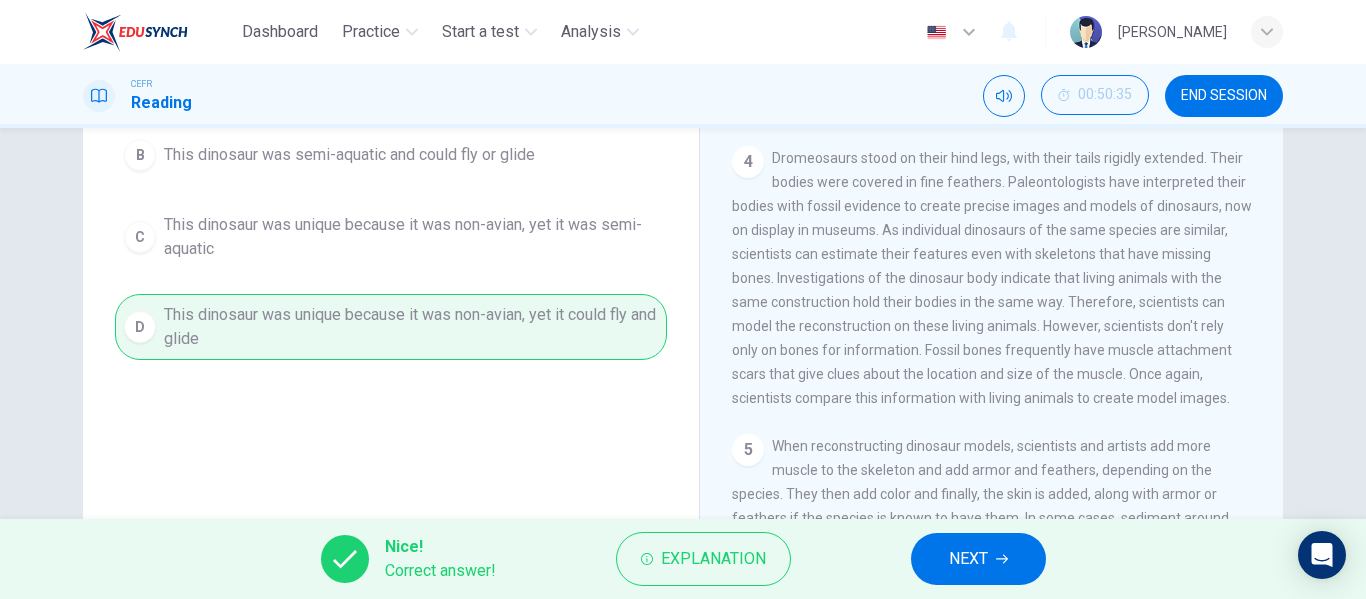 click on "Dromeosaurs stood on their hind legs, with their tails rigidly extended. Their bodies were covered in fine feathers. Paleontologists have interpreted their bodies with fossil evidence to create precise images and models of dinosaurs, now on display in museums. As individual dinosaurs of the same species are similar, scientists can estimate their features even with skeletons that have missing bones. Investigations of the dinosaur body indicate that living animals with the same construction hold their bodies in the same way. Therefore, scientists can model the reconstruction on these living animals. However, scientists don't rely only on bones for information. Fossil bones frequently have muscle attachment scars that give clues about the location and size of the muscle. Once again, scientists compare this information with living animals to create model images." at bounding box center (992, 278) 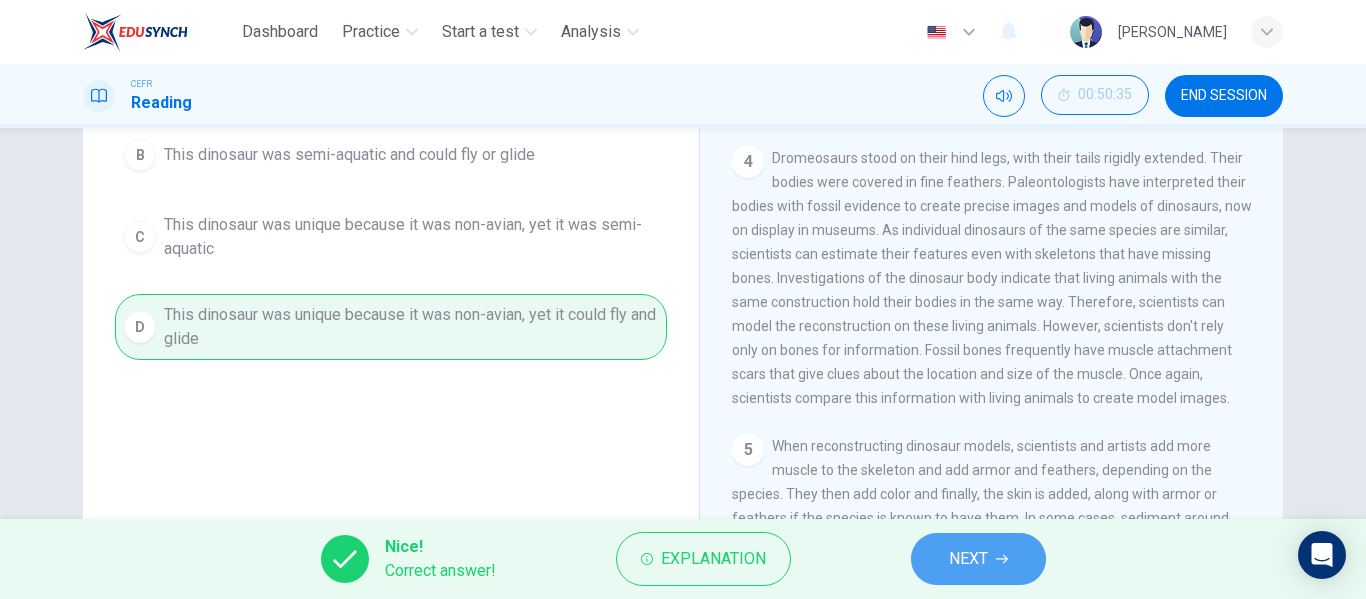 click on "NEXT" at bounding box center (968, 559) 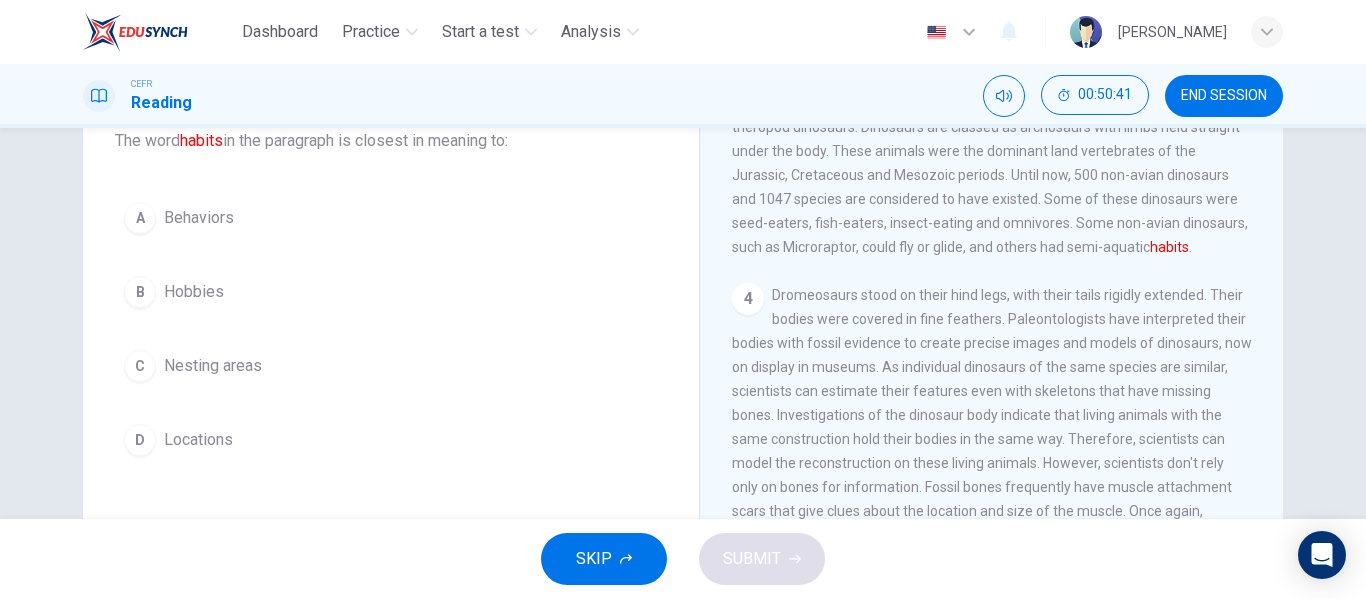 scroll, scrollTop: 114, scrollLeft: 0, axis: vertical 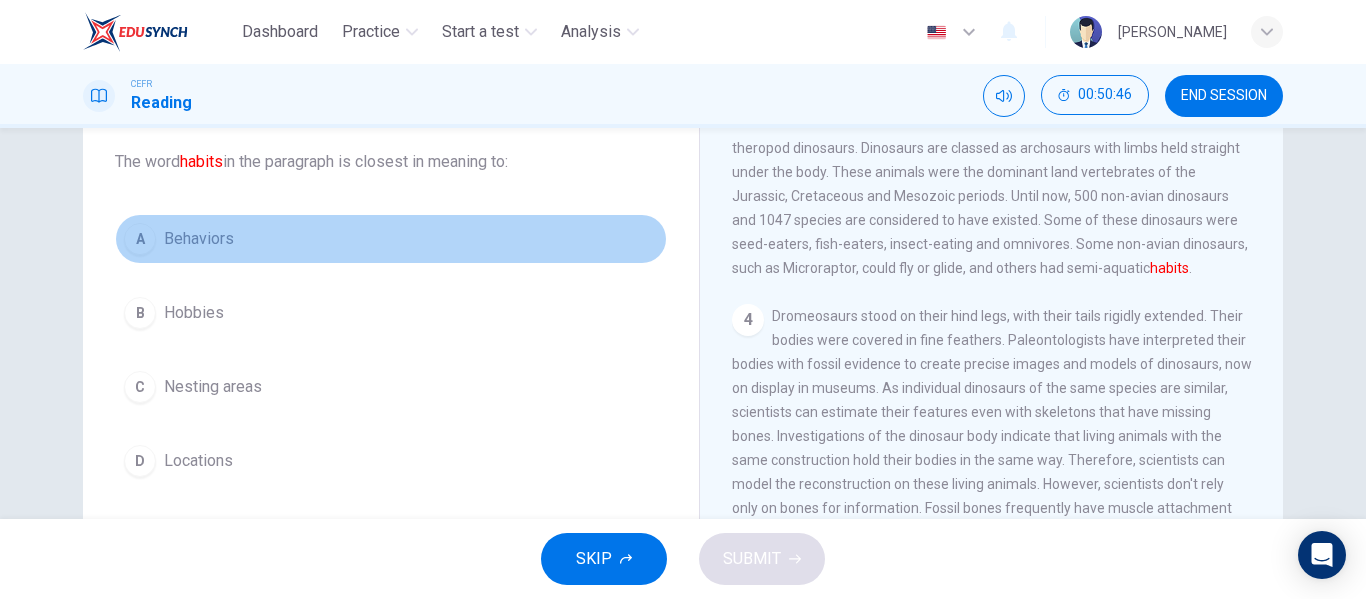 click on "A Behaviors" at bounding box center (391, 239) 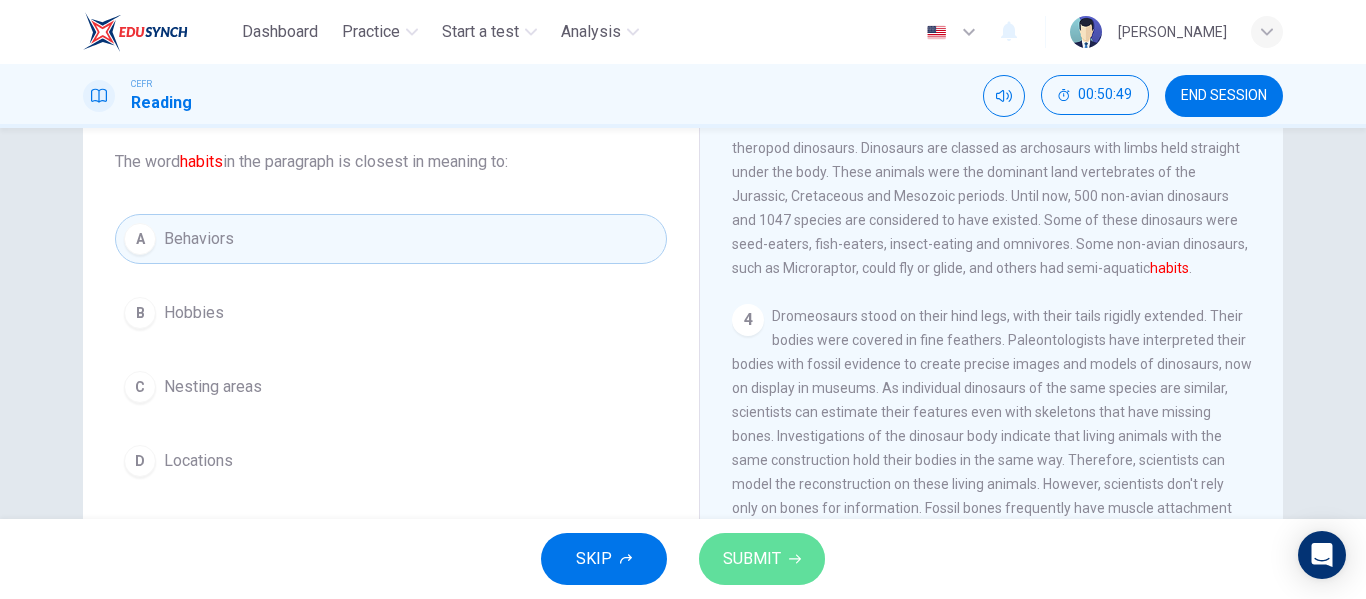 click on "SUBMIT" at bounding box center (752, 559) 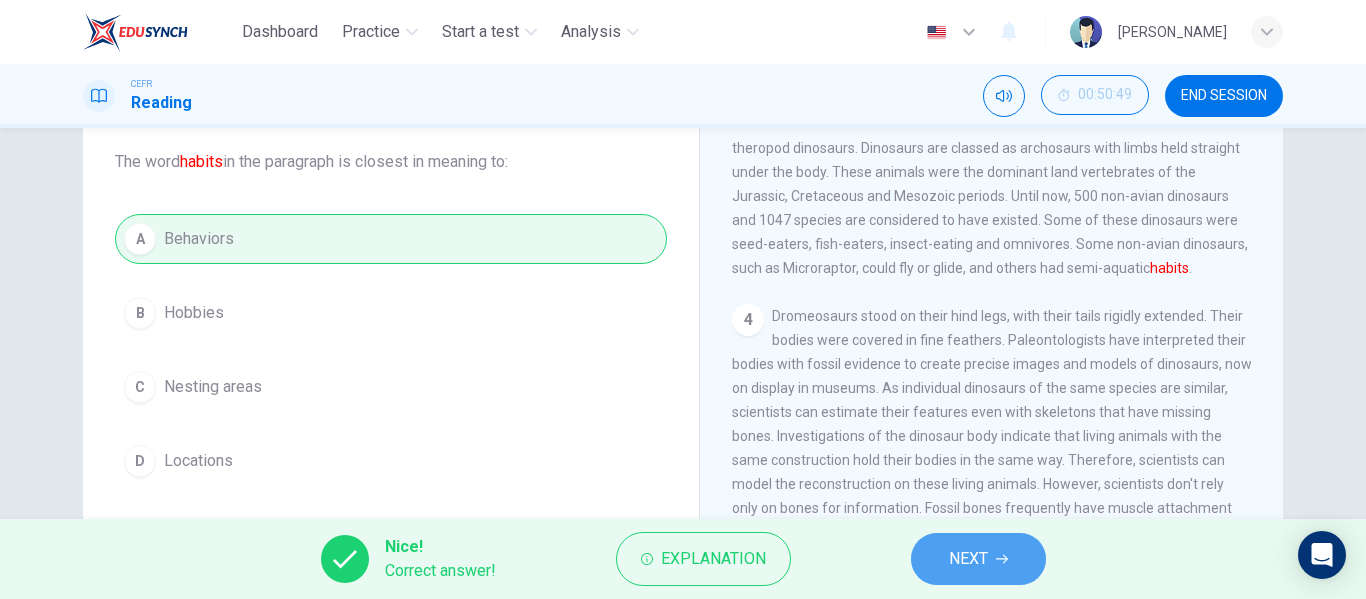 click on "NEXT" at bounding box center (968, 559) 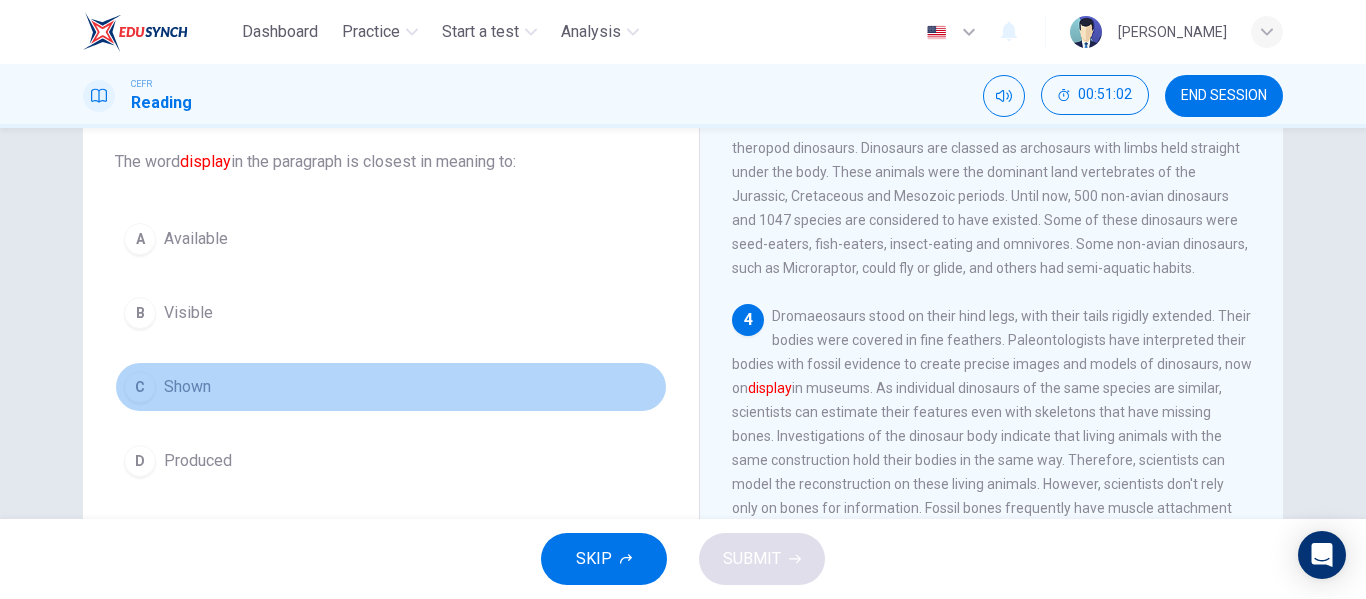 click on "Shown" at bounding box center (187, 387) 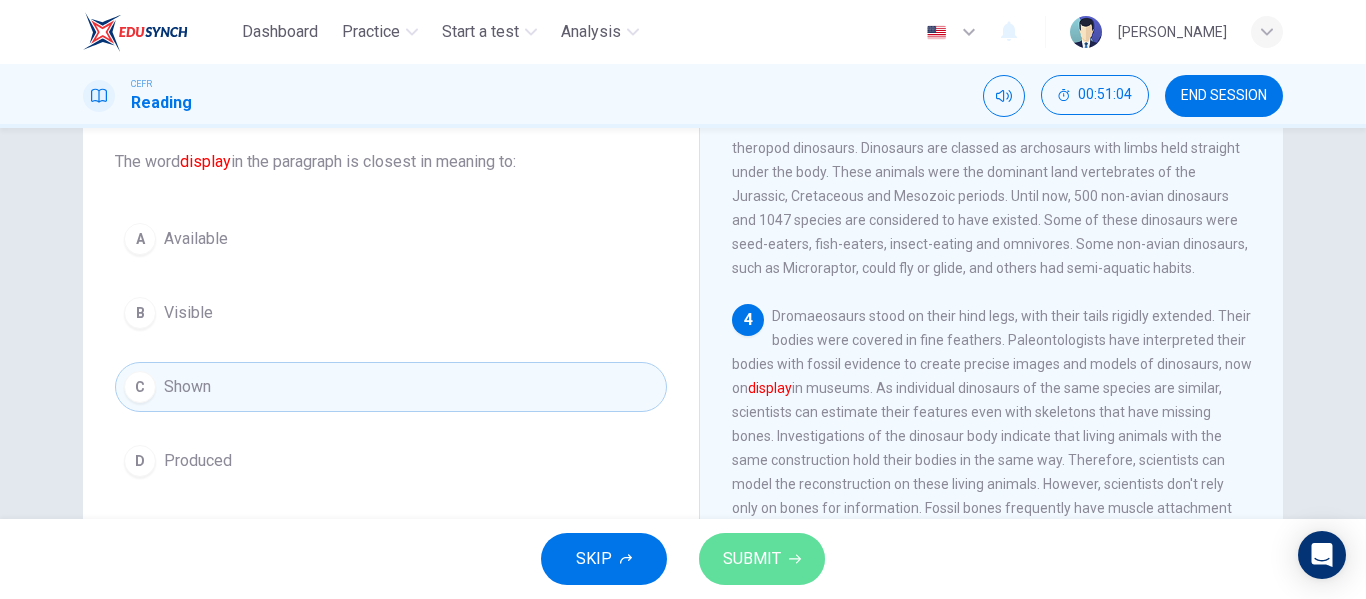 click on "SUBMIT" at bounding box center (762, 559) 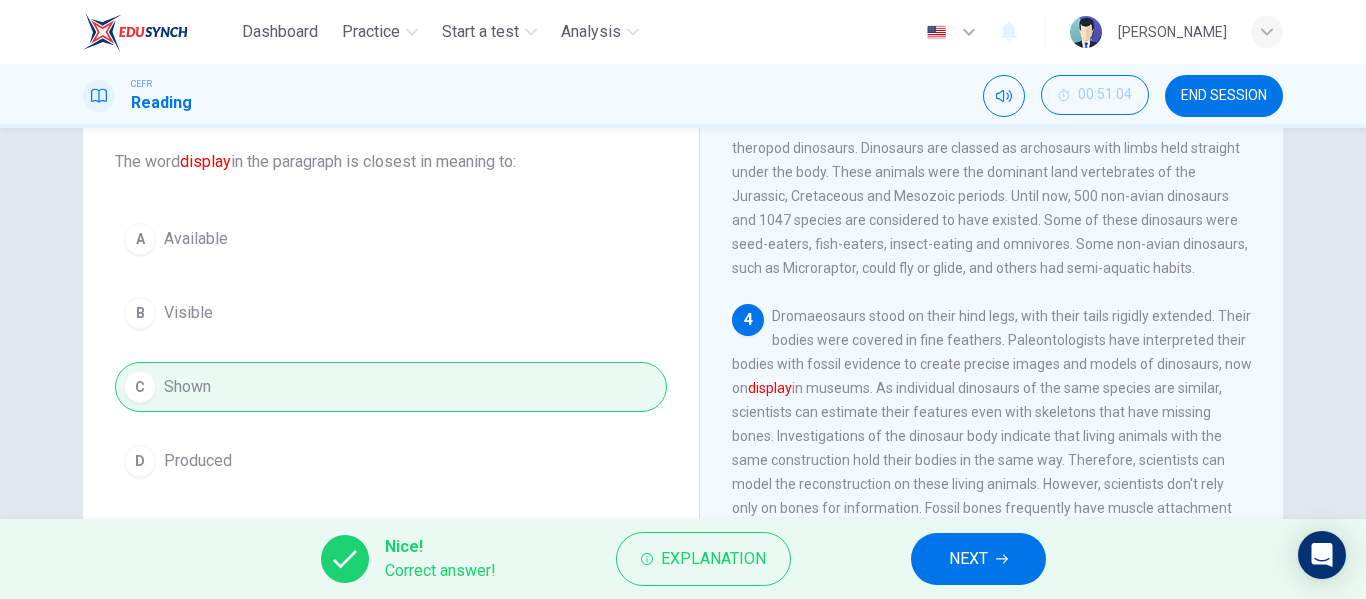 click on "NEXT" at bounding box center [978, 559] 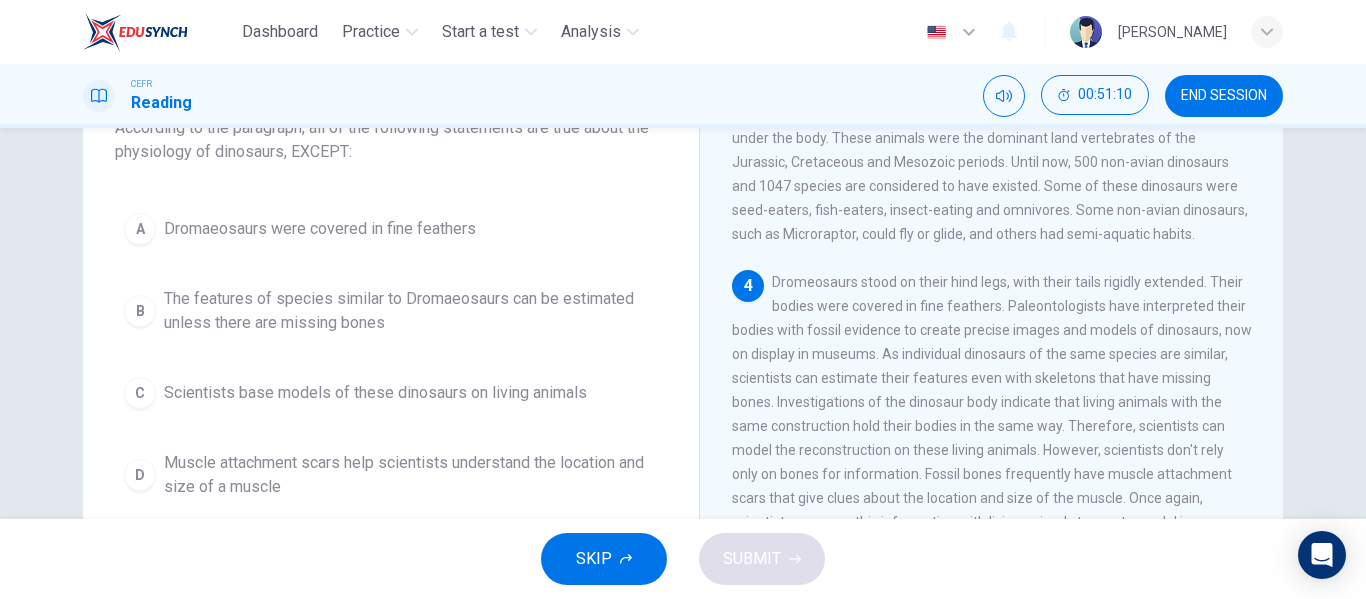 scroll, scrollTop: 154, scrollLeft: 0, axis: vertical 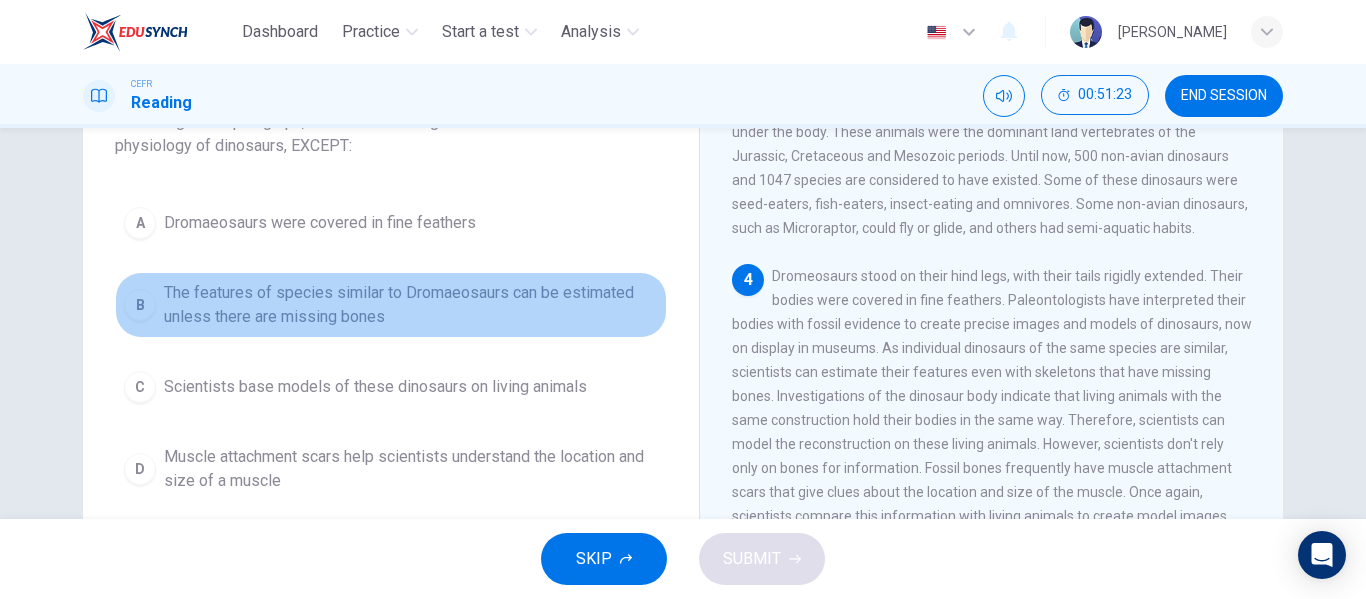 click on "The features of species similar to Dromaeosaurs can be estimated unless there are missing bones" at bounding box center [411, 305] 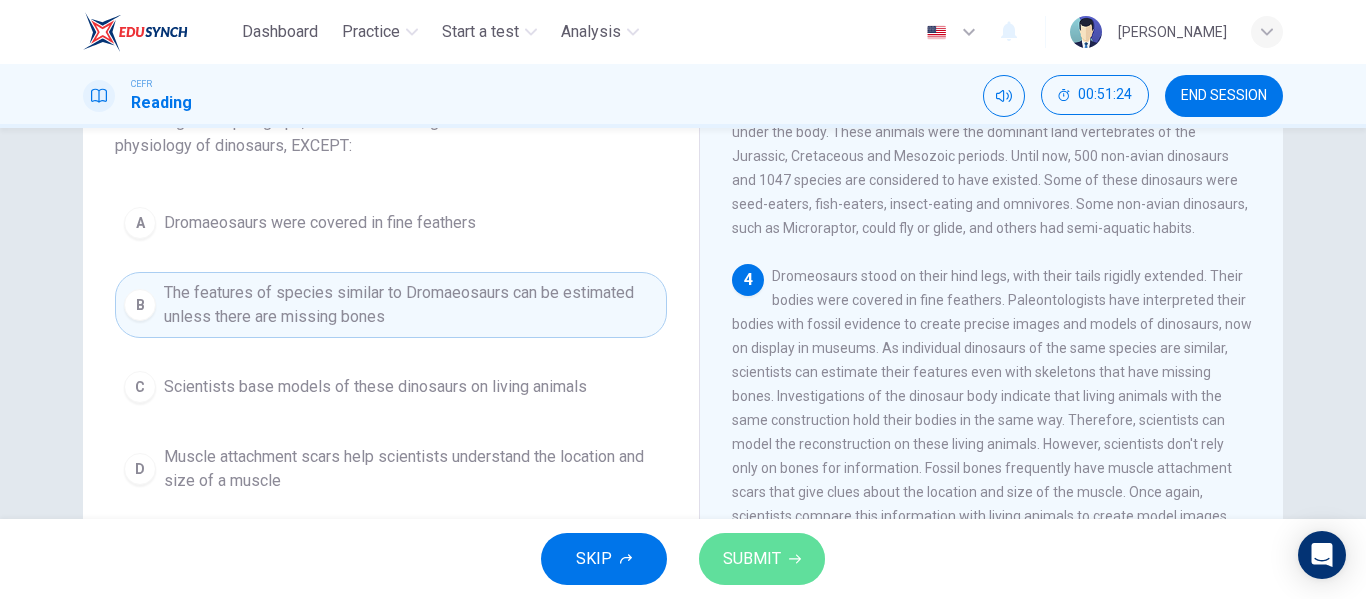 click on "SUBMIT" at bounding box center (762, 559) 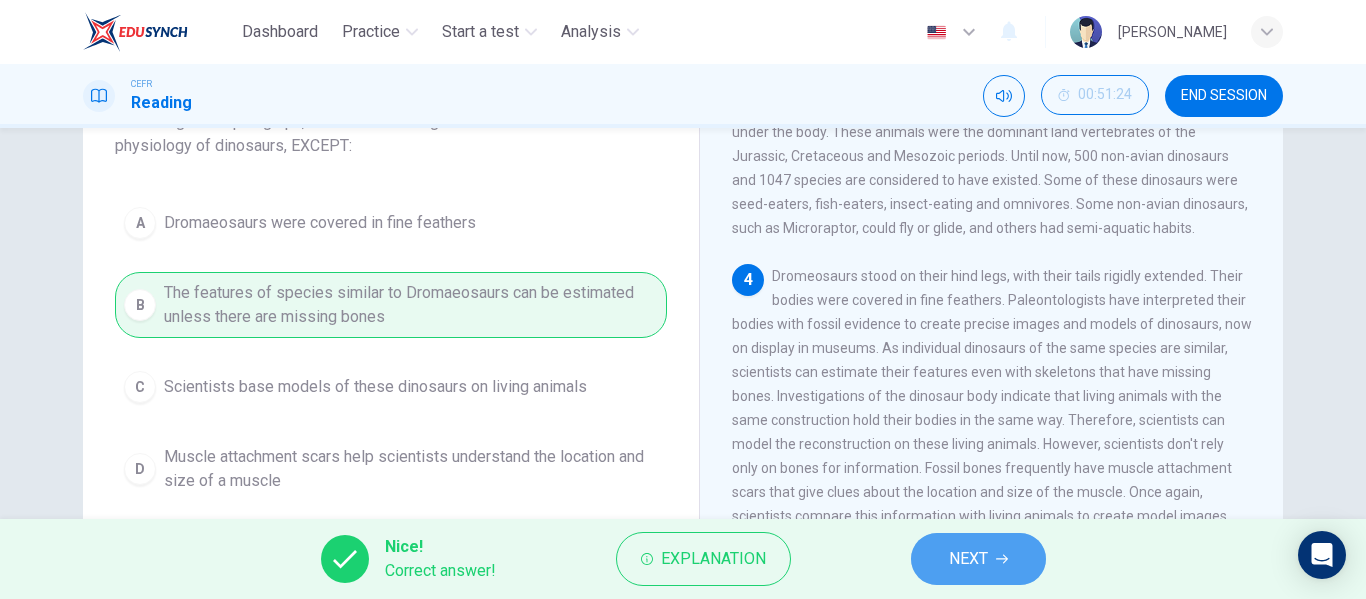 click on "NEXT" at bounding box center [978, 559] 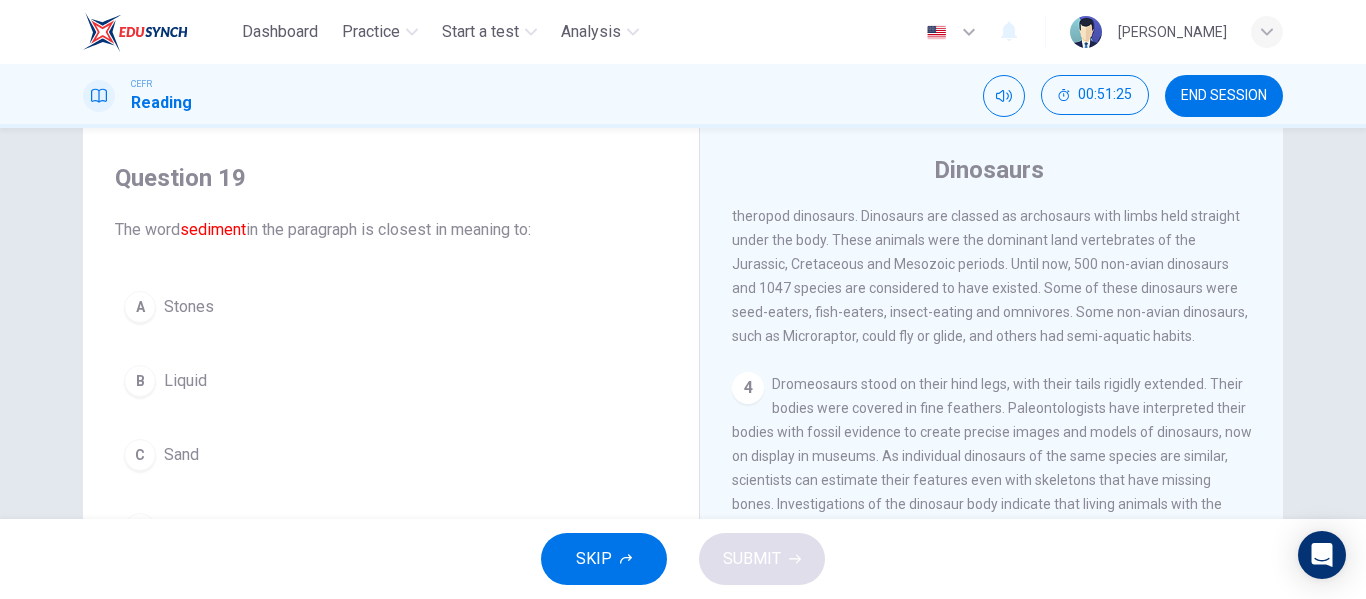scroll, scrollTop: 40, scrollLeft: 0, axis: vertical 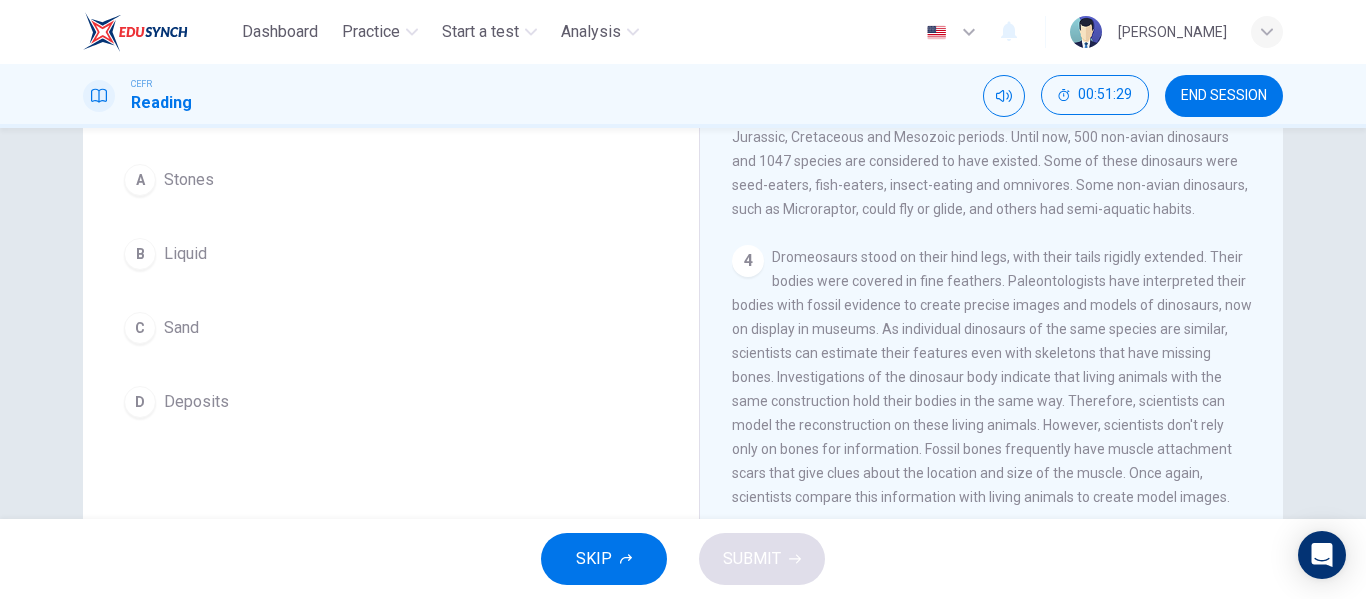 drag, startPoint x: 1262, startPoint y: 318, endPoint x: 1272, endPoint y: 412, distance: 94.53042 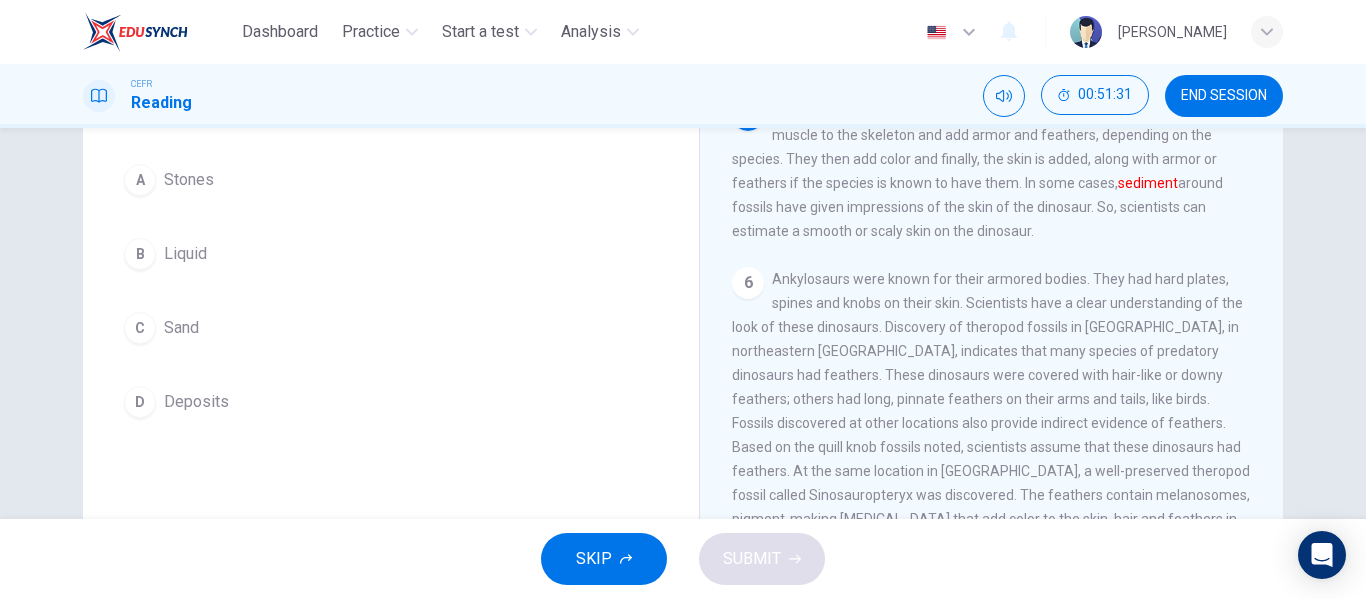 scroll, scrollTop: 740, scrollLeft: 0, axis: vertical 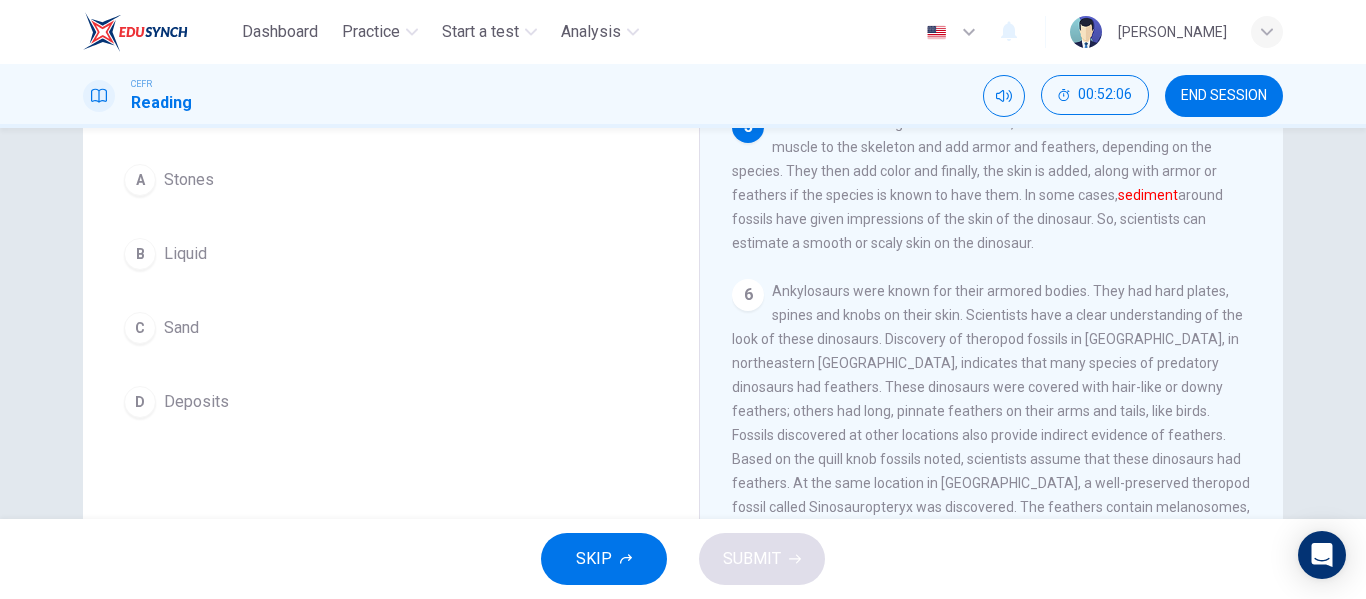 click on "5 When reconstructing dinosaur models, scientists and artists add more muscle to the skeleton and add armor and feathers, depending on the species. They then add color and finally, the skin is added, along with armor or feathers if the species is known to have them. In some cases,  sediment  around fossils have given impressions of the skin of the dinosaur. So, scientists can estimate a smooth or scaly skin on the dinosaur." at bounding box center (992, 183) 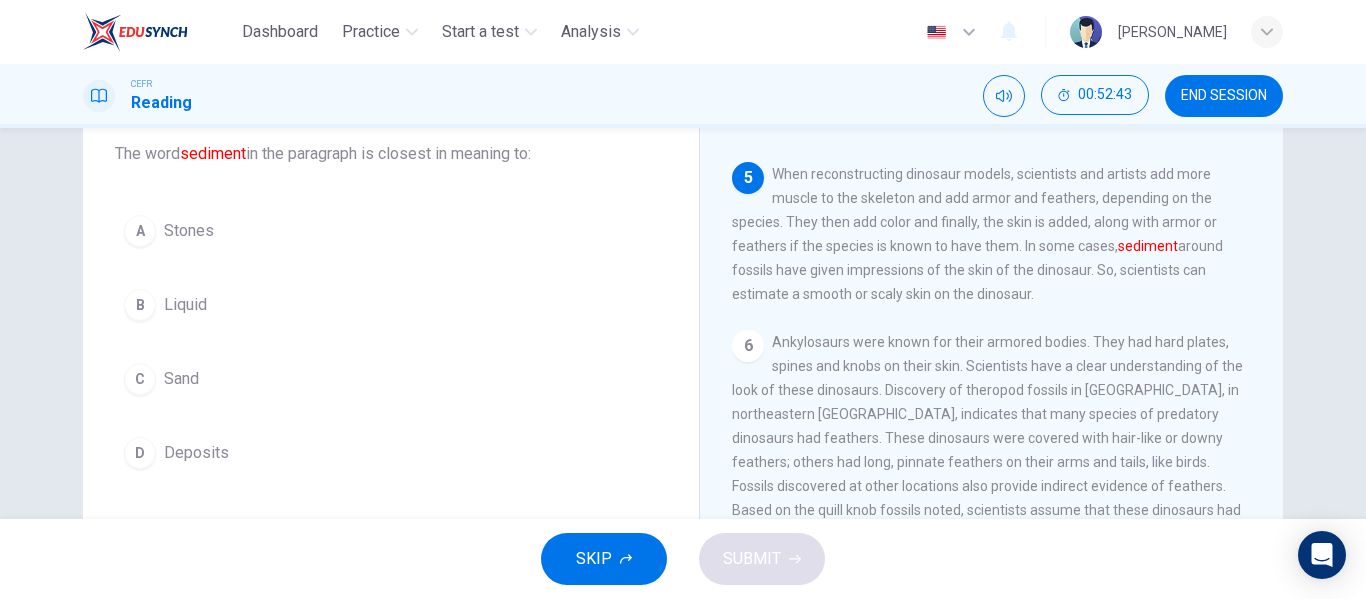 scroll, scrollTop: 118, scrollLeft: 0, axis: vertical 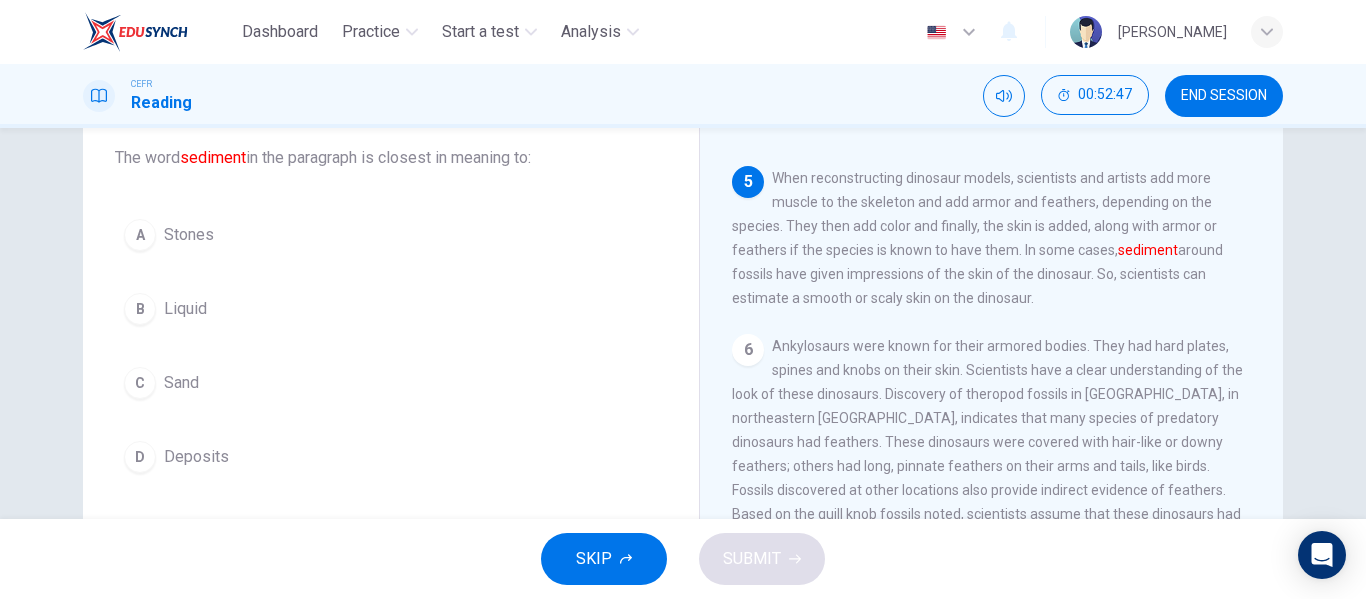 click on "Question 19 The word  sediment  in the paragraph is closest in meaning to: A Stones B Liquid C Sand D Deposits" at bounding box center [391, 286] 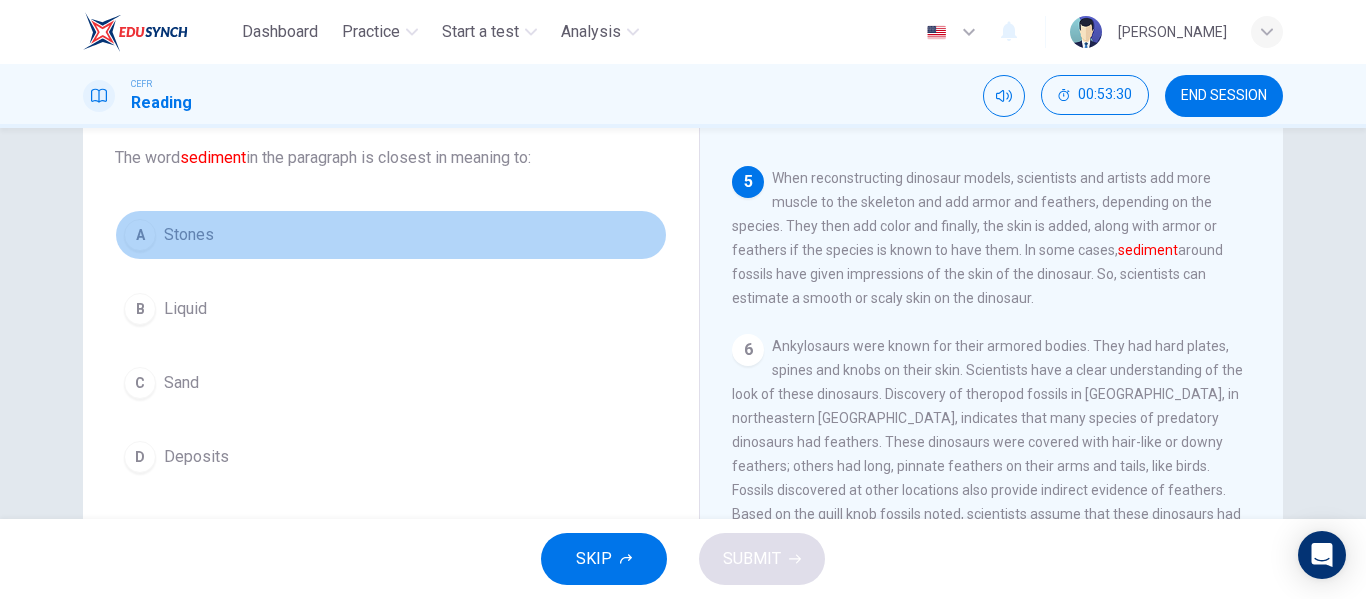 click on "A Stones" at bounding box center (391, 235) 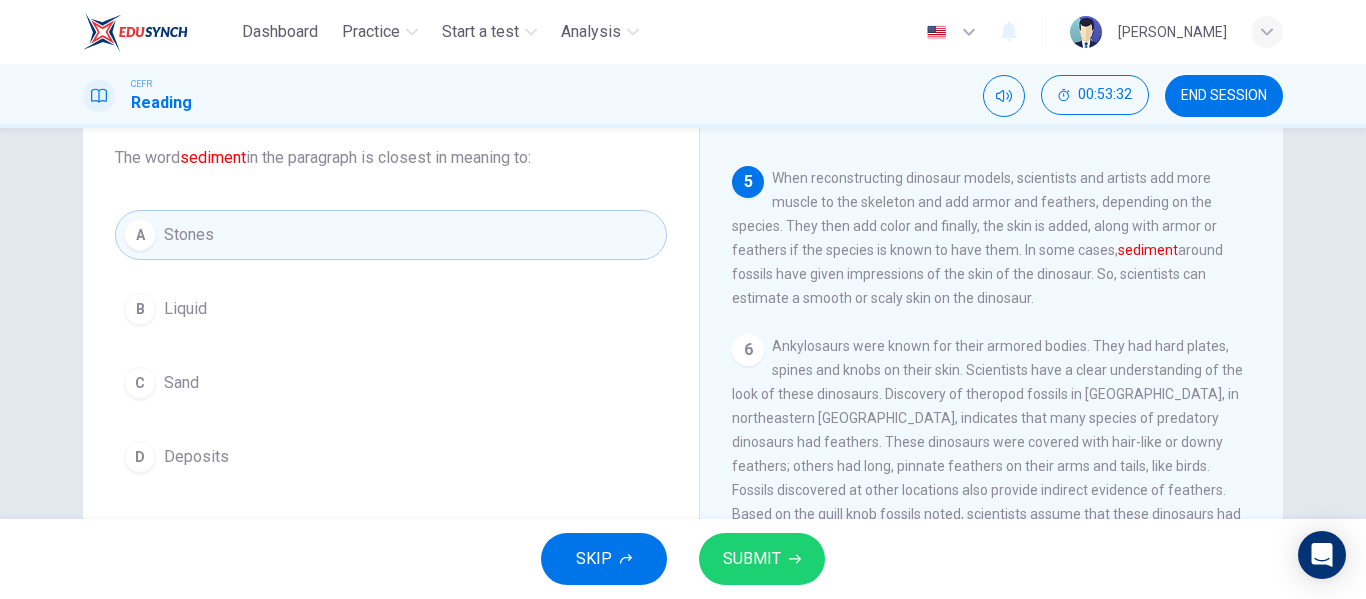 click on "SUBMIT" at bounding box center (762, 559) 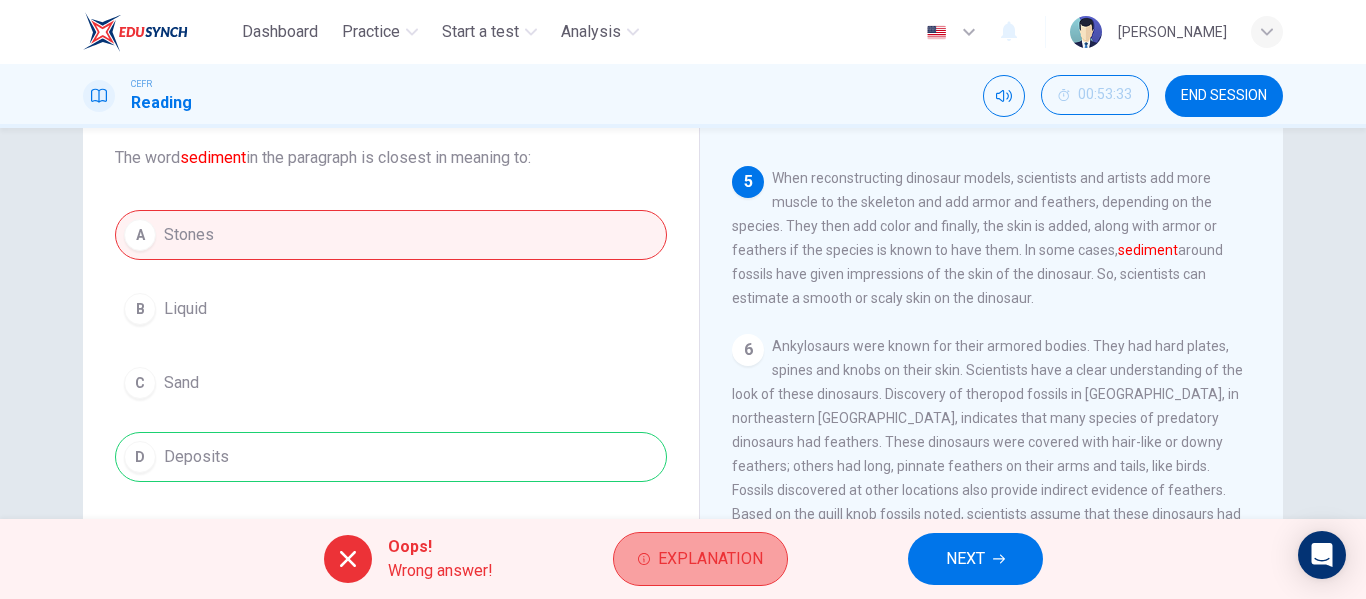 click on "Explanation" at bounding box center (700, 559) 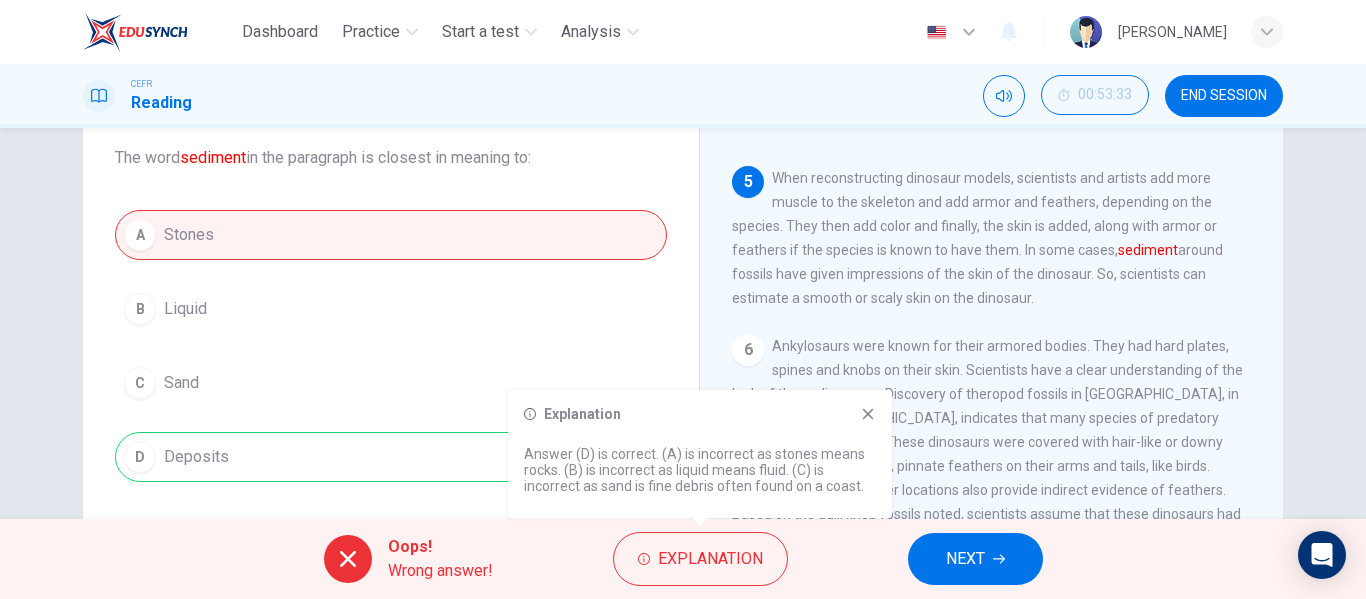 scroll, scrollTop: 150, scrollLeft: 0, axis: vertical 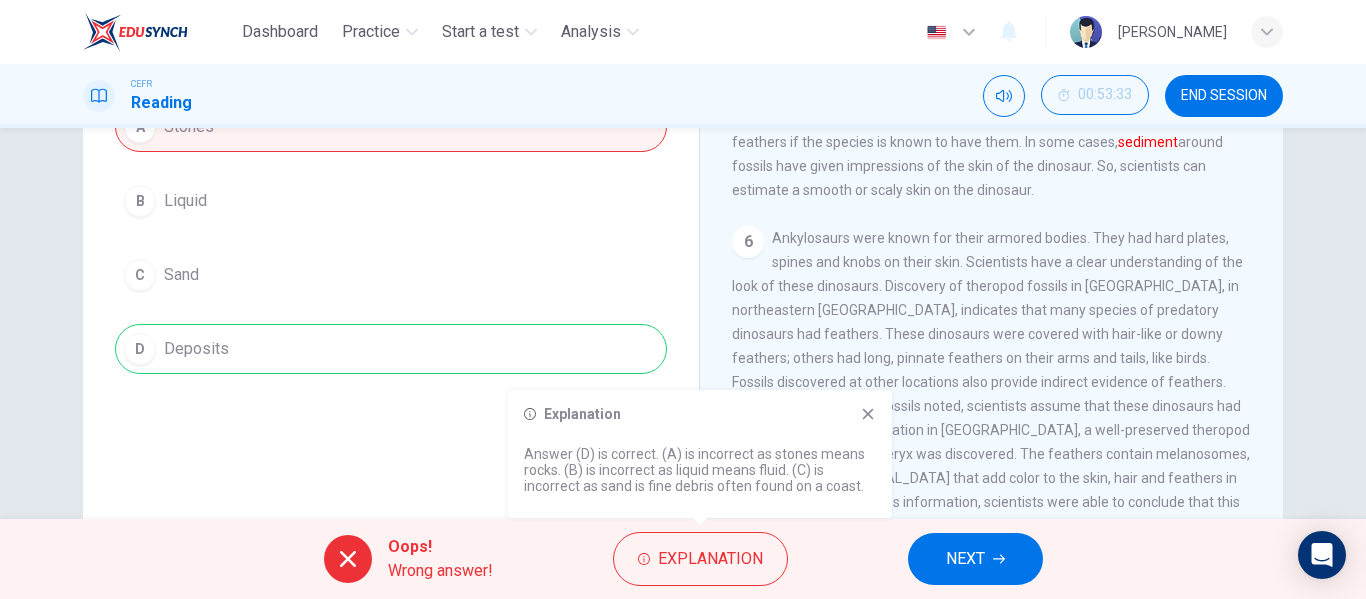 click 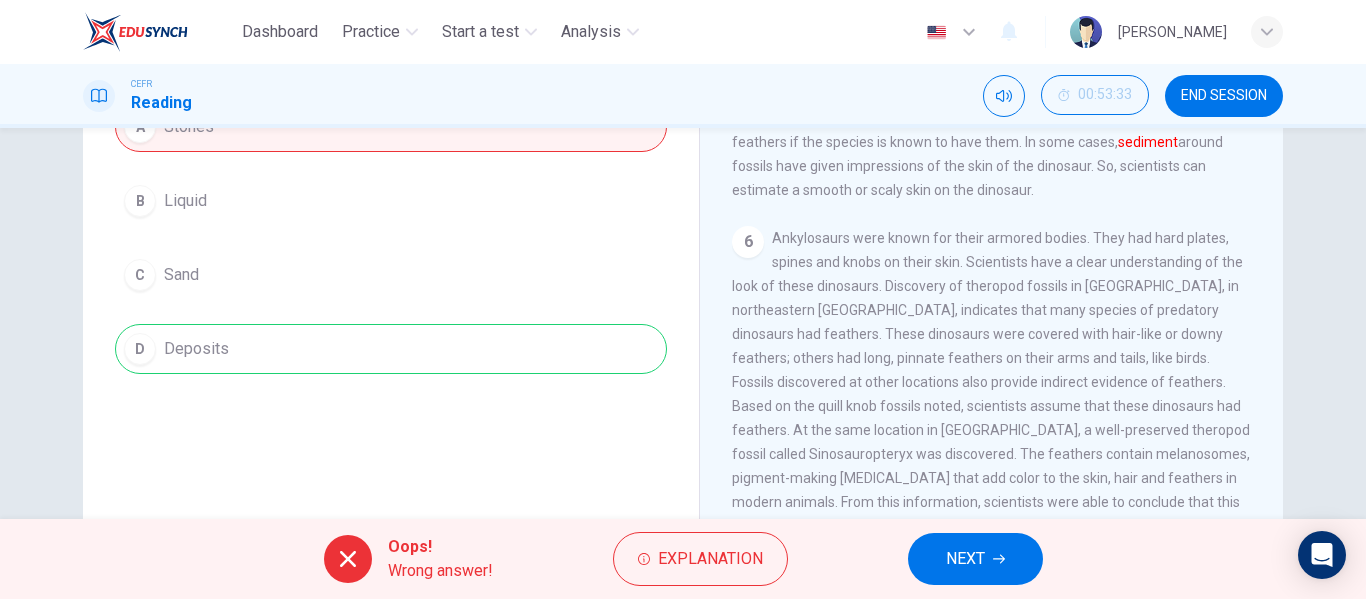 scroll, scrollTop: 787, scrollLeft: 0, axis: vertical 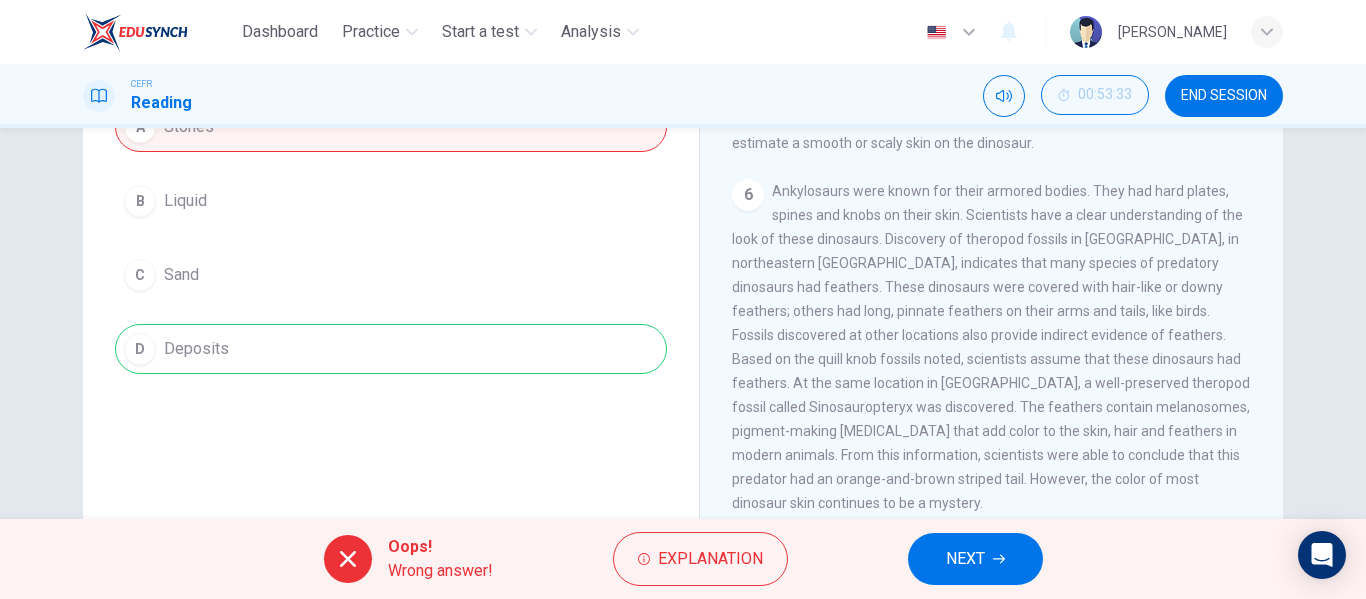 click on "NEXT" at bounding box center [975, 559] 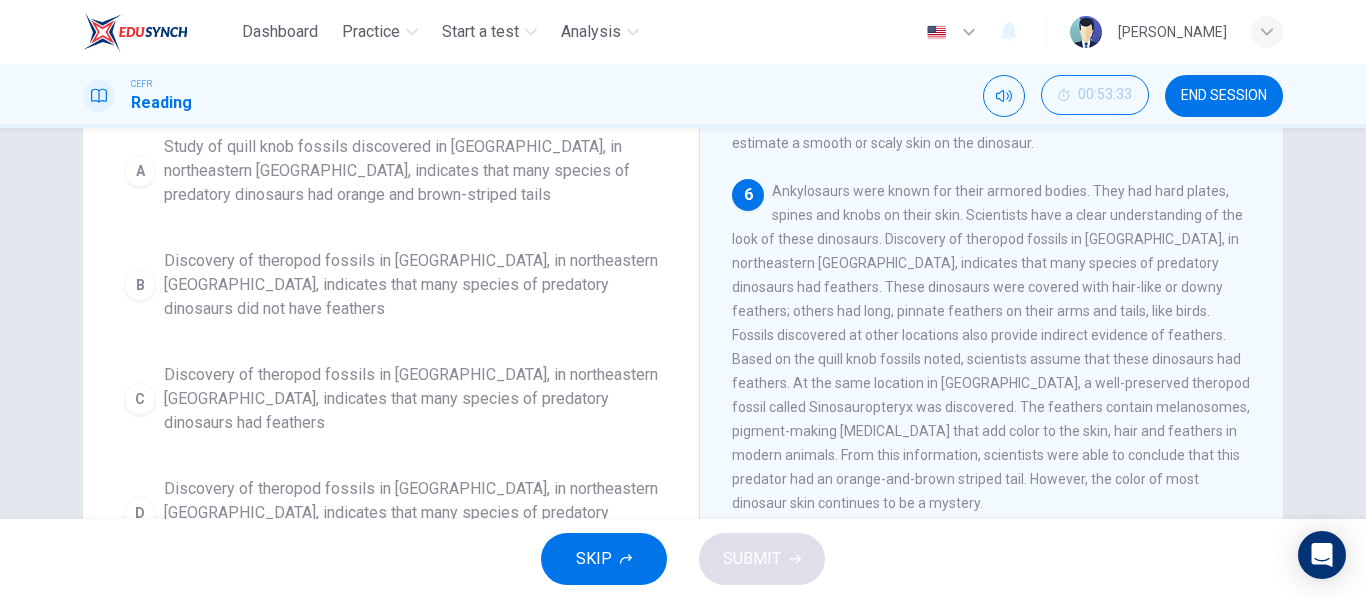 scroll, scrollTop: 250, scrollLeft: 0, axis: vertical 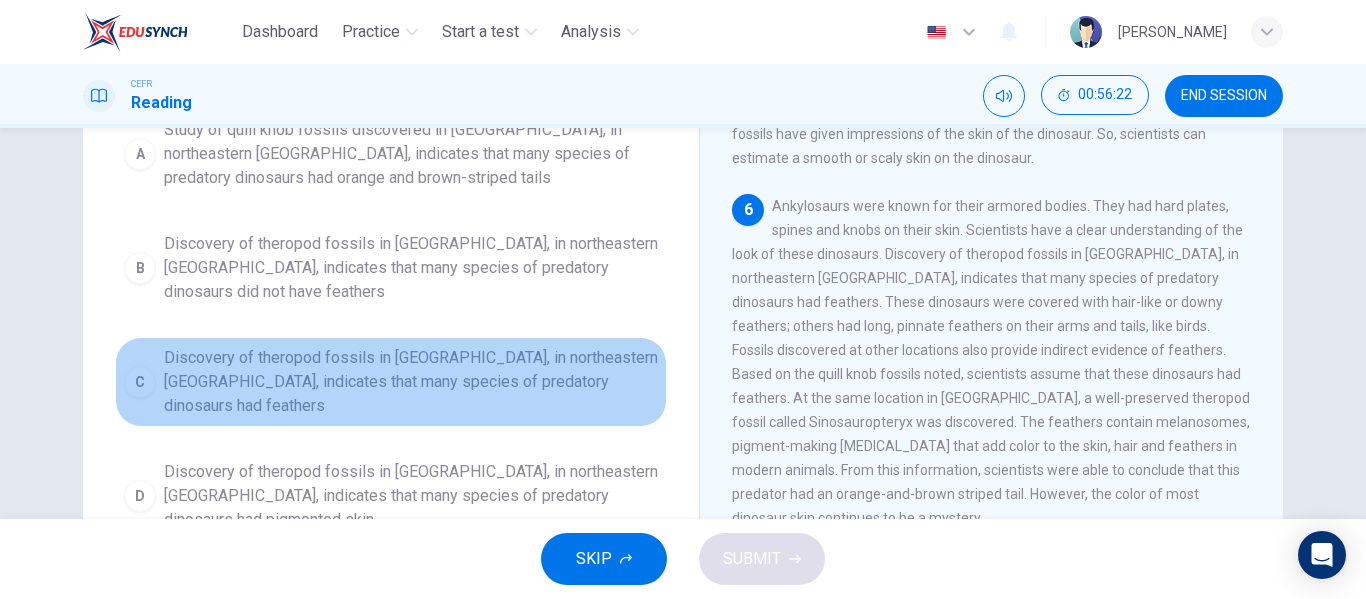click on "Discovery of theropod fossils in [GEOGRAPHIC_DATA], in northeastern [GEOGRAPHIC_DATA], indicates that many species of predatory dinosaurs had feathers" at bounding box center (411, 382) 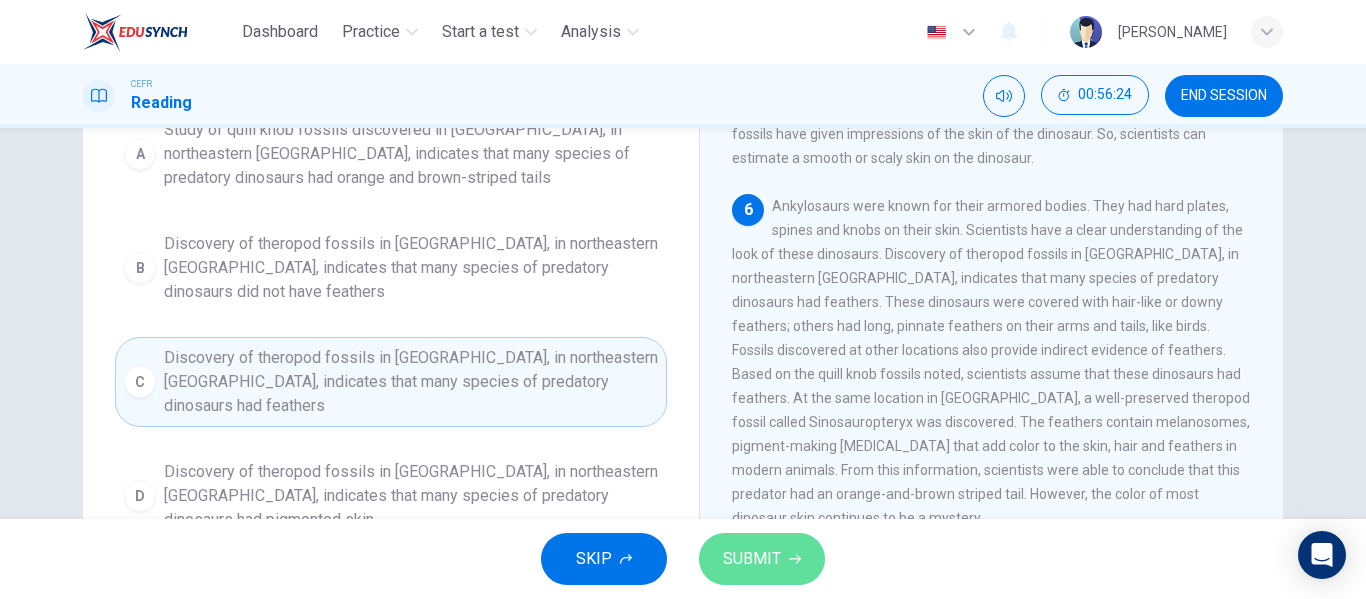 click on "SUBMIT" at bounding box center [762, 559] 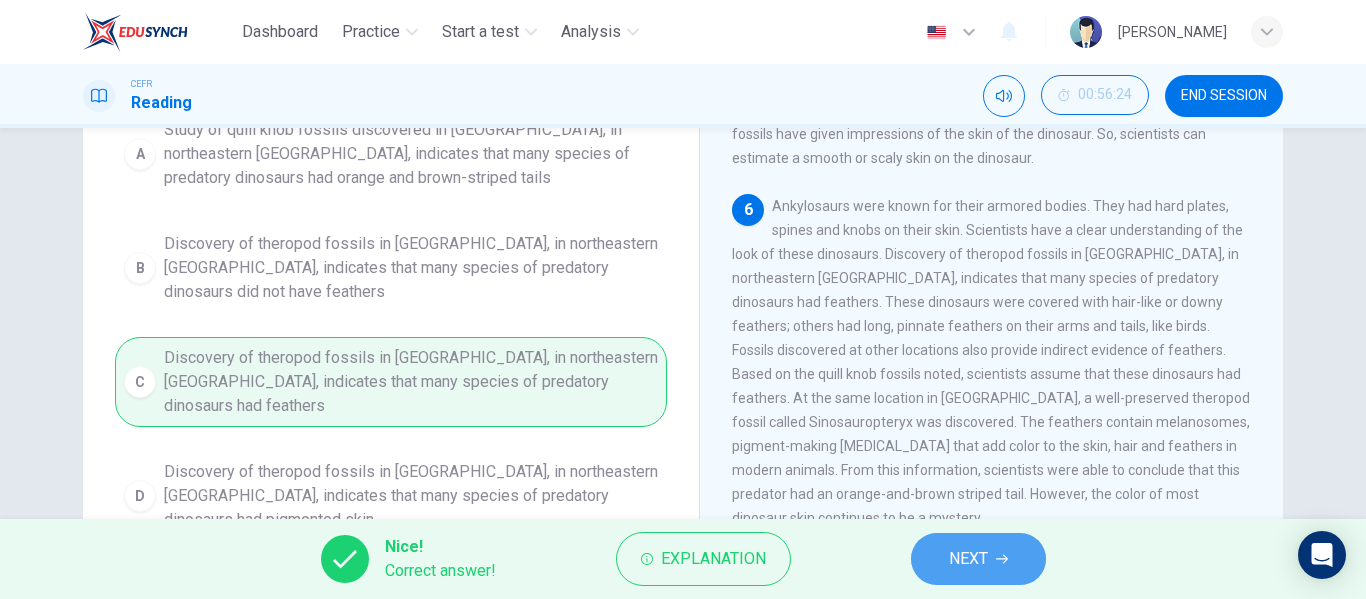 click on "NEXT" at bounding box center [978, 559] 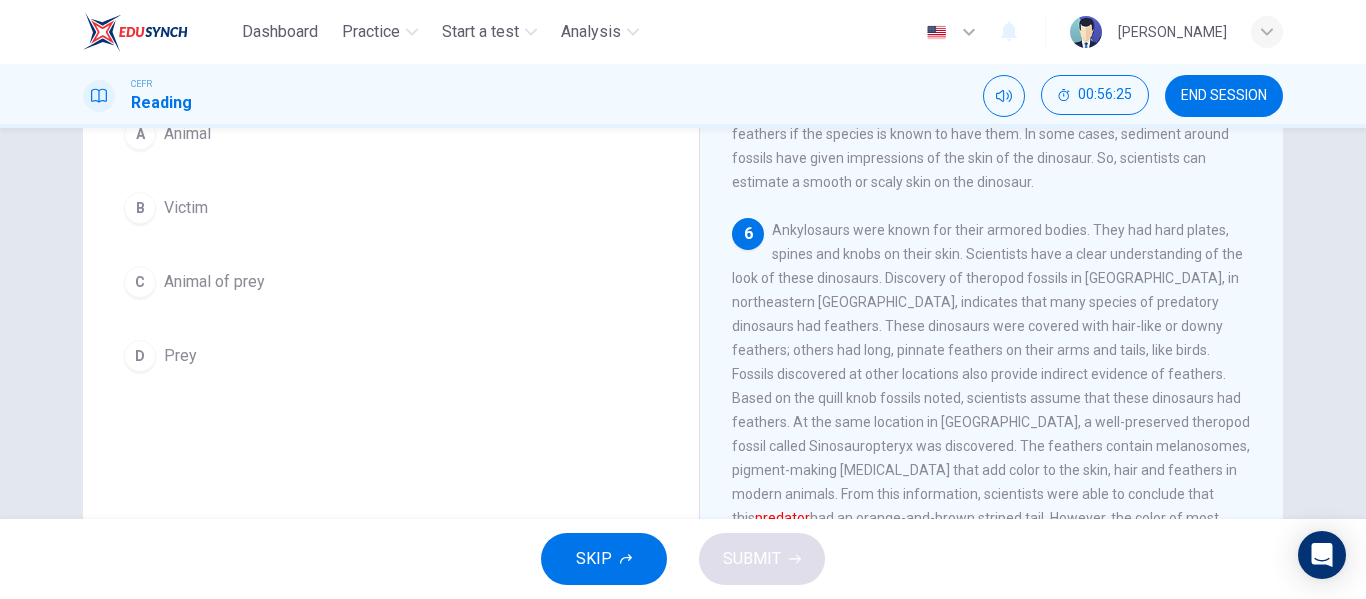 scroll, scrollTop: 0, scrollLeft: 0, axis: both 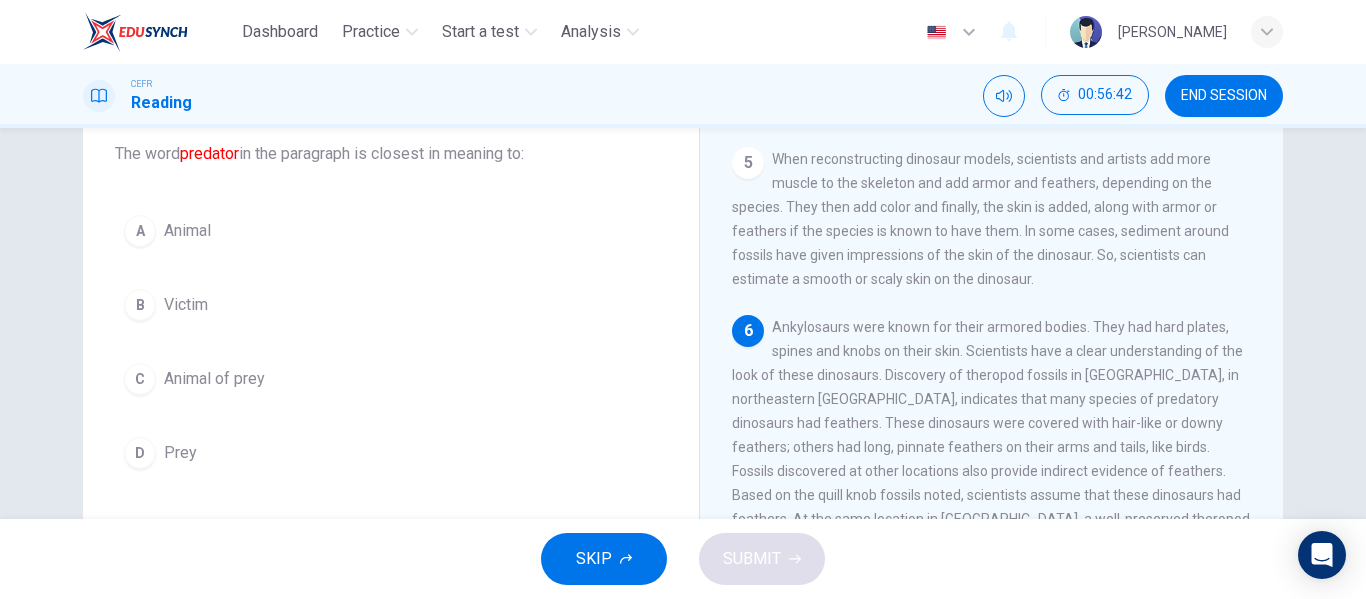 click on "A Animal B Victim C Animal of prey D Prey" at bounding box center (391, 342) 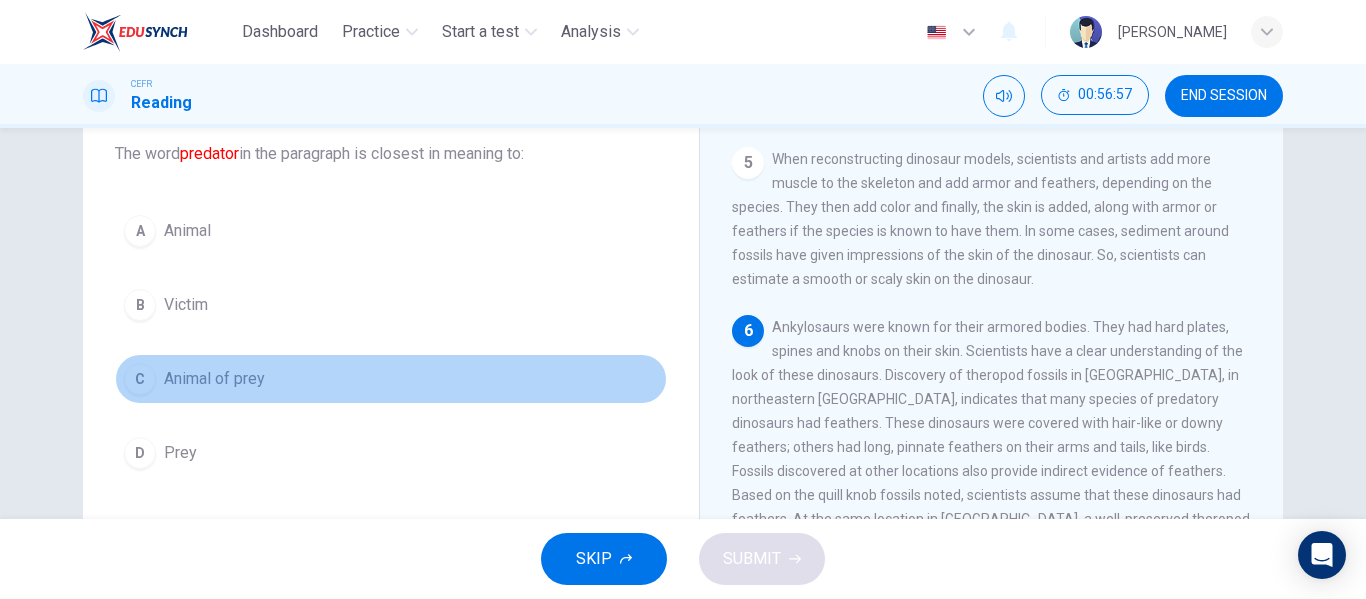 click on "Animal of prey" at bounding box center (214, 379) 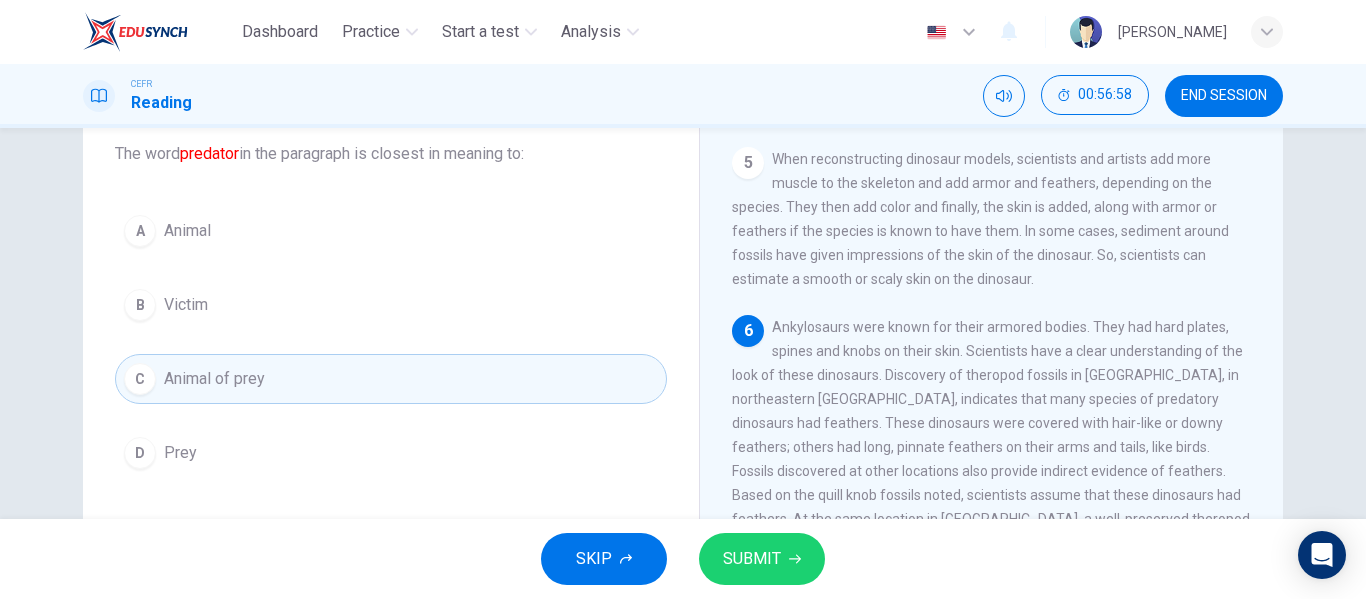 click on "SUBMIT" at bounding box center (752, 559) 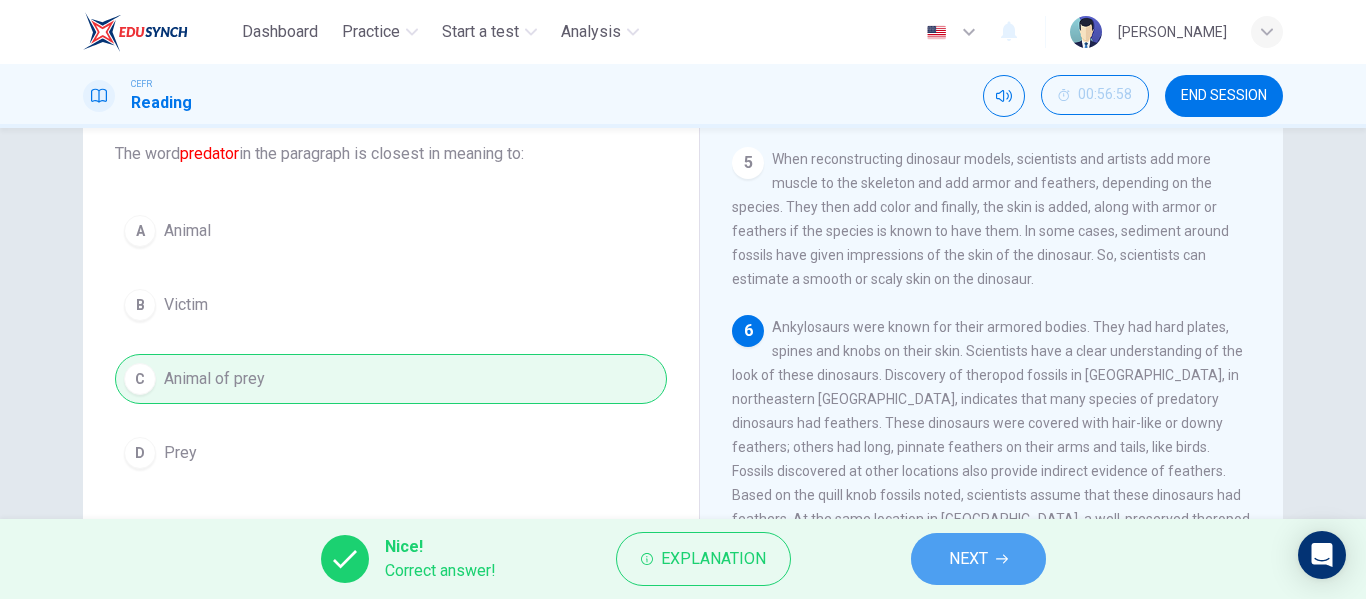 click on "NEXT" at bounding box center [978, 559] 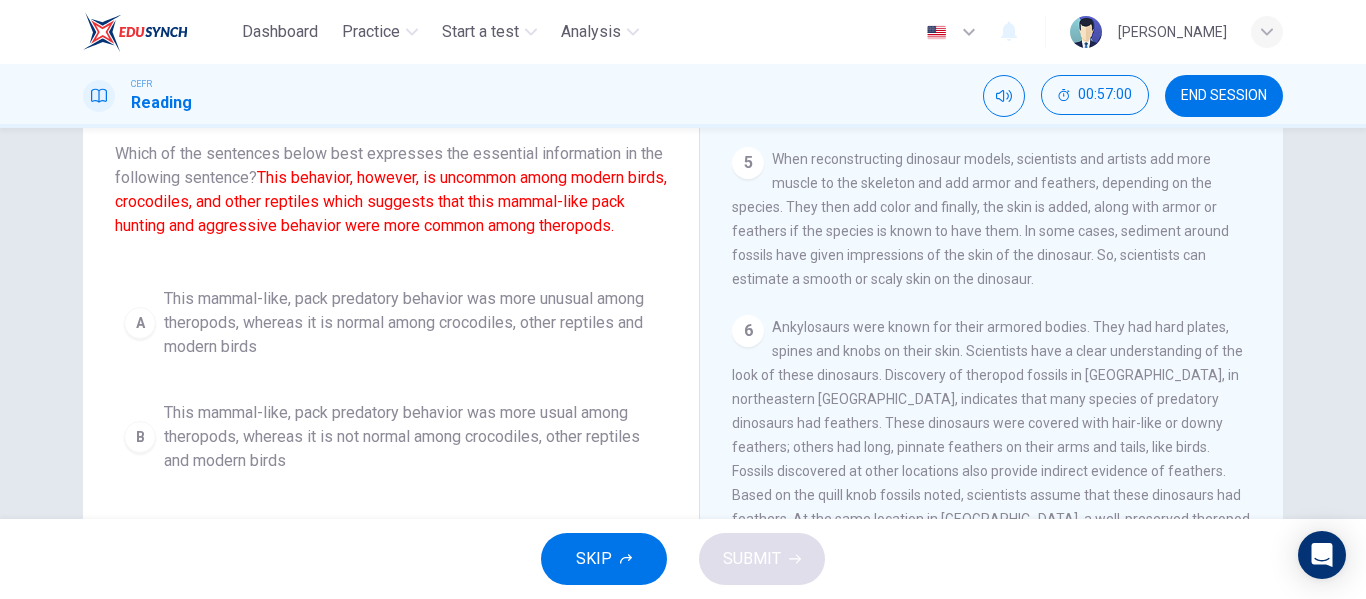 scroll, scrollTop: 384, scrollLeft: 0, axis: vertical 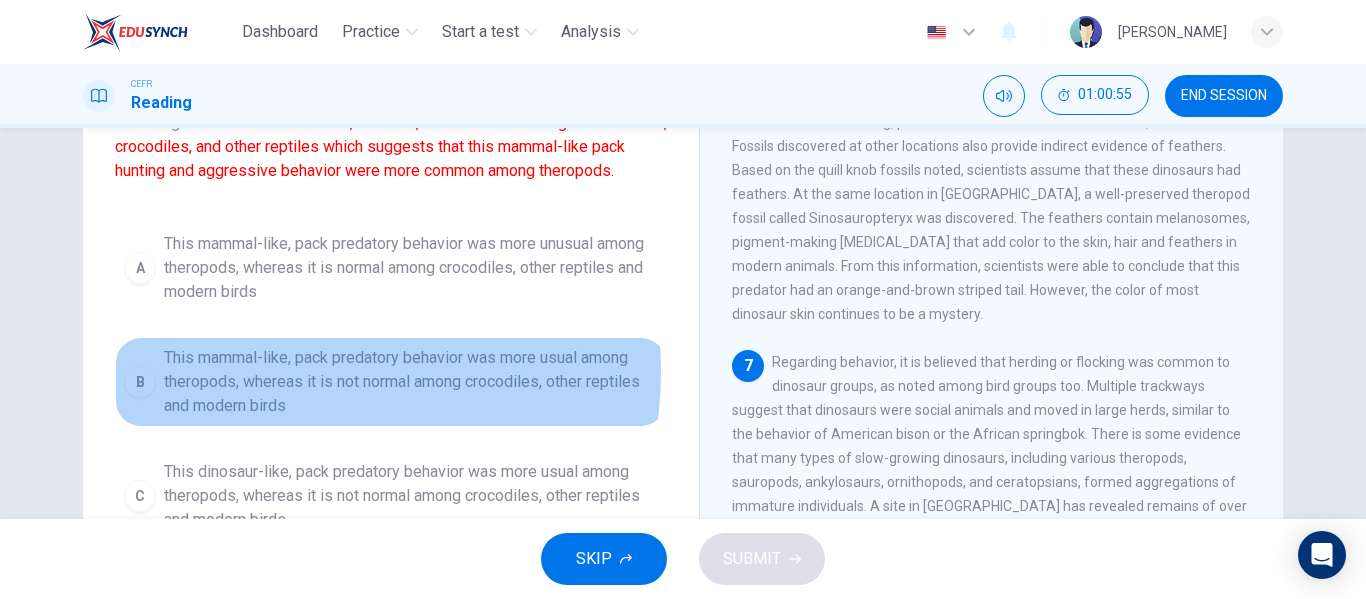 click on "This mammal-like, pack predatory behavior was more usual among theropods, whereas it is not normal among crocodiles, other reptiles and modern birds" at bounding box center (411, 382) 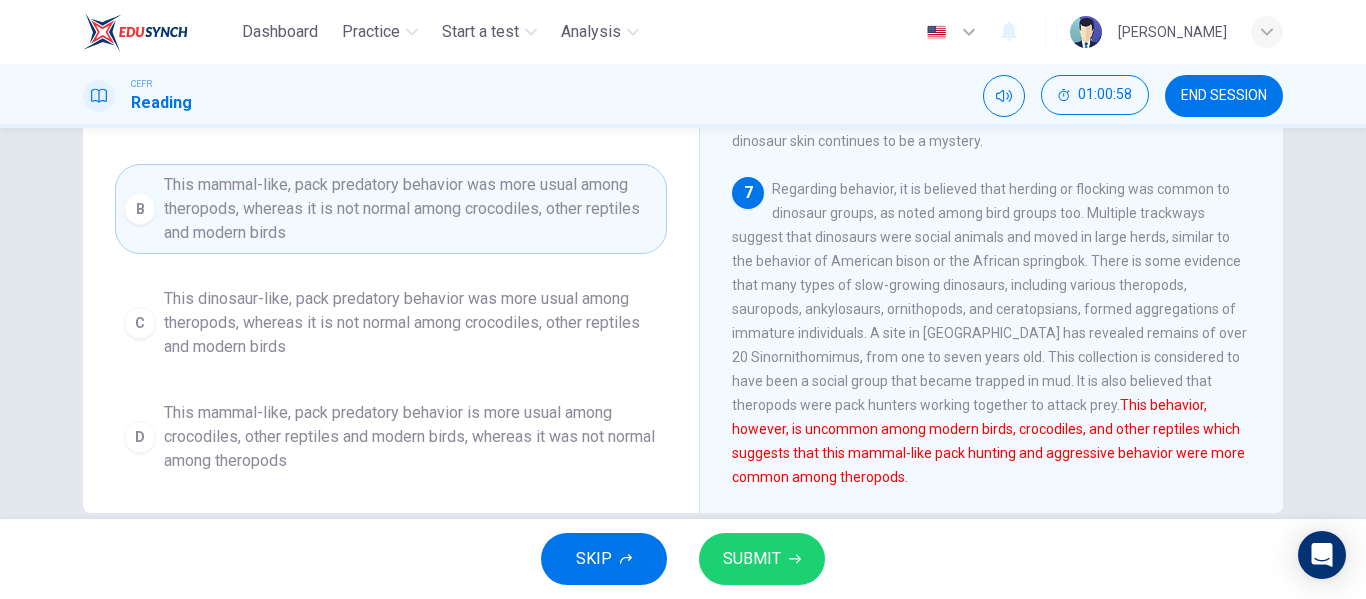 scroll, scrollTop: 352, scrollLeft: 0, axis: vertical 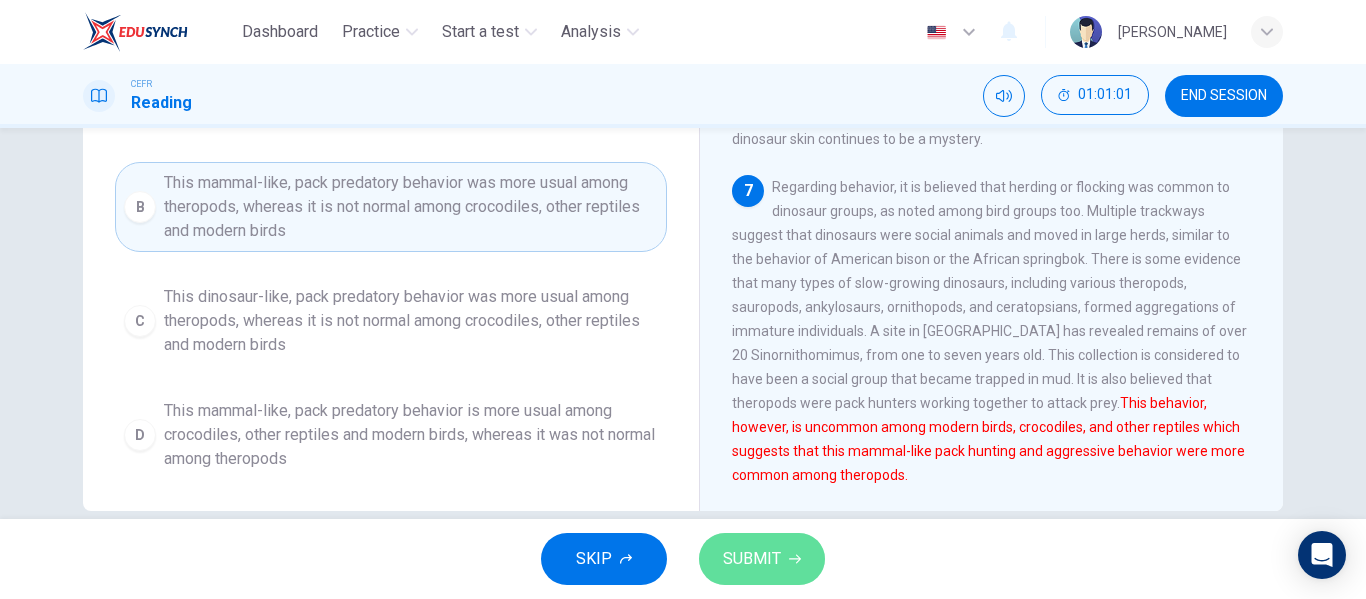click on "SUBMIT" at bounding box center [752, 559] 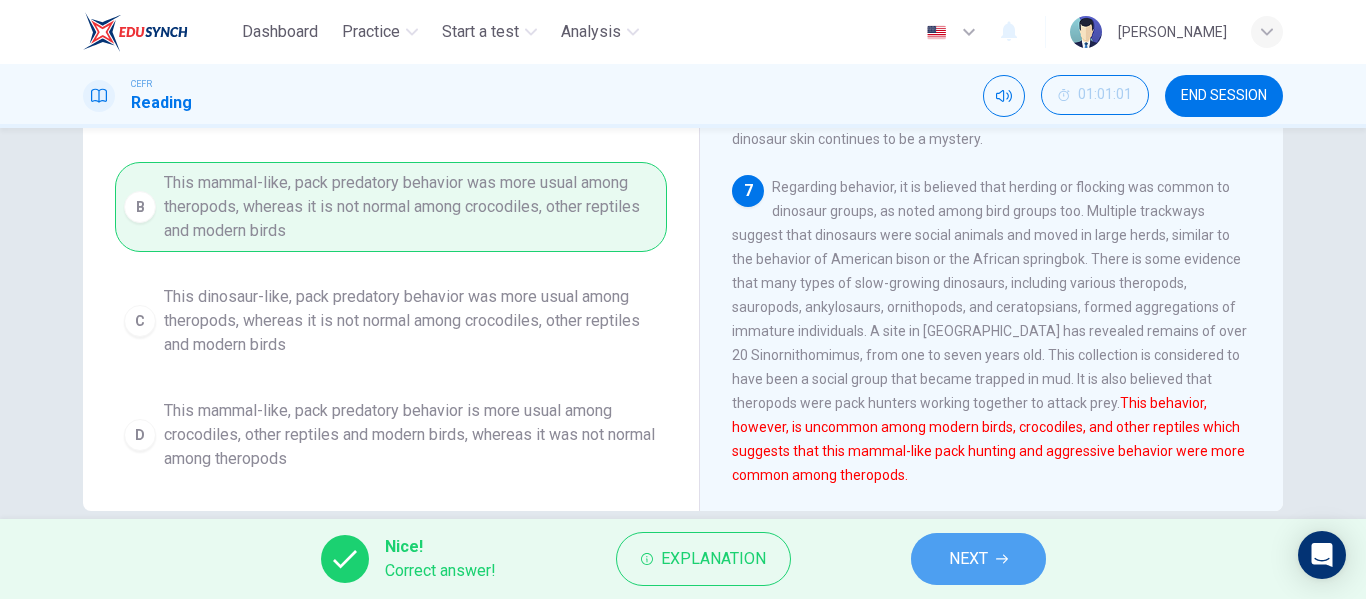 click on "NEXT" at bounding box center [978, 559] 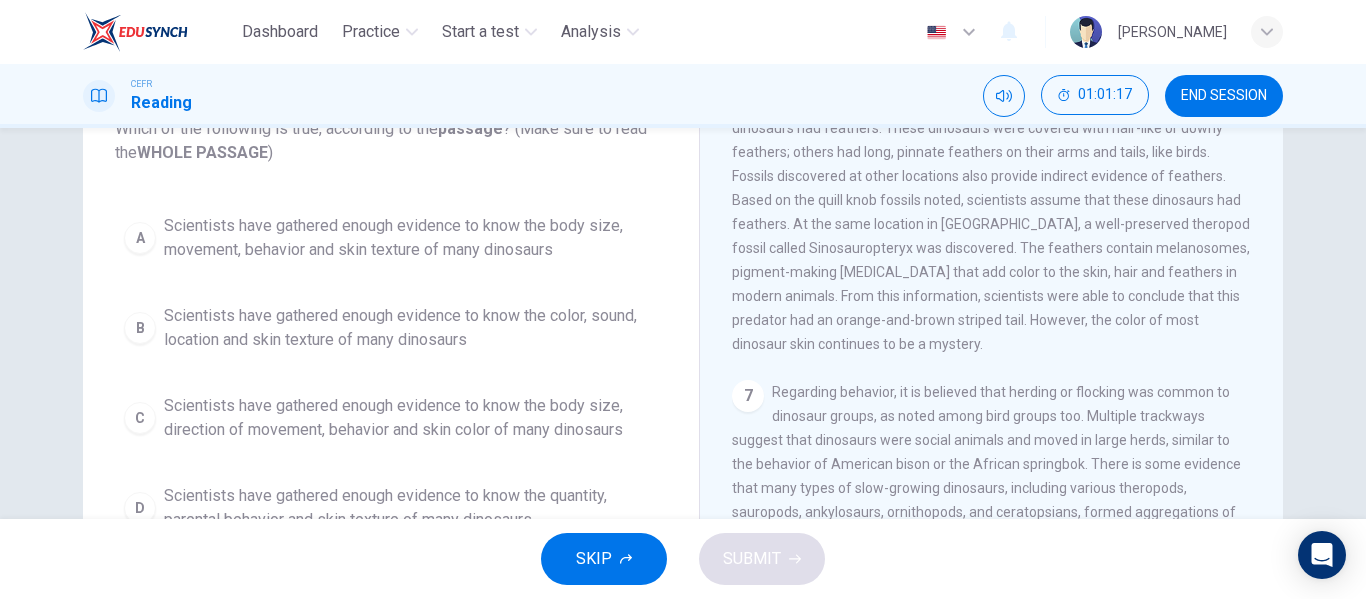 scroll, scrollTop: 145, scrollLeft: 0, axis: vertical 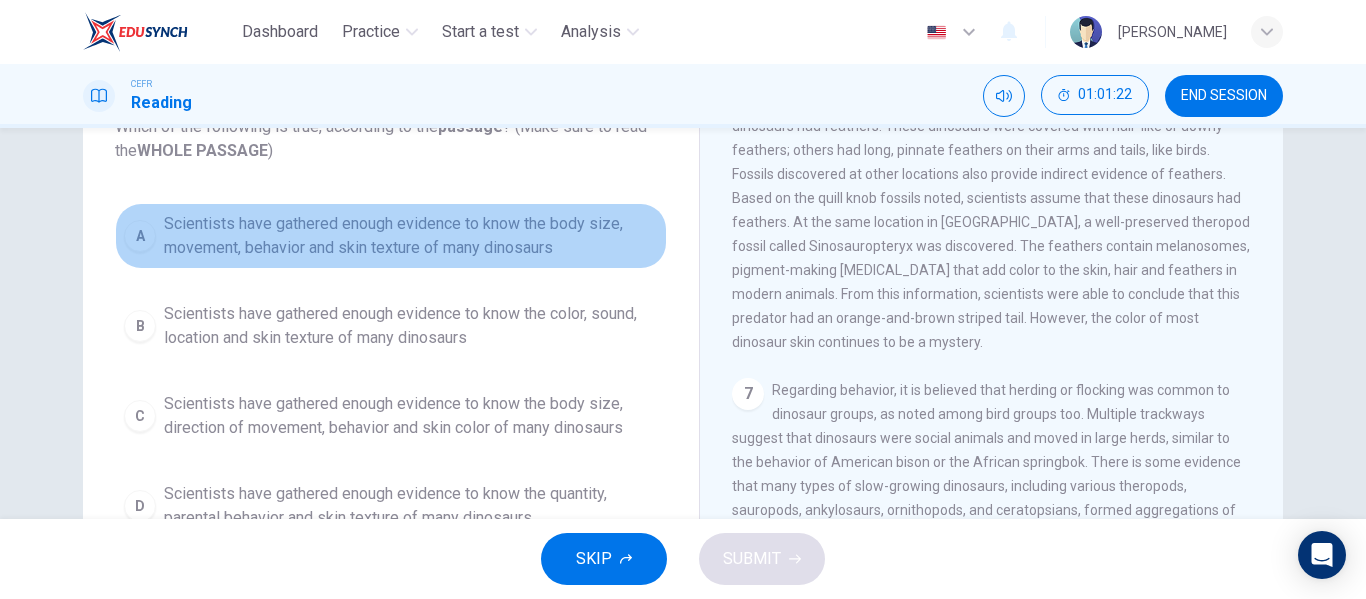 click on "Scientists have gathered enough evidence to know the body size, movement, behavior and skin texture of many dinosaurs" at bounding box center (411, 236) 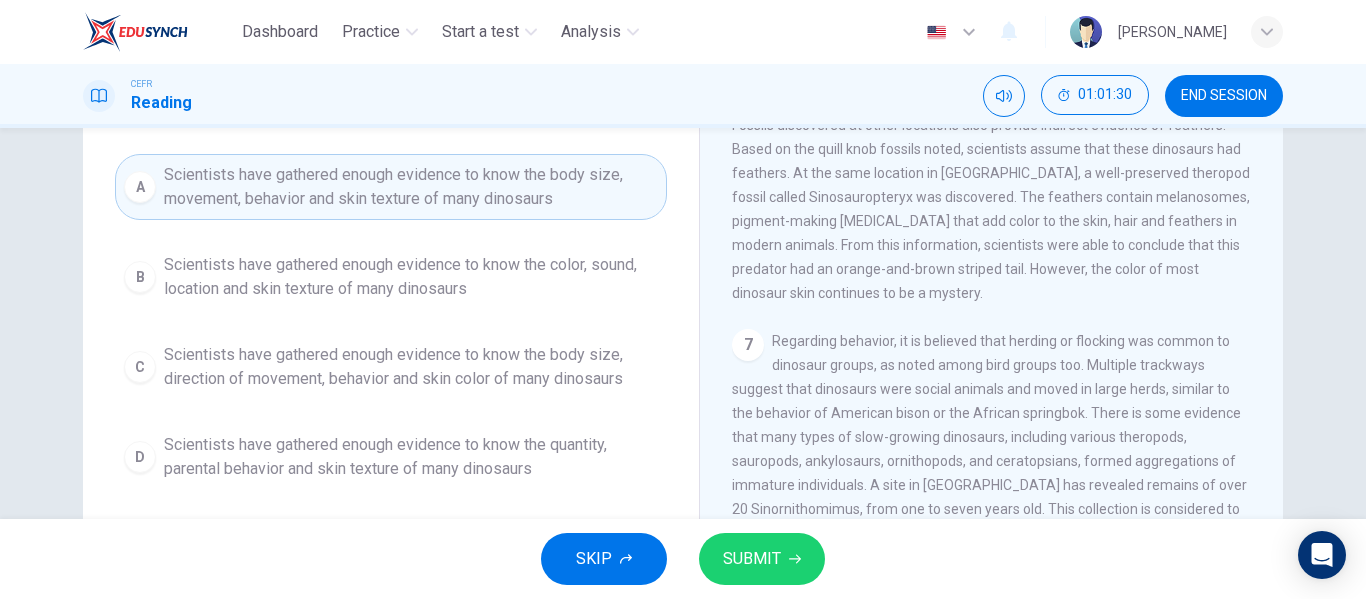 scroll, scrollTop: 202, scrollLeft: 0, axis: vertical 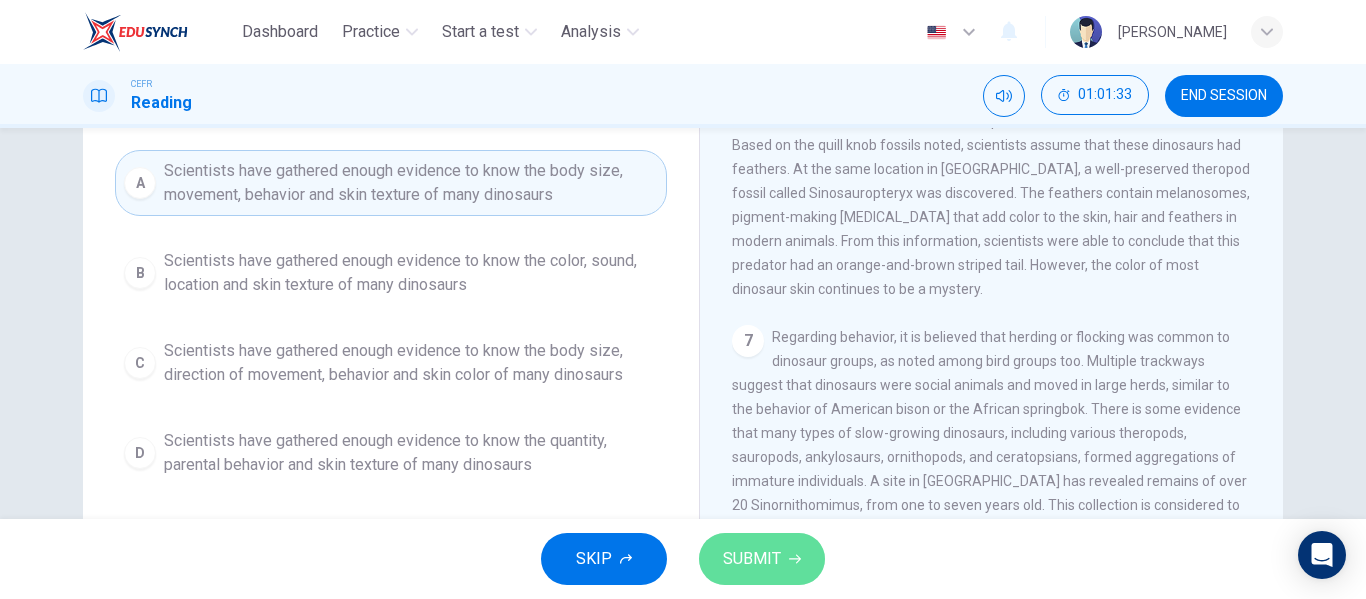 click on "SUBMIT" at bounding box center (752, 559) 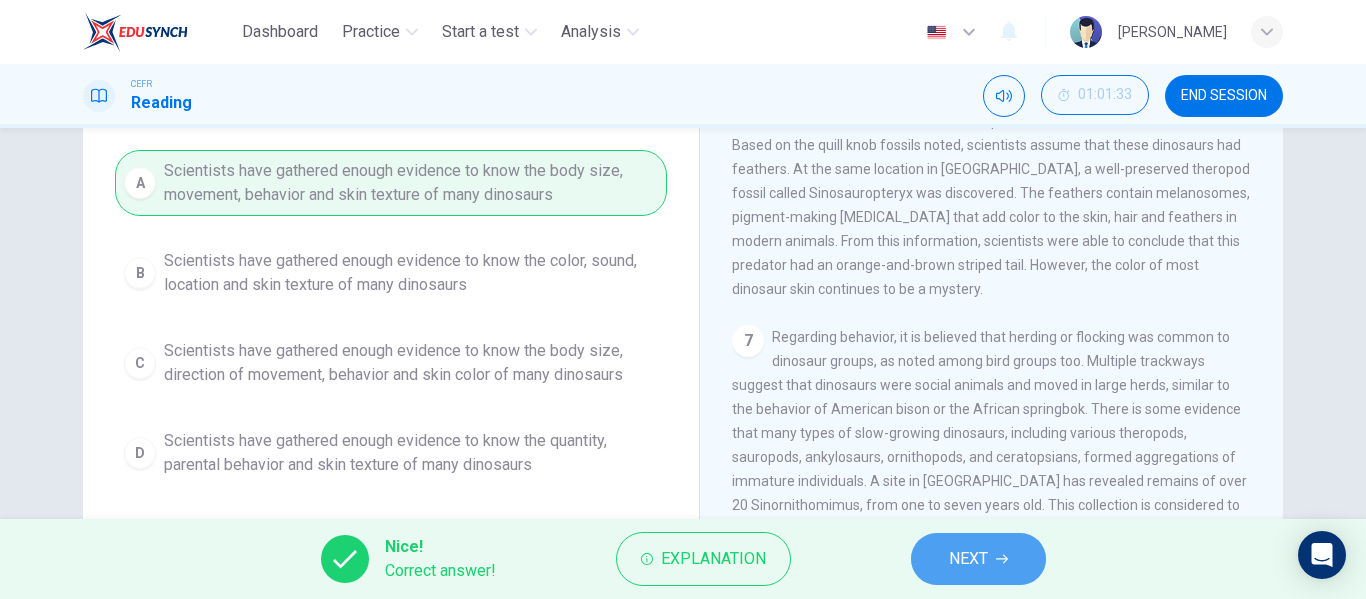 click on "NEXT" at bounding box center (978, 559) 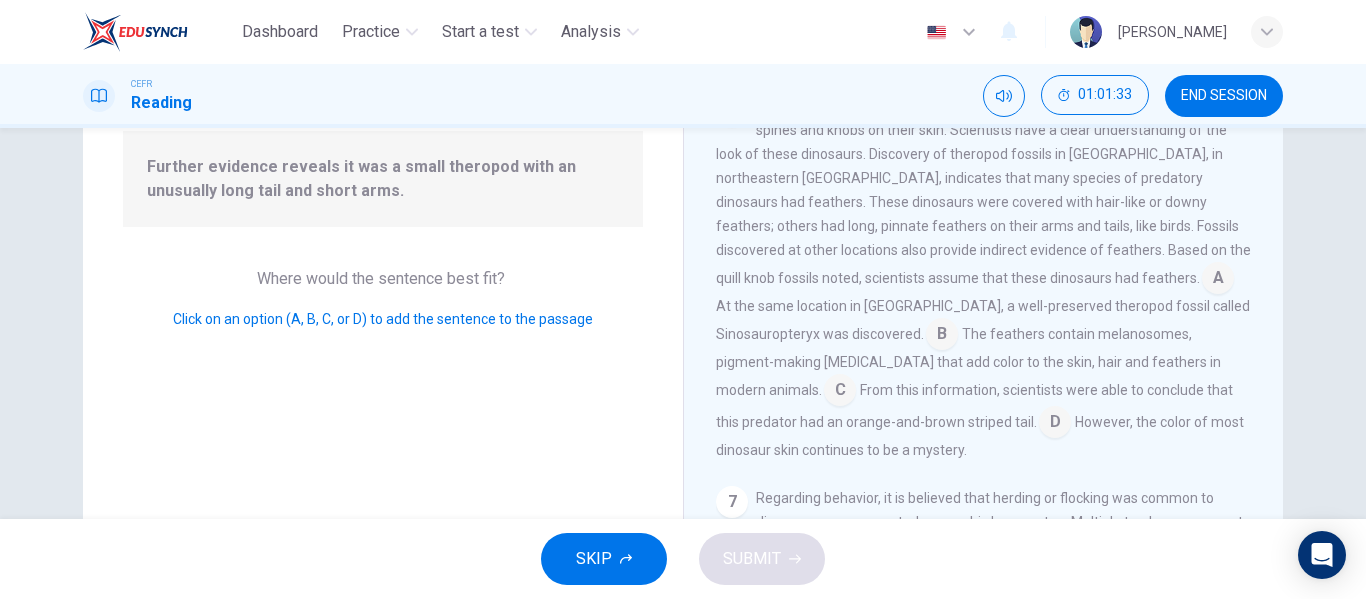 scroll, scrollTop: 939, scrollLeft: 0, axis: vertical 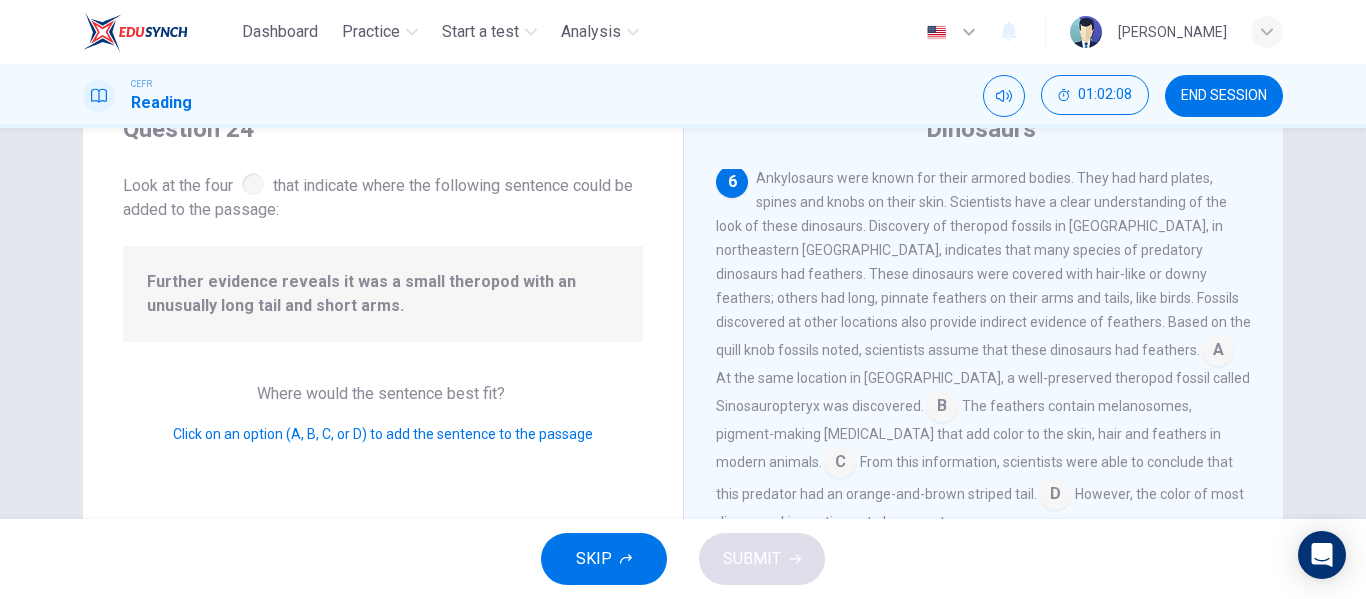 click at bounding box center (1218, 352) 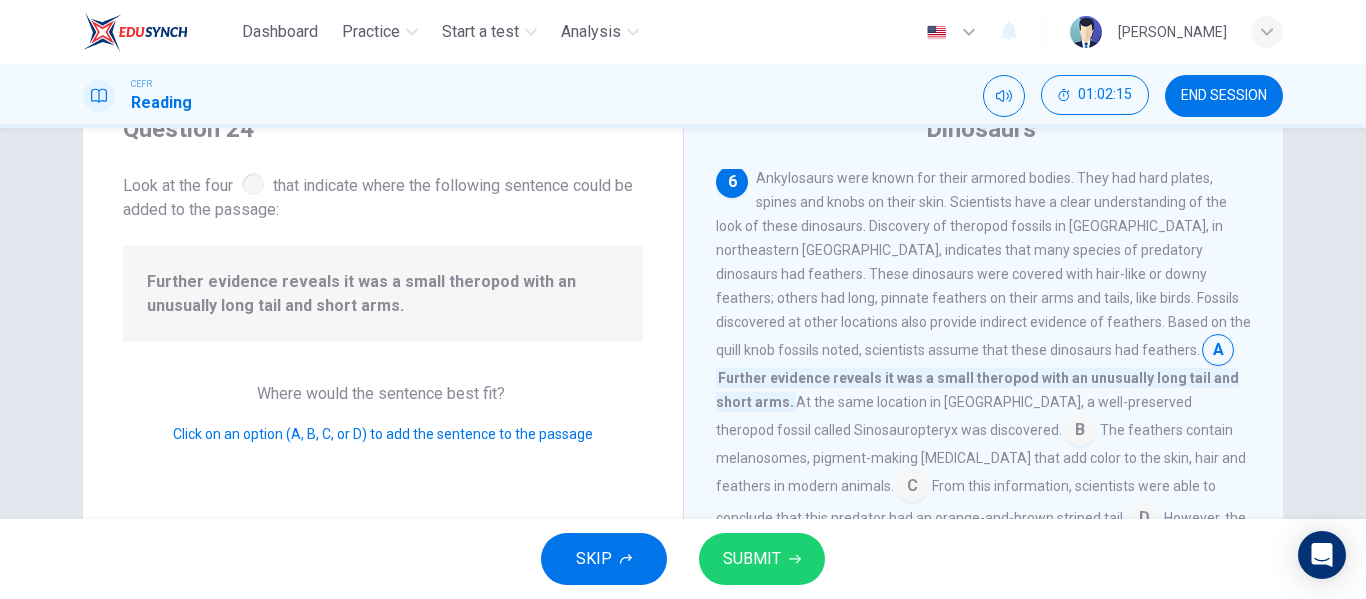 scroll, scrollTop: 84, scrollLeft: 0, axis: vertical 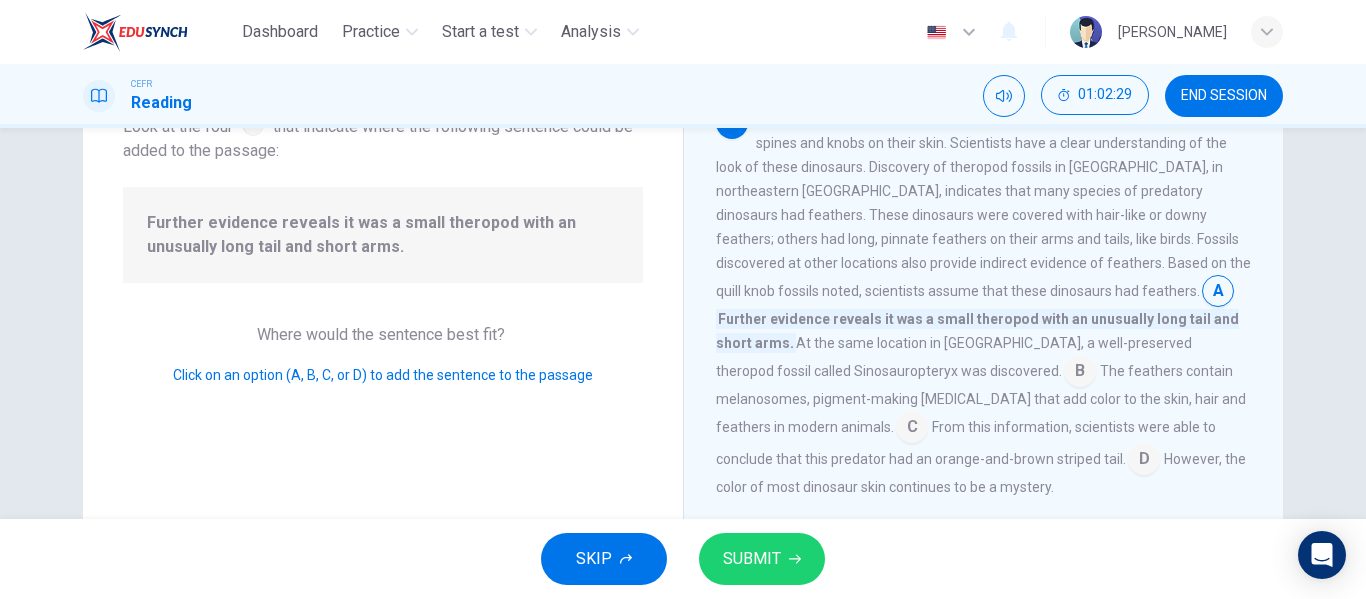 click at bounding box center [912, 429] 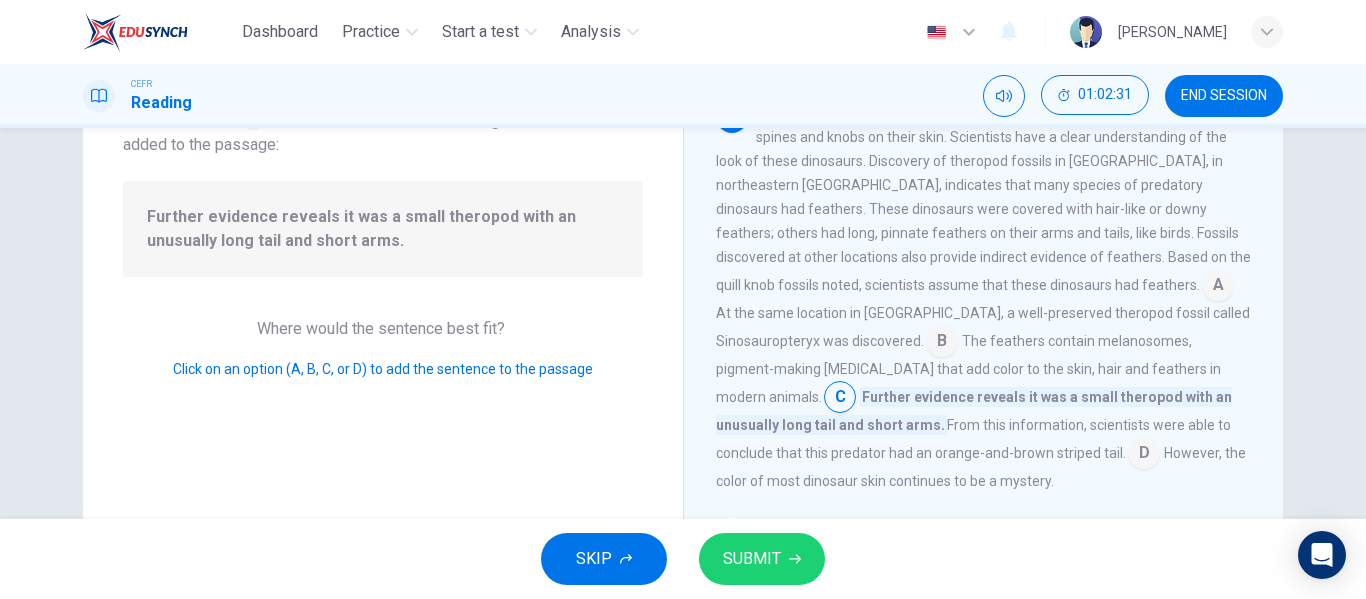 scroll, scrollTop: 154, scrollLeft: 0, axis: vertical 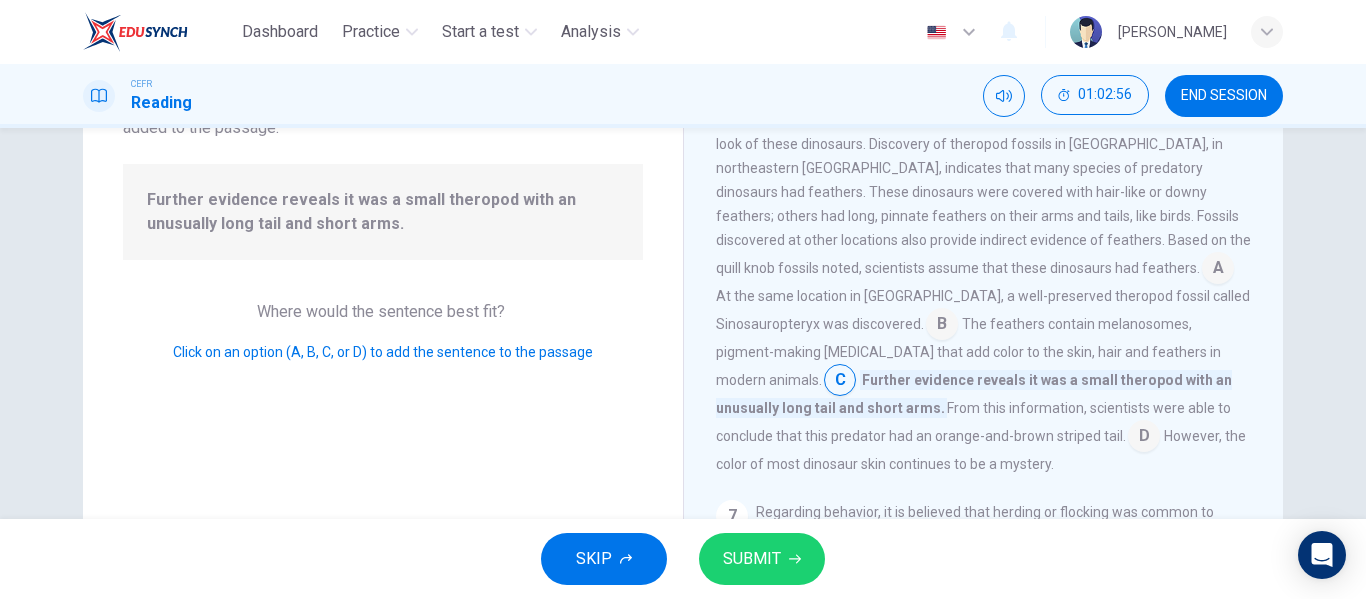 click at bounding box center [1218, 270] 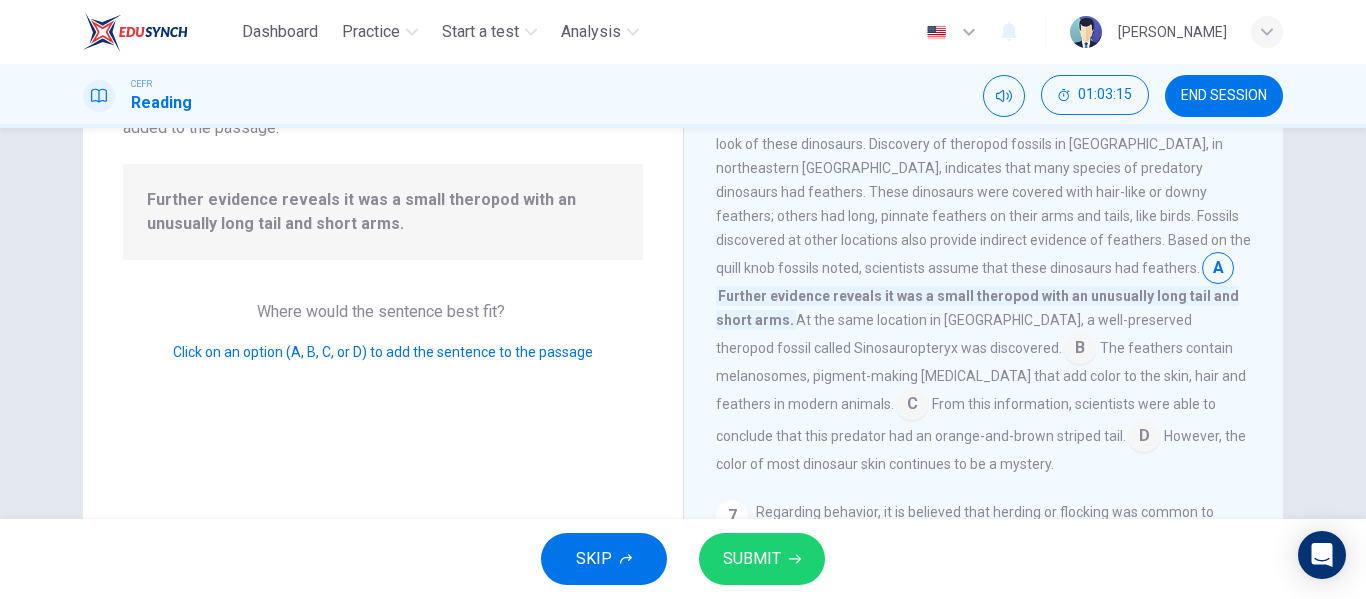 click at bounding box center (1080, 350) 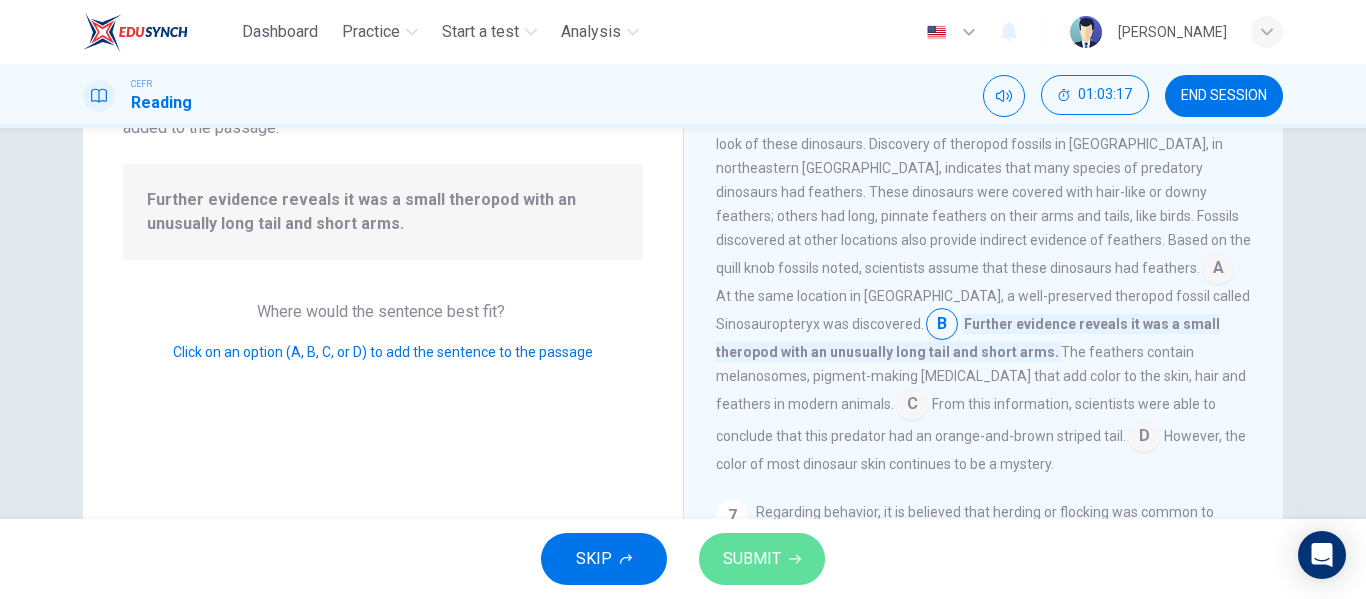 click on "SUBMIT" at bounding box center [762, 559] 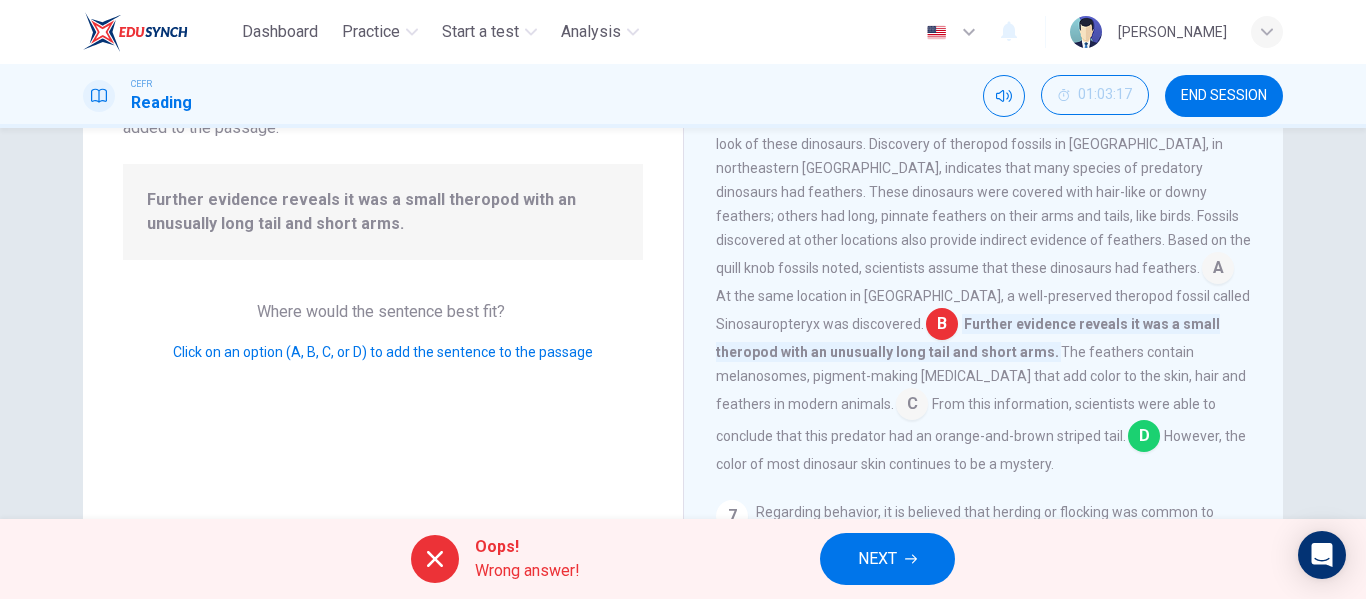 scroll, scrollTop: 211, scrollLeft: 0, axis: vertical 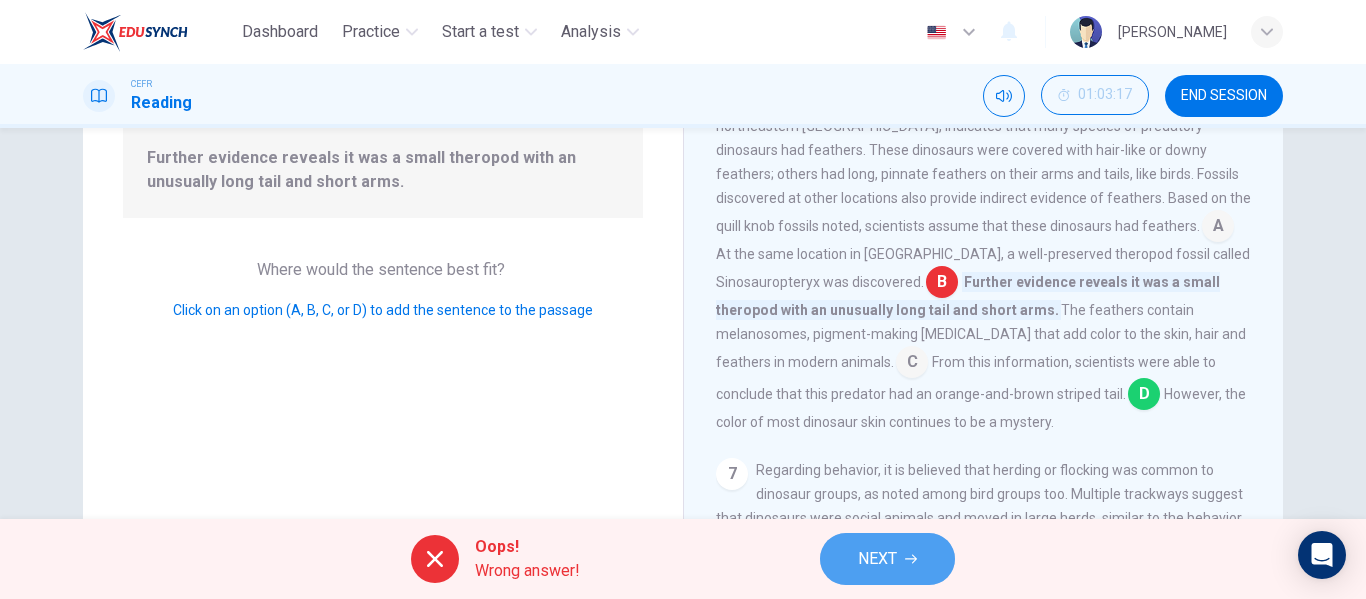 click on "NEXT" at bounding box center [887, 559] 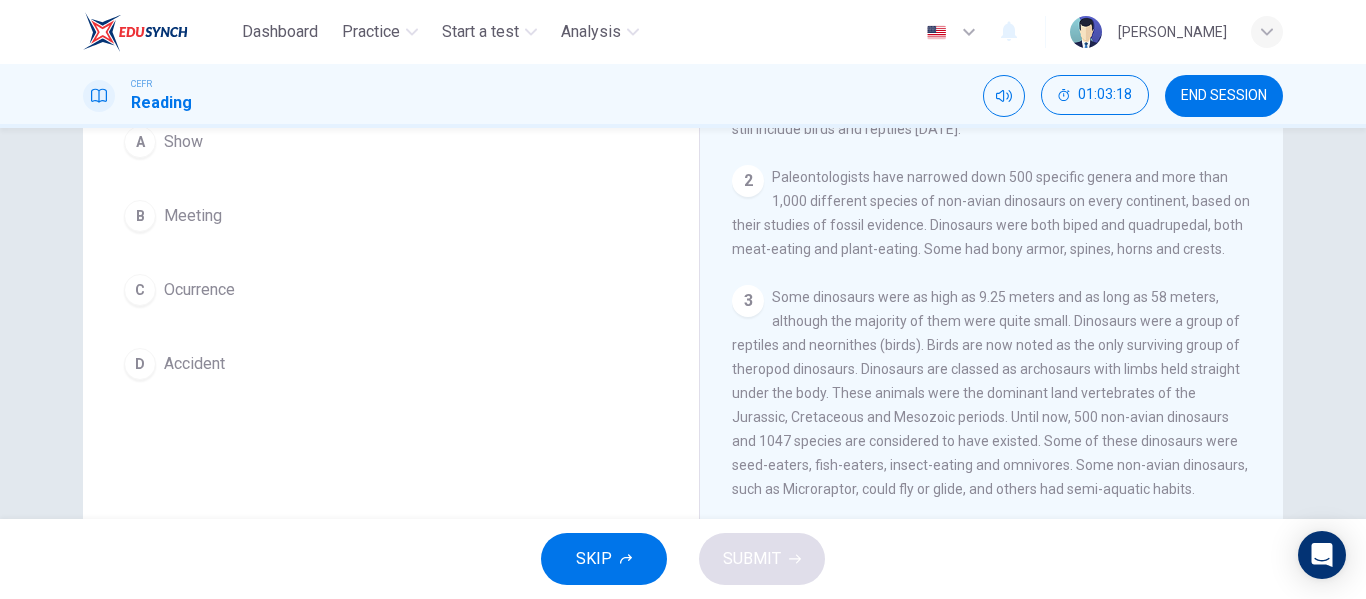 scroll, scrollTop: 0, scrollLeft: 0, axis: both 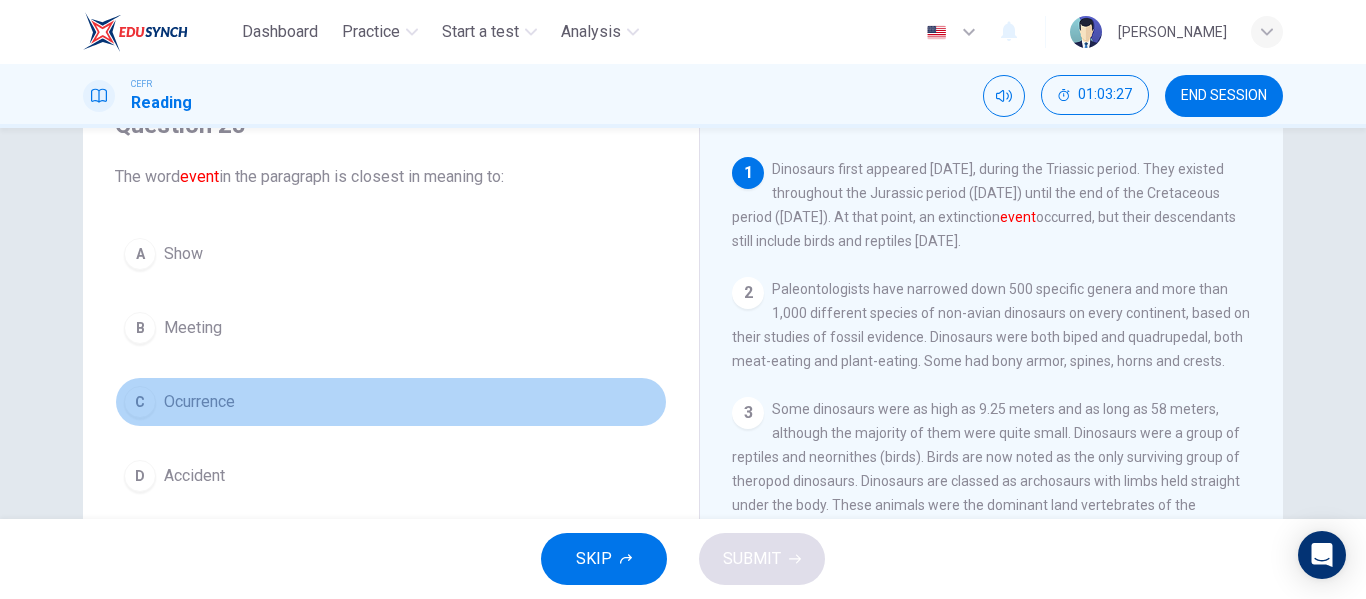 click on "C Ocurrence" at bounding box center [391, 402] 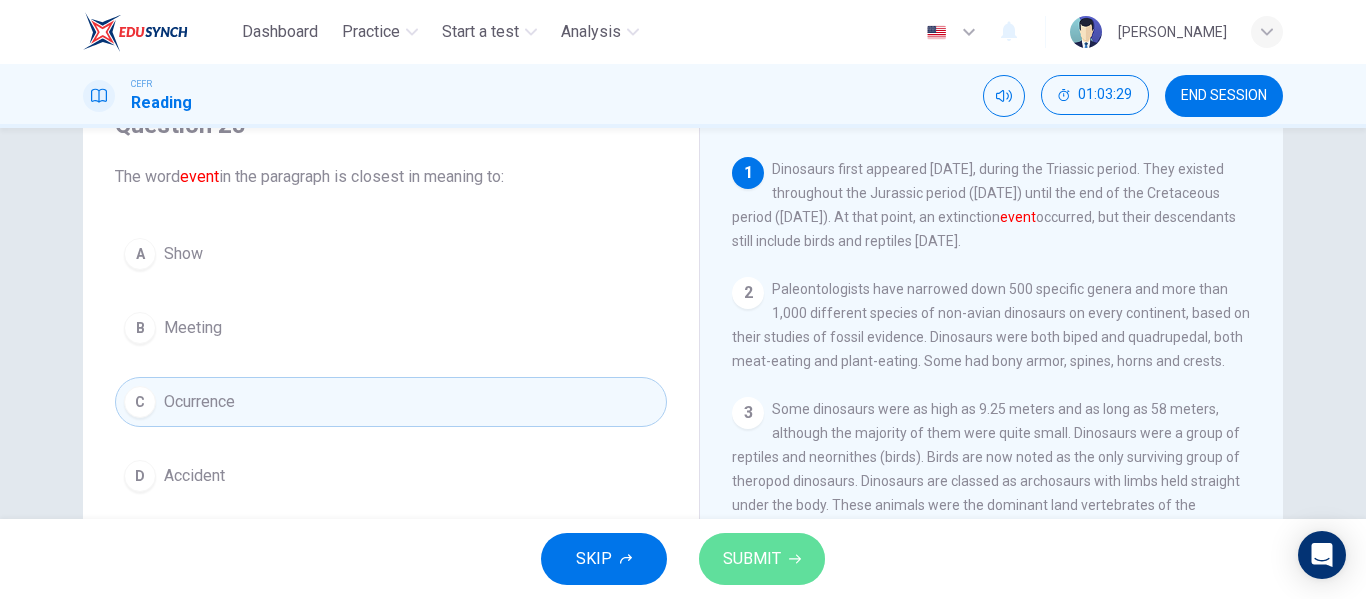 click on "SUBMIT" at bounding box center (752, 559) 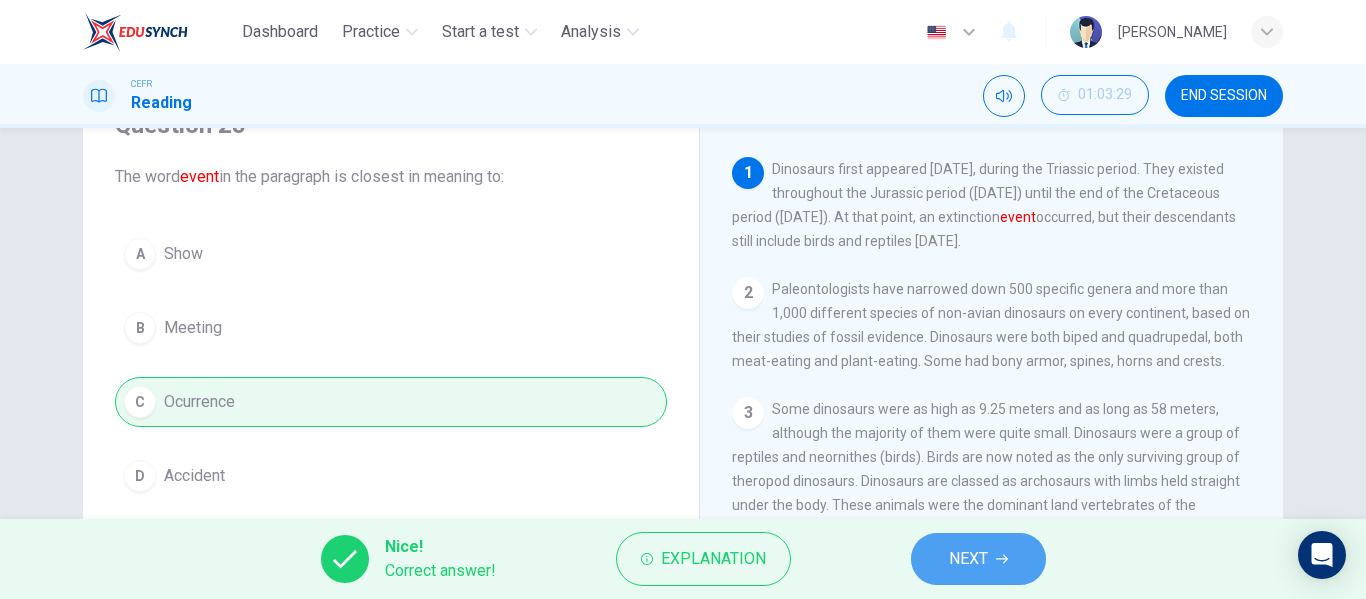 click on "NEXT" at bounding box center [968, 559] 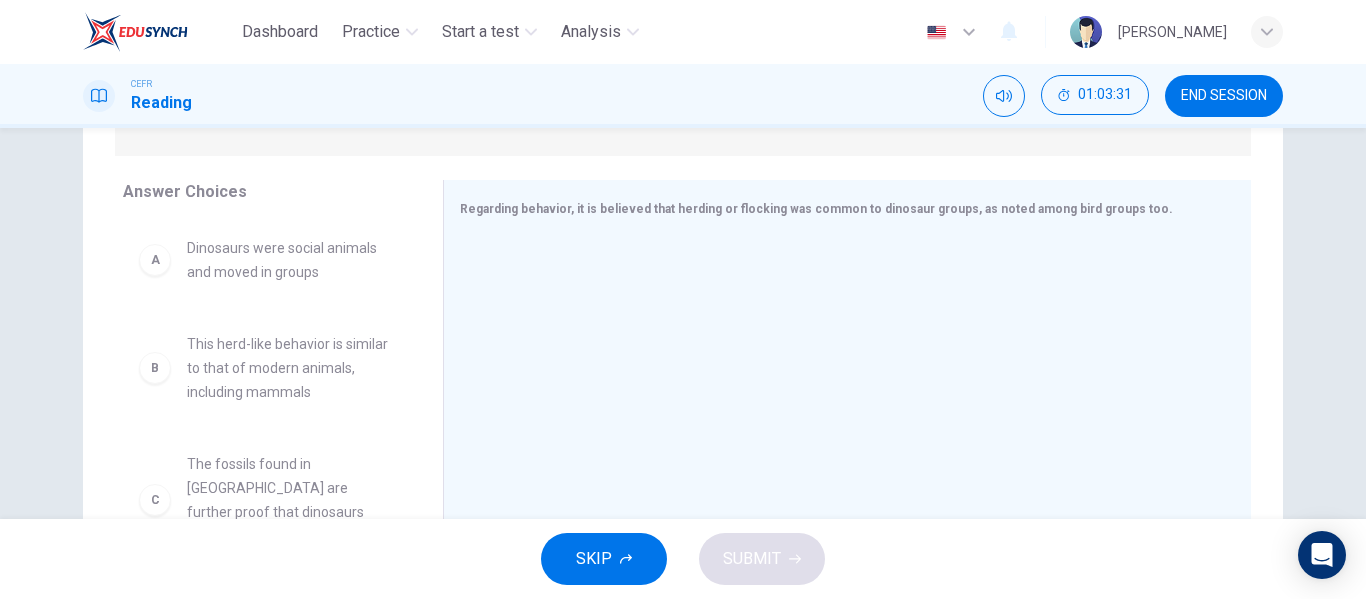 scroll, scrollTop: 297, scrollLeft: 0, axis: vertical 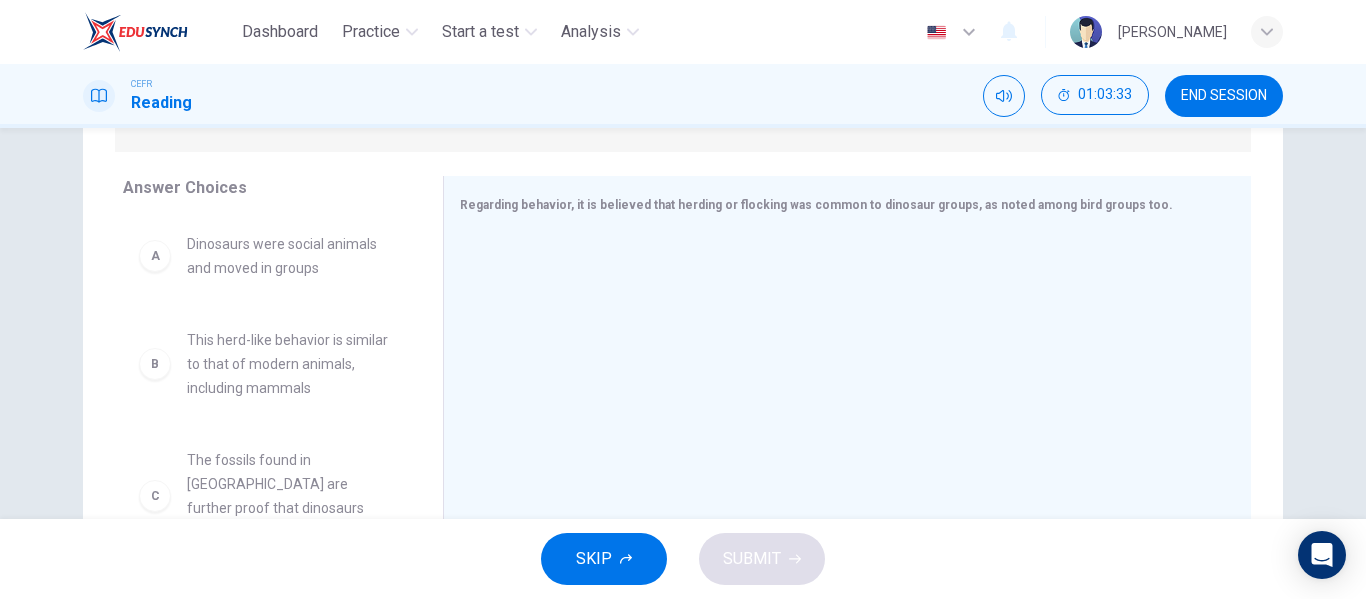 click on "Dinosaurs were social animals and moved in groups" at bounding box center (291, 256) 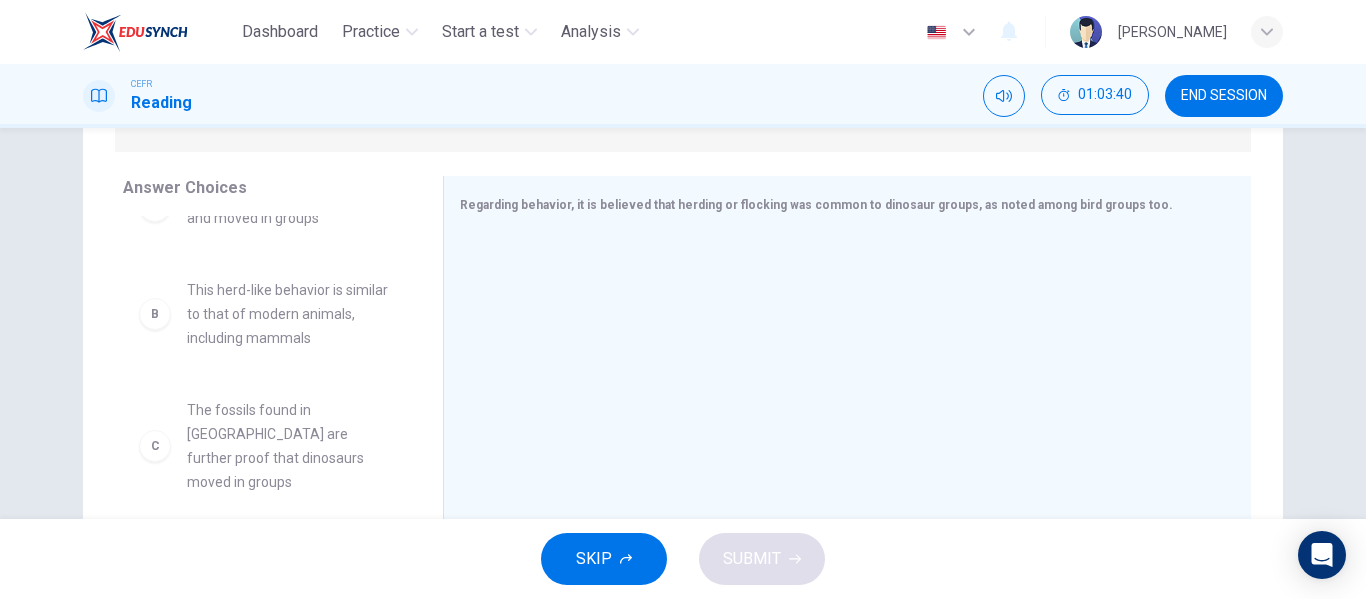 scroll, scrollTop: 52, scrollLeft: 0, axis: vertical 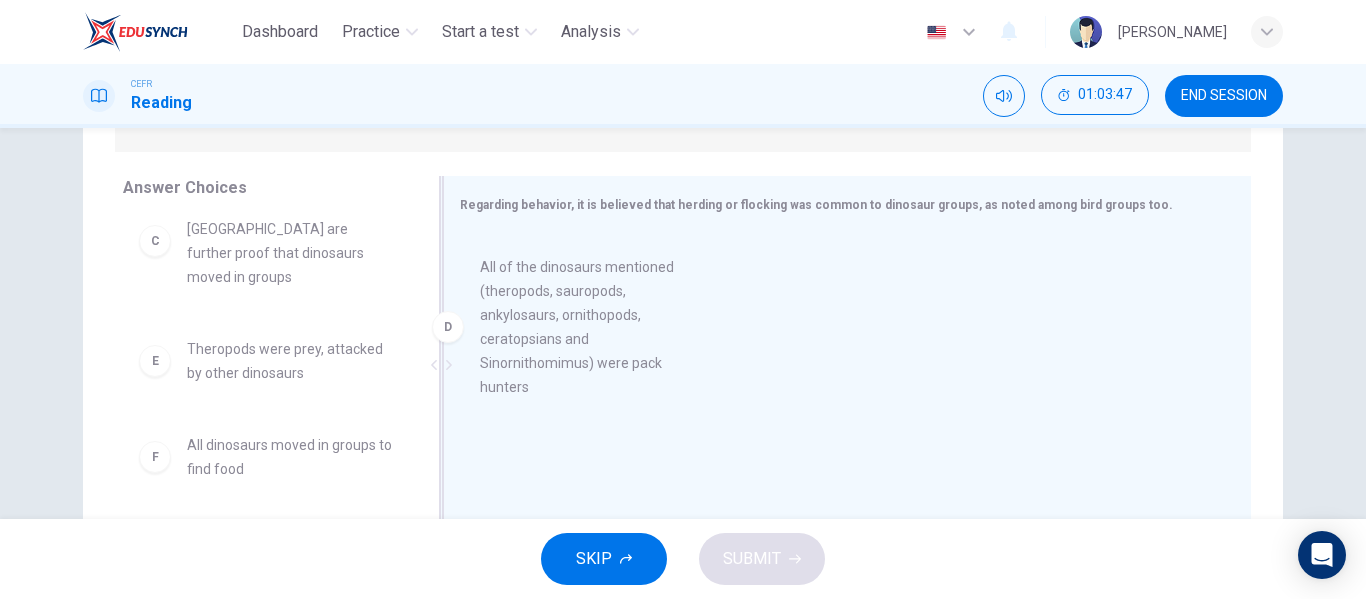 drag, startPoint x: 265, startPoint y: 383, endPoint x: 574, endPoint y: 322, distance: 314.9635 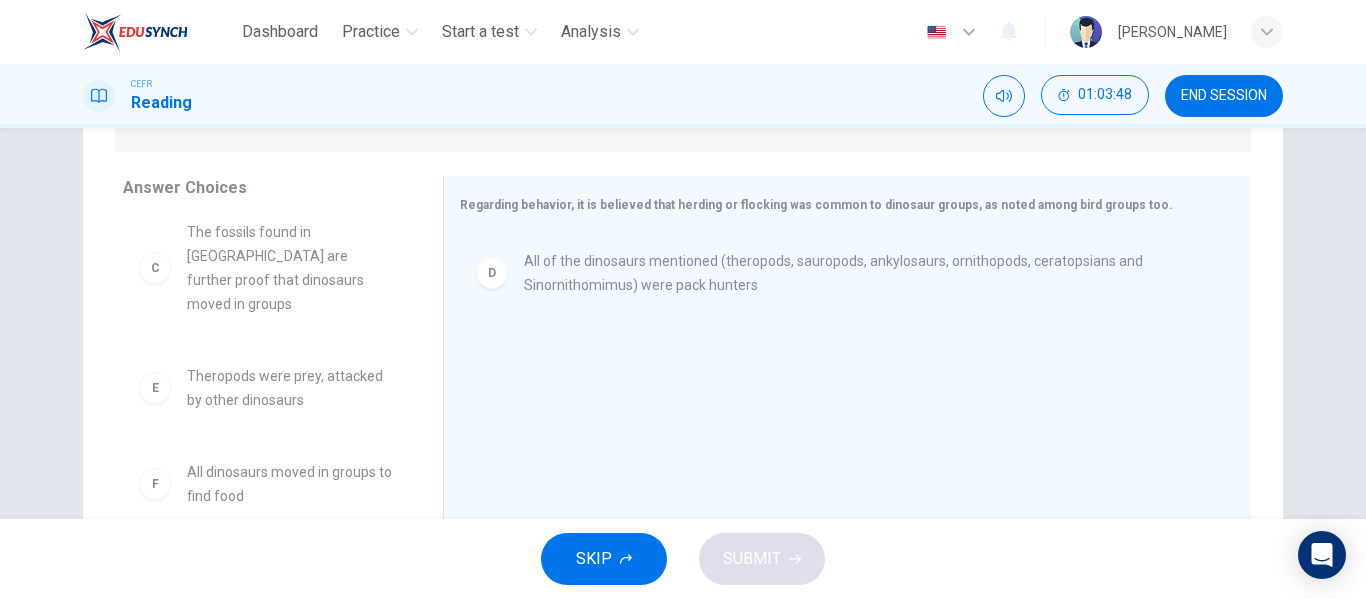 scroll, scrollTop: 204, scrollLeft: 0, axis: vertical 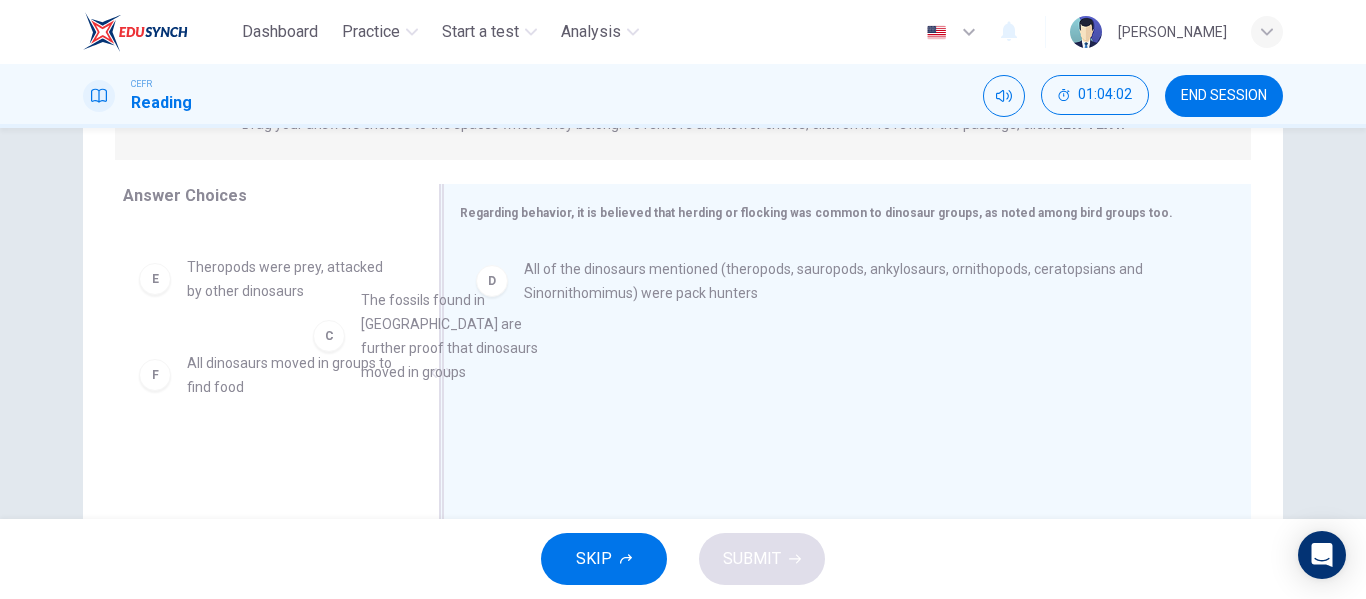 drag, startPoint x: 315, startPoint y: 284, endPoint x: 607, endPoint y: 353, distance: 300.04166 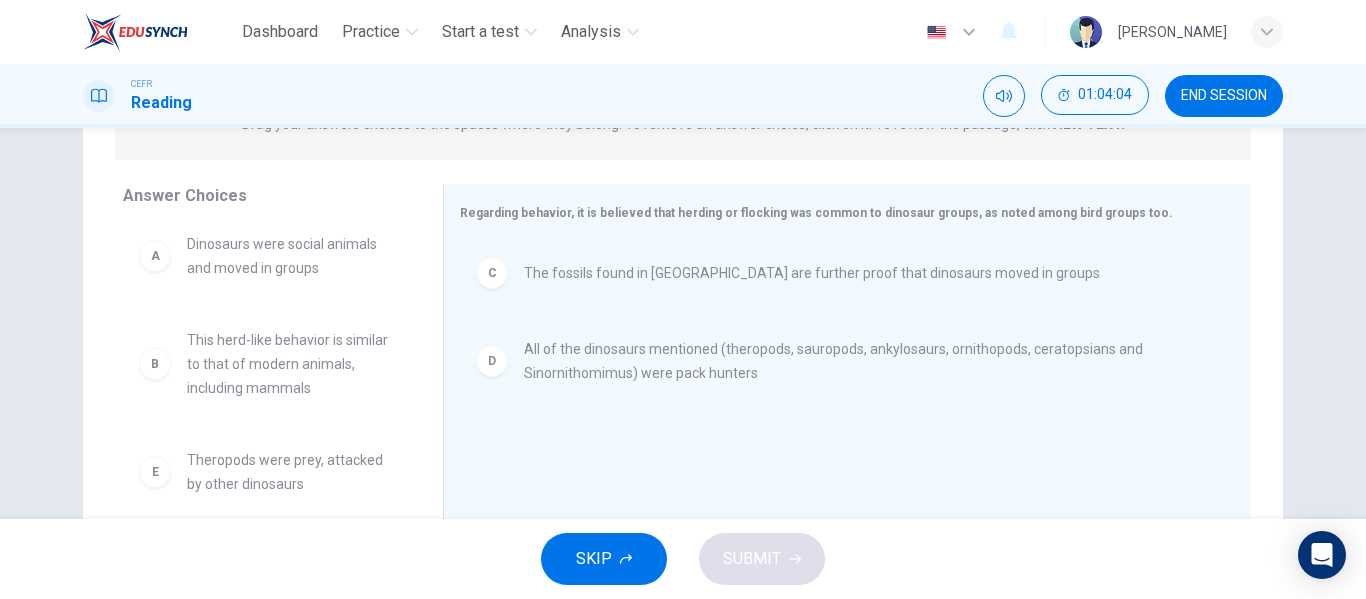 scroll, scrollTop: 0, scrollLeft: 0, axis: both 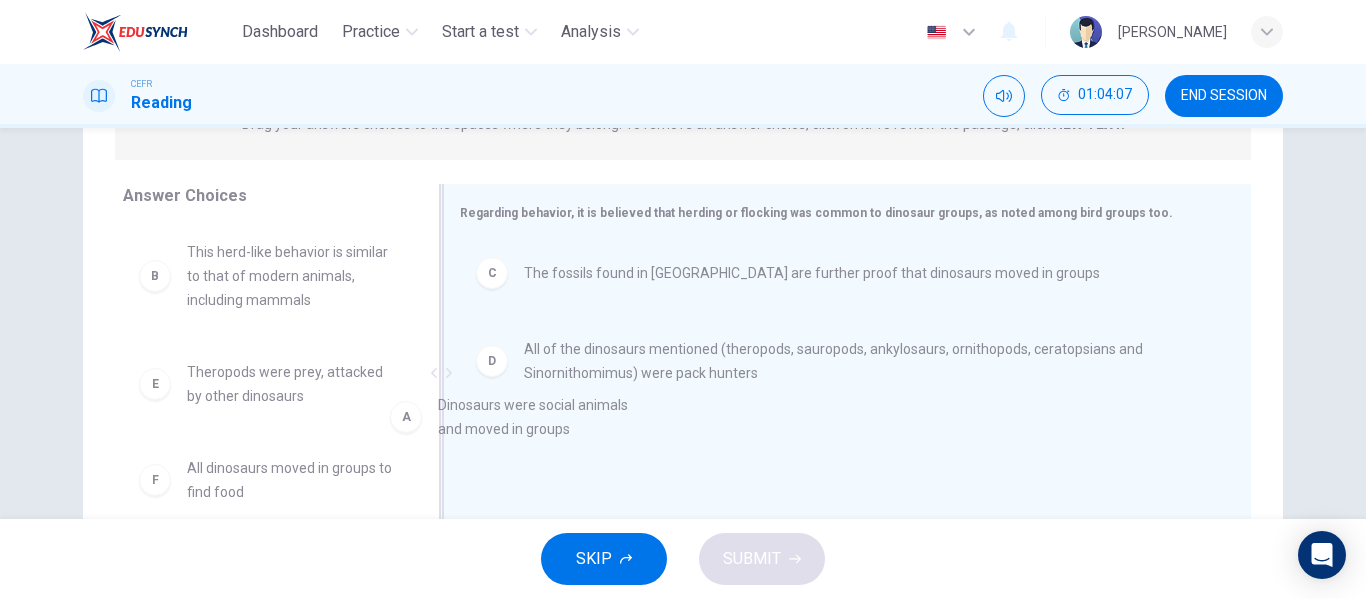 drag, startPoint x: 327, startPoint y: 259, endPoint x: 599, endPoint y: 415, distance: 313.5602 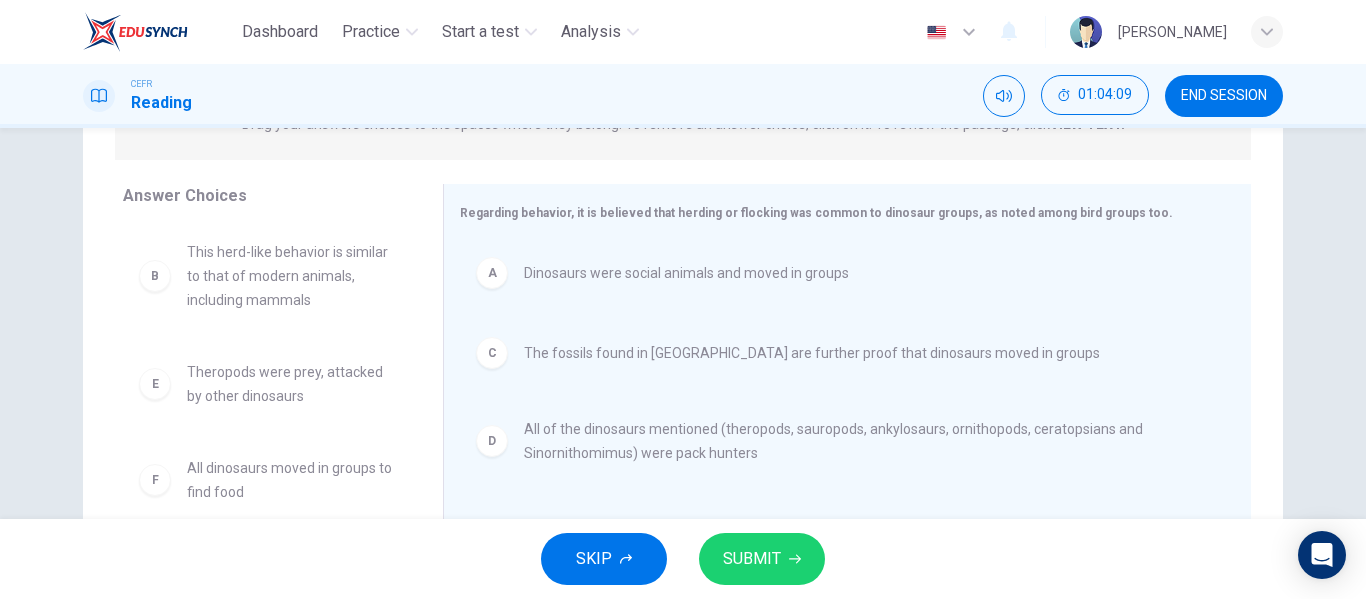 scroll, scrollTop: 0, scrollLeft: 0, axis: both 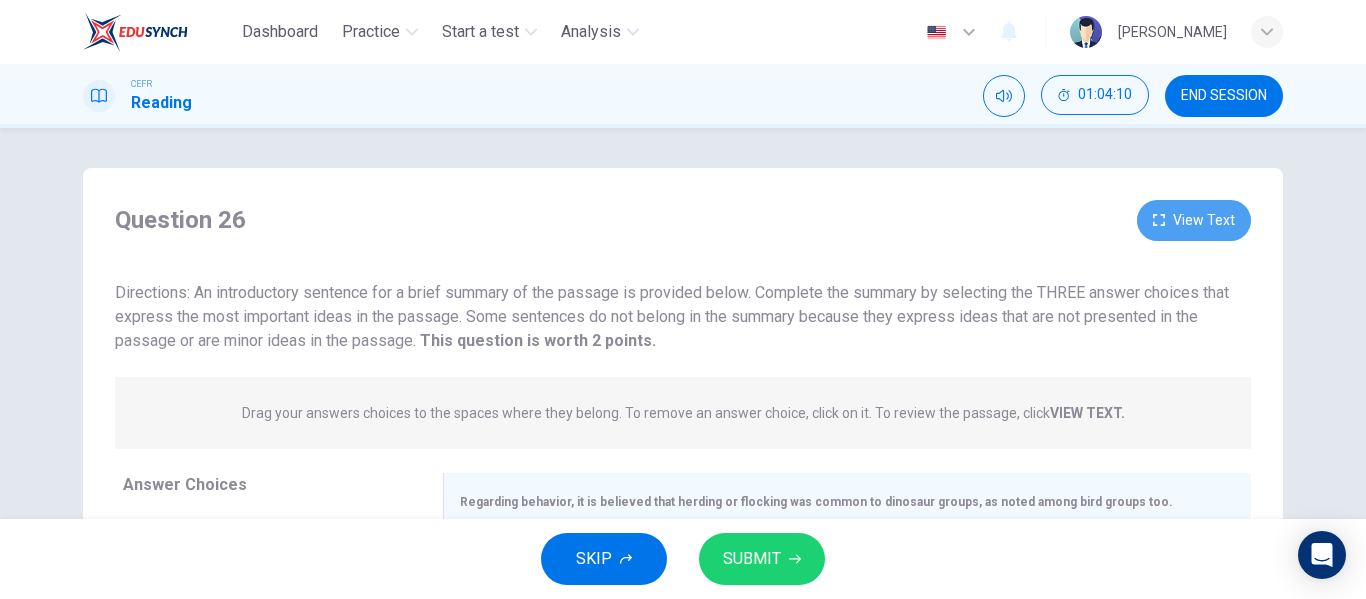 click on "View Text" at bounding box center (1194, 220) 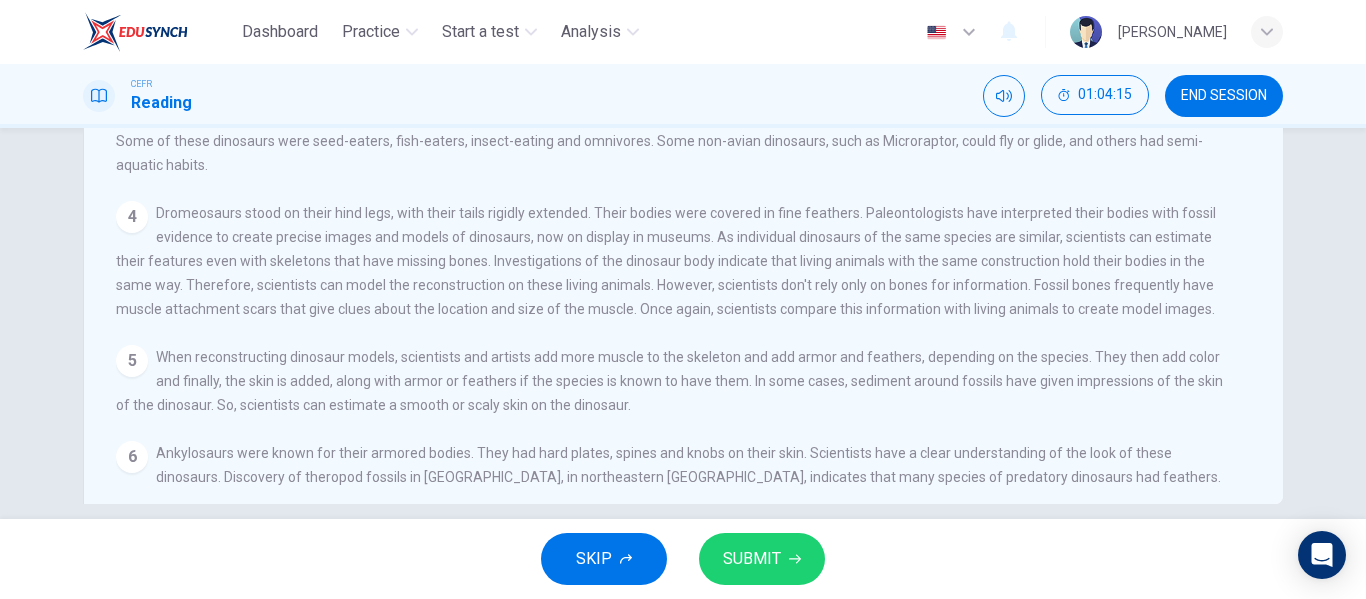 scroll, scrollTop: 357, scrollLeft: 0, axis: vertical 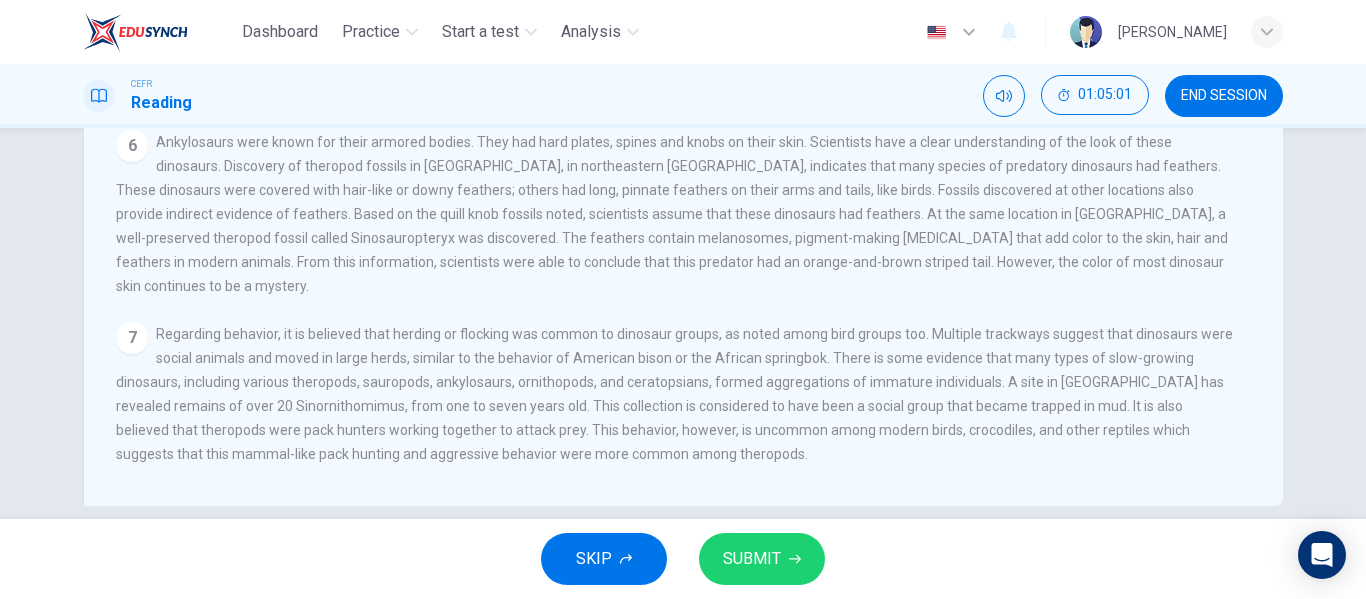click on "View Question 1 Dinosaurs first appeared [DATE], during the Triassic period. They existed throughout the Jurassic period ([DATE]) until the end of the Cretaceous period ([DATE]). At that point, an extinction event occurred, but their descendants still include birds and reptiles [DATE]. 2 Paleontologists have narrowed down 500 specific genera and more than 1,000 different species of non-avian dinosaurs on every continent, based on their studies of fossil evidence. Dinosaurs were both biped and quadrupedal, both meat-eating and plant-eating. Some had bony armor, spines, horns and crests. 3 4 5 6 7" at bounding box center (689, 202) 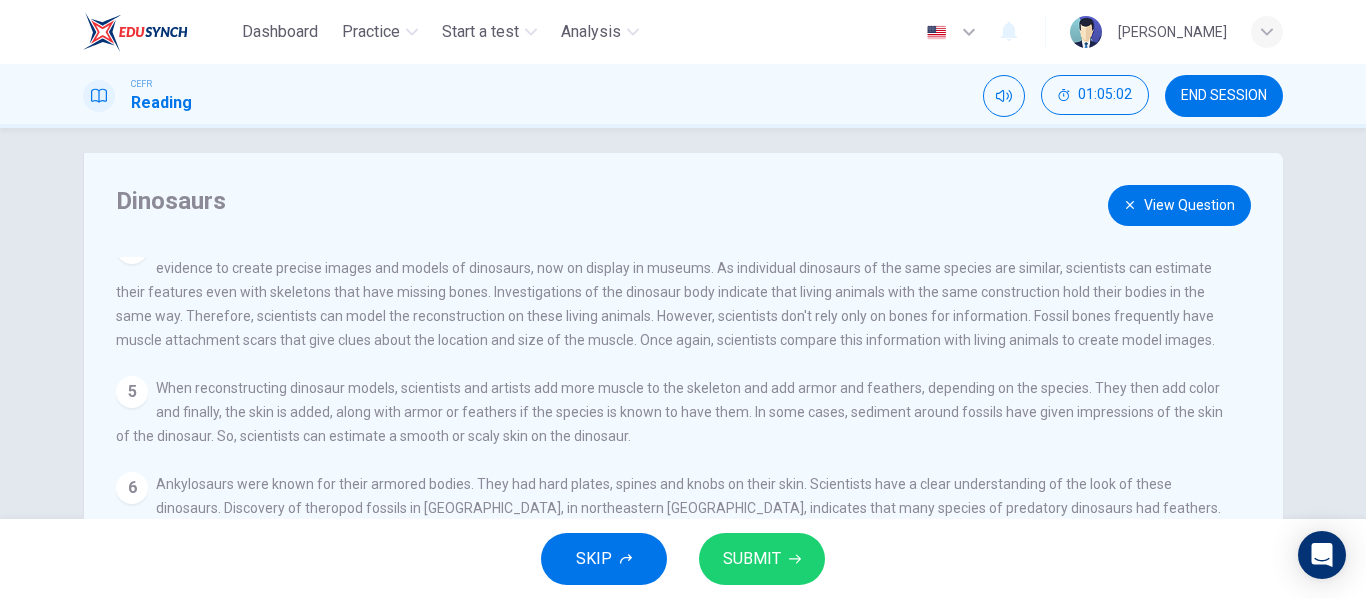 scroll, scrollTop: 15, scrollLeft: 0, axis: vertical 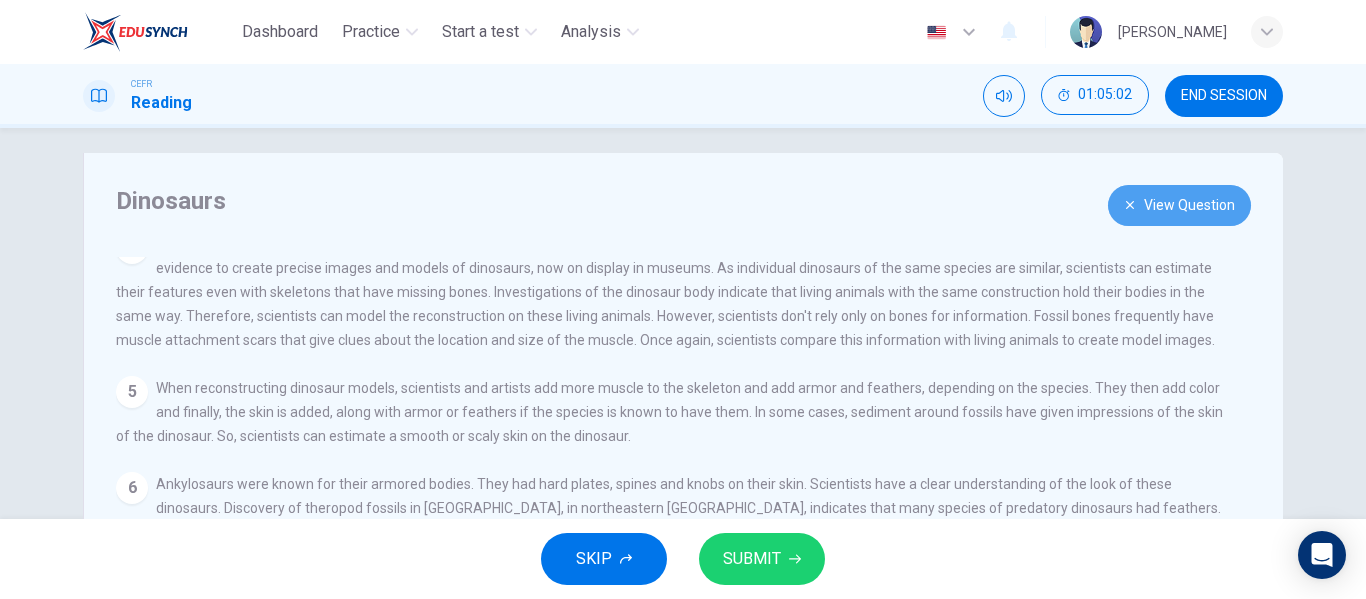 click on "View Question" at bounding box center [1179, 205] 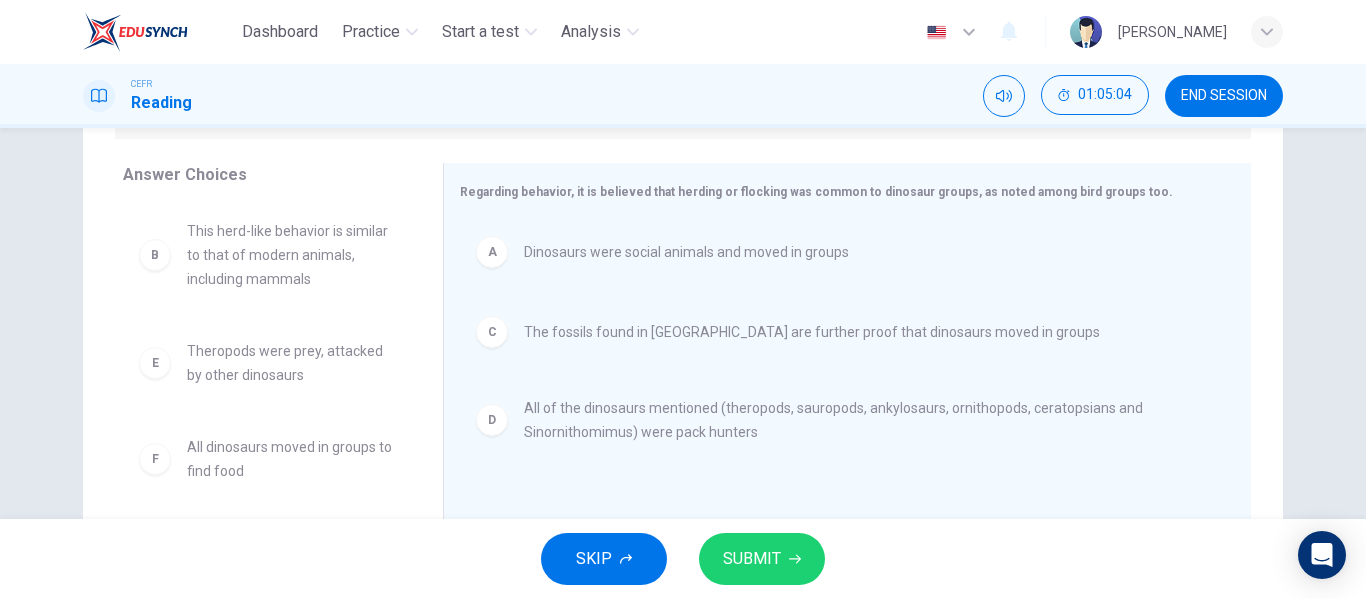 scroll, scrollTop: 312, scrollLeft: 0, axis: vertical 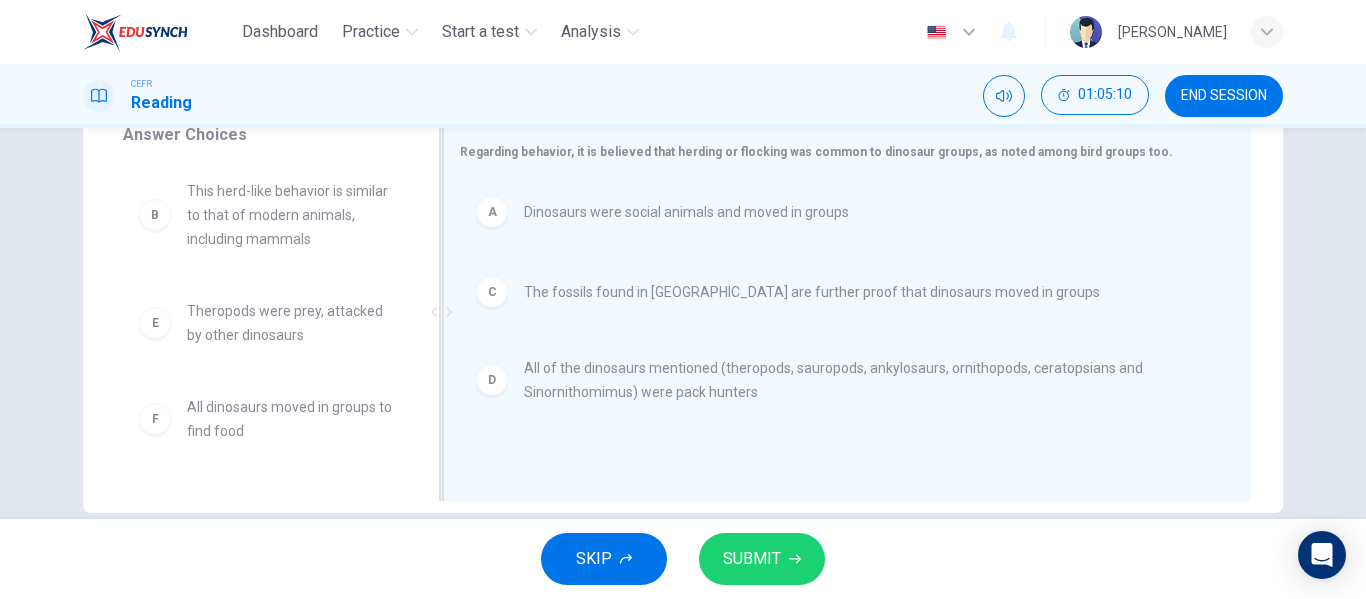 drag, startPoint x: 439, startPoint y: 290, endPoint x: 439, endPoint y: 273, distance: 17 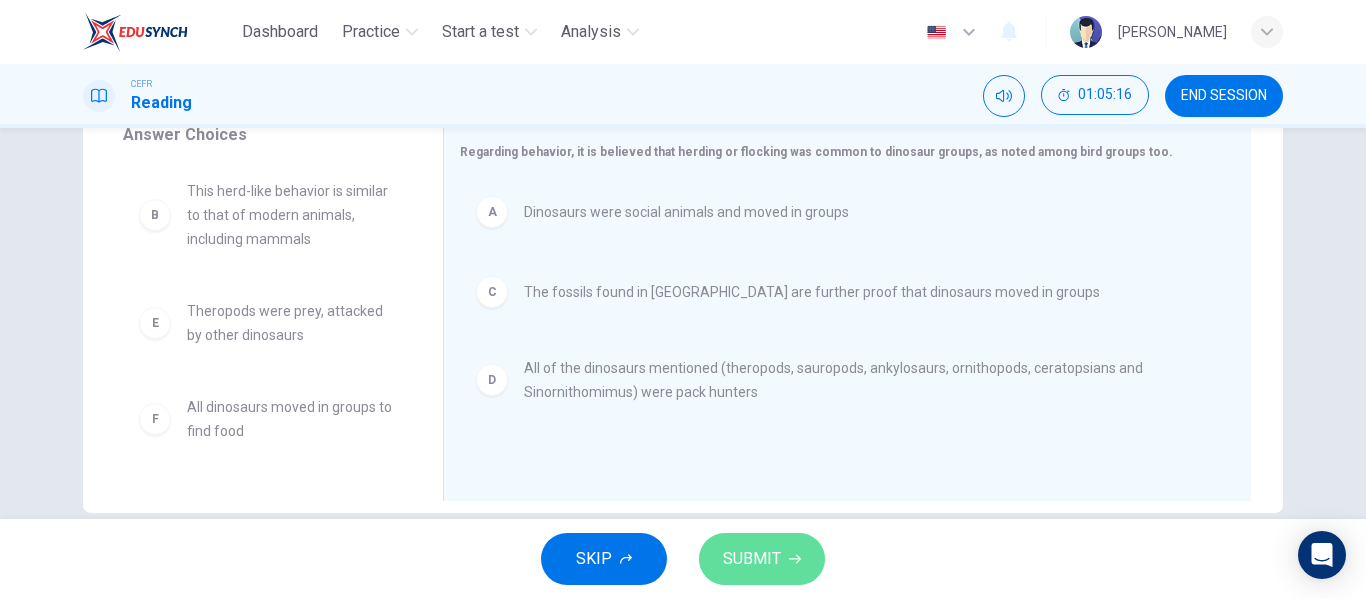 click on "SUBMIT" at bounding box center (762, 559) 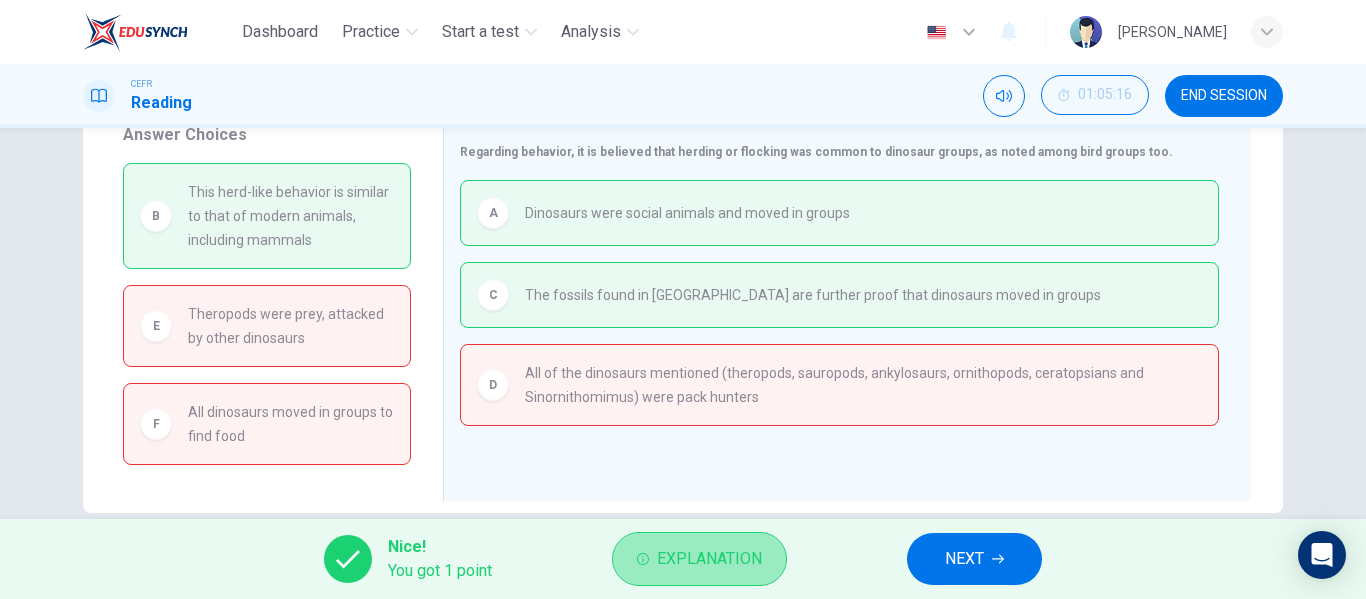 click on "Explanation" at bounding box center (699, 559) 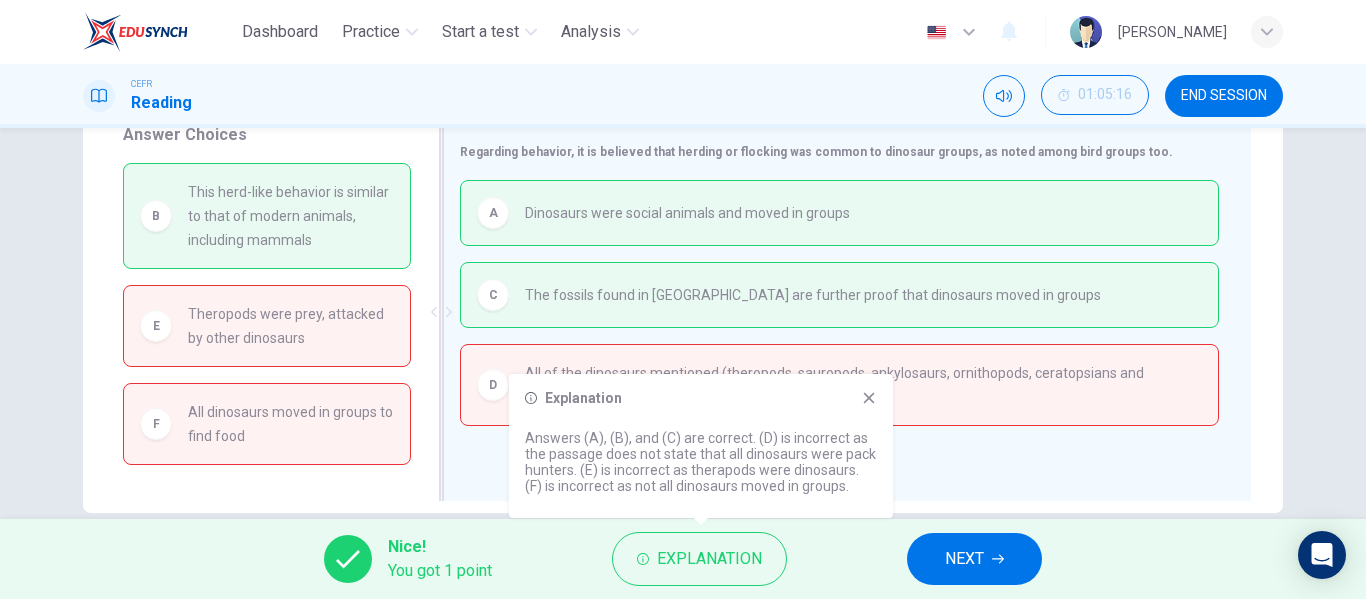 click on "A Dinosaurs were social animals and moved in groups C The fossils found in [GEOGRAPHIC_DATA] are further proof that dinosaurs moved in groups D All of the dinosaurs mentioned (theropods, sauropods, ankylosaurs, ornithopods, ceratopsians and Sinornithomimus) were pack hunters" at bounding box center (839, 314) 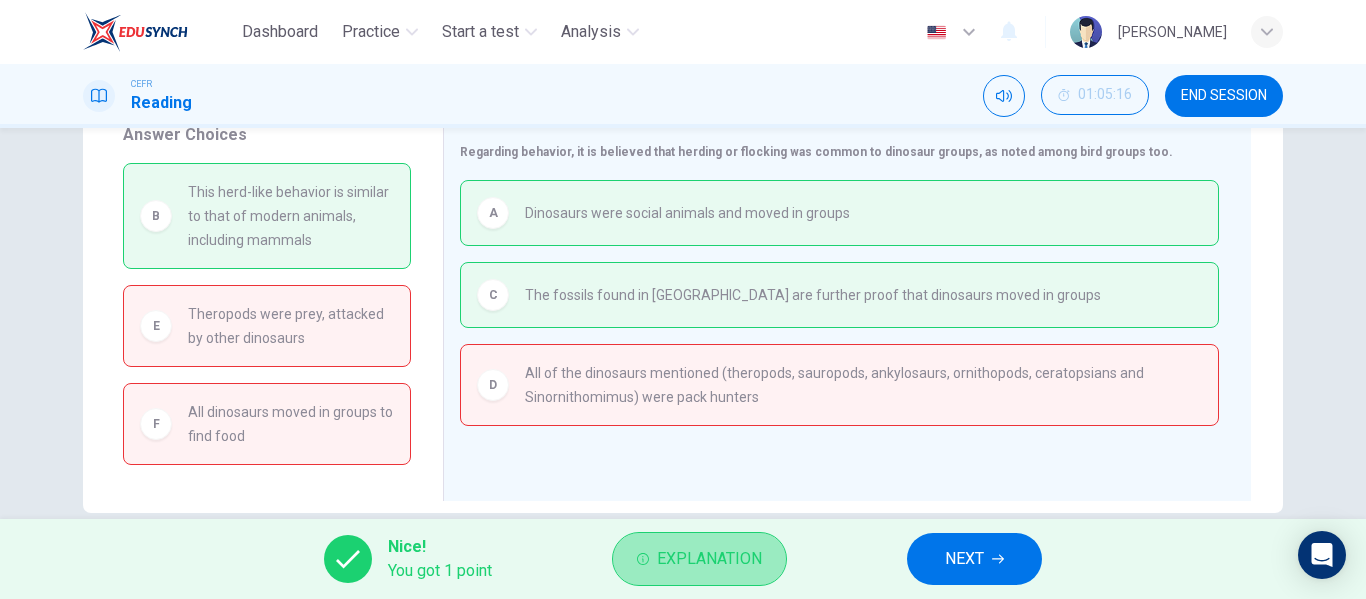 click on "Explanation" at bounding box center [699, 559] 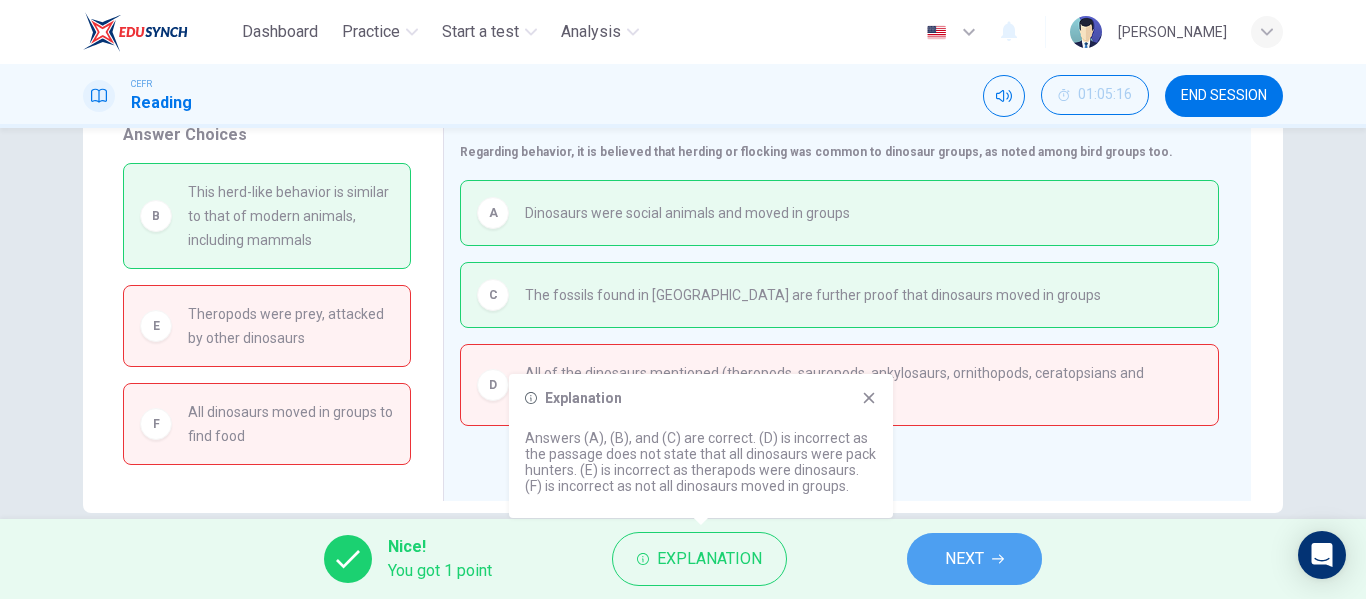 click on "NEXT" at bounding box center [974, 559] 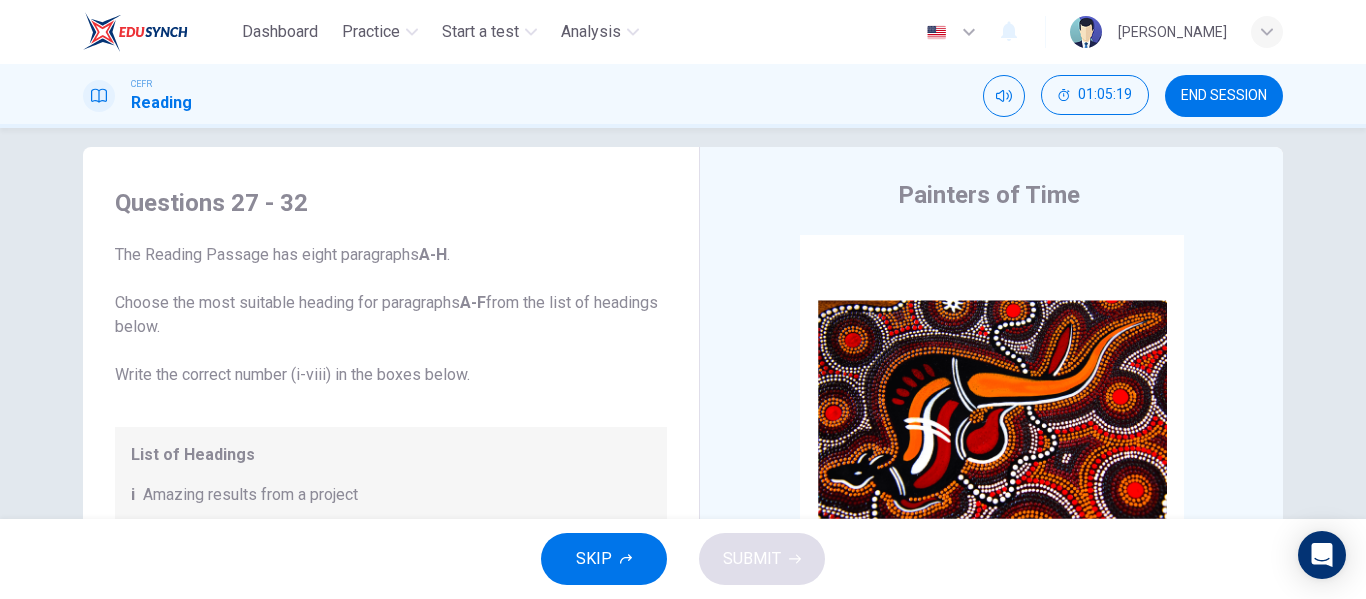 scroll, scrollTop: 0, scrollLeft: 0, axis: both 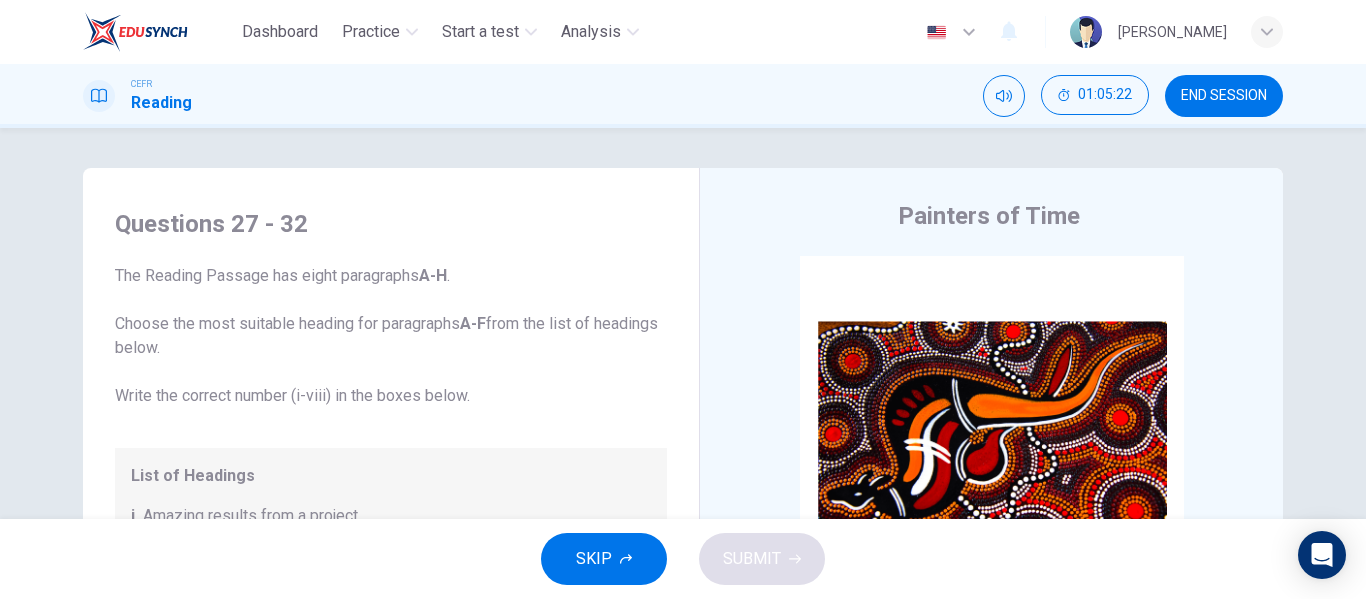 drag, startPoint x: 1261, startPoint y: 288, endPoint x: 1271, endPoint y: 363, distance: 75.66373 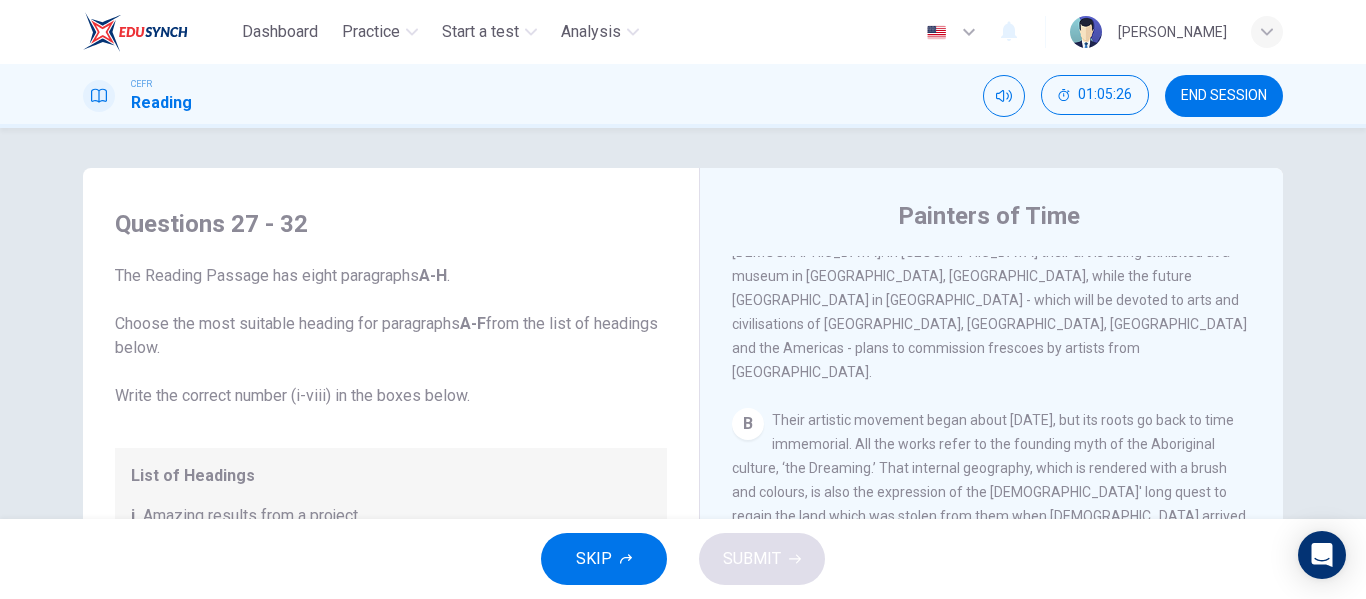 scroll, scrollTop: 558, scrollLeft: 0, axis: vertical 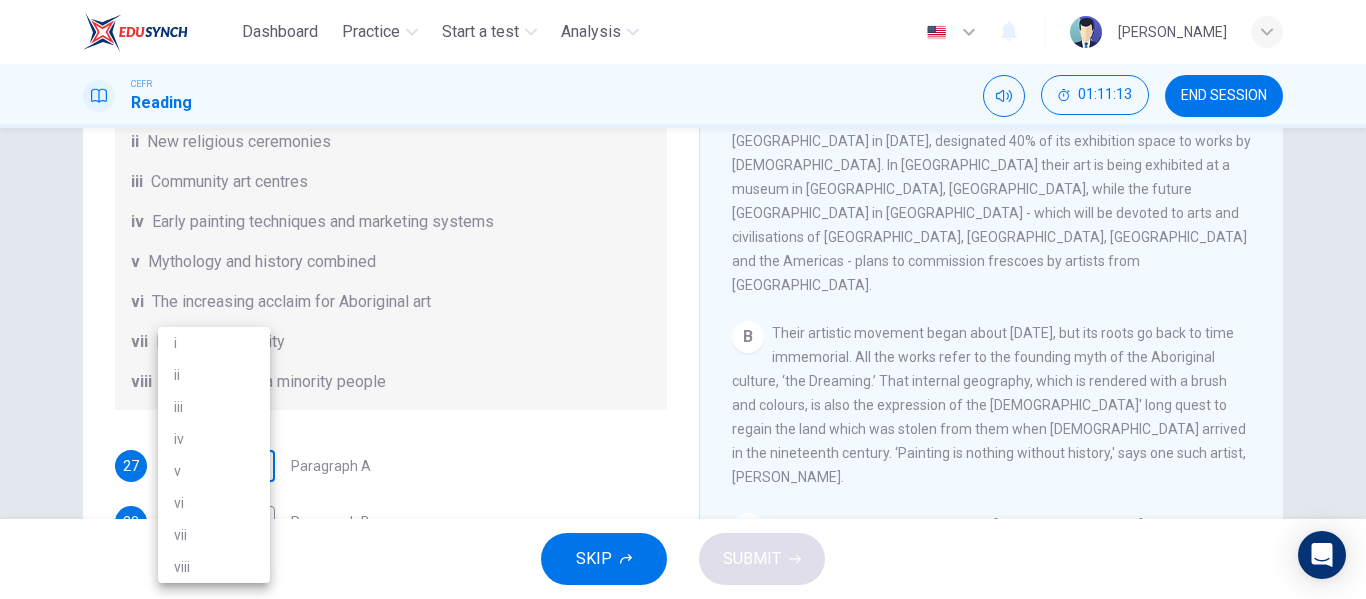 click on "Dashboard Practice Start a test Analysis English en ​ [PERSON_NAME] Reading 01:11:13 END SESSION Questions 27 - 32 The Reading Passage has eight paragraphs  A-H .
Choose the most suitable heading for paragraphs  A-F  from the list of headings below.
Write the correct number (i-viii) in the boxes below. List of Headings i Amazing results from a project ii New religious ceremonies iii Community art centres iv Early painting techniques and marketing systems v Mythology and history combined vi The increasing acclaim for Aboriginal art vii Belief in continuity viii Oppression of a minority people 27 ​ ​ Paragraph A 28 ​ ​ Paragraph B 29 ​ ​ Paragraph C 30 ​ ​ Paragraph D 31 ​ ​ Paragraph E 32 ​ ​ Paragraph F Painters of Time CLICK TO ZOOM Click to Zoom A B C D E F G H  [DATE], Aboriginal painting has become a great success. Some works sell for more than $25,000, and exceptional items may fetch as much as $180,000 in [GEOGRAPHIC_DATA]. SKIP SUBMIT
Dashboard Practice 2025 i" at bounding box center [683, 299] 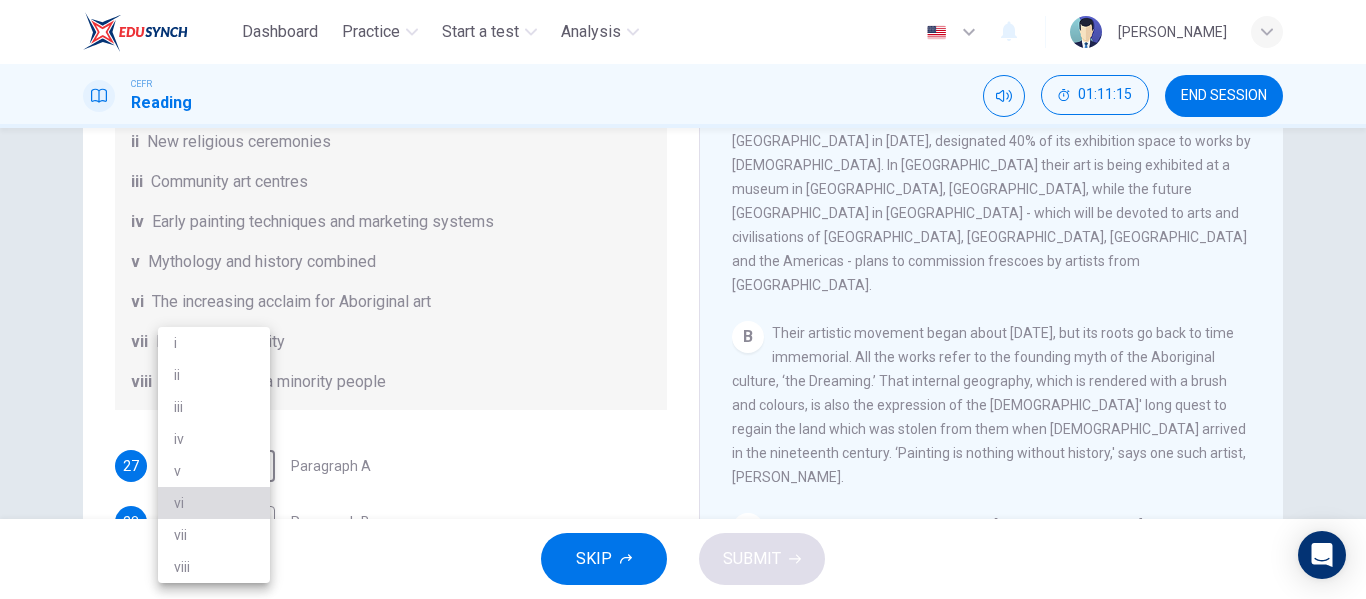 click on "vi" at bounding box center (214, 503) 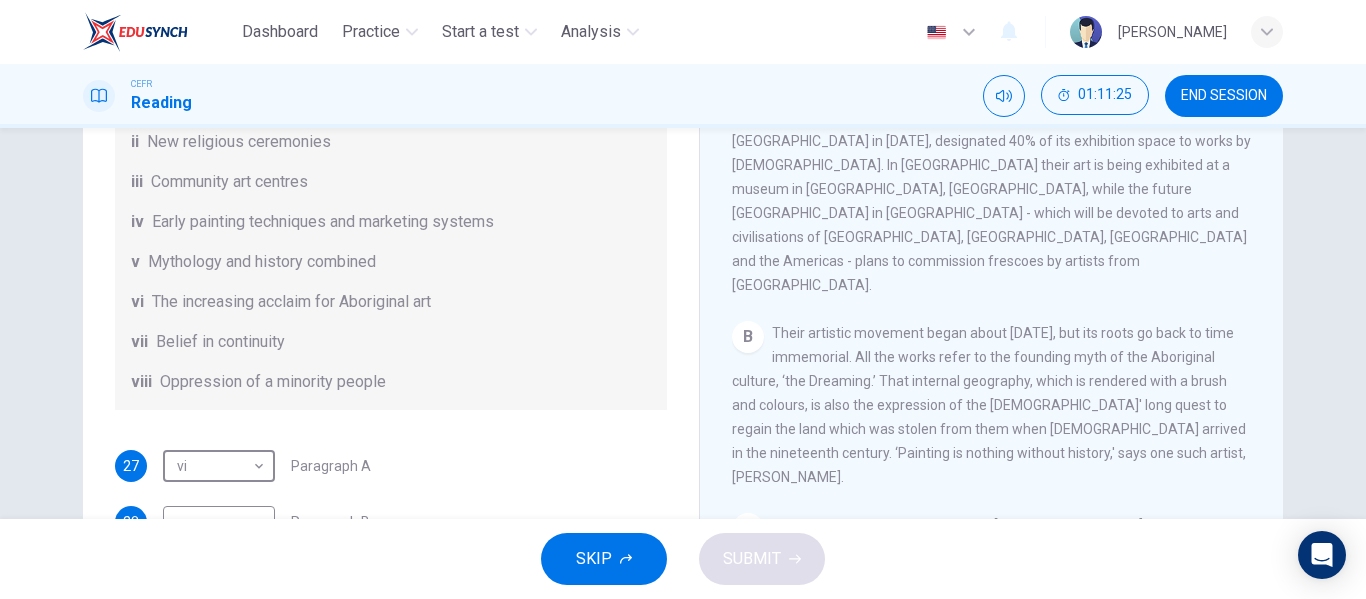 scroll, scrollTop: 0, scrollLeft: 0, axis: both 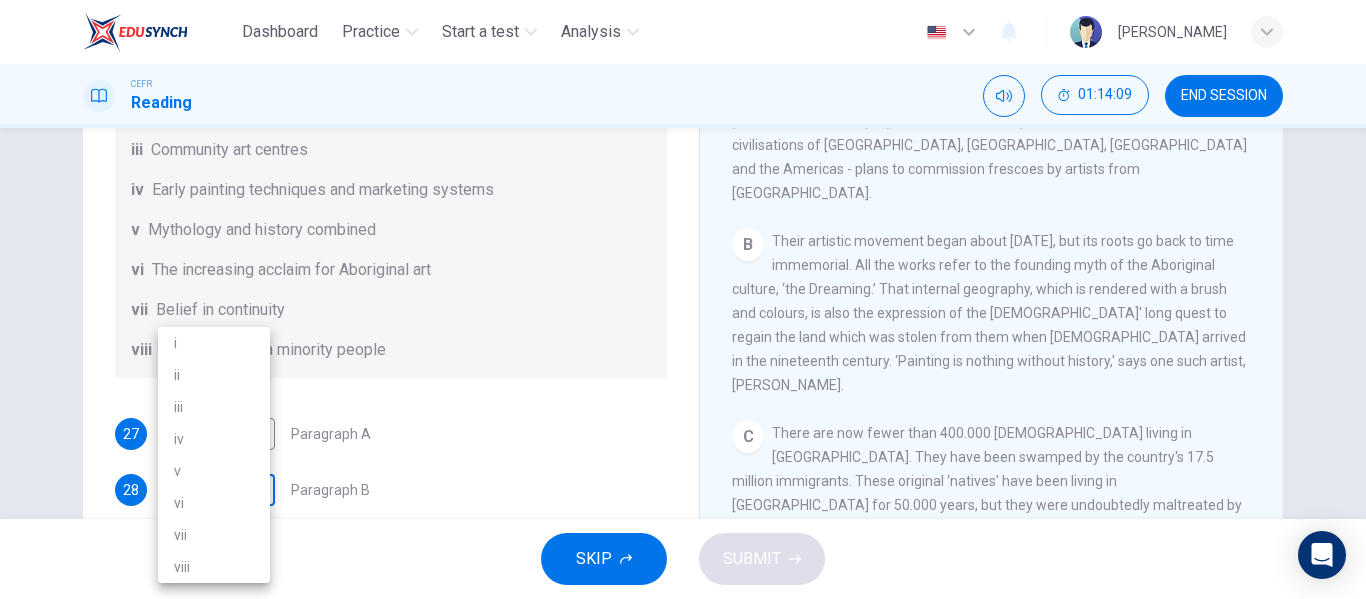 click on "Dashboard Practice Start a test Analysis English en ​ [PERSON_NAME] Reading 01:14:09 END SESSION Questions 27 - 32 The Reading Passage has eight paragraphs  A-H .
Choose the most suitable heading for paragraphs  A-F  from the list of headings below.
Write the correct number (i-viii) in the boxes below. List of Headings i Amazing results from a project ii New religious ceremonies iii Community art centres iv Early painting techniques and marketing systems v Mythology and history combined vi The increasing acclaim for Aboriginal art vii Belief in continuity viii Oppression of a minority people 27 vi vi ​ Paragraph A 28 ​ ​ Paragraph B 29 ​ ​ Paragraph C 30 ​ ​ Paragraph D 31 ​ ​ Paragraph E 32 ​ ​ Paragraph F Painters of Time CLICK TO ZOOM Click to Zoom A B C D E F G H  [DATE], Aboriginal painting has become a great success. Some works sell for more than $25,000, and exceptional items may fetch as much as $180,000 in [GEOGRAPHIC_DATA]. SKIP SUBMIT
Dashboard Practice 2025" at bounding box center [683, 299] 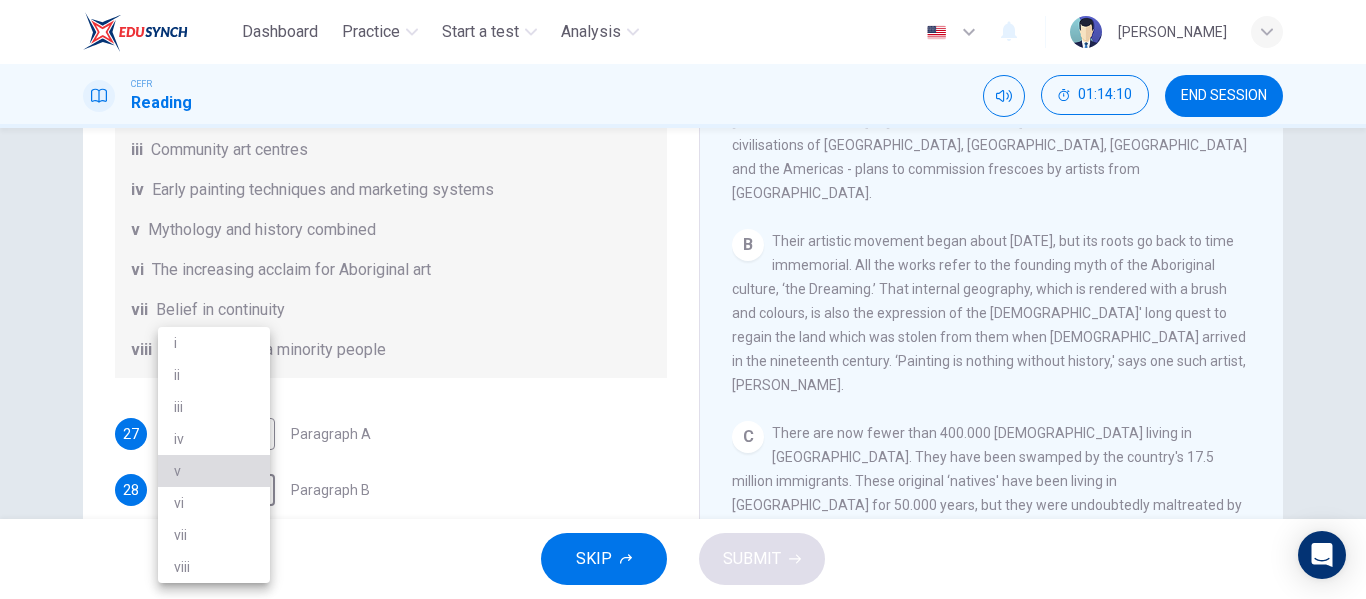 click on "v" at bounding box center (214, 471) 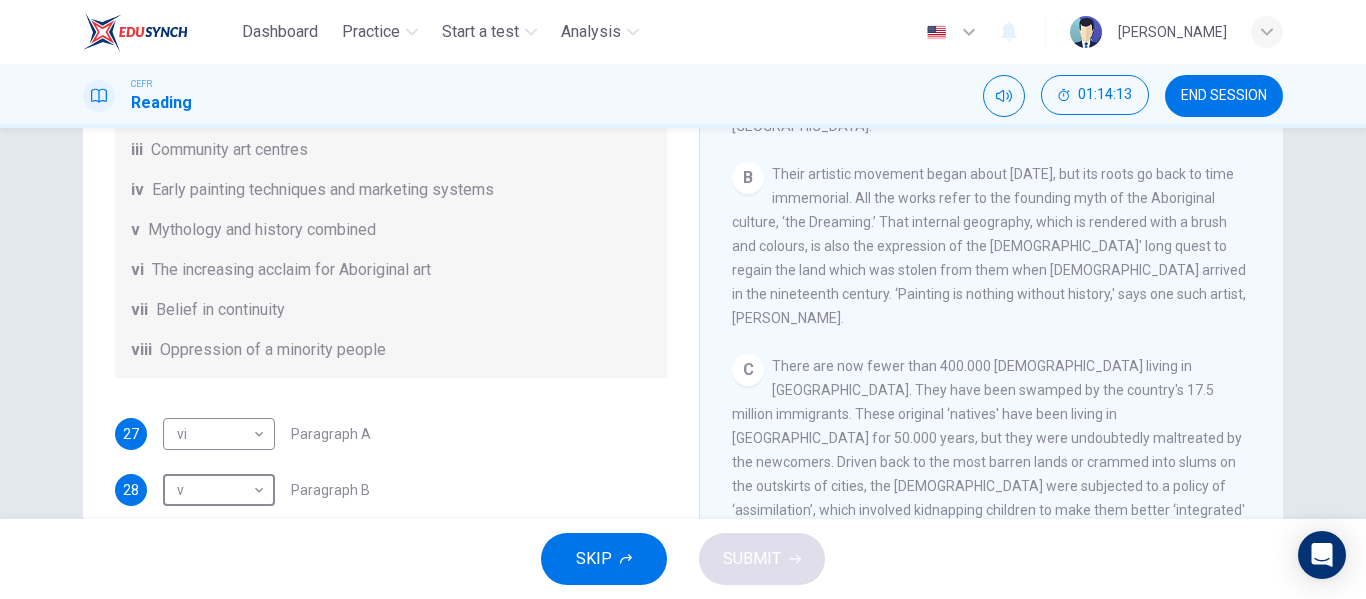scroll, scrollTop: 474, scrollLeft: 0, axis: vertical 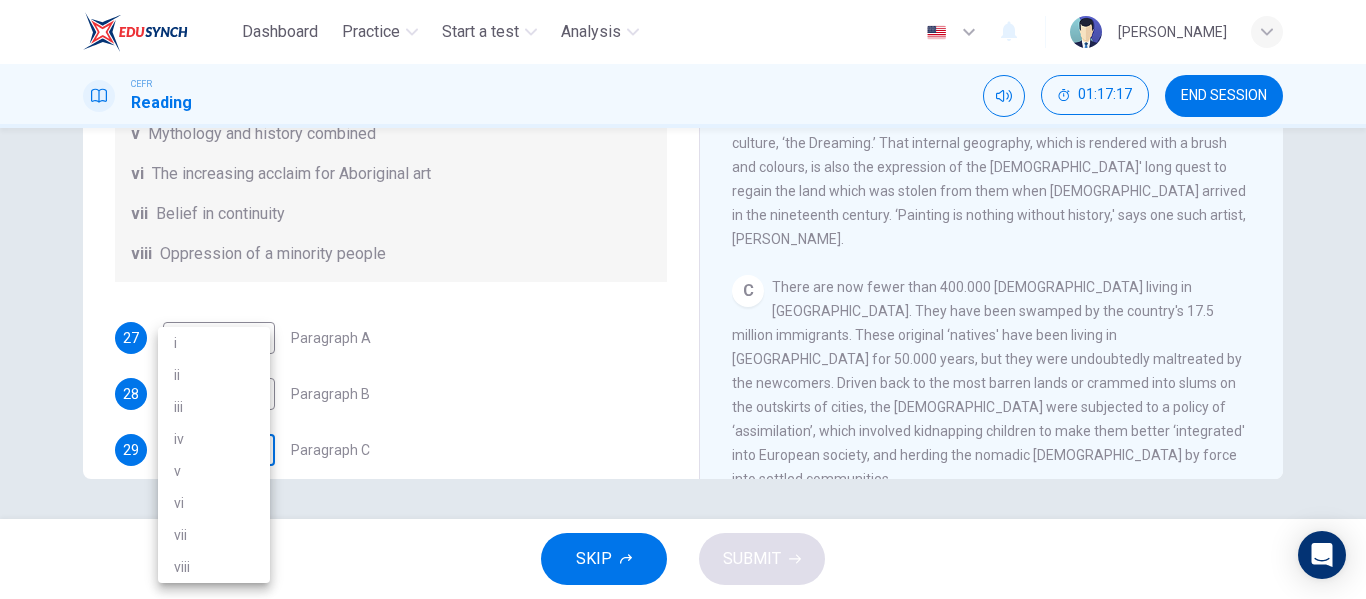 click on "Dashboard Practice Start a test Analysis English en ​ [PERSON_NAME] Reading 01:17:17 END SESSION Questions 27 - 32 The Reading Passage has eight paragraphs  A-H .
Choose the most suitable heading for paragraphs  A-F  from the list of headings below.
Write the correct number (i-viii) in the boxes below. List of Headings i Amazing results from a project ii New religious ceremonies iii Community art centres iv Early painting techniques and marketing systems v Mythology and history combined vi The increasing acclaim for Aboriginal art vii Belief in continuity viii Oppression of a minority people 27 vi vi ​ Paragraph A 28 v v ​ Paragraph B 29 ​ ​ Paragraph C 30 ​ ​ Paragraph D 31 ​ ​ Paragraph E 32 ​ ​ Paragraph F Painters of Time CLICK TO ZOOM Click to Zoom A B C D E F G H  [DATE], Aboriginal painting has become a great success. Some works sell for more than $25,000, and exceptional items may fetch as much as $180,000 in [GEOGRAPHIC_DATA]. SKIP SUBMIT
Dashboard Practice 2025" at bounding box center (683, 299) 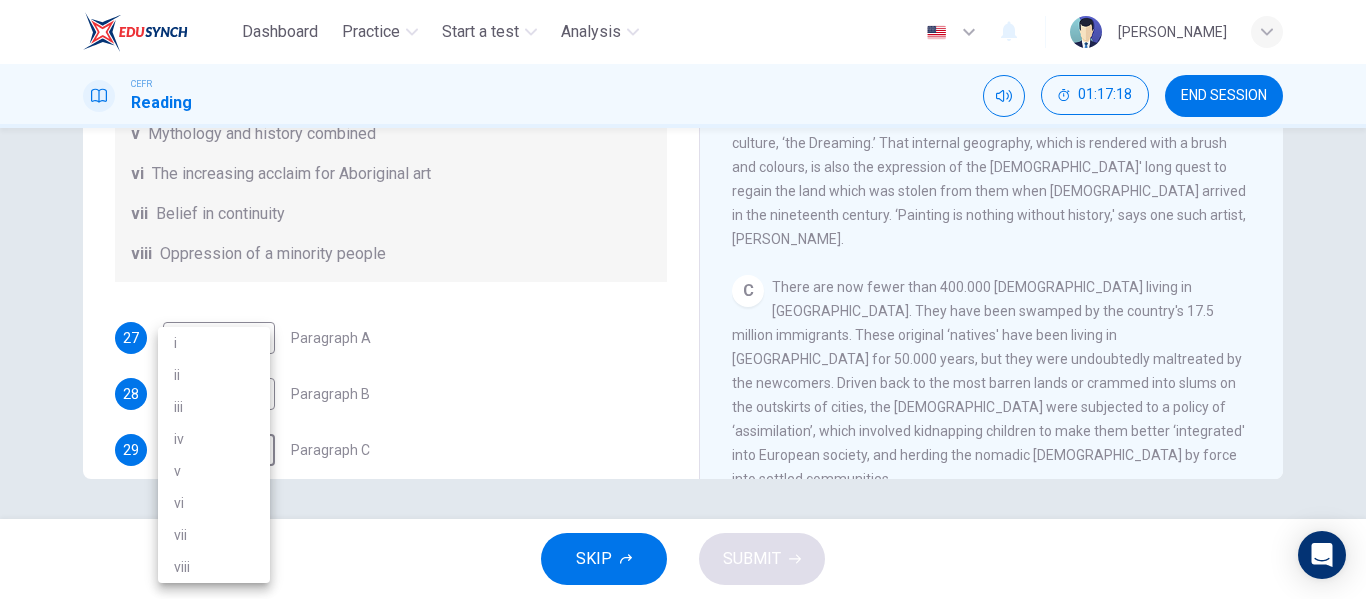 click on "iii" at bounding box center [214, 407] 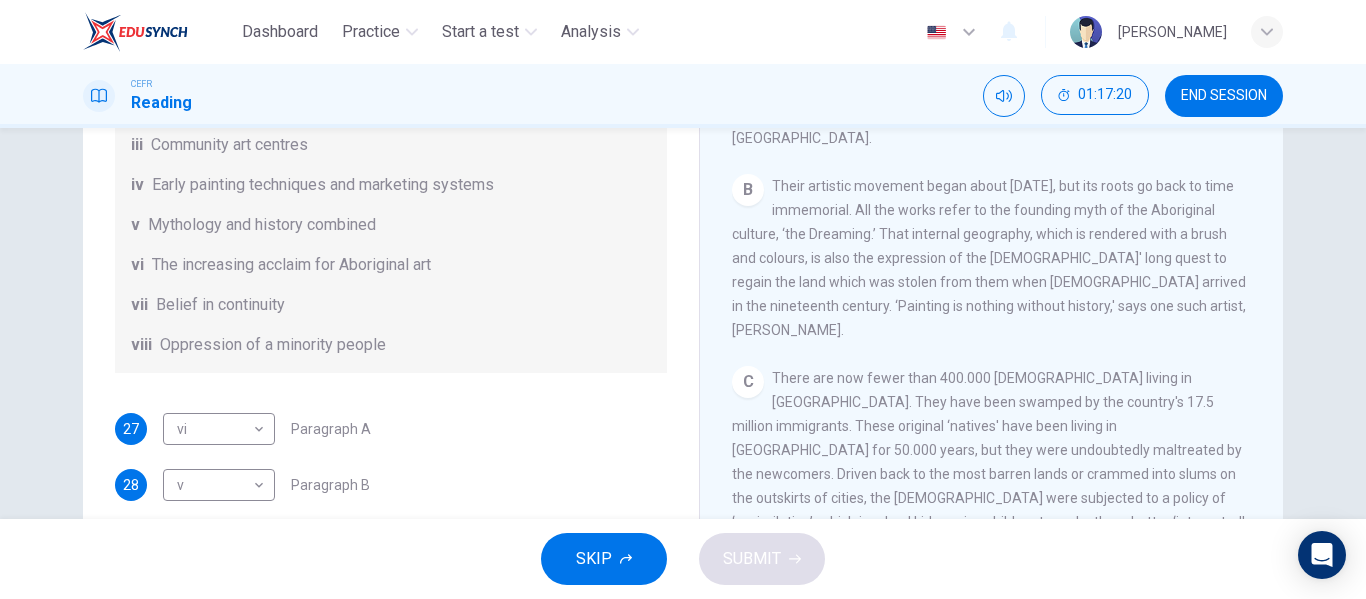 scroll, scrollTop: 295, scrollLeft: 0, axis: vertical 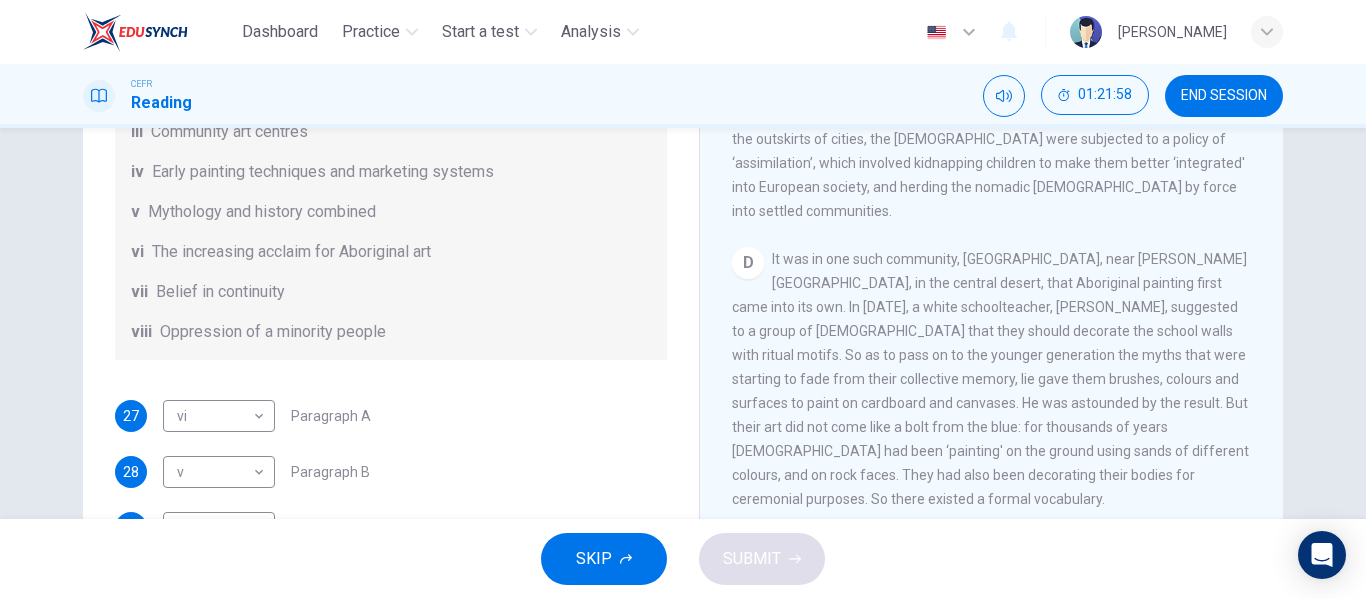 click on "Questions 27 - 32 The Reading Passage has eight paragraphs  A-H .
Choose the most suitable heading for paragraphs  A-F  from the list of headings below.
Write the correct number (i-viii) in the boxes below. List of Headings i Amazing results from a project ii New religious ceremonies iii Community art centres iv Early painting techniques and marketing systems v Mythology and history combined vi The increasing acclaim for Aboriginal art vii Belief in continuity viii Oppression of a minority people 27 vi vi ​ Paragraph A 28 v v ​ Paragraph B 29 iii iii ​ Paragraph C 30 ​ ​ Paragraph D 31 ​ ​ Paragraph E 32 ​ ​ Paragraph F Painters of Time CLICK TO ZOOM Click to Zoom A B C D E F G H Nowadays, each community is organised as a cooperative and draws on the services of an art adviser, a government-employed agent who provides the artists with materials, deals with galleries and museums and redistributes the proceeds from sales among the artists." at bounding box center (683, 209) 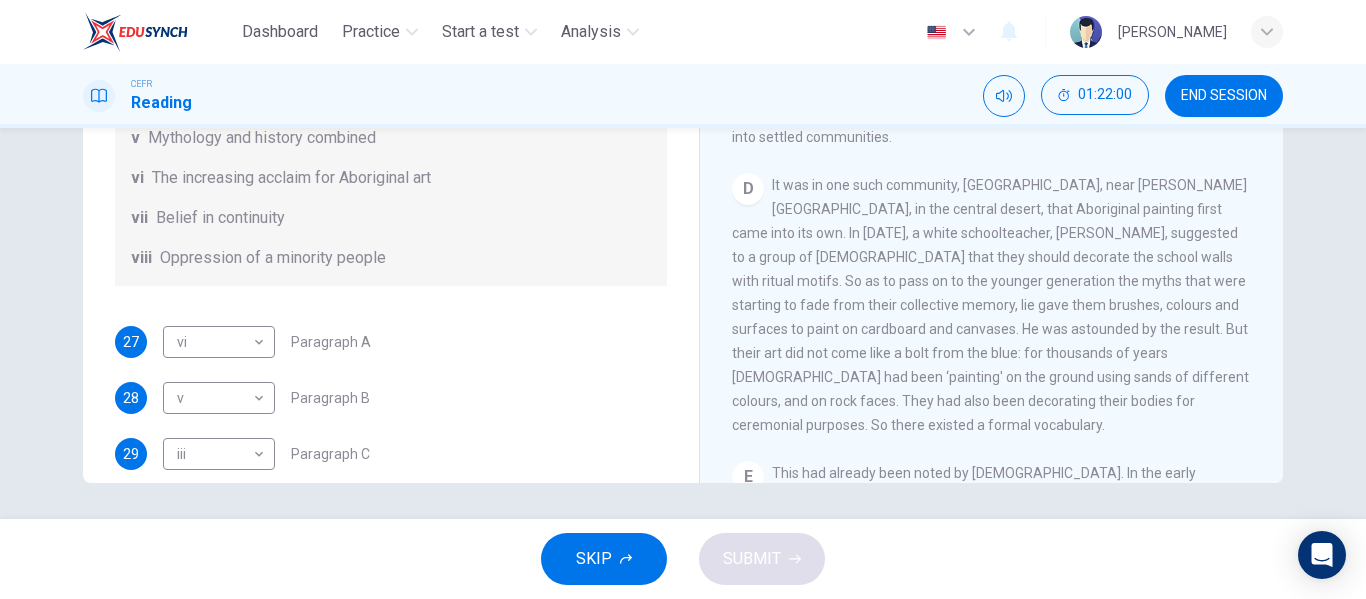 scroll, scrollTop: 384, scrollLeft: 0, axis: vertical 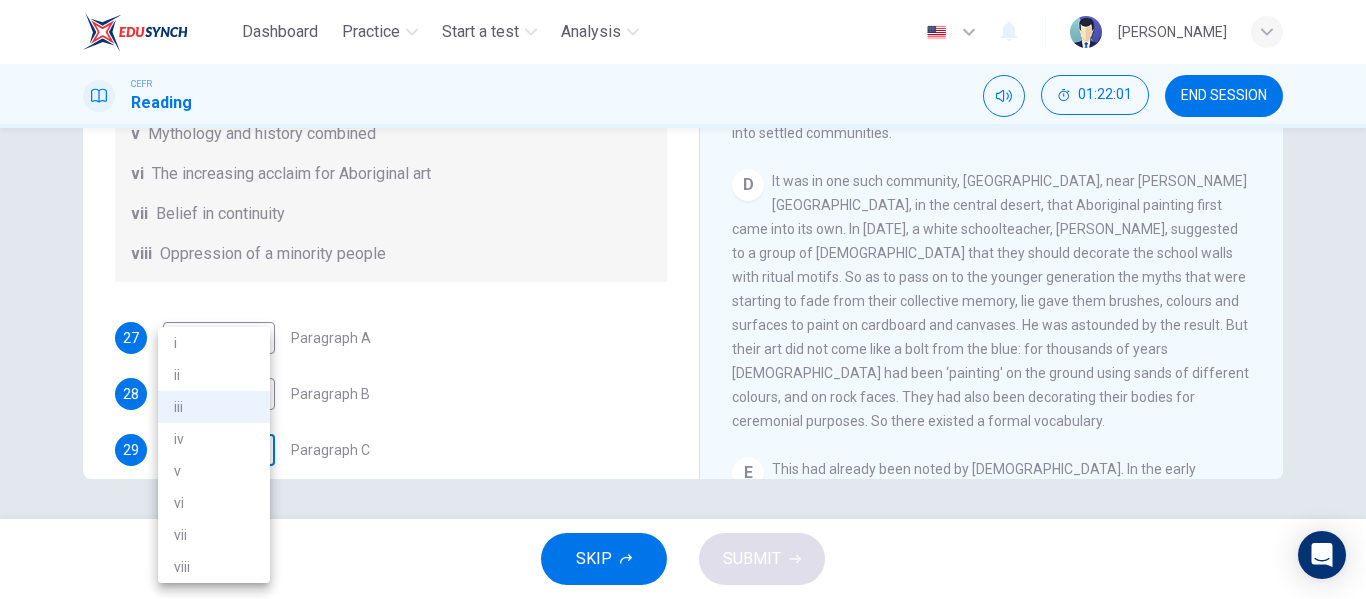 click on "Dashboard Practice Start a test Analysis English en ​ [PERSON_NAME] Reading 01:22:01 END SESSION Questions 27 - 32 The Reading Passage has eight paragraphs  A-H .
Choose the most suitable heading for paragraphs  A-F  from the list of headings below.
Write the correct number (i-viii) in the boxes below. List of Headings i Amazing results from a project ii New religious ceremonies iii Community art centres iv Early painting techniques and marketing systems v Mythology and history combined vi The increasing acclaim for Aboriginal art vii Belief in continuity viii Oppression of a minority people 27 vi vi ​ Paragraph A 28 v v ​ Paragraph B 29 iii iii ​ Paragraph C 30 ​ ​ Paragraph D 31 ​ ​ Paragraph E 32 ​ ​ Paragraph F Painters of Time CLICK TO ZOOM Click to Zoom A B C D E F G H  [DATE], Aboriginal painting has become a great success. Some works sell for more than $25,000, and exceptional items may fetch as much as $180,000 in [GEOGRAPHIC_DATA]. SKIP SUBMIT
Dashboard Practice" at bounding box center (683, 299) 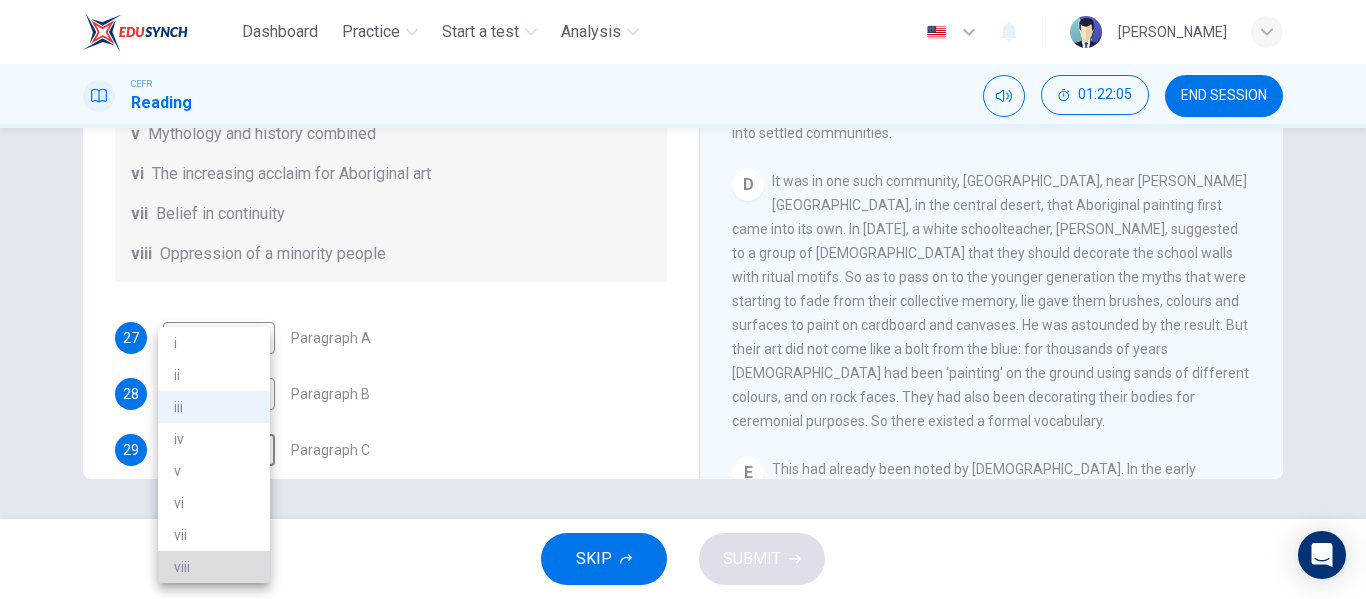 click on "viii" at bounding box center (214, 567) 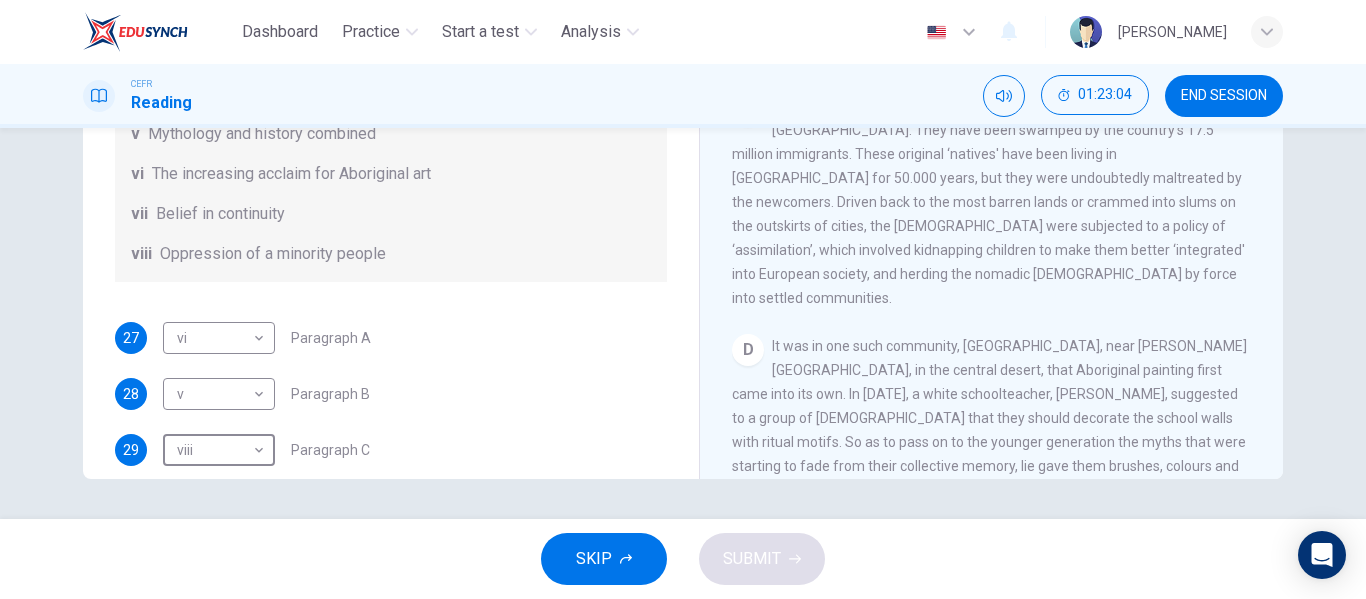 scroll, scrollTop: 660, scrollLeft: 0, axis: vertical 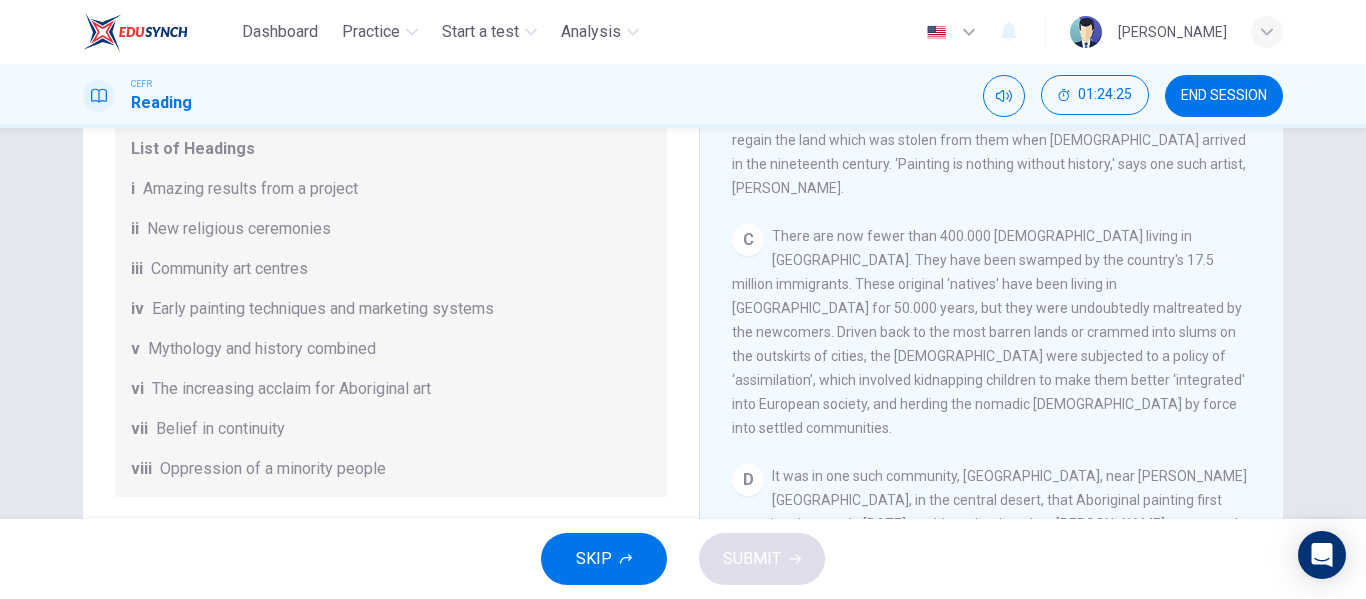 drag, startPoint x: 1258, startPoint y: 332, endPoint x: 1262, endPoint y: 448, distance: 116.06895 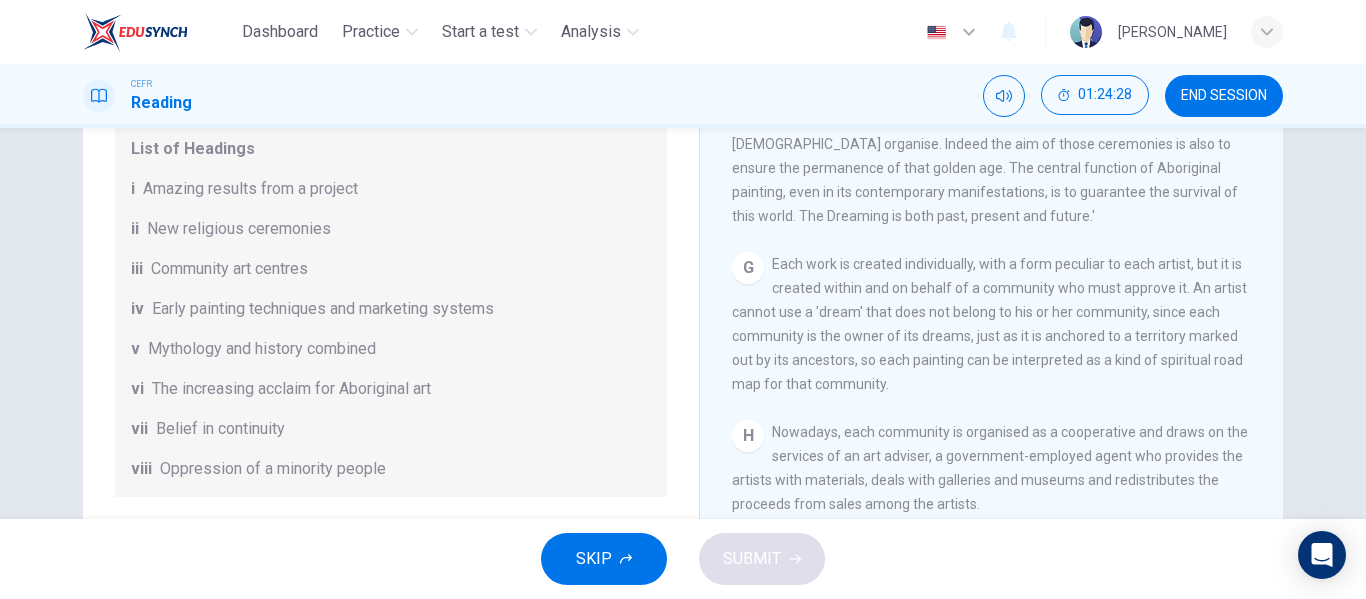 scroll, scrollTop: 1856, scrollLeft: 0, axis: vertical 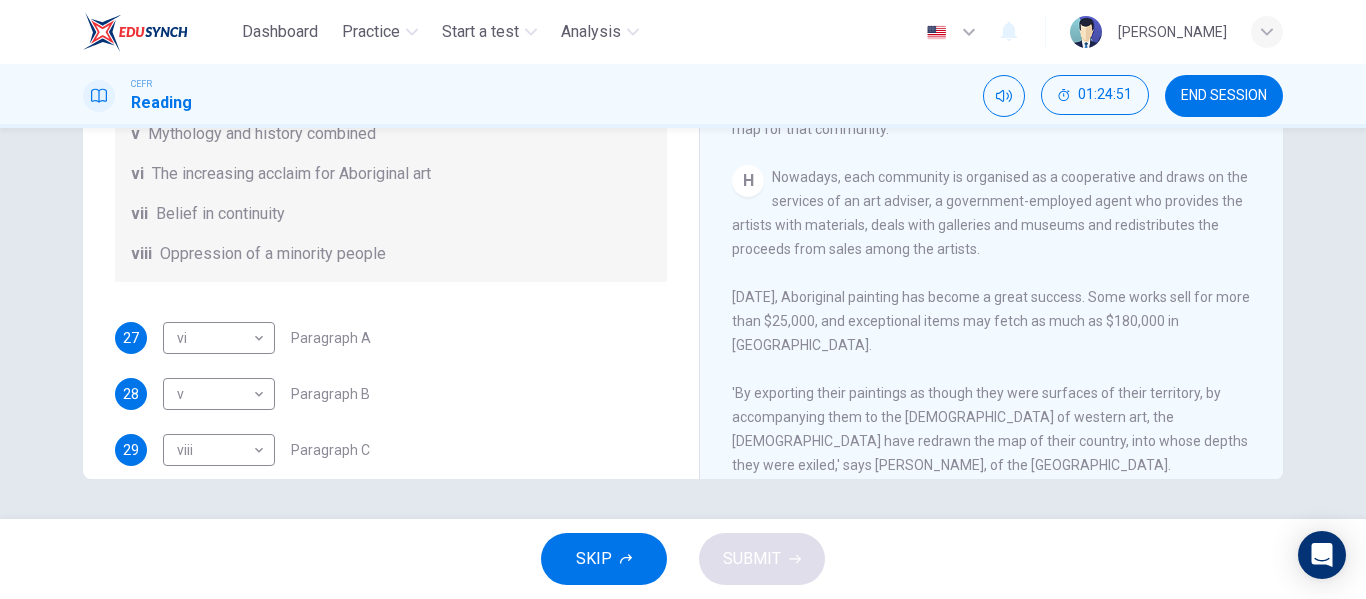 click on "CLICK TO ZOOM Click to Zoom A The works of [DEMOGRAPHIC_DATA] artists are now much in demand throughout the world, and not just in [GEOGRAPHIC_DATA], where they are already fully recognised: the [GEOGRAPHIC_DATA], which opened in [GEOGRAPHIC_DATA] in [DATE], designated 40% of its exhibition space to works by [DEMOGRAPHIC_DATA]. In [GEOGRAPHIC_DATA] their art is being exhibited at a museum in [GEOGRAPHIC_DATA], [GEOGRAPHIC_DATA], while the future [GEOGRAPHIC_DATA] in [GEOGRAPHIC_DATA] - which will be devoted to arts and civilisations of [GEOGRAPHIC_DATA], [GEOGRAPHIC_DATA], [GEOGRAPHIC_DATA] and the Americas - plans to commission frescoes by artists from [GEOGRAPHIC_DATA]. B C D E F G Each work is created individually, with a form peculiar to each artist, but it is created within and on behalf of a community who must approve it. An artist cannot use a 'dream' that does not belong to his or her community, since each community is the owner of its dreams, just as it is anchored to a territory marked out by its ancestors, so each painting can be interpreted as a kind of spiritual road map for that community. H" at bounding box center (1005, 175) 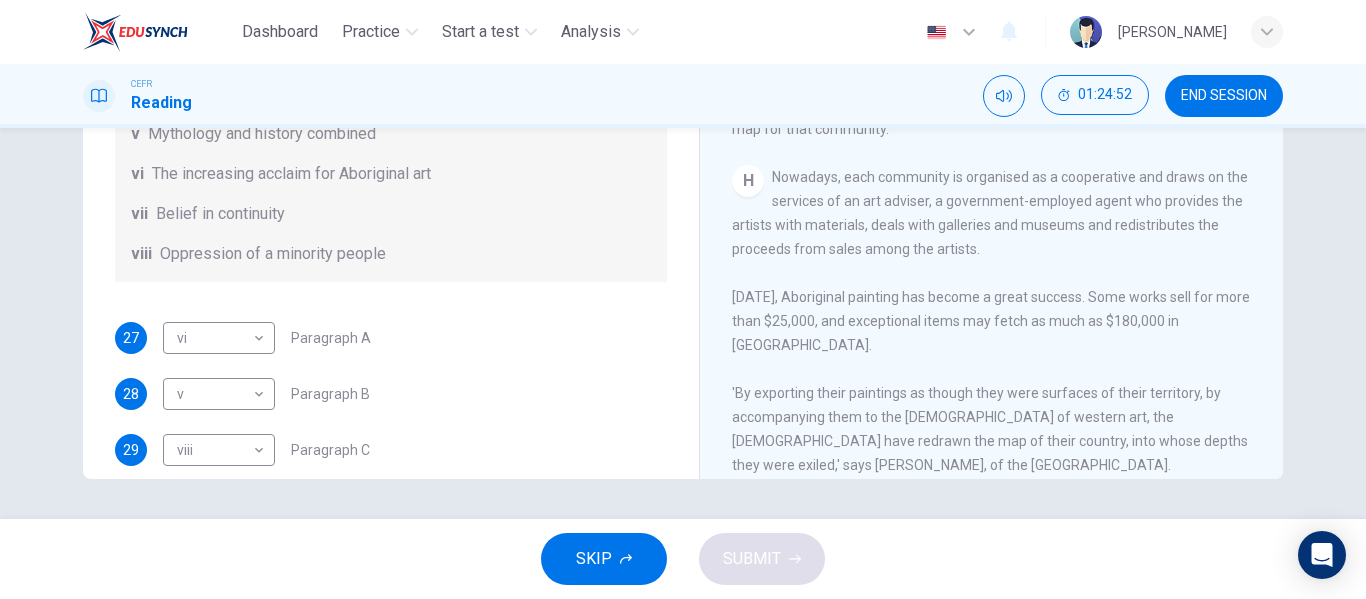 drag, startPoint x: 1256, startPoint y: 425, endPoint x: 1265, endPoint y: 363, distance: 62.649822 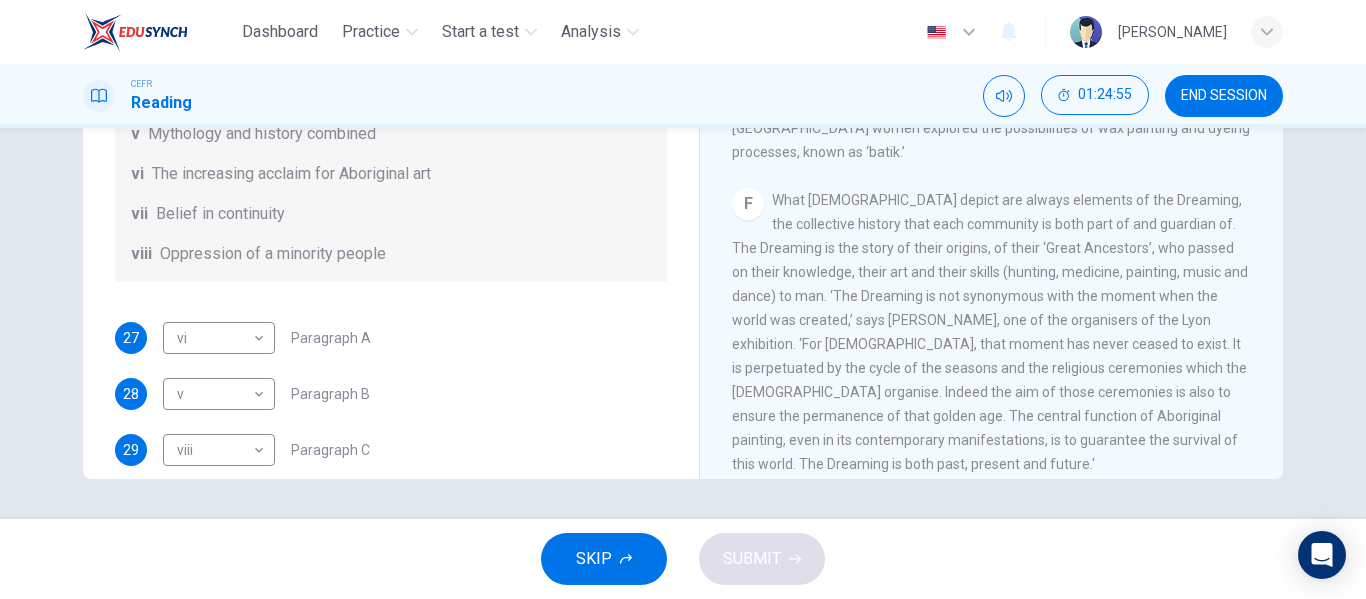 scroll, scrollTop: 1336, scrollLeft: 0, axis: vertical 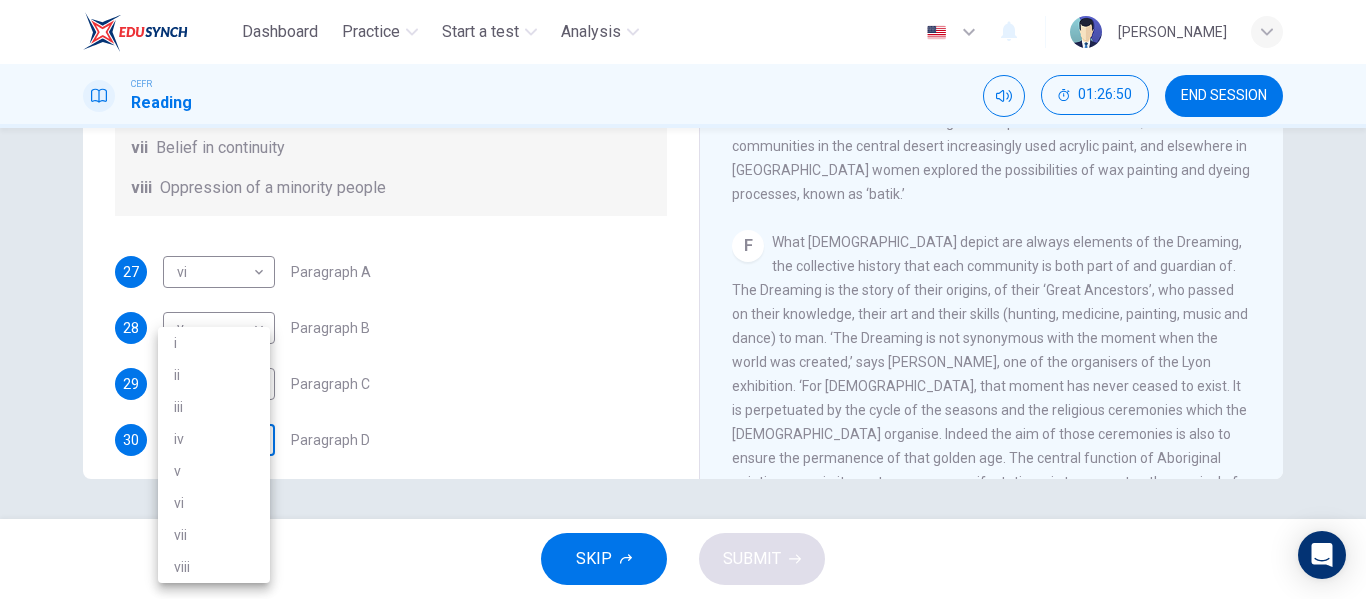 click on "Dashboard Practice Start a test Analysis English en ​ [PERSON_NAME] Reading 01:26:50 END SESSION Questions 27 - 32 The Reading Passage has eight paragraphs  A-H .
Choose the most suitable heading for paragraphs  A-F  from the list of headings below.
Write the correct number (i-viii) in the boxes below. List of Headings i Amazing results from a project ii New religious ceremonies iii Community art centres iv Early painting techniques and marketing systems v Mythology and history combined vi The increasing acclaim for Aboriginal art vii Belief in continuity viii Oppression of a minority people 27 vi vi ​ Paragraph A 28 v v ​ Paragraph B 29 viii viii ​ Paragraph C 30 ​ ​ Paragraph D 31 ​ ​ Paragraph E 32 ​ ​ Paragraph F Painters of Time CLICK TO ZOOM Click to Zoom A B C D E F G H  [DATE], Aboriginal painting has become a great success. Some works sell for more than $25,000, and exceptional items may fetch as much as $180,000 in [GEOGRAPHIC_DATA]. SKIP SUBMIT
Dashboard 2025 i" at bounding box center (683, 299) 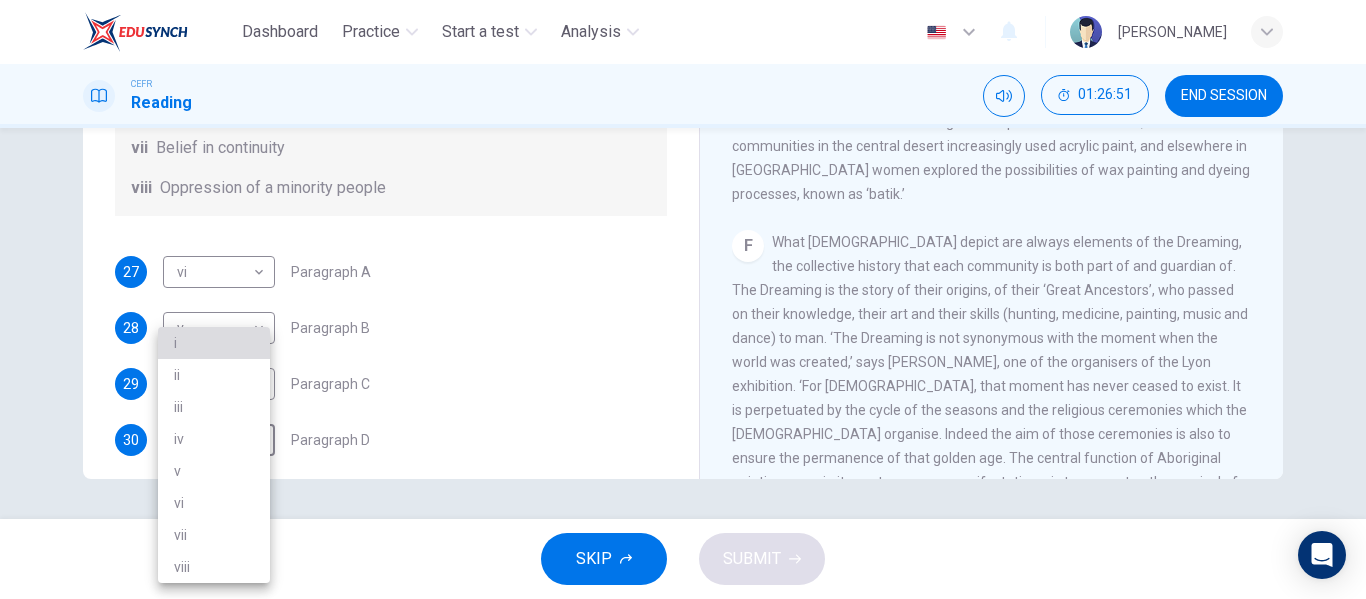 click on "i" at bounding box center [214, 343] 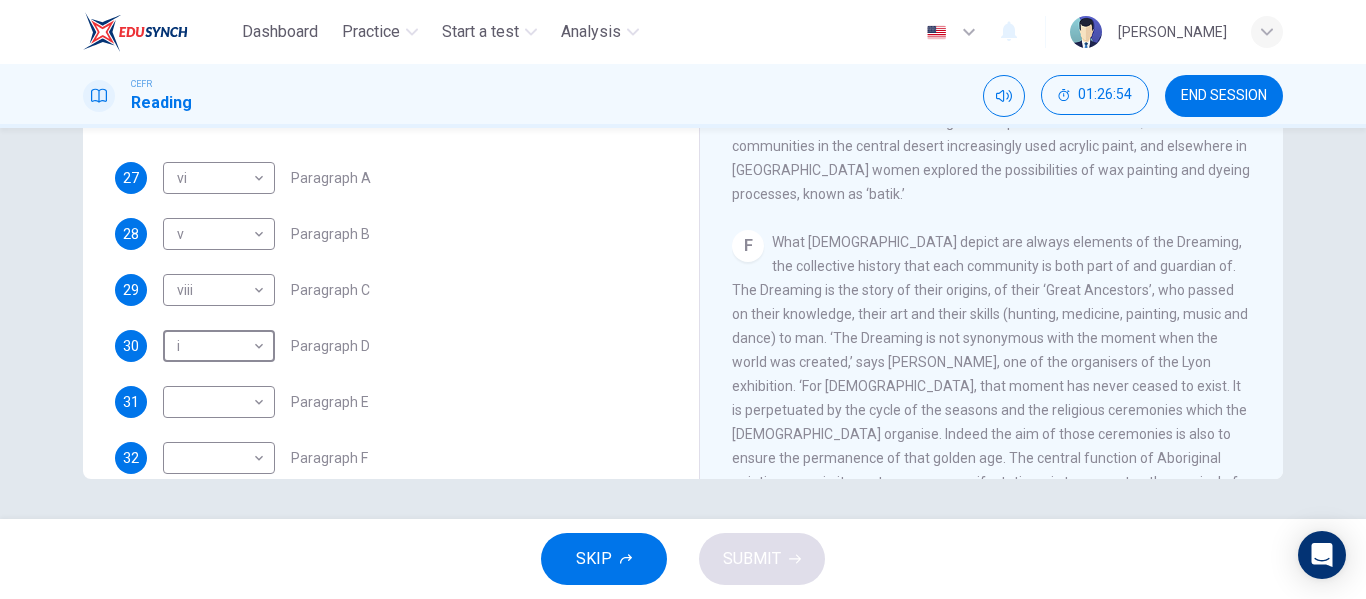 scroll, scrollTop: 353, scrollLeft: 0, axis: vertical 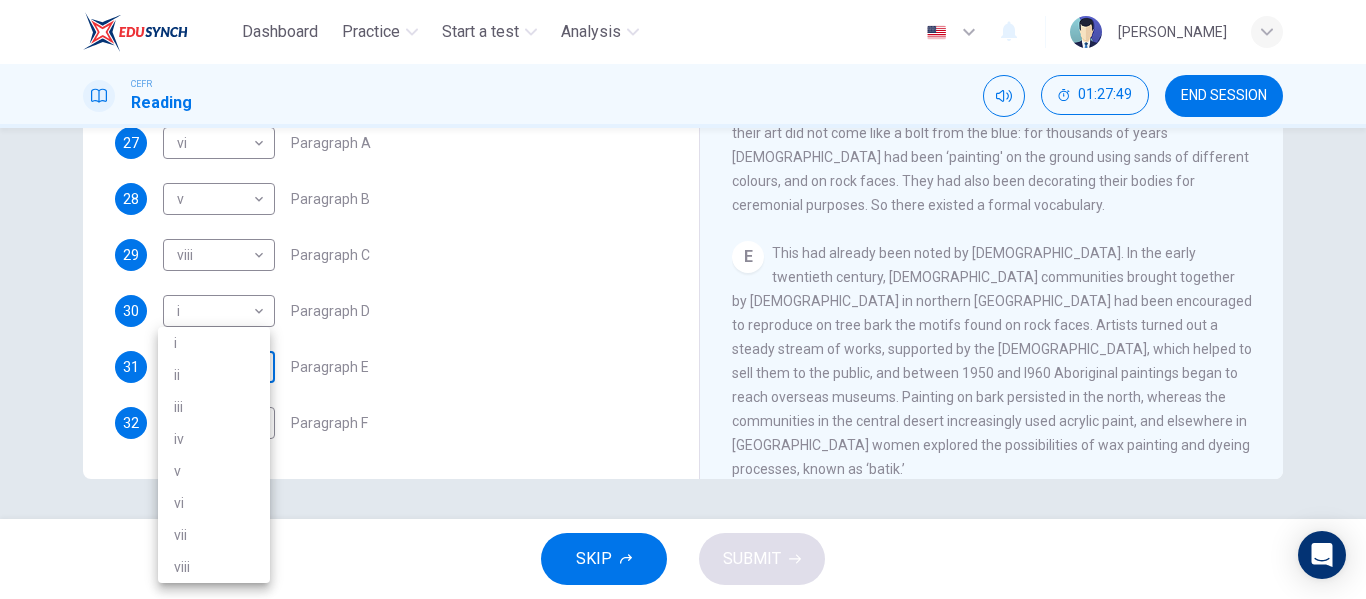 click on "Dashboard Practice Start a test Analysis English en ​ [PERSON_NAME] Reading 01:27:49 END SESSION Questions 27 - 32 The Reading Passage has eight paragraphs  A-H .
Choose the most suitable heading for paragraphs  A-F  from the list of headings below.
Write the correct number (i-viii) in the boxes below. List of Headings i Amazing results from a project ii New religious ceremonies iii Community art centres iv Early painting techniques and marketing systems v Mythology and history combined vi The increasing acclaim for Aboriginal art vii Belief in continuity viii Oppression of a minority people 27 vi vi ​ Paragraph A 28 v v ​ Paragraph B 29 viii viii ​ Paragraph C 30 i i ​ Paragraph D 31 ​ ​ Paragraph E 32 ​ ​ Paragraph F Painters of Time CLICK TO ZOOM Click to Zoom A B C D E F G H  [DATE], Aboriginal painting has become a great success. Some works sell for more than $25,000, and exceptional items may fetch as much as $180,000 in [GEOGRAPHIC_DATA]. SKIP SUBMIT
Dashboard 2025 i" at bounding box center (683, 299) 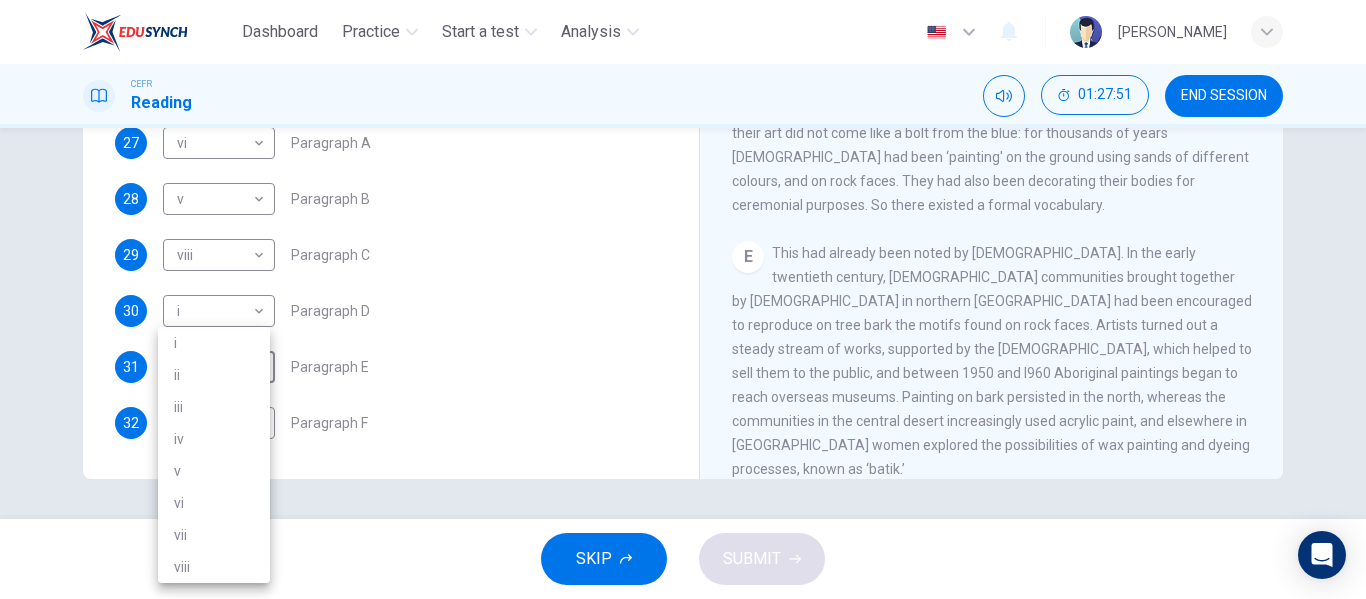 click on "iv" at bounding box center (214, 439) 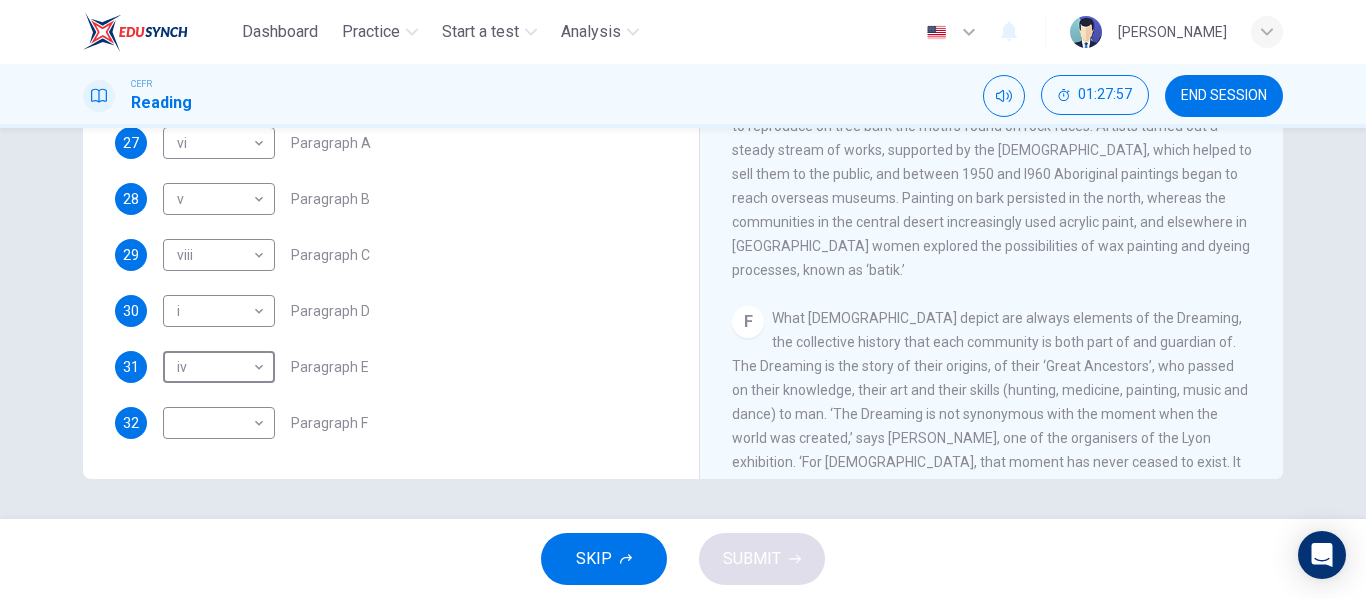 scroll, scrollTop: 1239, scrollLeft: 0, axis: vertical 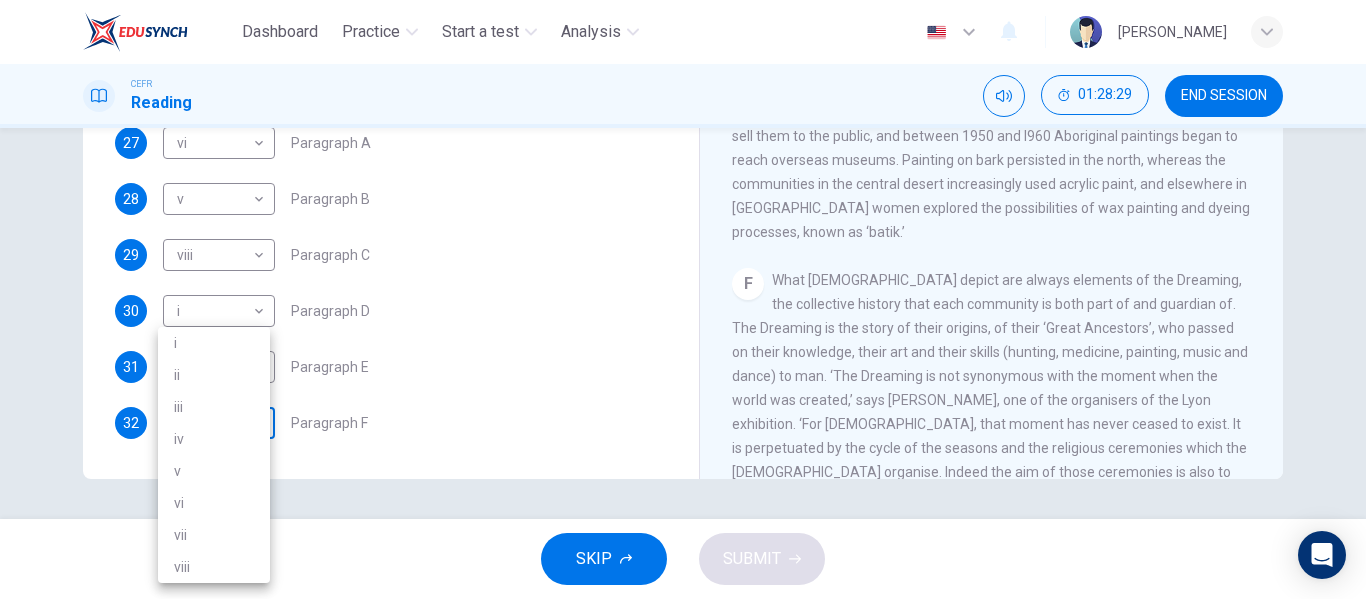 click on "Dashboard Practice Start a test Analysis English en ​ [PERSON_NAME] Reading 01:28:29 END SESSION Questions 27 - 32 The Reading Passage has eight paragraphs  A-H .
Choose the most suitable heading for paragraphs  A-F  from the list of headings below.
Write the correct number (i-viii) in the boxes below. List of Headings i Amazing results from a project ii New religious ceremonies iii Community art centres iv Early painting techniques and marketing systems v Mythology and history combined vi The increasing acclaim for Aboriginal art vii Belief in continuity viii Oppression of a minority people 27 vi vi ​ Paragraph A 28 v v ​ Paragraph B 29 viii viii ​ Paragraph C 30 i i ​ Paragraph D 31 iv iv ​ Paragraph E 32 ​ ​ Paragraph F Painters of Time CLICK TO ZOOM Click to Zoom A B C D E F G H  [DATE], Aboriginal painting has become a great success. Some works sell for more than $25,000, and exceptional items may fetch as much as $180,000 in [GEOGRAPHIC_DATA]. SKIP SUBMIT
Dashboard 2025" at bounding box center (683, 299) 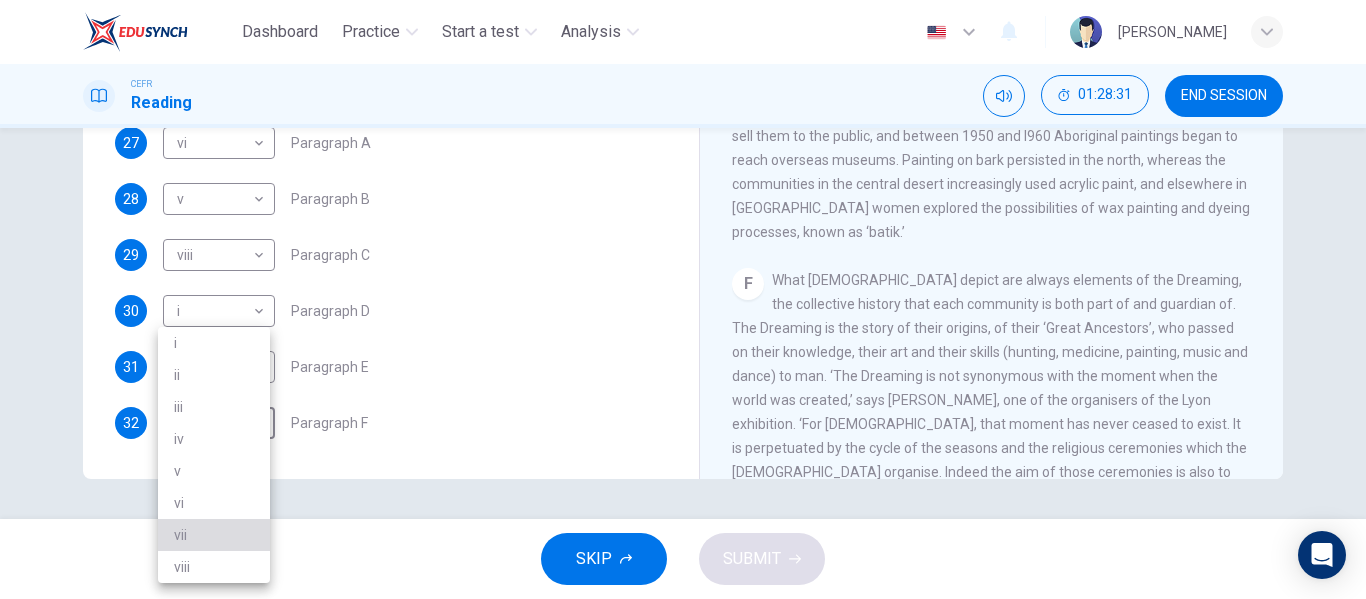 click on "vii" at bounding box center (214, 535) 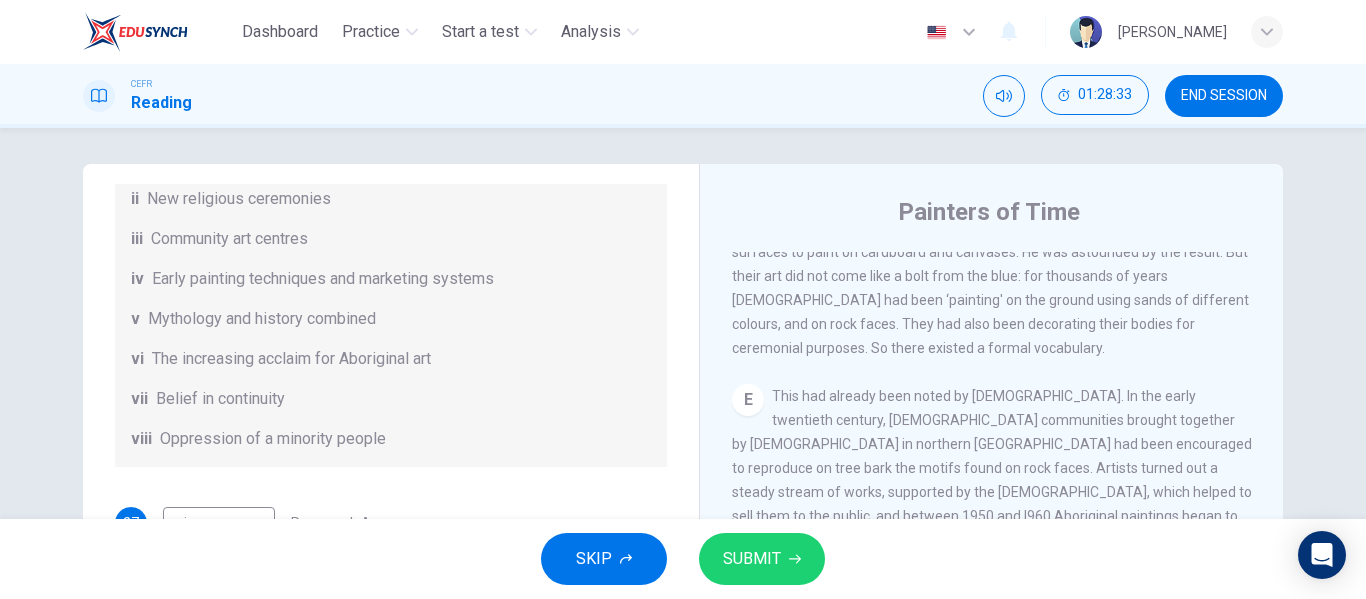 scroll, scrollTop: 0, scrollLeft: 0, axis: both 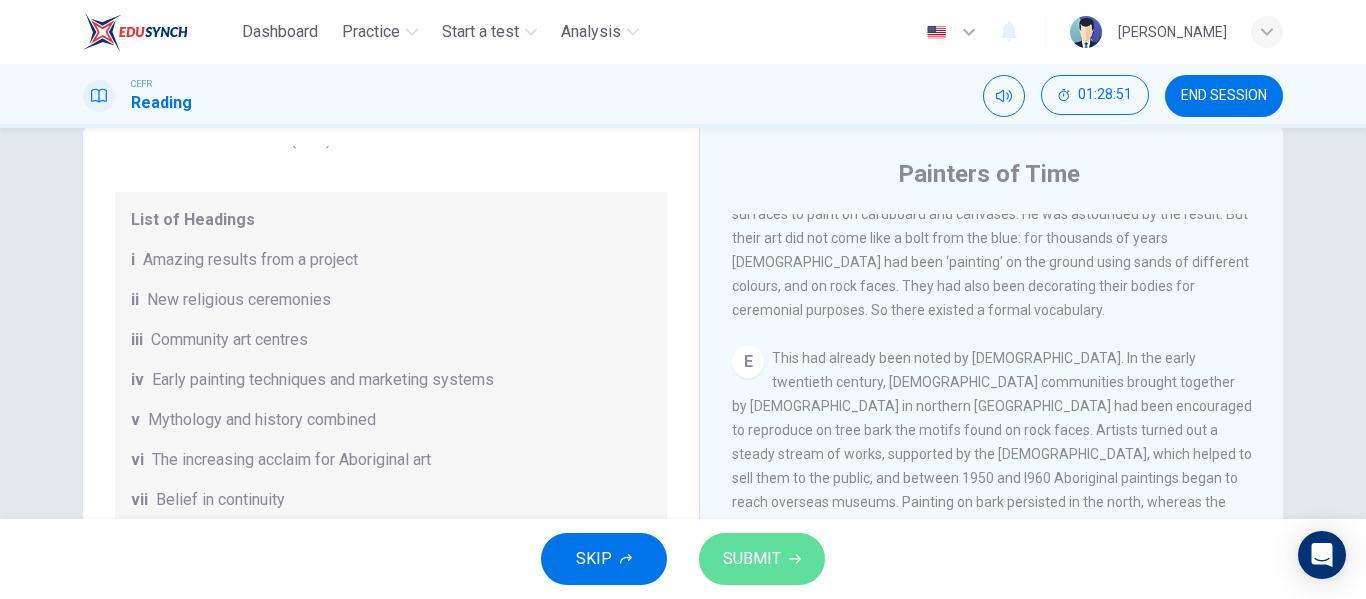 click on "SUBMIT" at bounding box center [762, 559] 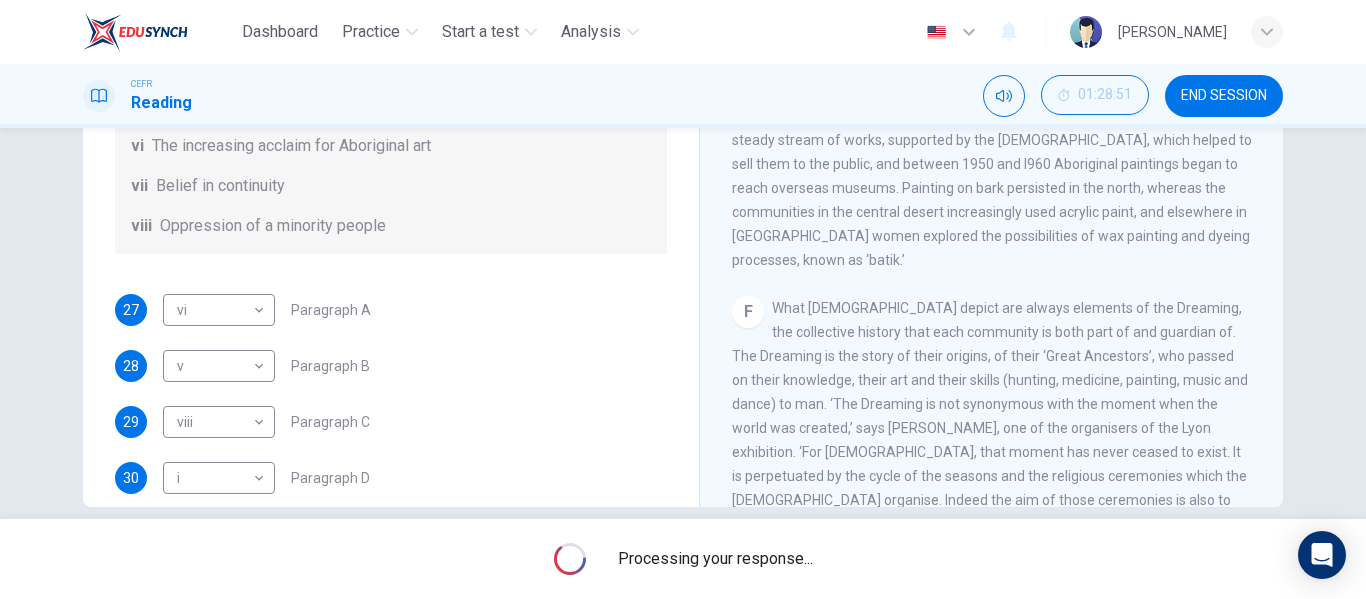 scroll, scrollTop: 384, scrollLeft: 0, axis: vertical 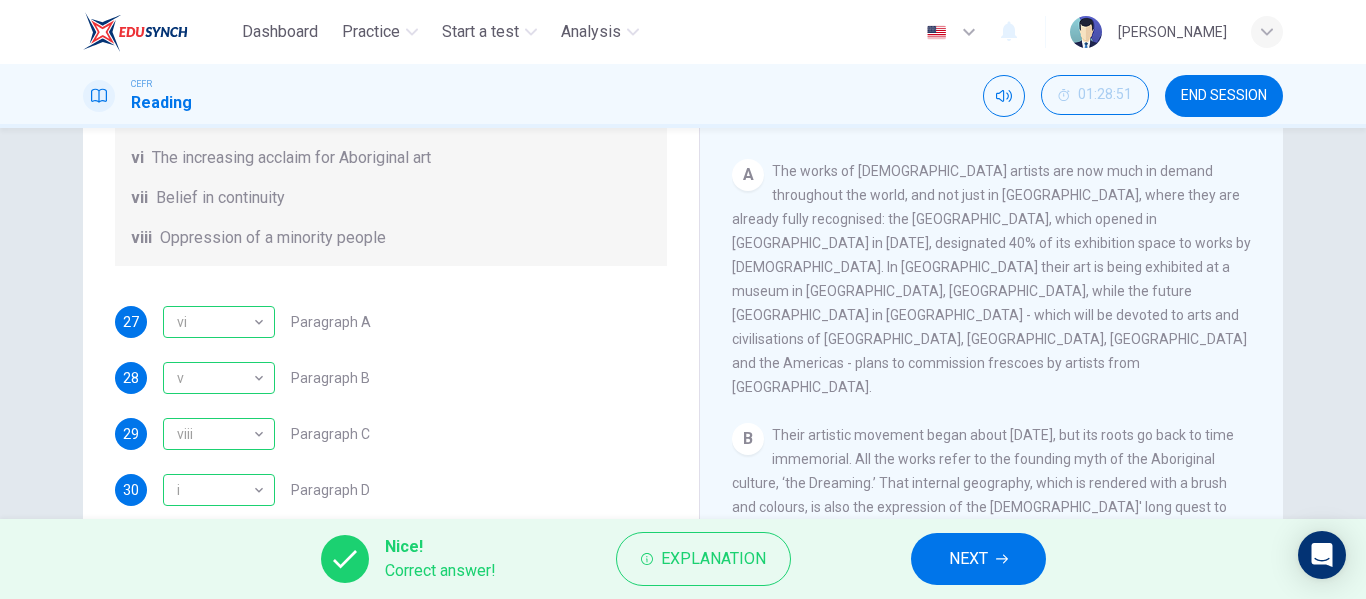click on "Questions 27 - 32 The Reading Passage has eight paragraphs  A-H .
Choose the most suitable heading for paragraphs  A-F  from the list of headings below.
Write the correct number (i-viii) in the boxes below. List of Headings i Amazing results from a project ii New religious ceremonies iii Community art centres iv Early painting techniques and marketing systems v Mythology and history combined vi The increasing acclaim for Aboriginal art vii Belief in continuity viii Oppression of a minority people 27 vi vi ​ Paragraph A 28 v v ​ Paragraph B 29 viii viii ​ Paragraph C 30 i i ​ Paragraph D 31 iv iv ​ Paragraph E 32 vii vii ​ Paragraph F Painters of Time CLICK TO ZOOM Click to Zoom A B C D E F G H Nowadays, each community is organised as a cooperative and draws on the services of an art adviser, a government-employed agent who provides the artists with materials, deals with galleries and museums and redistributes the proceeds from sales among the artists." at bounding box center (683, 310) 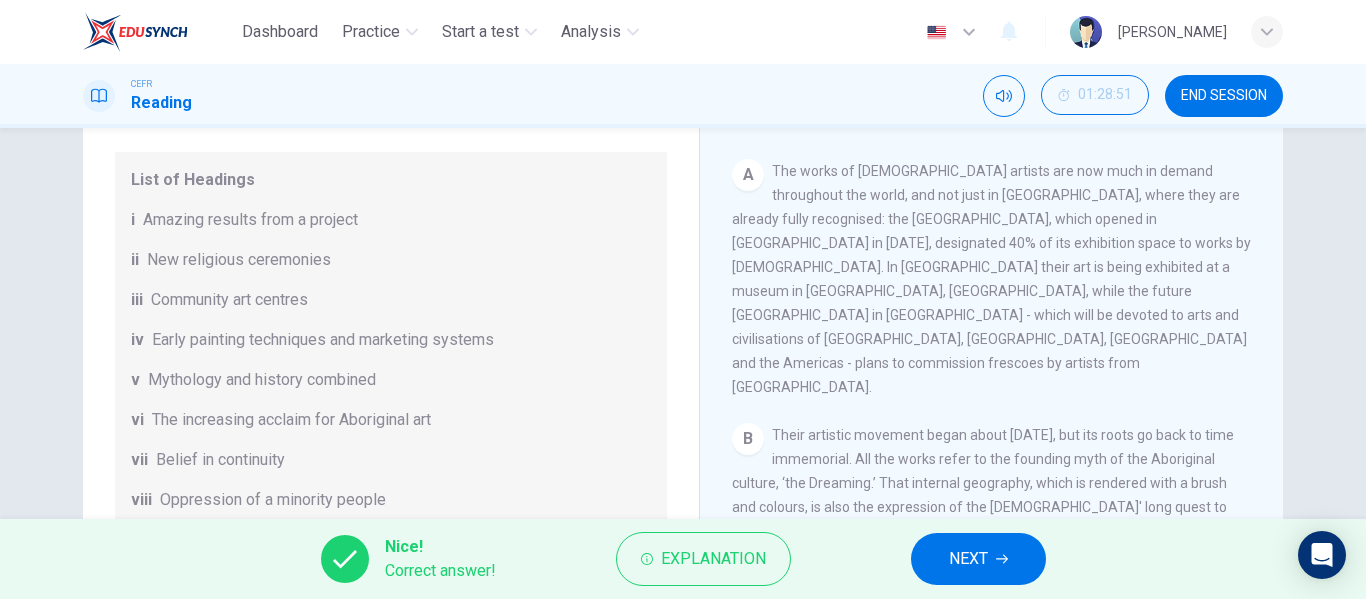 scroll, scrollTop: 84, scrollLeft: 0, axis: vertical 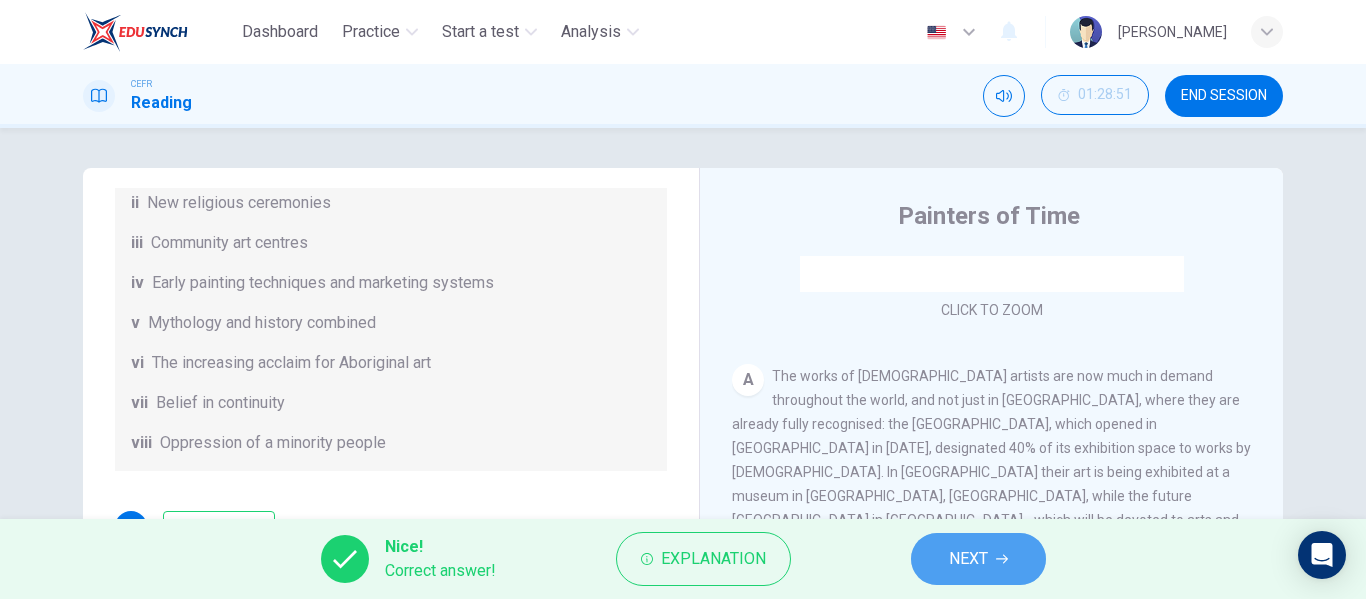 click on "NEXT" at bounding box center (968, 559) 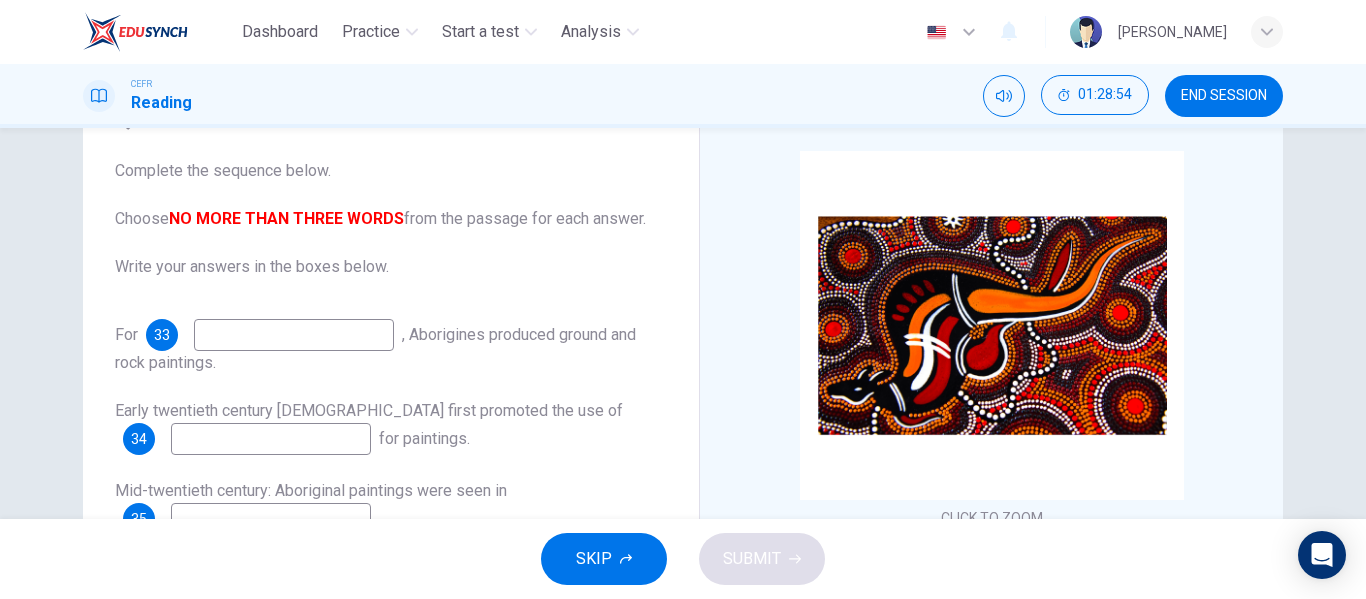 scroll, scrollTop: 112, scrollLeft: 0, axis: vertical 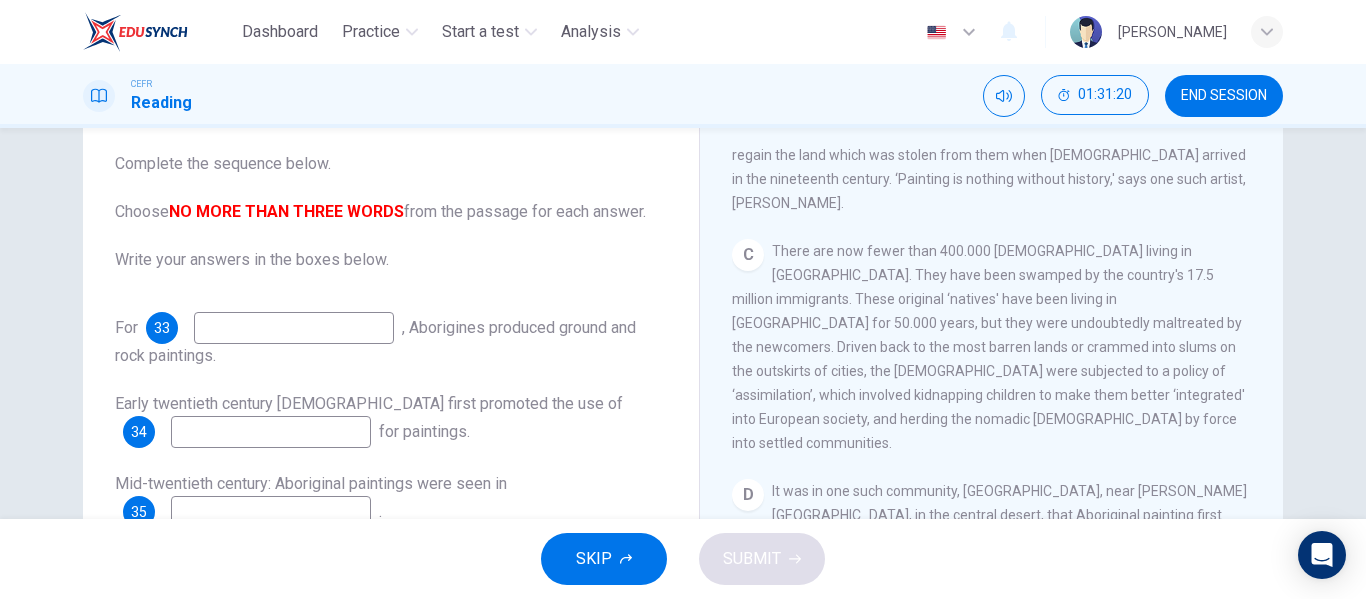 drag, startPoint x: 1279, startPoint y: 414, endPoint x: 1272, endPoint y: 452, distance: 38.63936 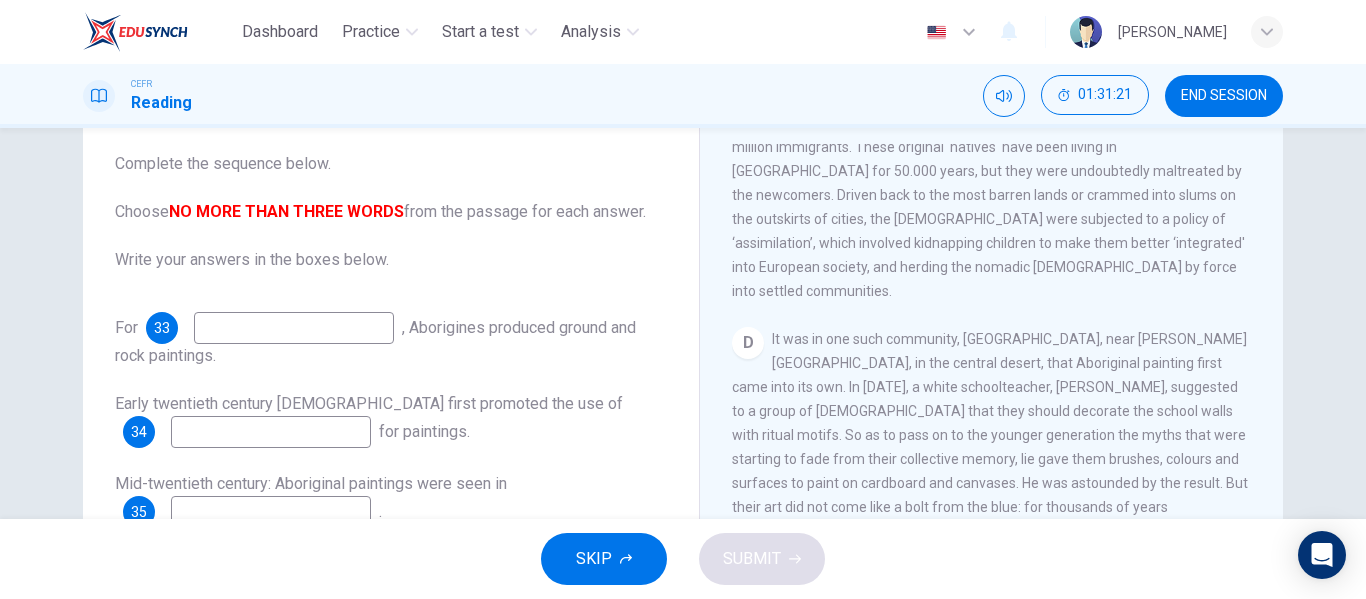 scroll, scrollTop: 964, scrollLeft: 0, axis: vertical 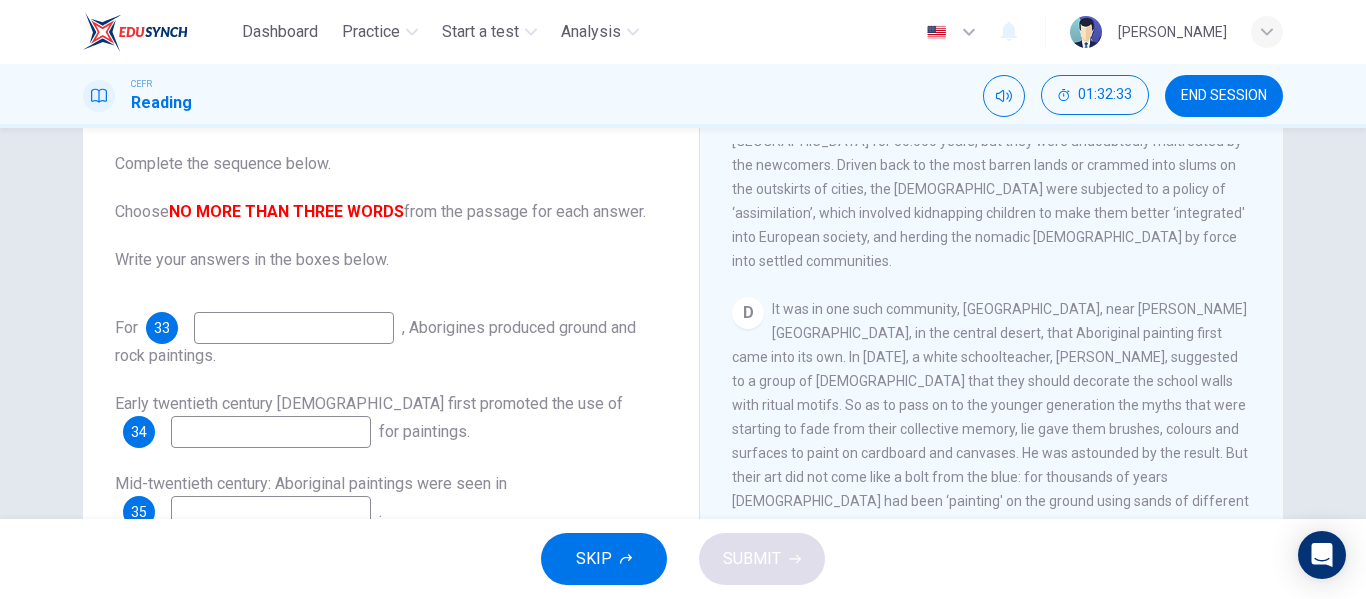 click on "SKIP SUBMIT" at bounding box center (683, 559) 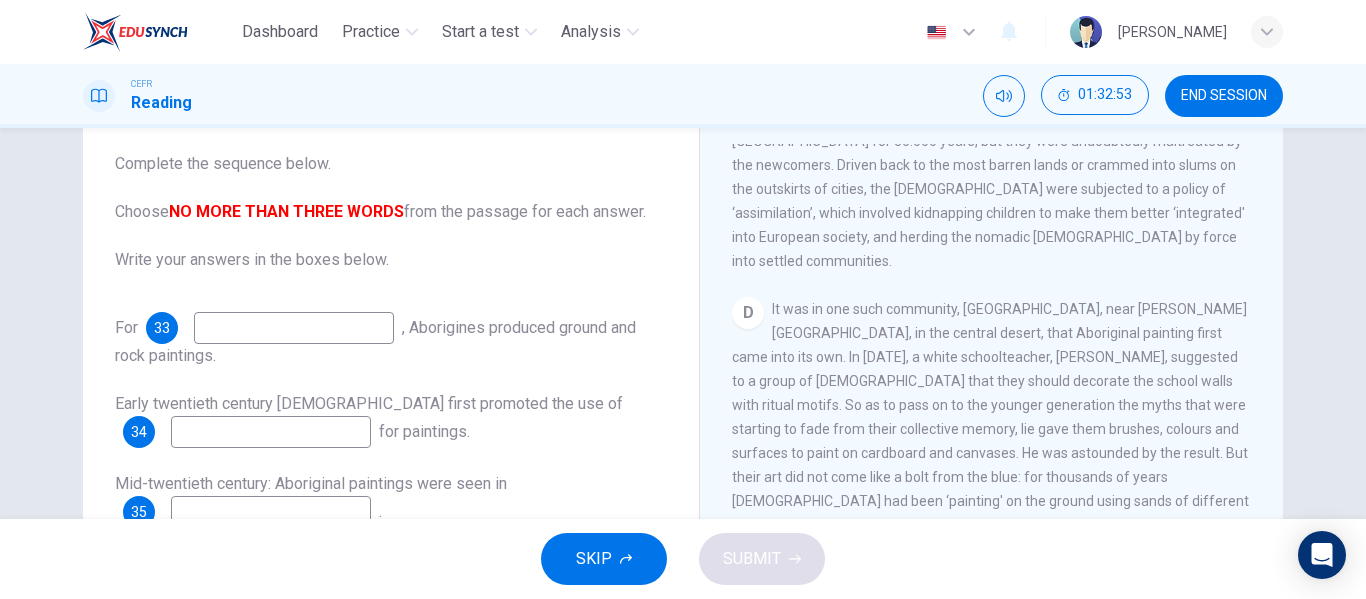 click at bounding box center (294, 328) 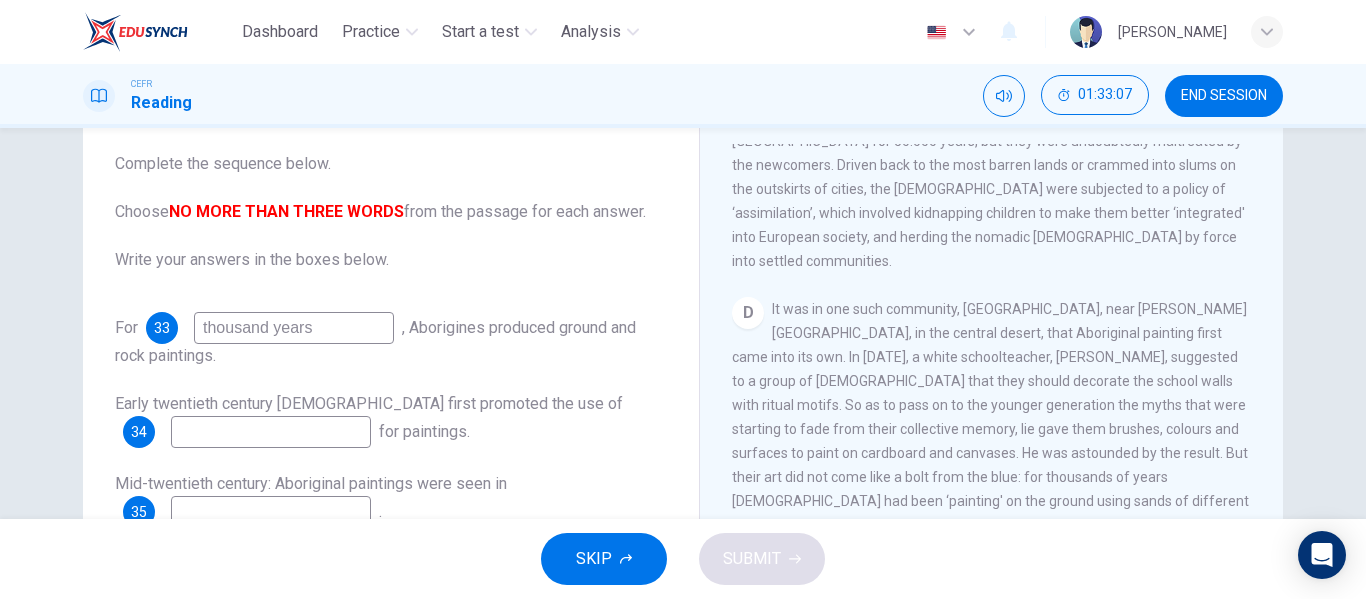 type on "thousand years" 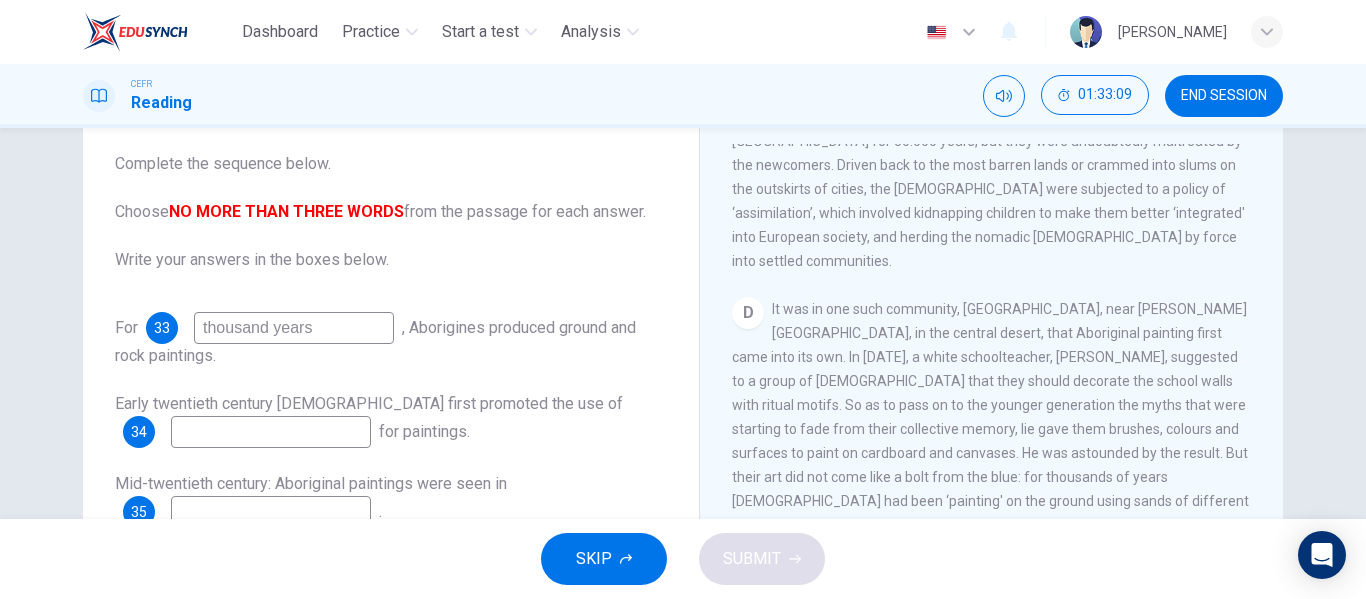 drag, startPoint x: 1261, startPoint y: 415, endPoint x: 1263, endPoint y: 471, distance: 56.0357 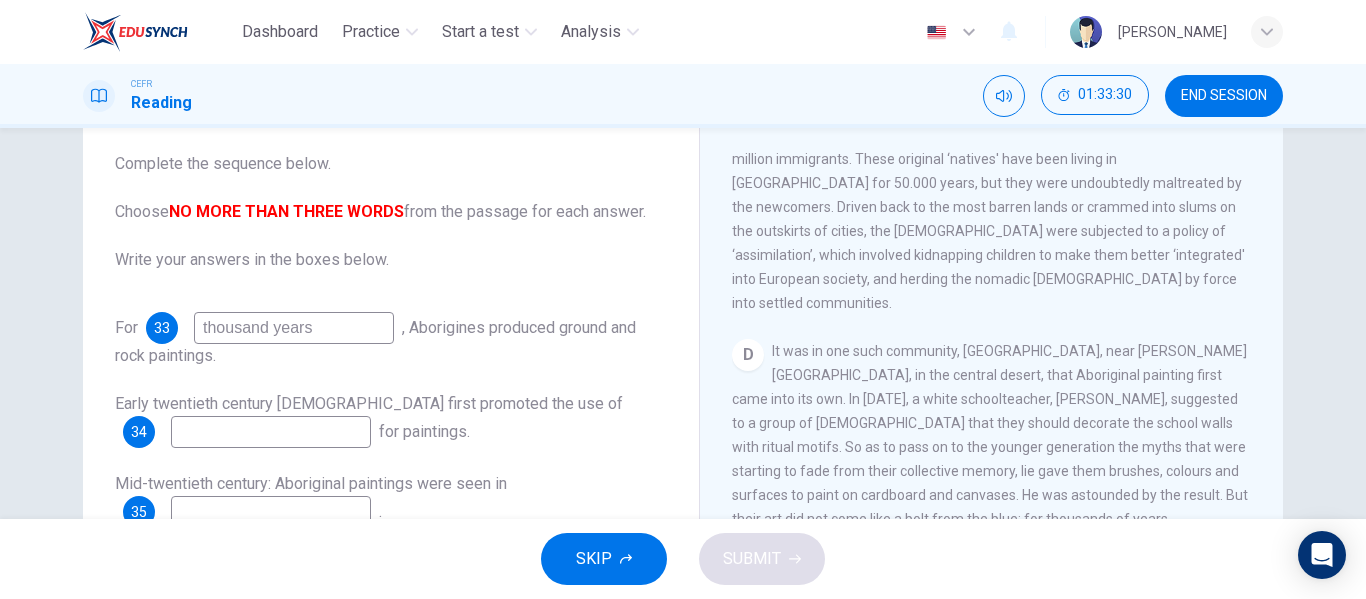 scroll, scrollTop: 926, scrollLeft: 0, axis: vertical 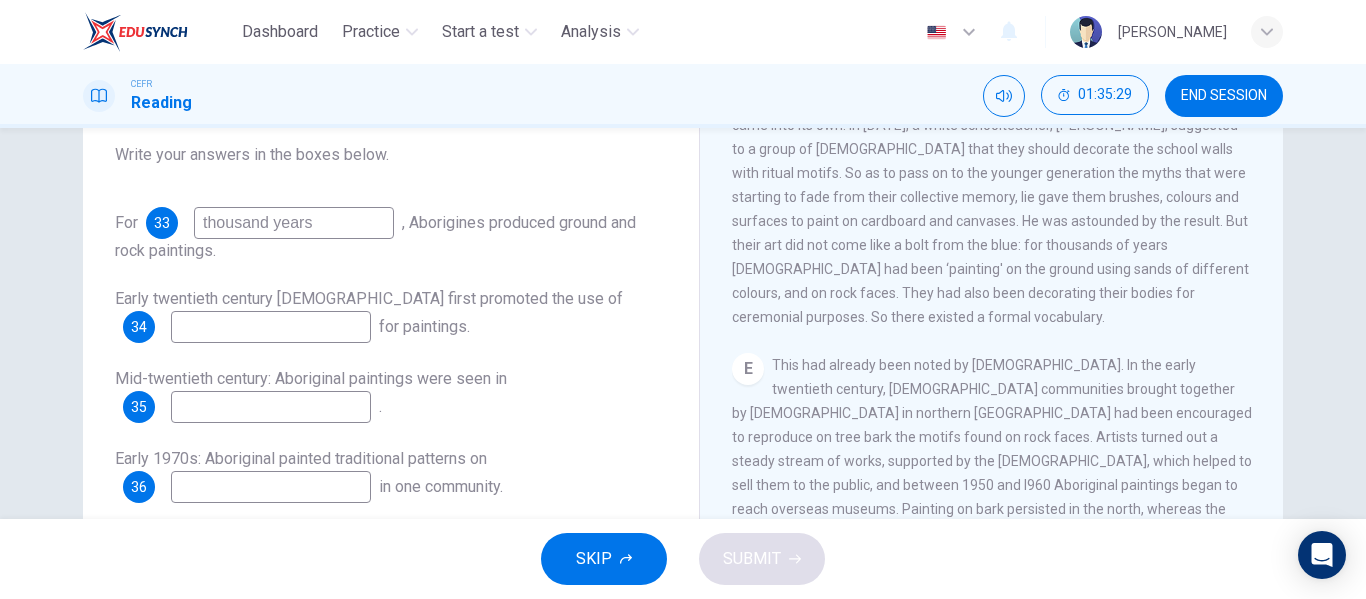 click at bounding box center [271, 407] 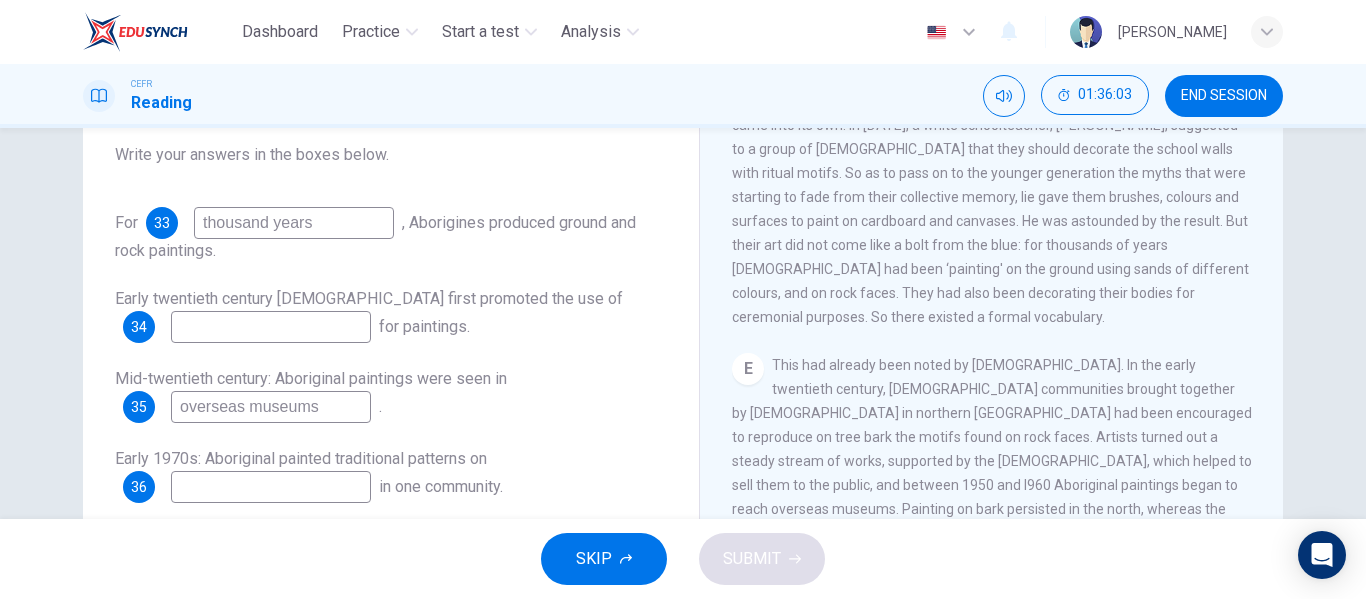 type on "overseas museums" 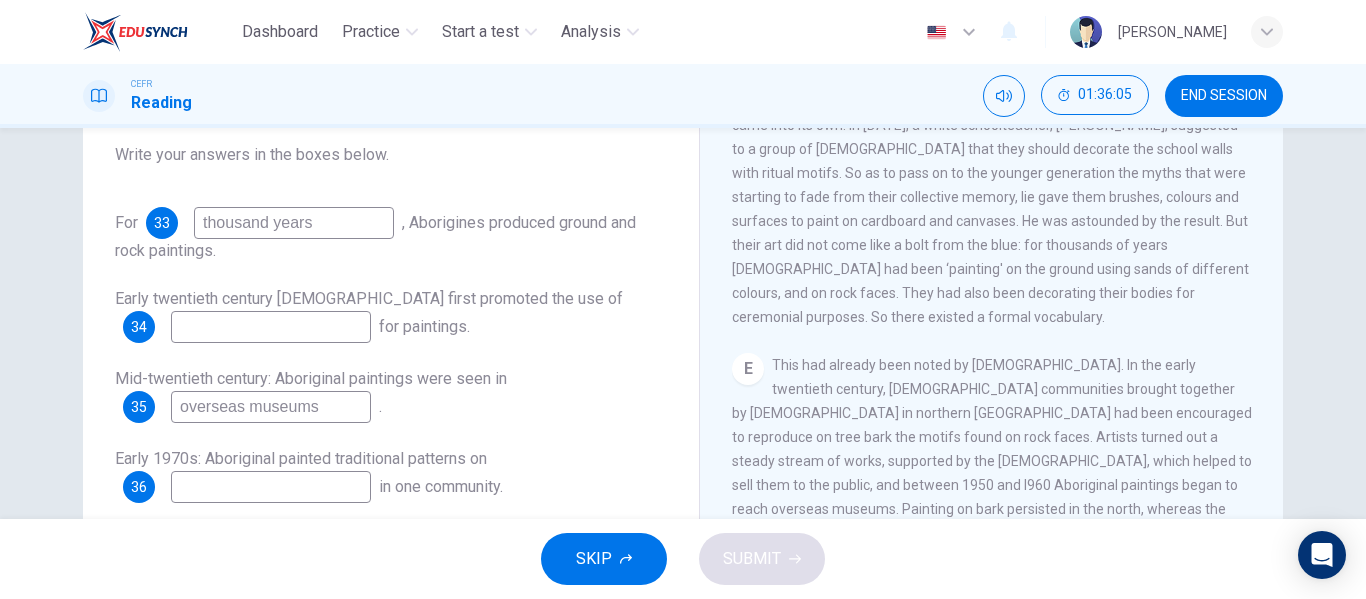 drag, startPoint x: 1245, startPoint y: 349, endPoint x: 1273, endPoint y: 357, distance: 29.12044 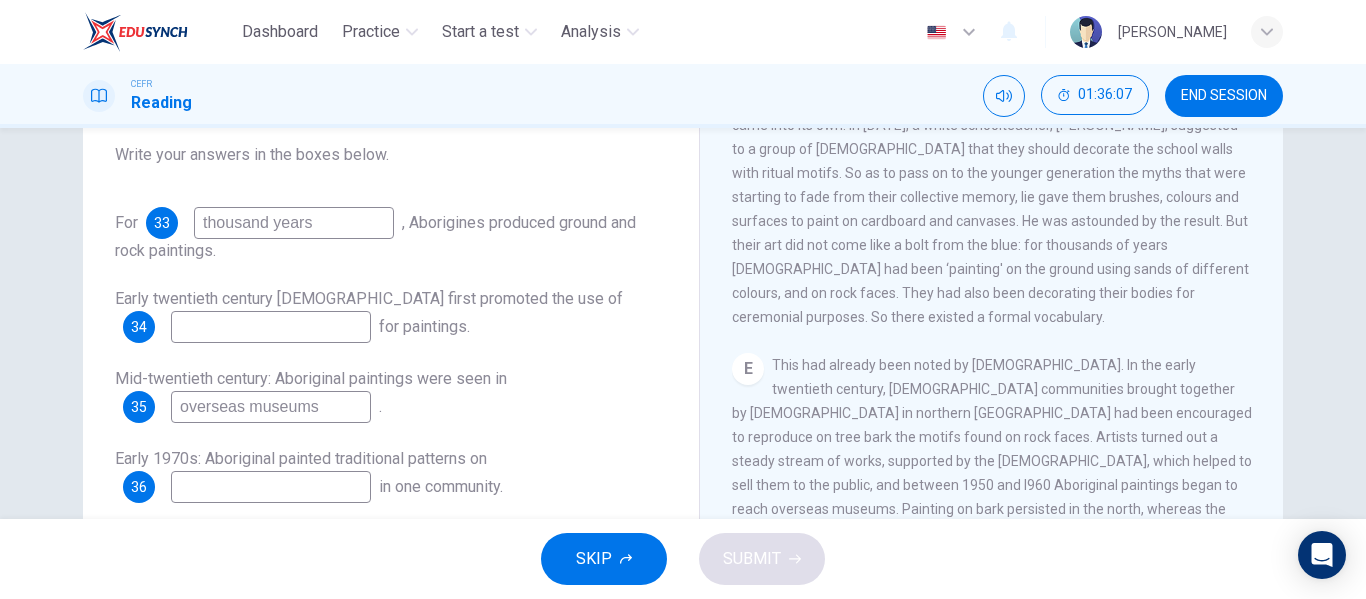 click on "Painters of Time CLICK TO ZOOM Click to Zoom A The works of [DEMOGRAPHIC_DATA] artists are now much in demand throughout the world, and not just in [GEOGRAPHIC_DATA], where they are already fully recognised: the [GEOGRAPHIC_DATA], which opened in [GEOGRAPHIC_DATA] in [DATE], designated 40% of its exhibition space to works by [DEMOGRAPHIC_DATA]. In [GEOGRAPHIC_DATA] their art is being exhibited at a museum in [GEOGRAPHIC_DATA], [GEOGRAPHIC_DATA], while the future [GEOGRAPHIC_DATA] in [GEOGRAPHIC_DATA] - which will be devoted to arts and civilisations of [GEOGRAPHIC_DATA], [GEOGRAPHIC_DATA], [GEOGRAPHIC_DATA] and the Americas - plans to commission frescoes by artists from [GEOGRAPHIC_DATA]. B C D E F G H Nowadays, each community is organised as a cooperative and draws on the services of an art adviser, a government-employed agent who provides the artists with materials, deals with galleries and museums and redistributes the proceeds from sales among the artists.  [DATE], Aboriginal painting has become a great success. Some works sell for more than $25,000, and exceptional items may fetch as much as $180,000 in [GEOGRAPHIC_DATA]." at bounding box center [991, 314] 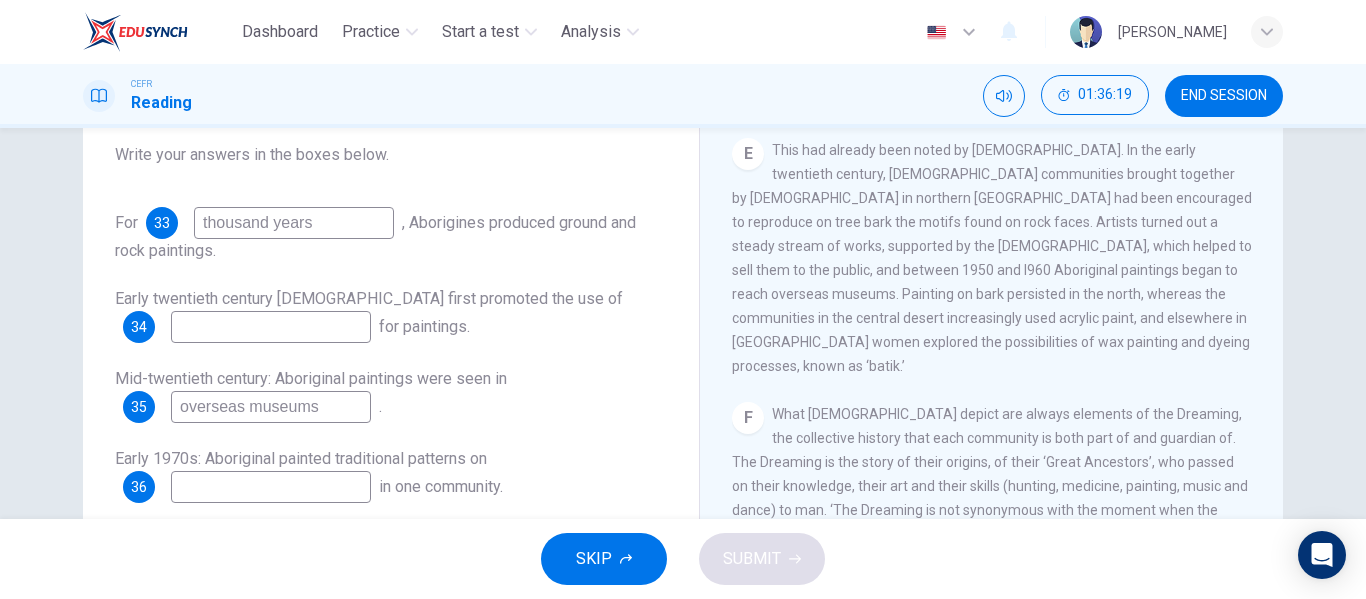 scroll, scrollTop: 1323, scrollLeft: 0, axis: vertical 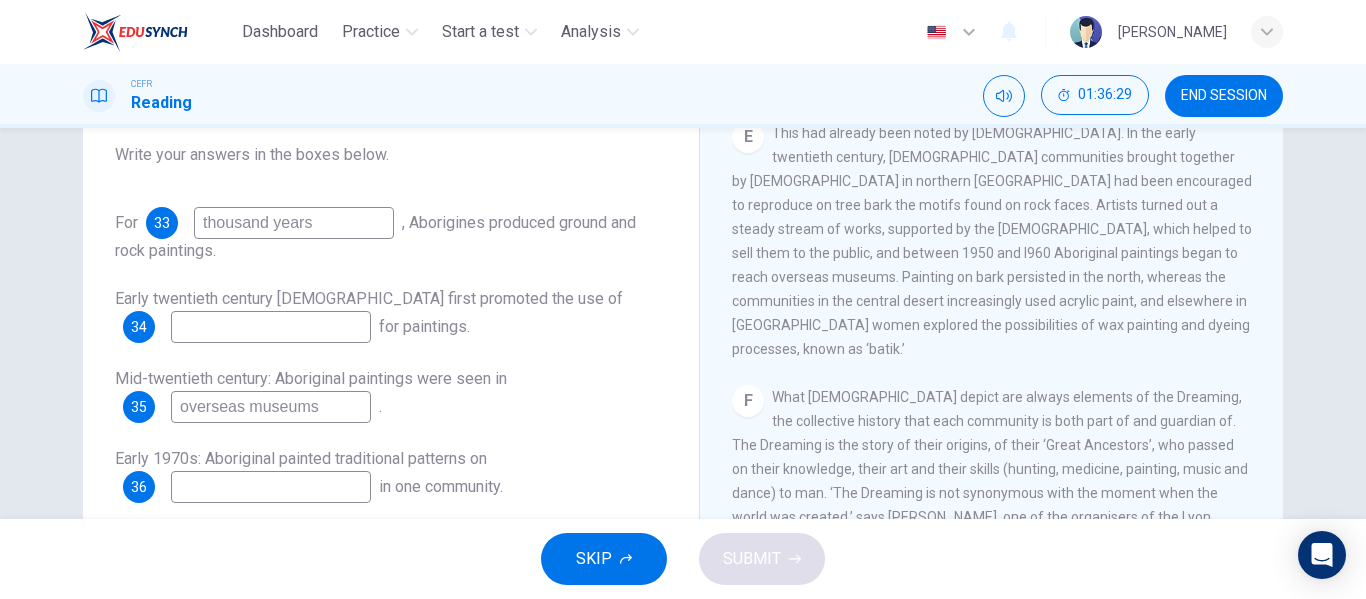 click at bounding box center [271, 487] 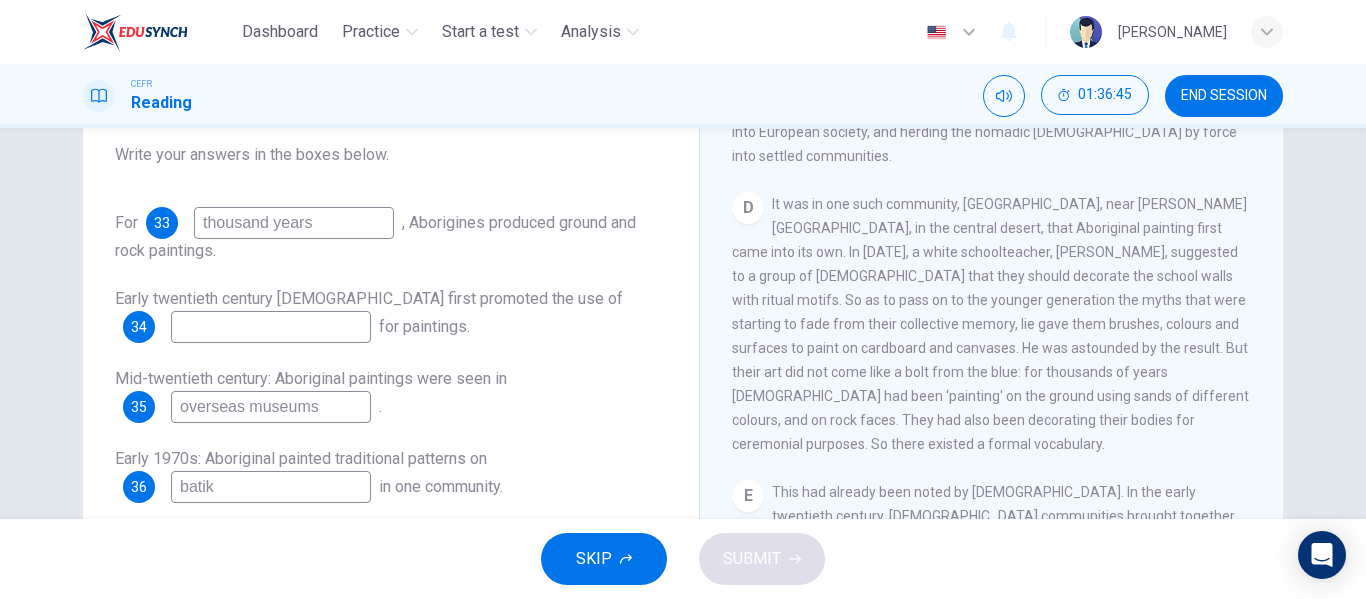 scroll, scrollTop: 981, scrollLeft: 0, axis: vertical 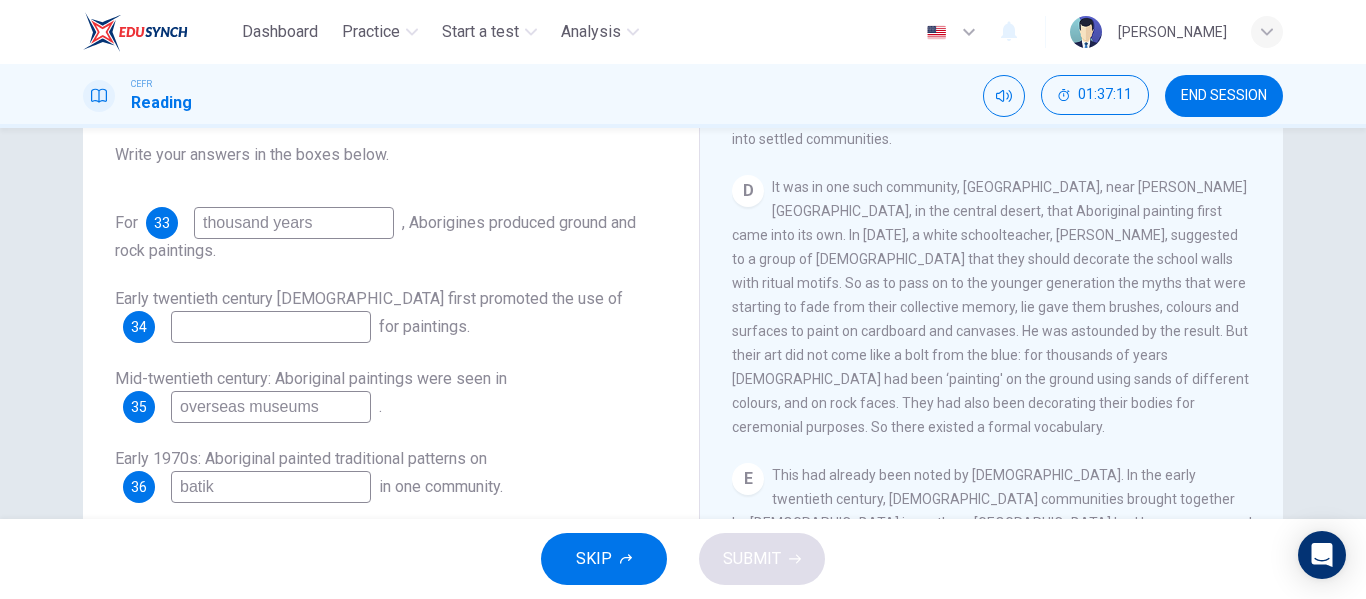 type on "batik" 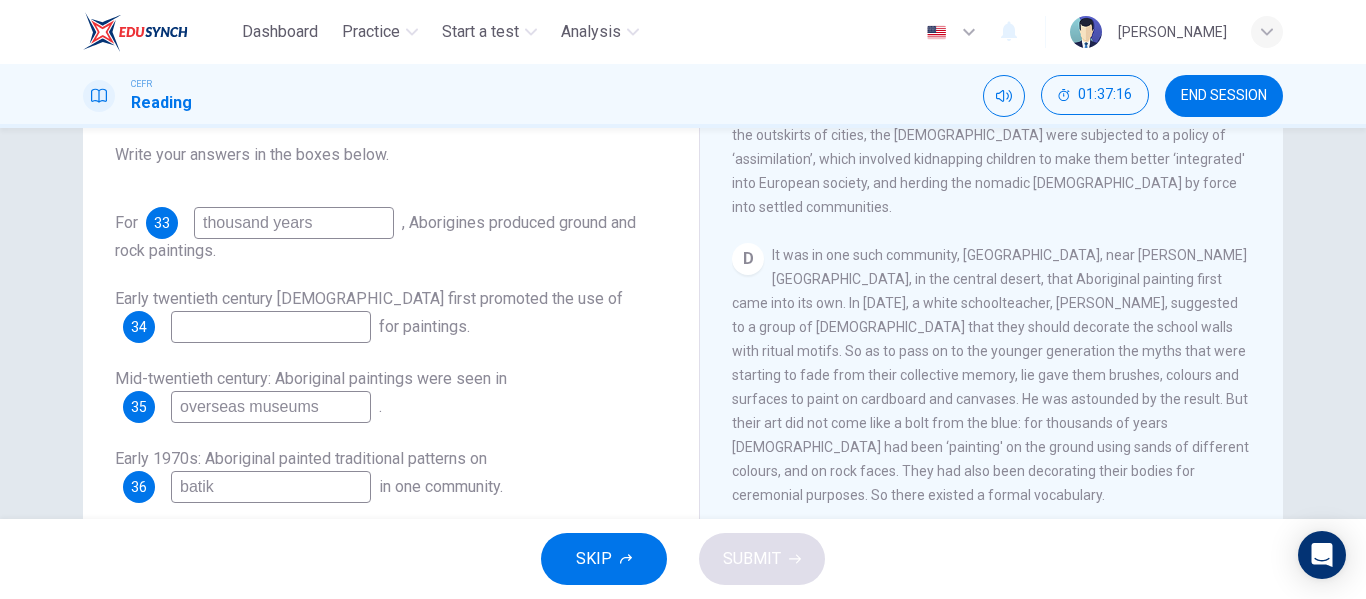 scroll, scrollTop: 909, scrollLeft: 0, axis: vertical 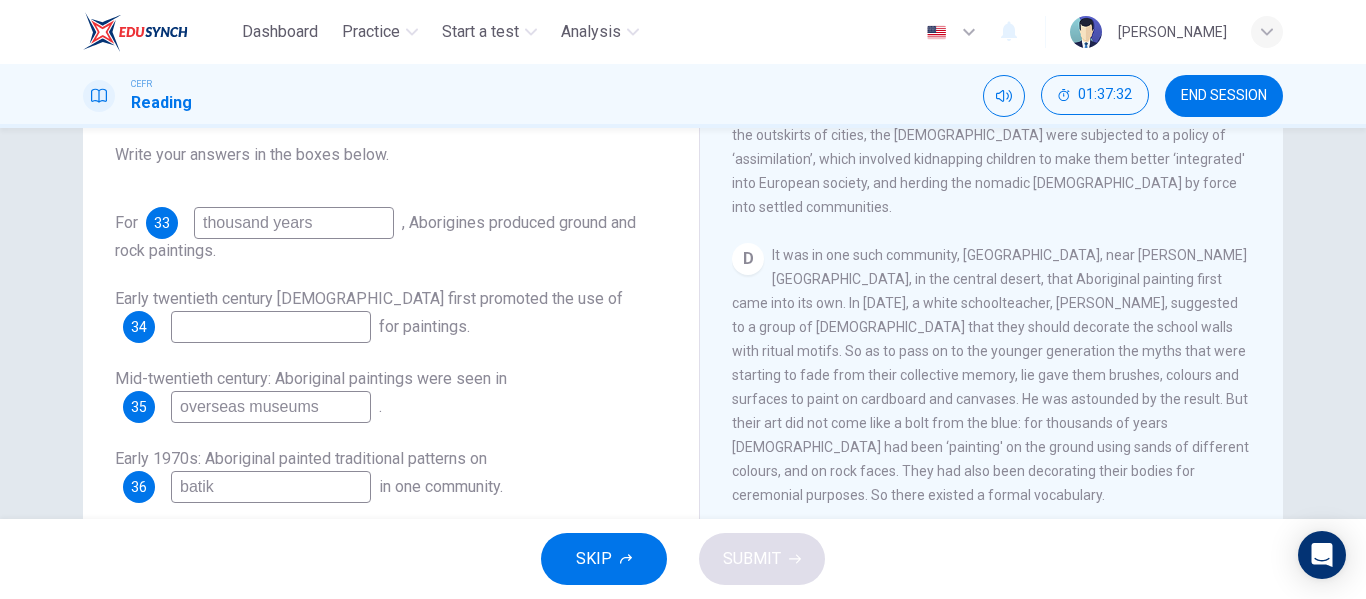 click at bounding box center [271, 327] 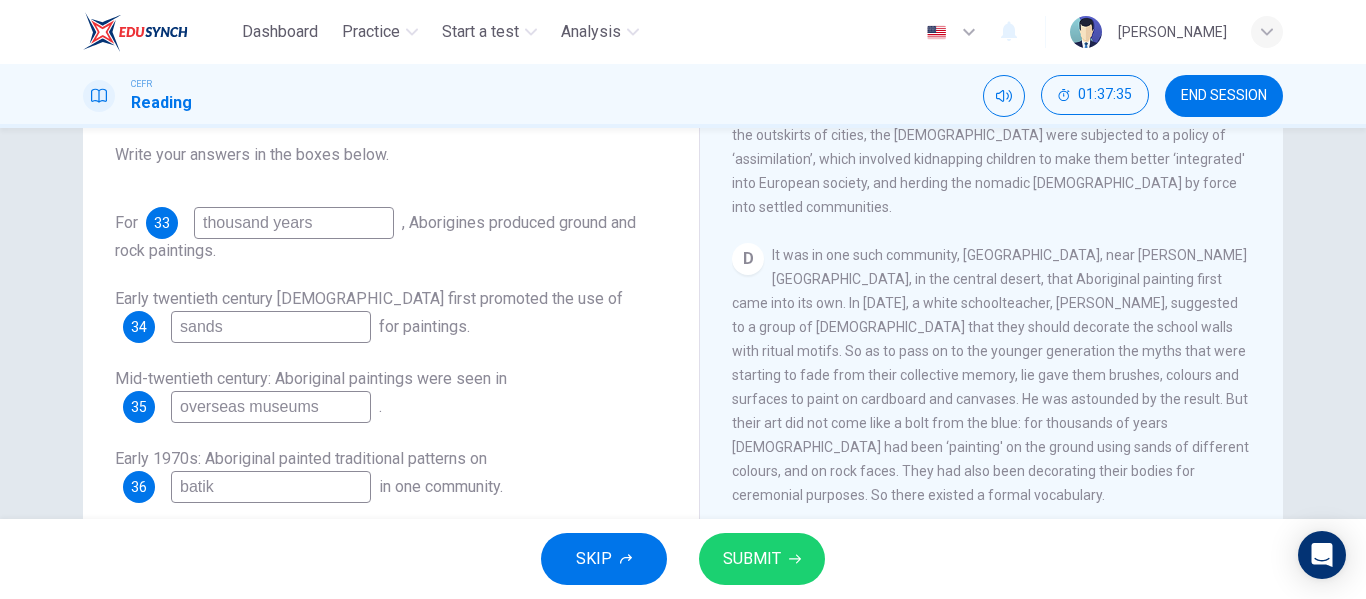 type on "sands" 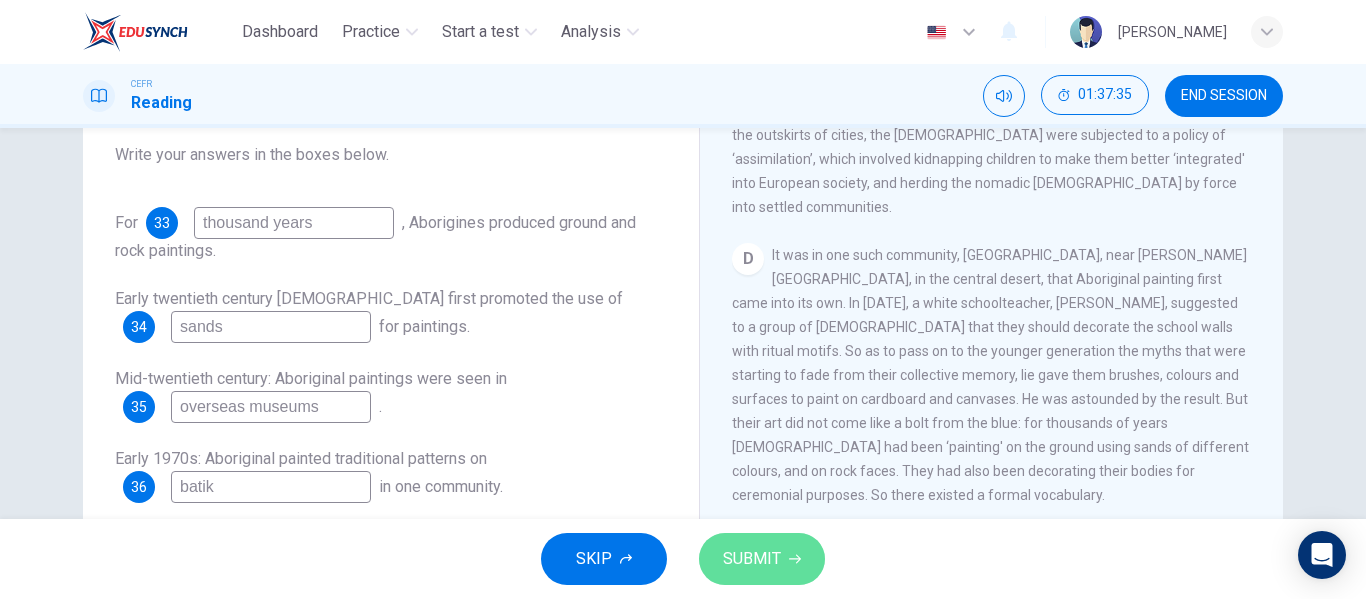 click on "SUBMIT" at bounding box center (762, 559) 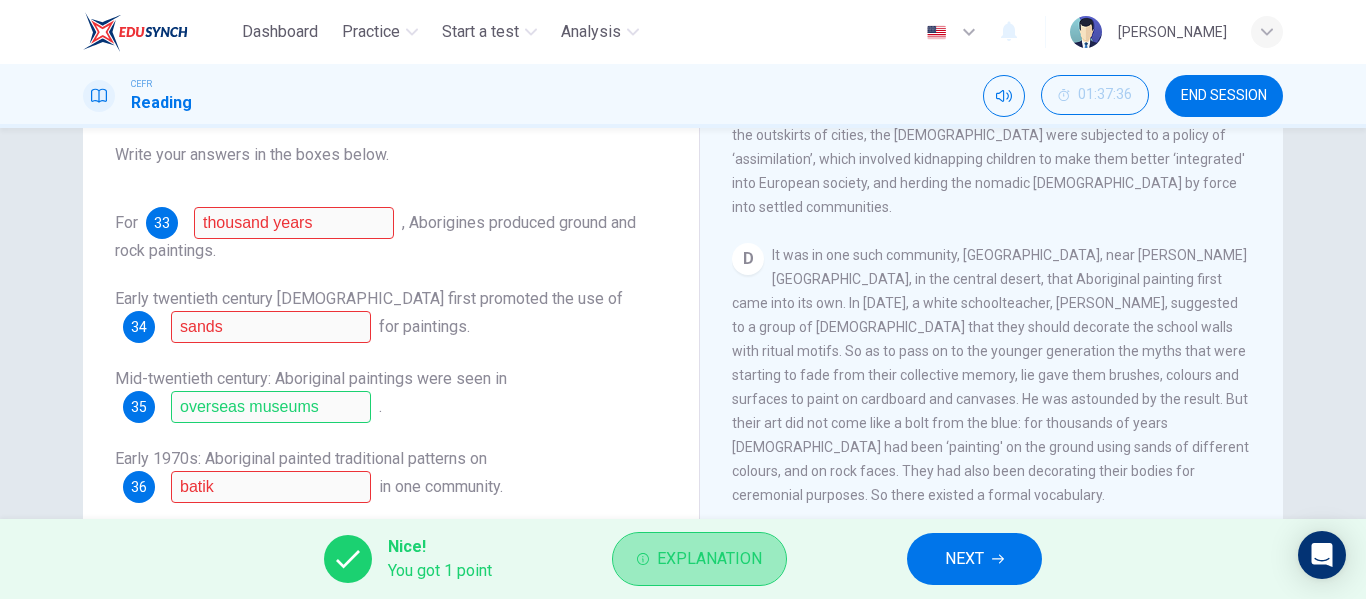 click on "Explanation" at bounding box center (699, 559) 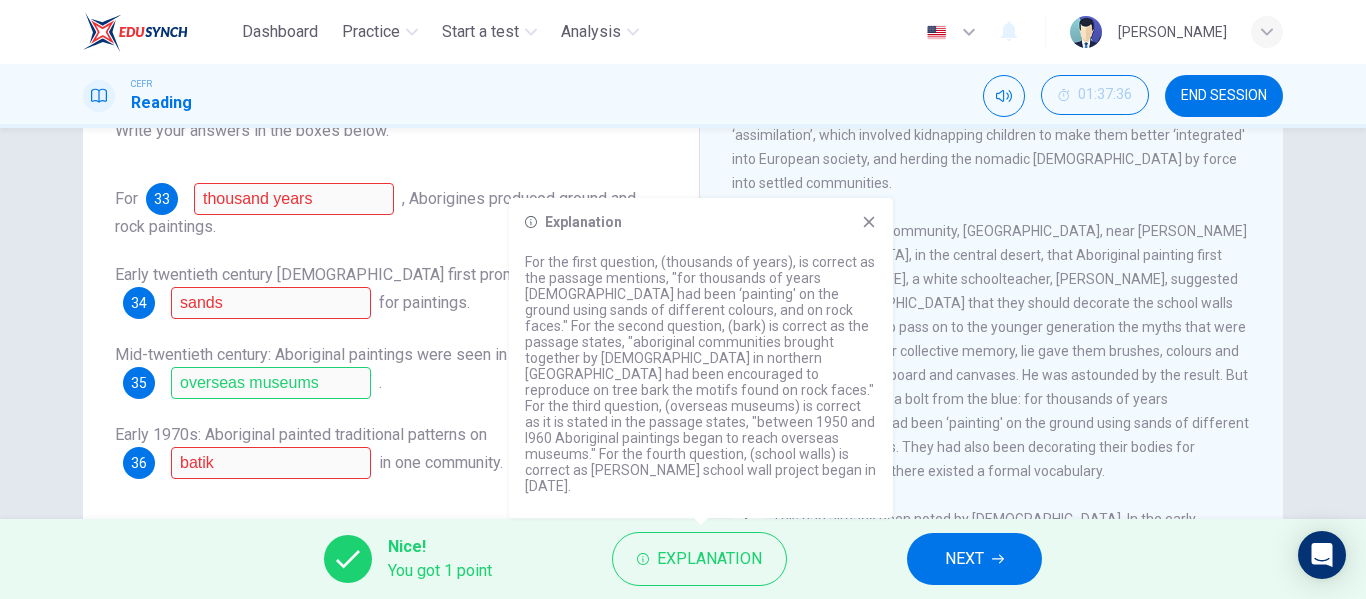 scroll, scrollTop: 234, scrollLeft: 0, axis: vertical 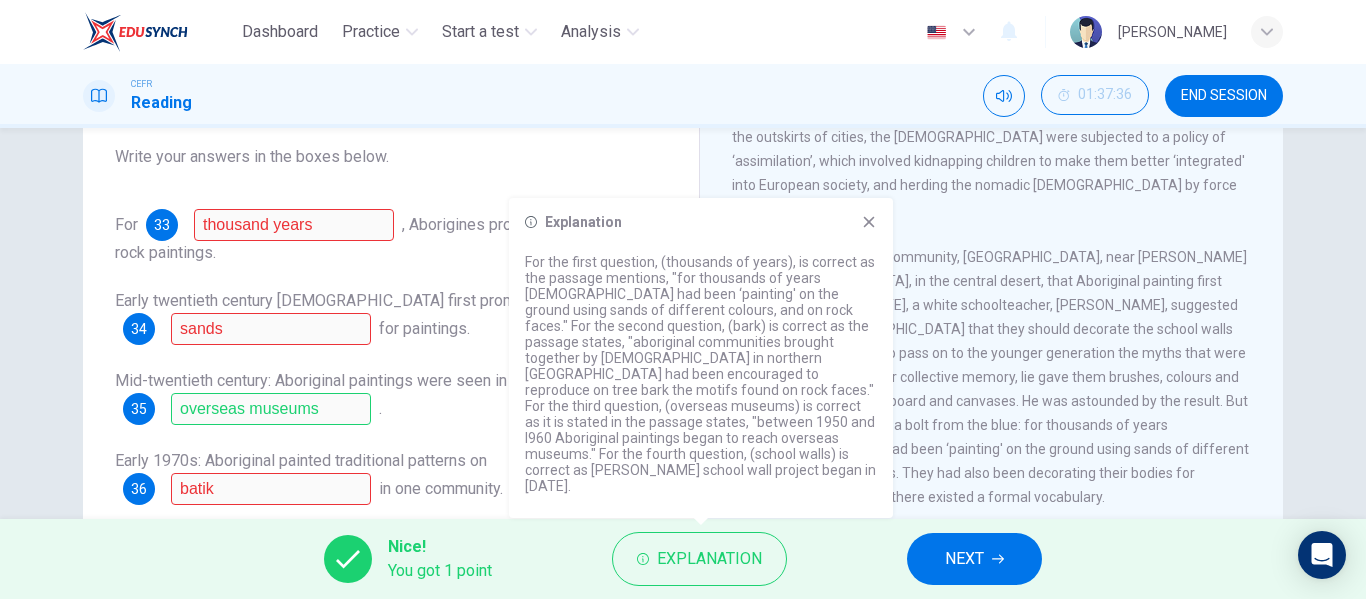 click 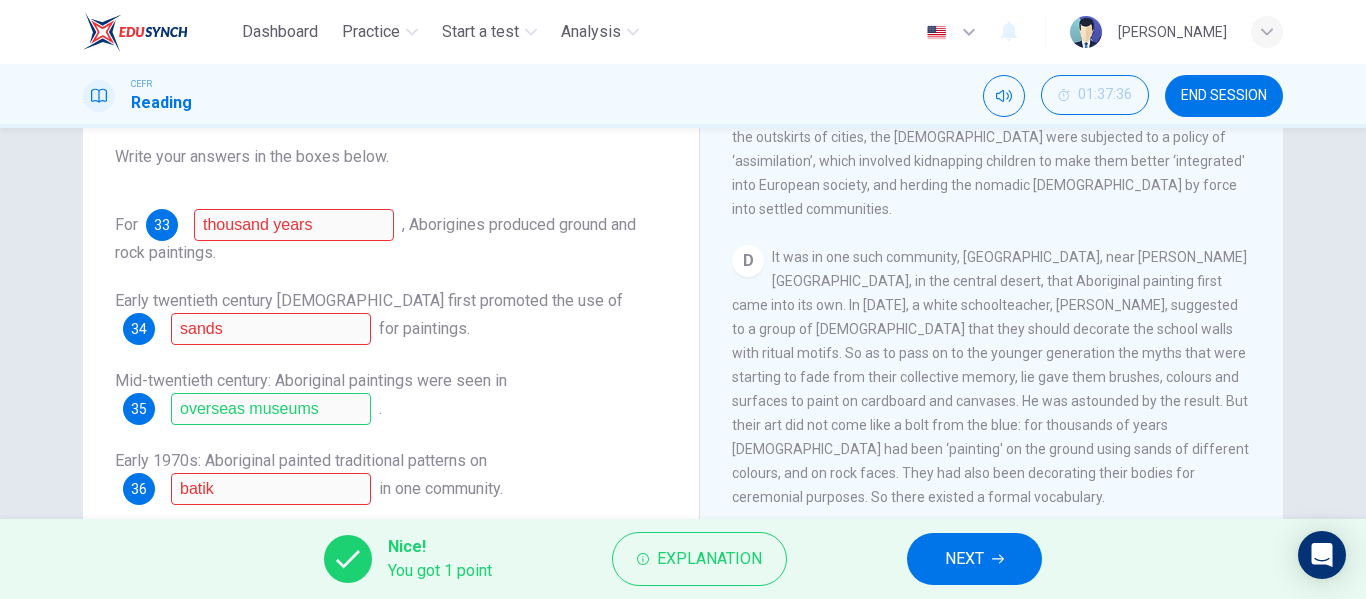 drag, startPoint x: 1273, startPoint y: 286, endPoint x: 1268, endPoint y: 409, distance: 123.101585 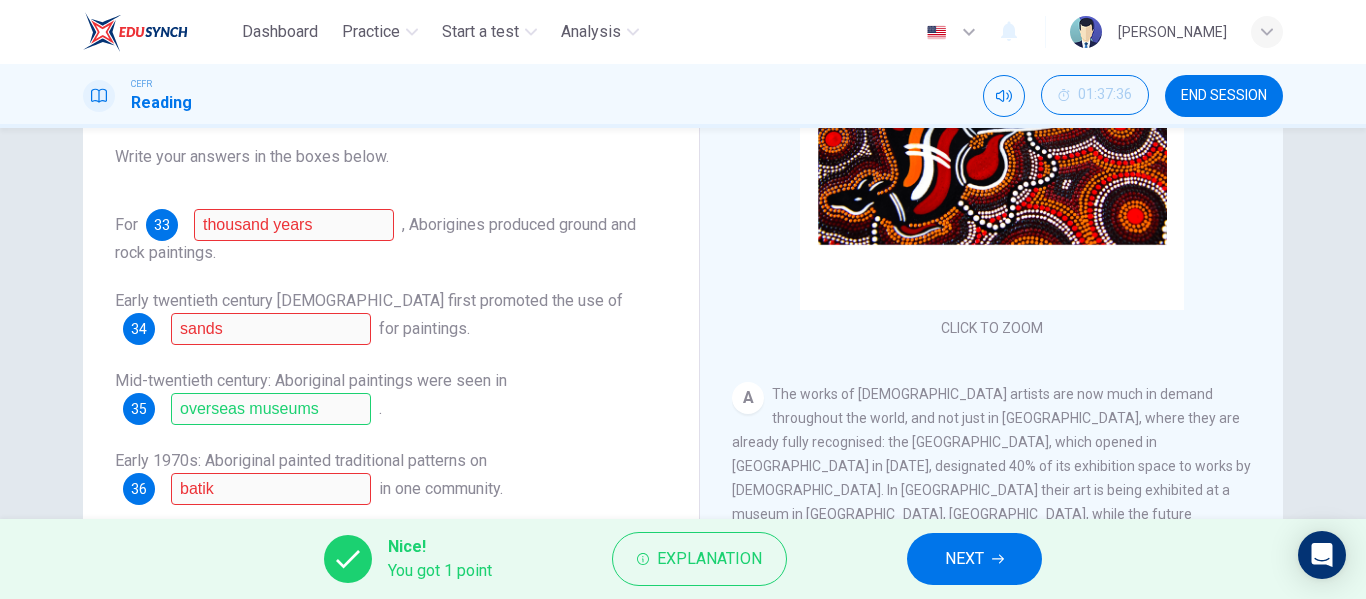 scroll, scrollTop: 76, scrollLeft: 0, axis: vertical 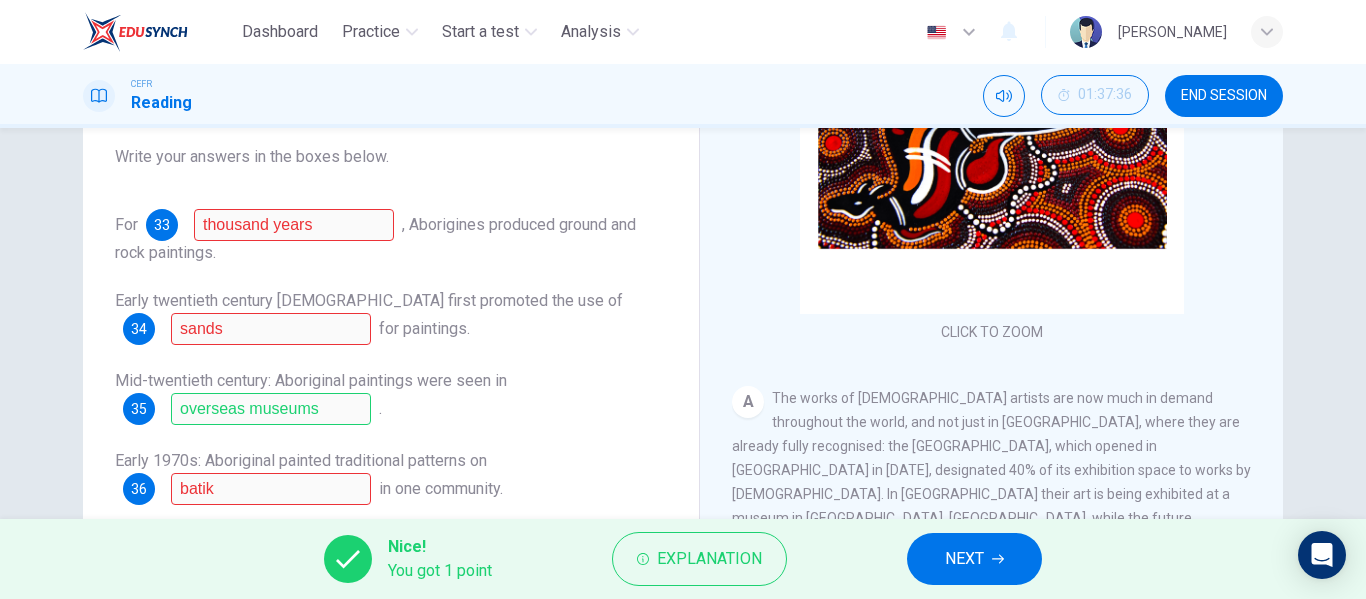 click on "CLICK TO ZOOM Click to Zoom A The works of [DEMOGRAPHIC_DATA] artists are now much in demand throughout the world, and not just in [GEOGRAPHIC_DATA], where they are already fully recognised: the [GEOGRAPHIC_DATA], which opened in [GEOGRAPHIC_DATA] in [DATE], designated 40% of its exhibition space to works by [DEMOGRAPHIC_DATA]. In [GEOGRAPHIC_DATA] their art is being exhibited at a museum in [GEOGRAPHIC_DATA], [GEOGRAPHIC_DATA], while the future [GEOGRAPHIC_DATA] in [GEOGRAPHIC_DATA] - which will be devoted to arts and civilisations of [GEOGRAPHIC_DATA], [GEOGRAPHIC_DATA], [GEOGRAPHIC_DATA] and the Americas - plans to commission frescoes by artists from [GEOGRAPHIC_DATA]. B C D E F G Each work is created individually, with a form peculiar to each artist, but it is created within and on behalf of a community who must approve it. An artist cannot use a 'dream' that does not belong to his or her community, since each community is the owner of its dreams, just as it is anchored to a territory marked out by its ancestors, so each painting can be interpreted as a kind of spiritual road map for that community. H" at bounding box center (1005, 344) 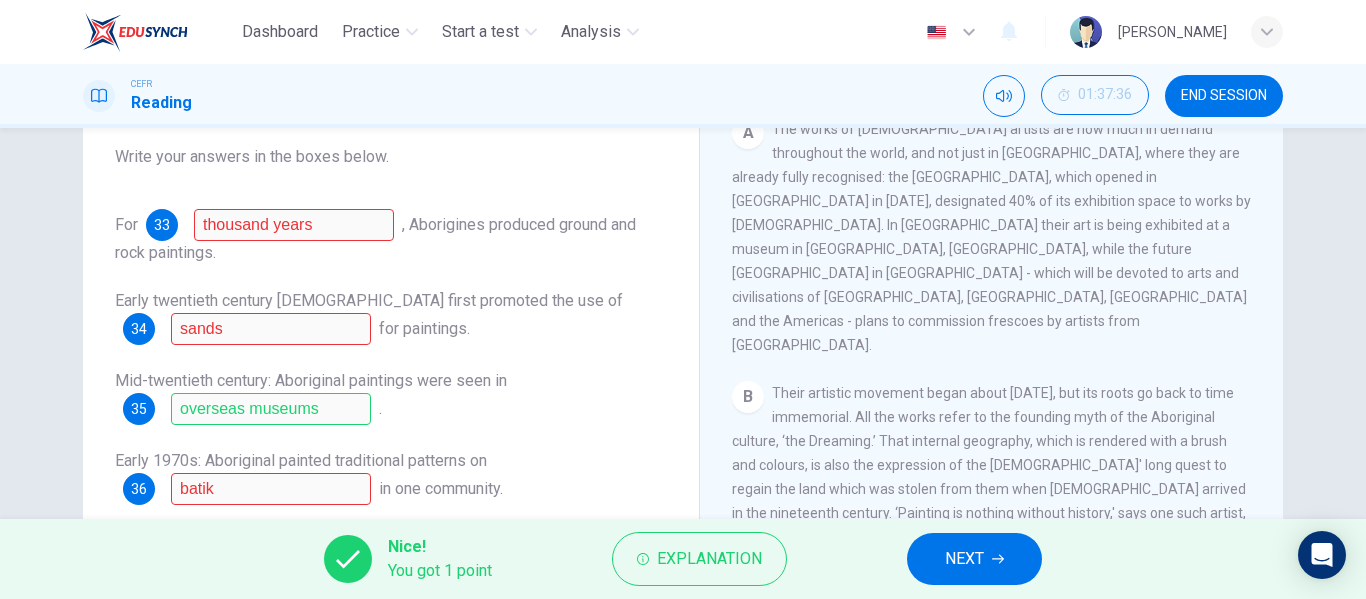 scroll, scrollTop: 315, scrollLeft: 0, axis: vertical 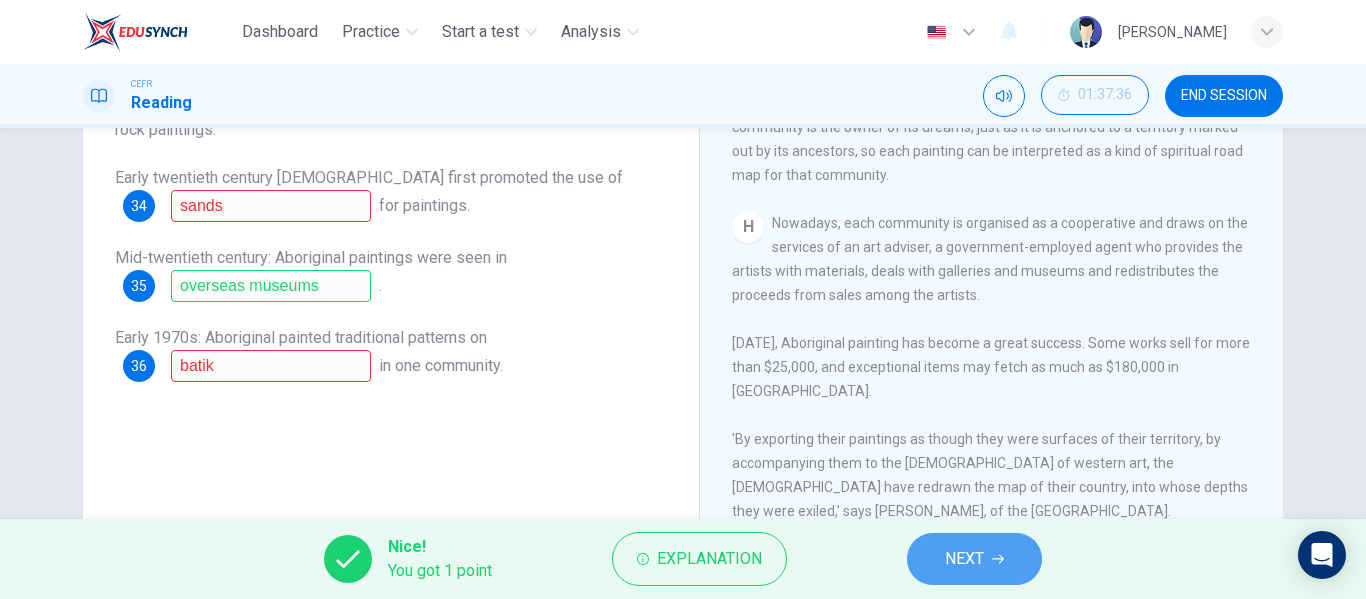 click on "NEXT" at bounding box center [974, 559] 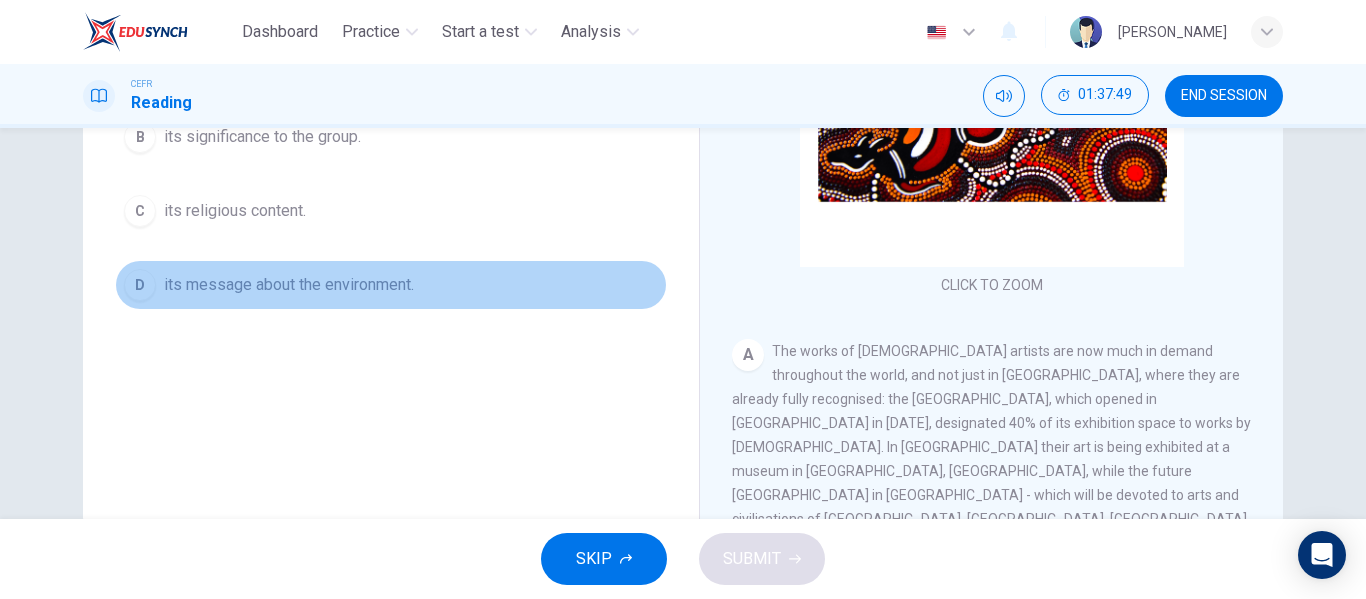 click on "D its message about the environment." at bounding box center [391, 285] 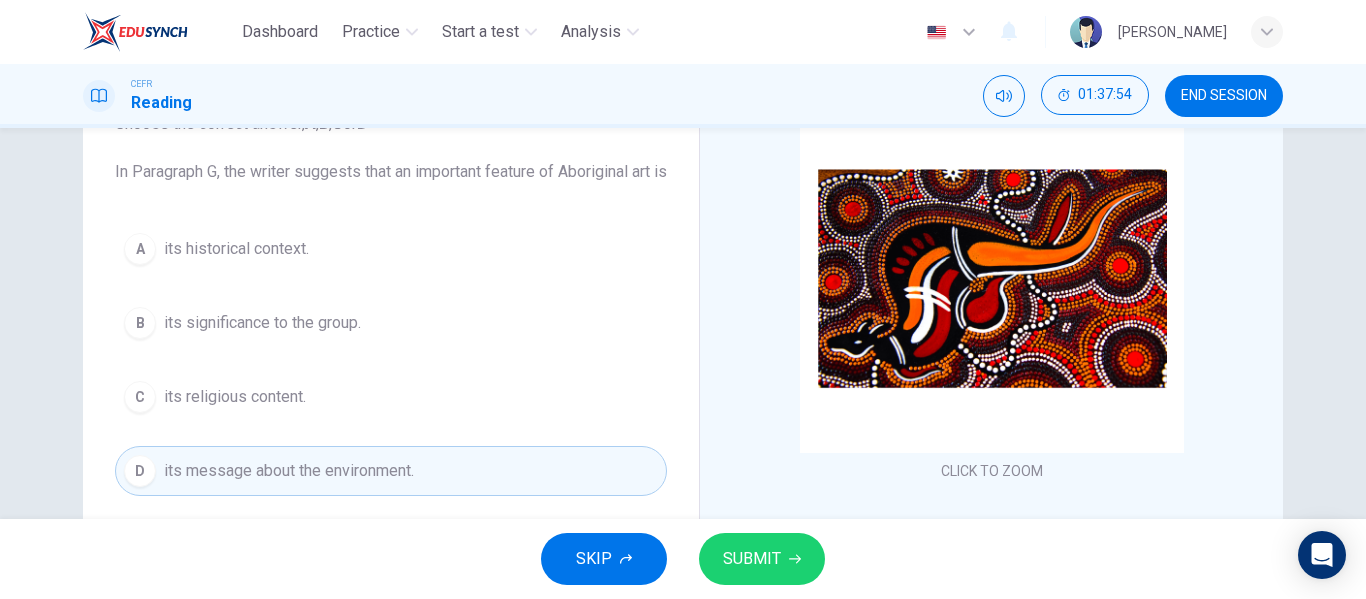 scroll, scrollTop: 160, scrollLeft: 0, axis: vertical 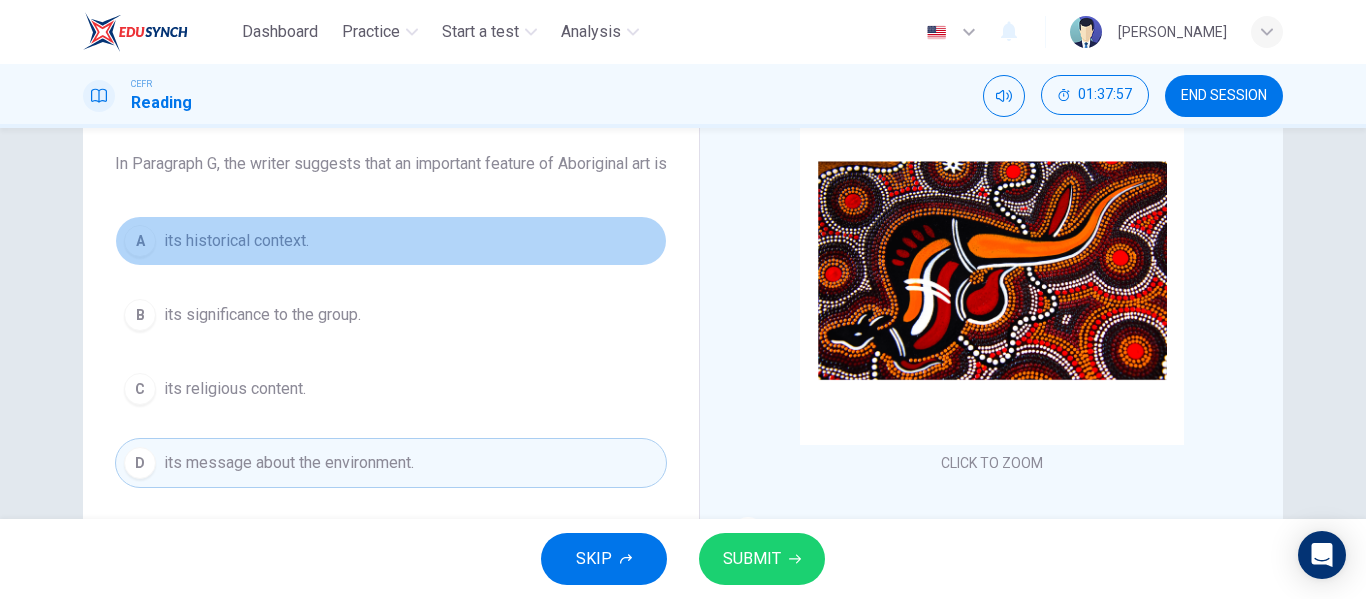 click on "A its historical context." at bounding box center (391, 241) 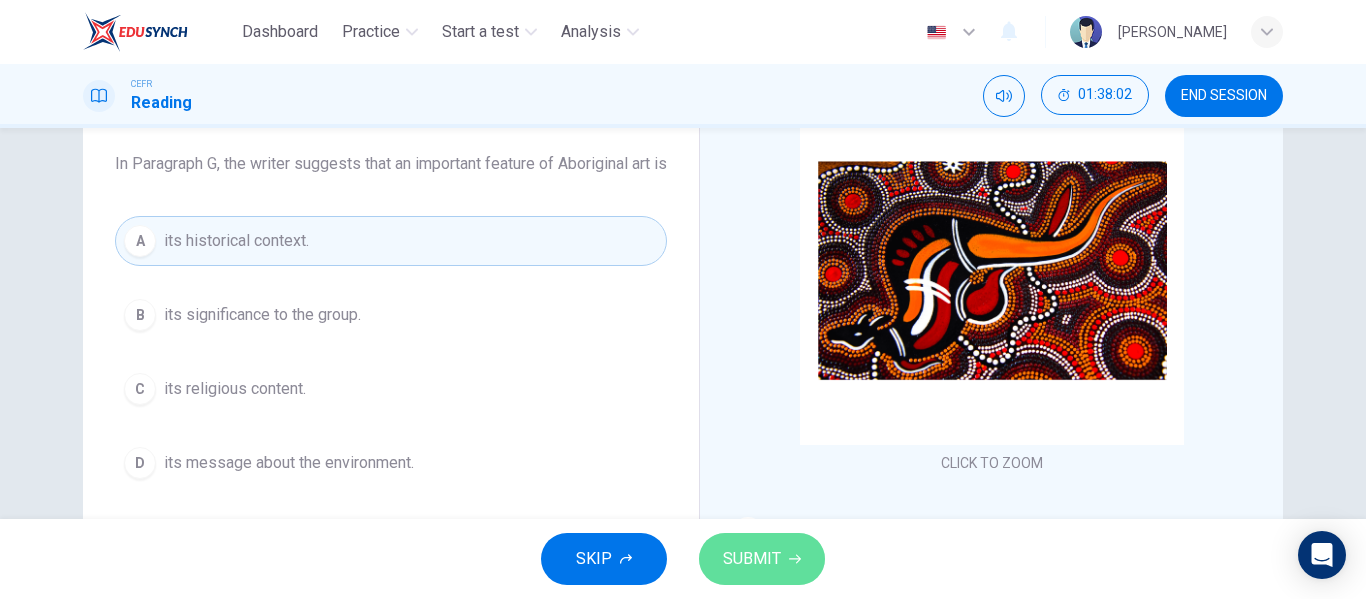 click on "SUBMIT" at bounding box center [762, 559] 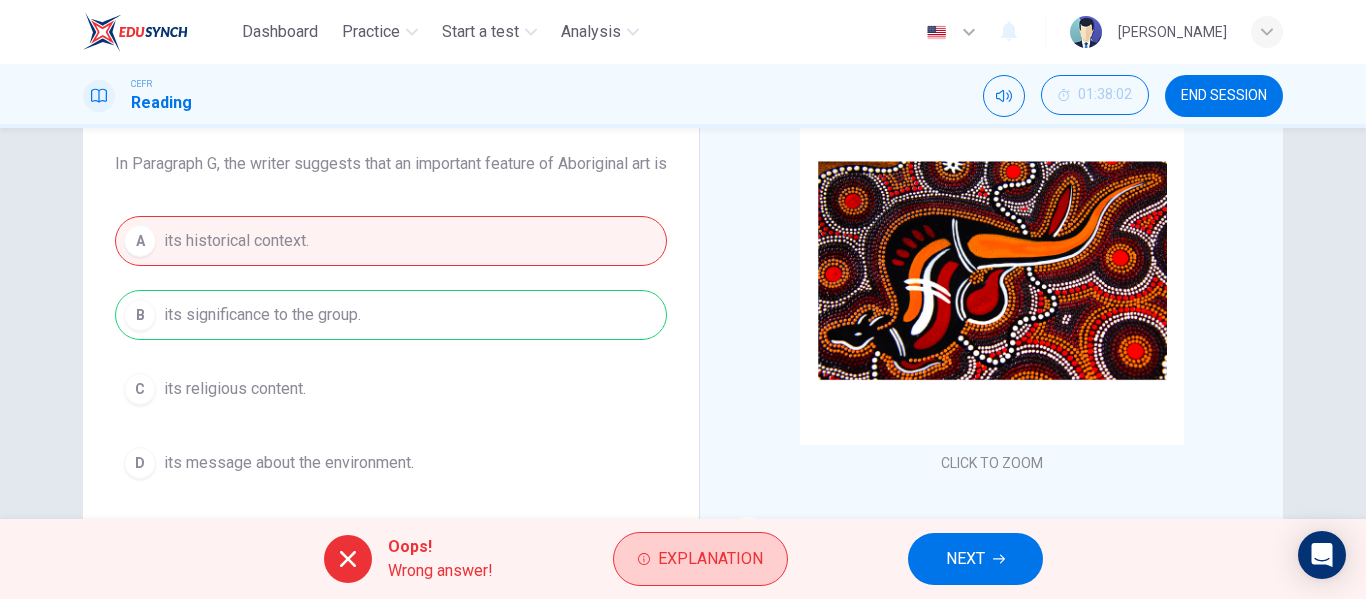 click on "Explanation" at bounding box center [700, 559] 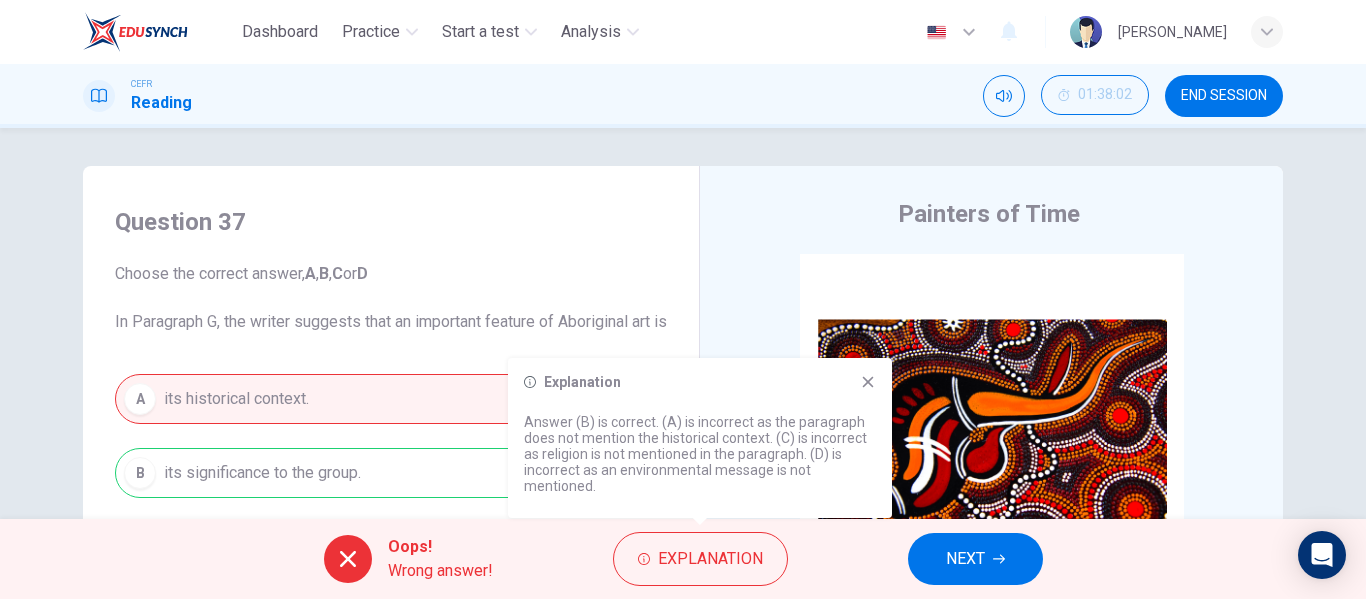 scroll, scrollTop: 0, scrollLeft: 0, axis: both 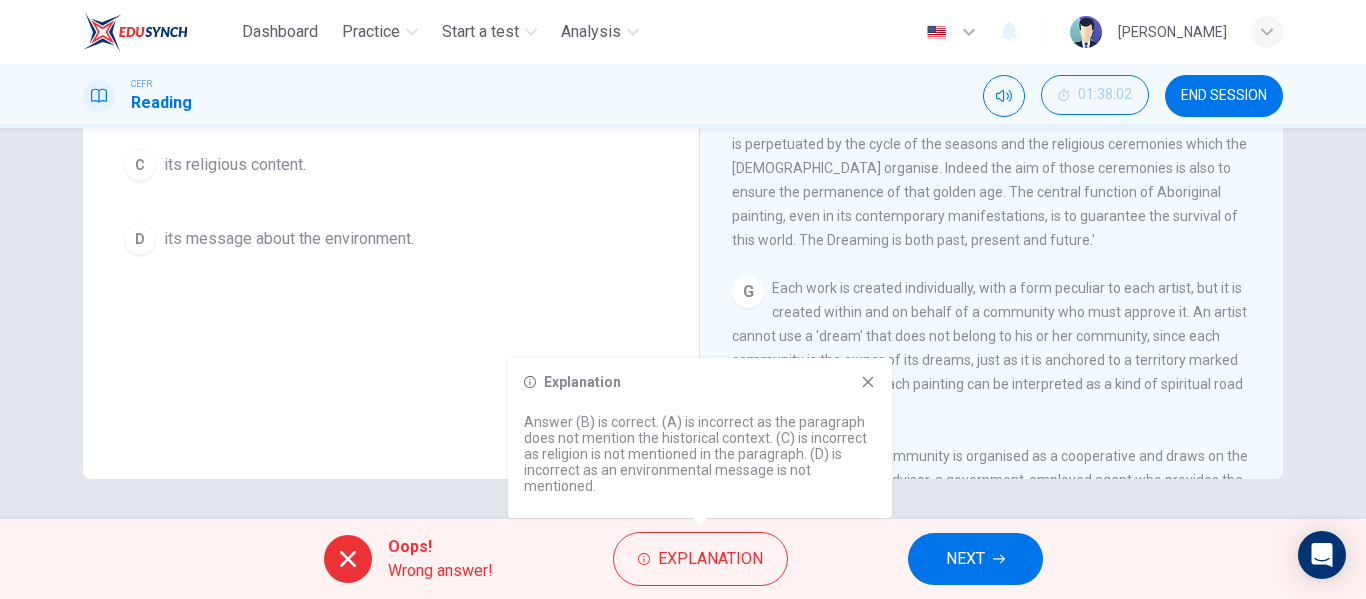 click on "G Each work is created individually, with a form peculiar to each artist, but it is created within and on behalf of a community who must approve it. An artist cannot use a 'dream' that does not belong to his or her community, since each community is the owner of its dreams, just as it is anchored to a territory marked out by its ancestors, so each painting can be interpreted as a kind of spiritual road map for that community." at bounding box center (992, 348) 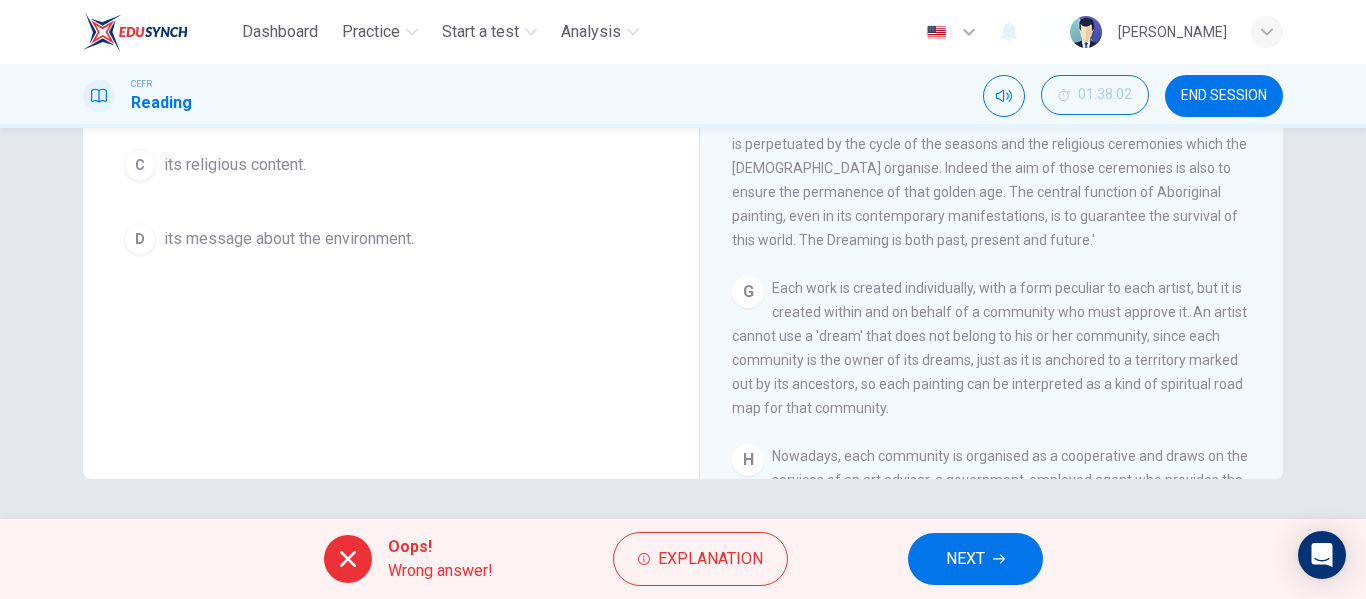 drag, startPoint x: 1291, startPoint y: 374, endPoint x: 1355, endPoint y: 273, distance: 119.57006 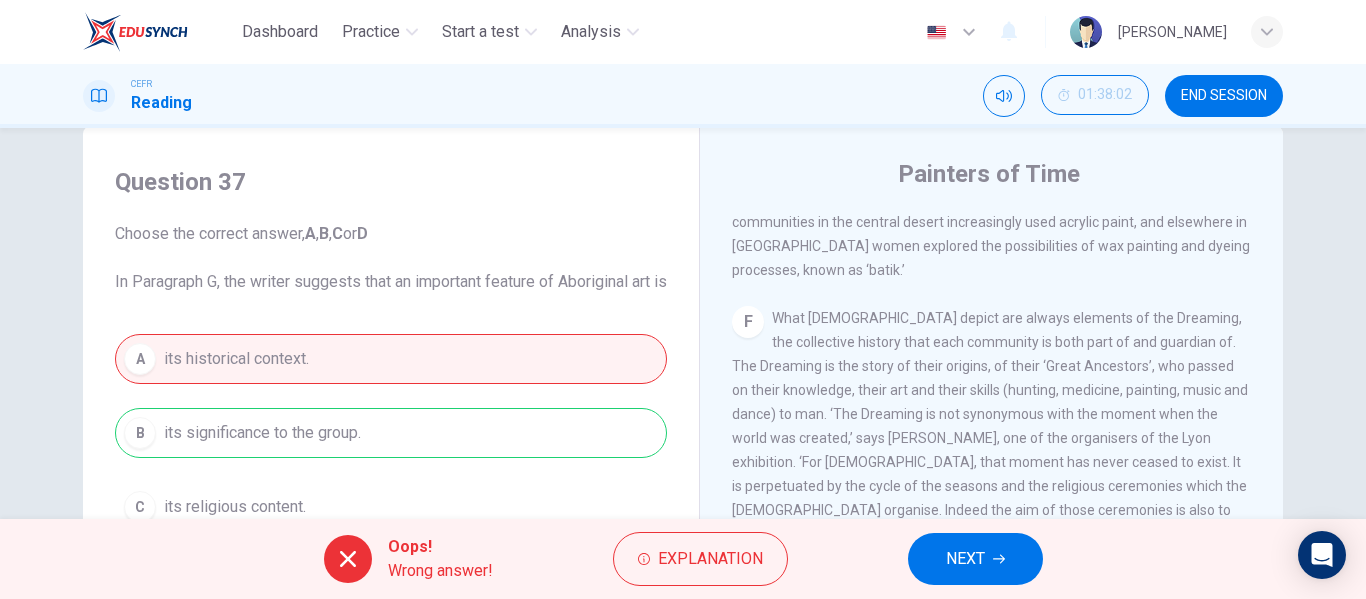 scroll, scrollTop: 78, scrollLeft: 0, axis: vertical 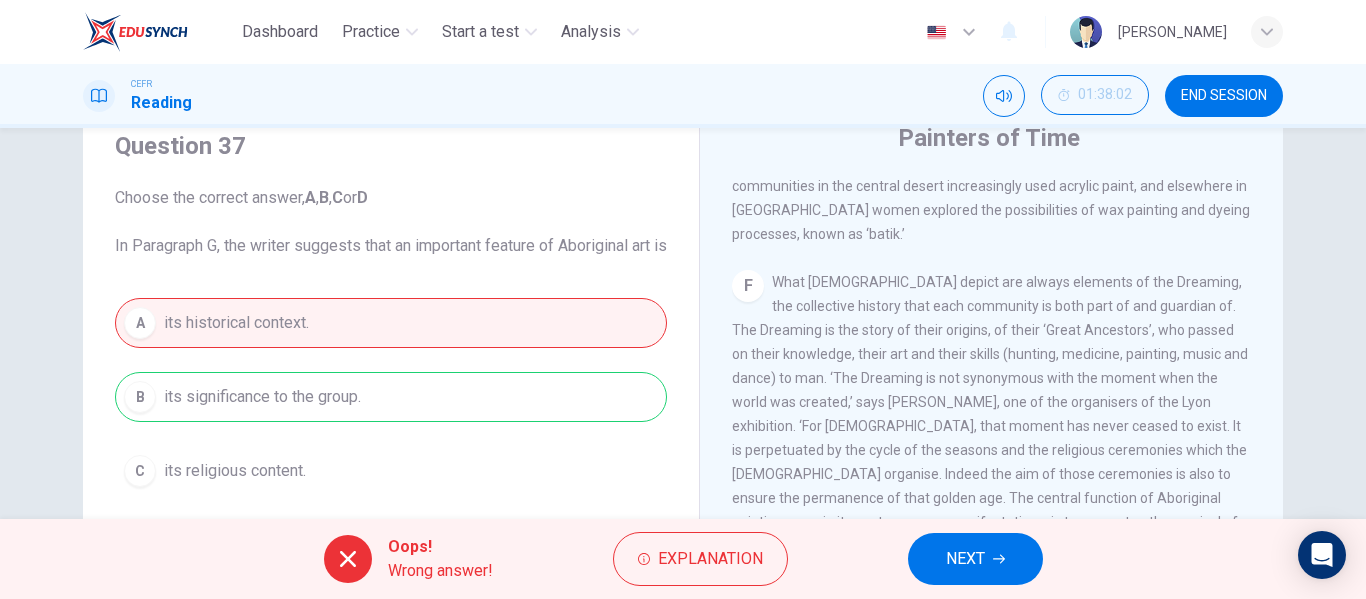 click on "NEXT" at bounding box center (965, 559) 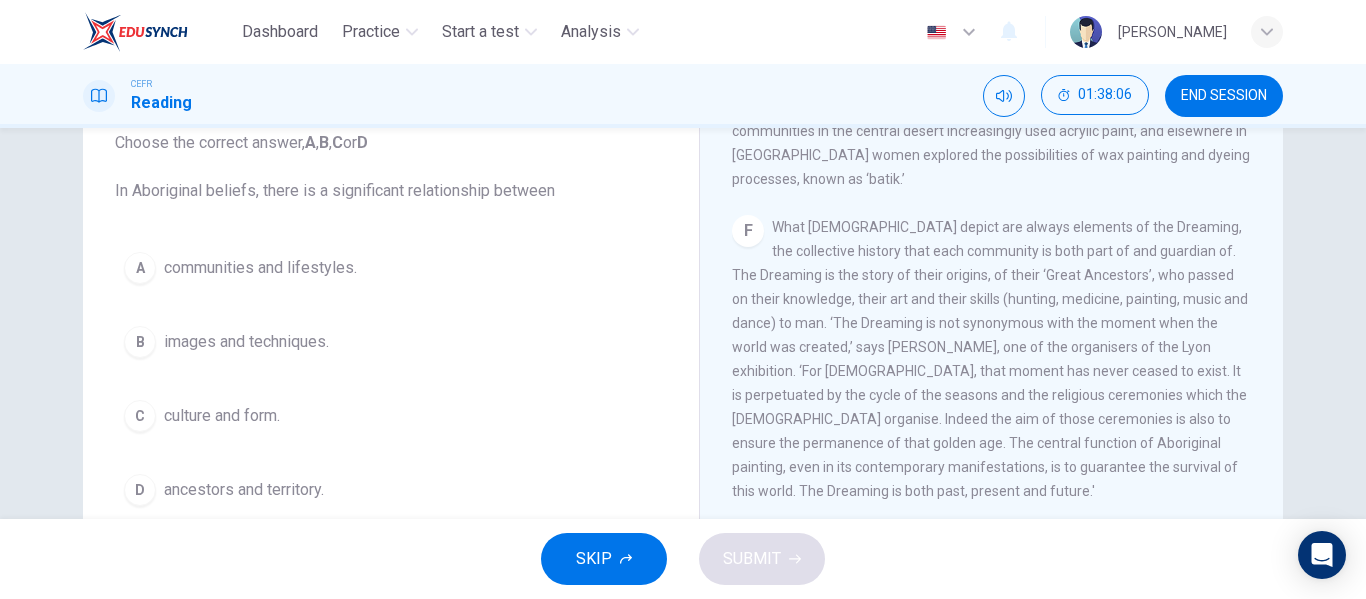 scroll, scrollTop: 139, scrollLeft: 0, axis: vertical 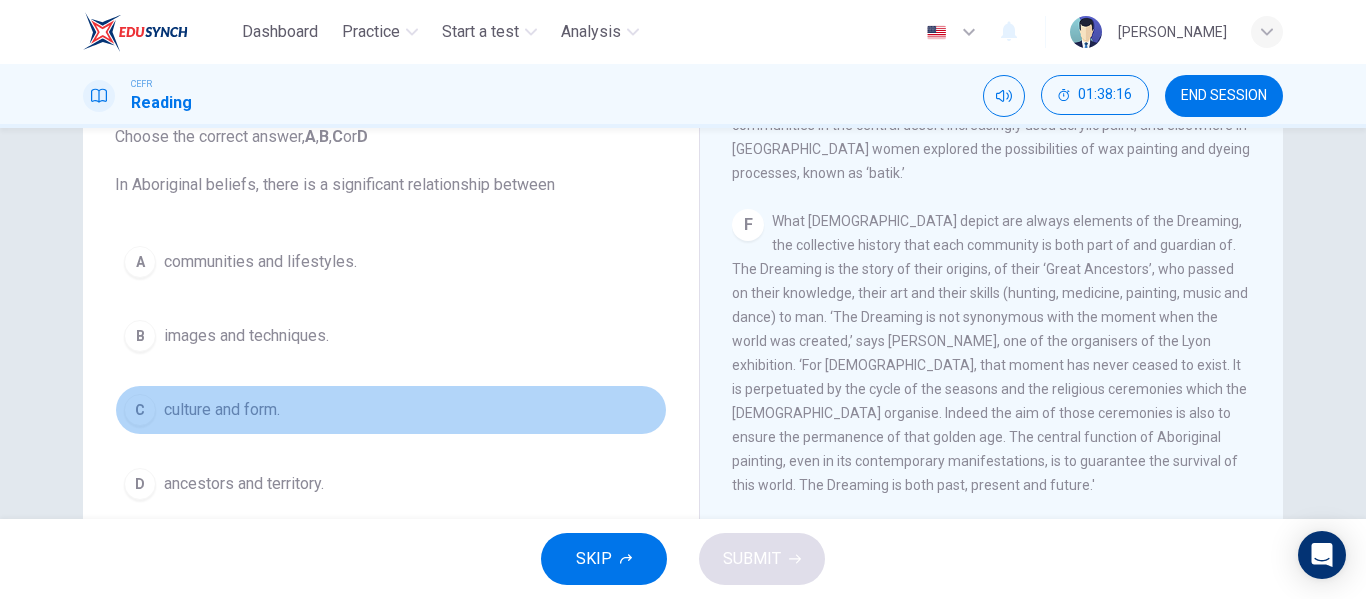 click on "culture and form." at bounding box center (222, 410) 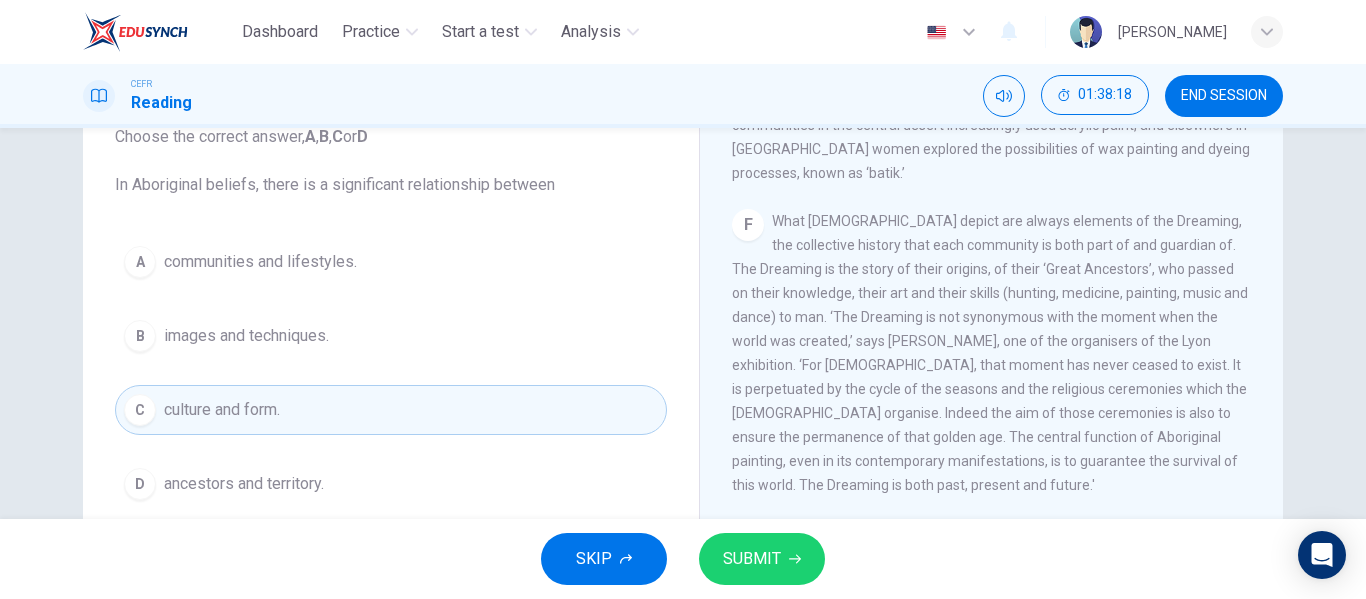 click on "SKIP SUBMIT" at bounding box center (683, 559) 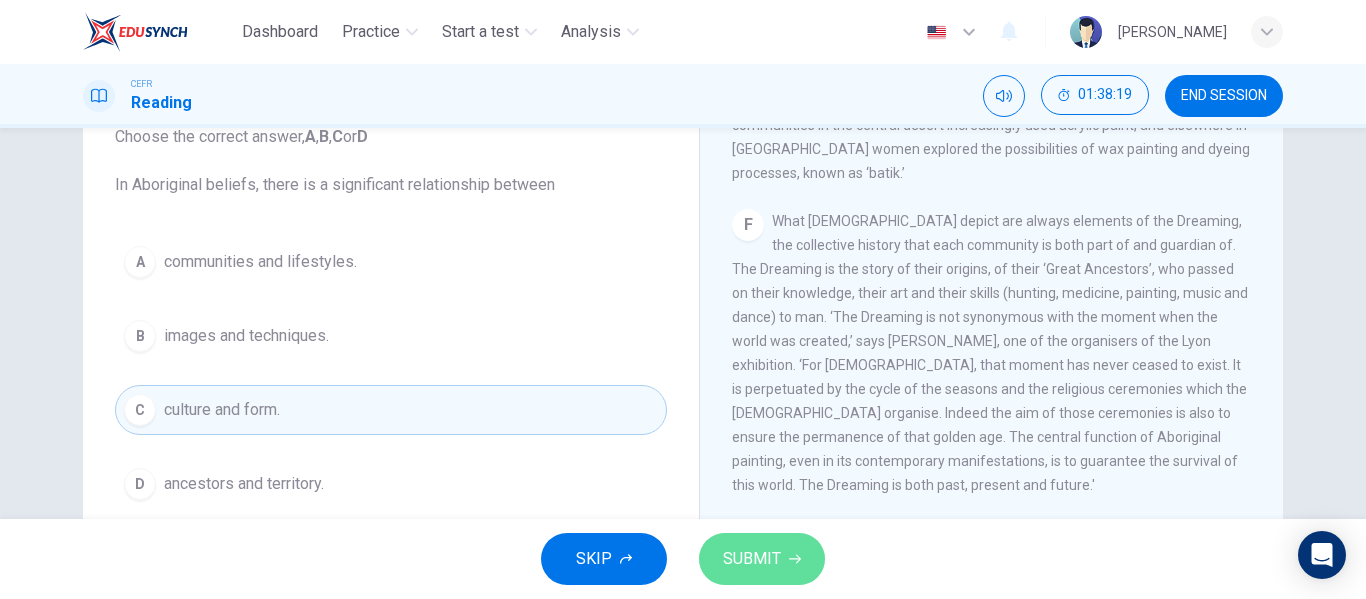 click on "SUBMIT" at bounding box center [752, 559] 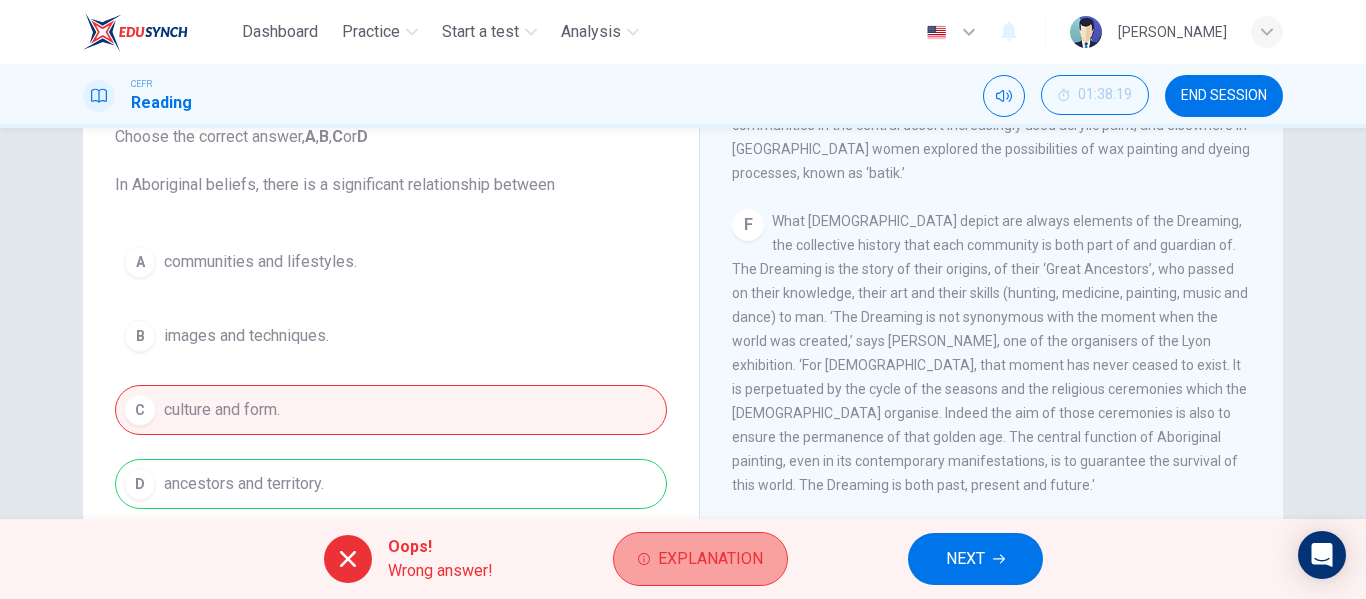 click 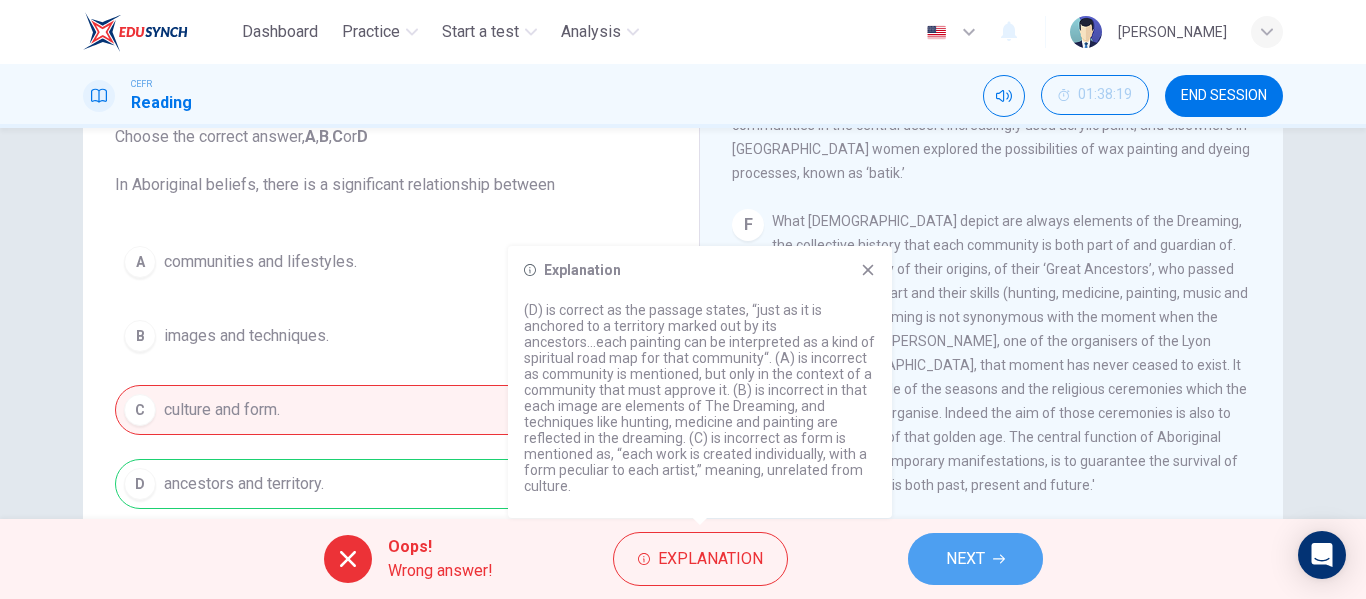 click on "NEXT" at bounding box center (975, 559) 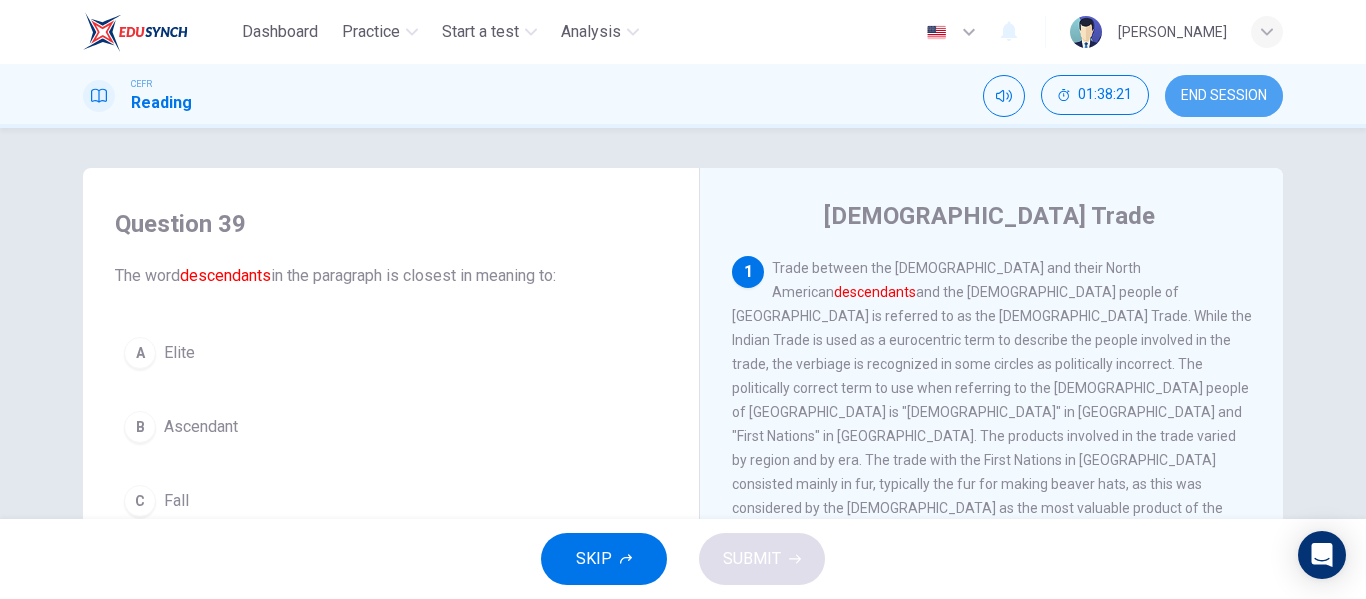 click on "END SESSION" at bounding box center (1224, 96) 